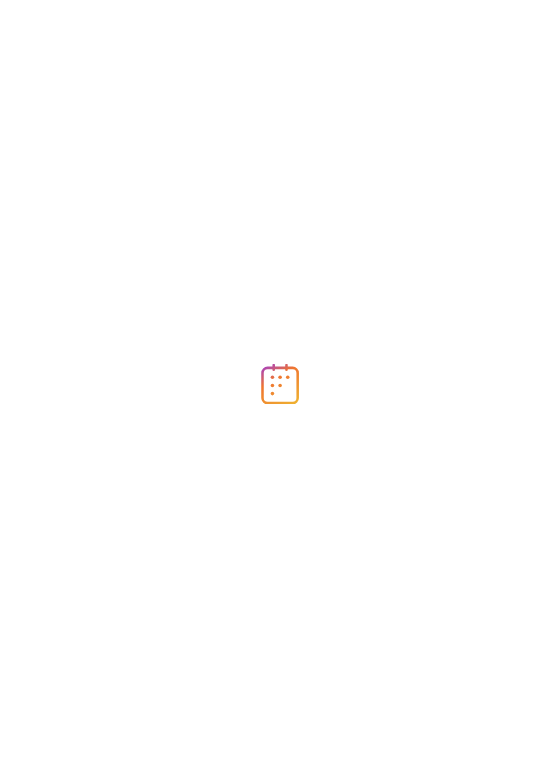 scroll, scrollTop: 0, scrollLeft: 0, axis: both 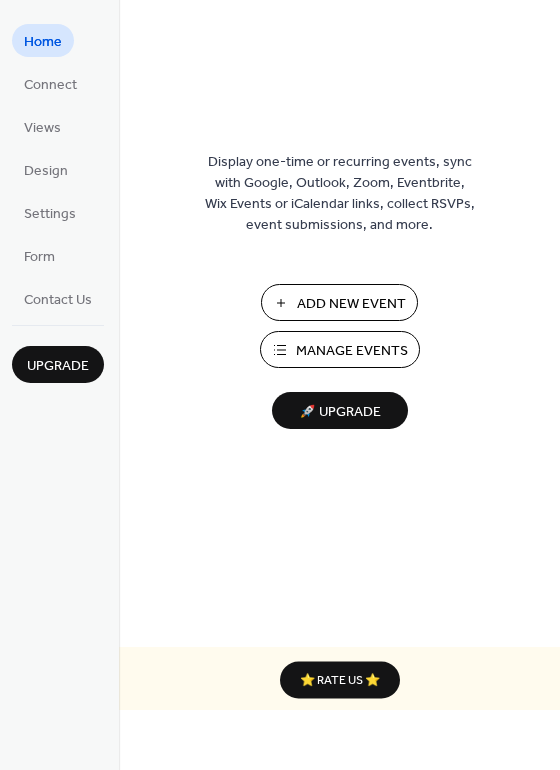 click on "Manage Events" at bounding box center [352, 351] 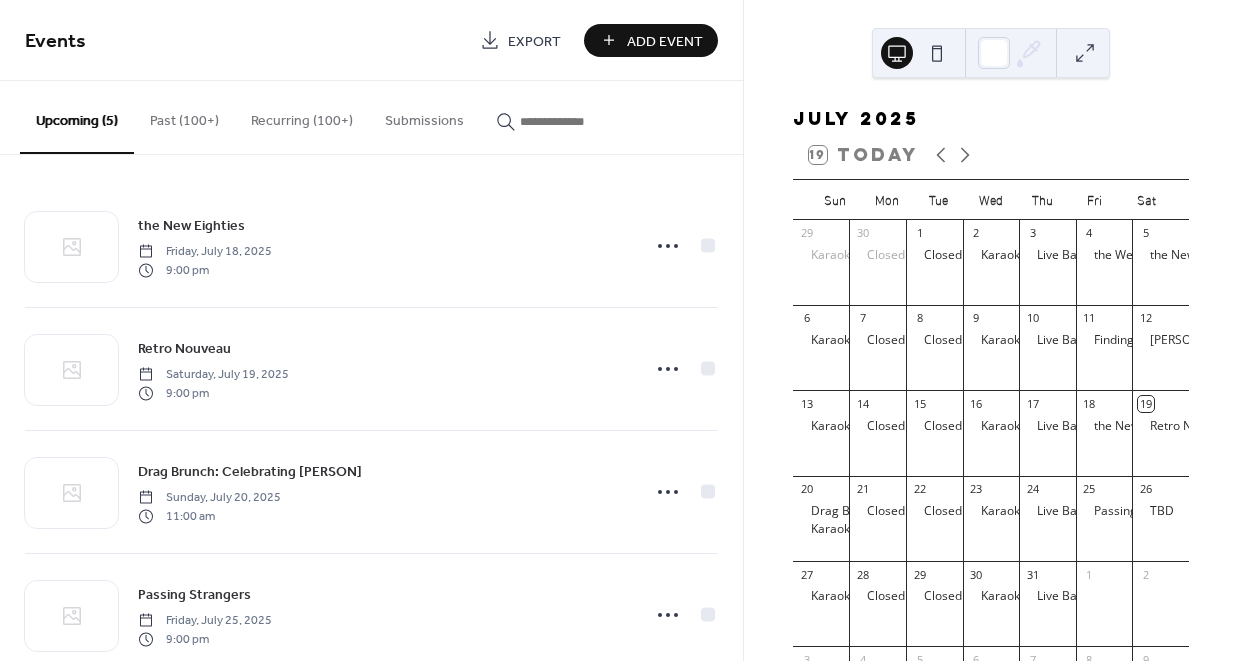 scroll, scrollTop: 0, scrollLeft: 0, axis: both 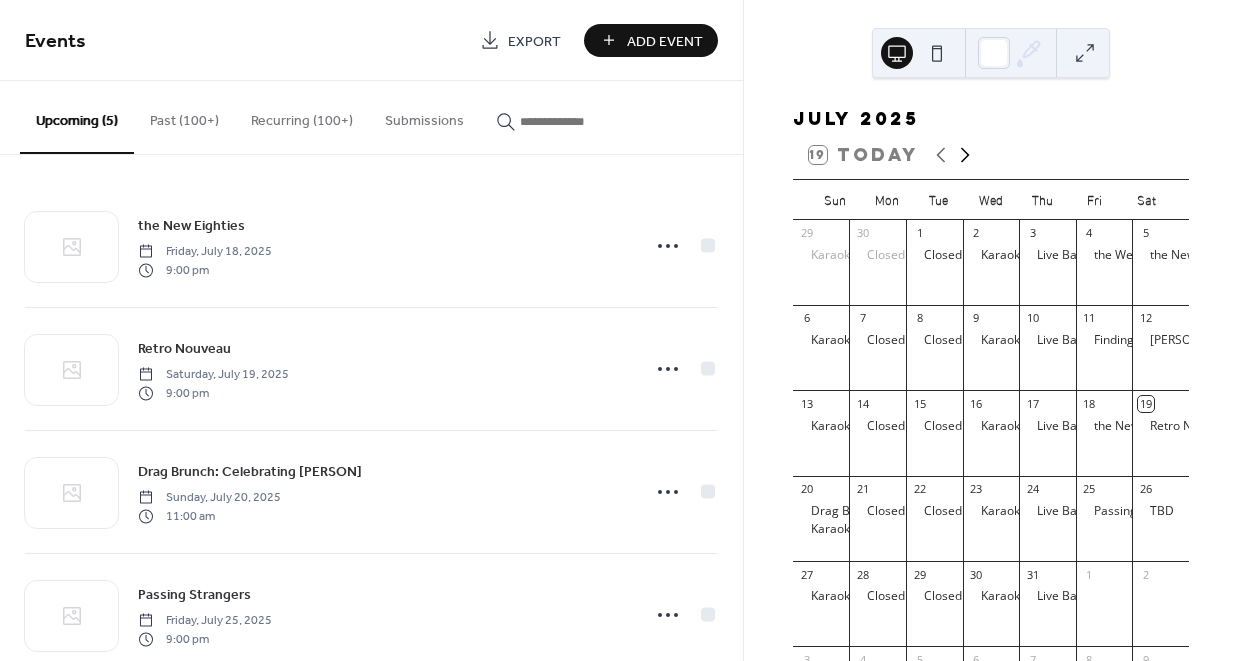 click 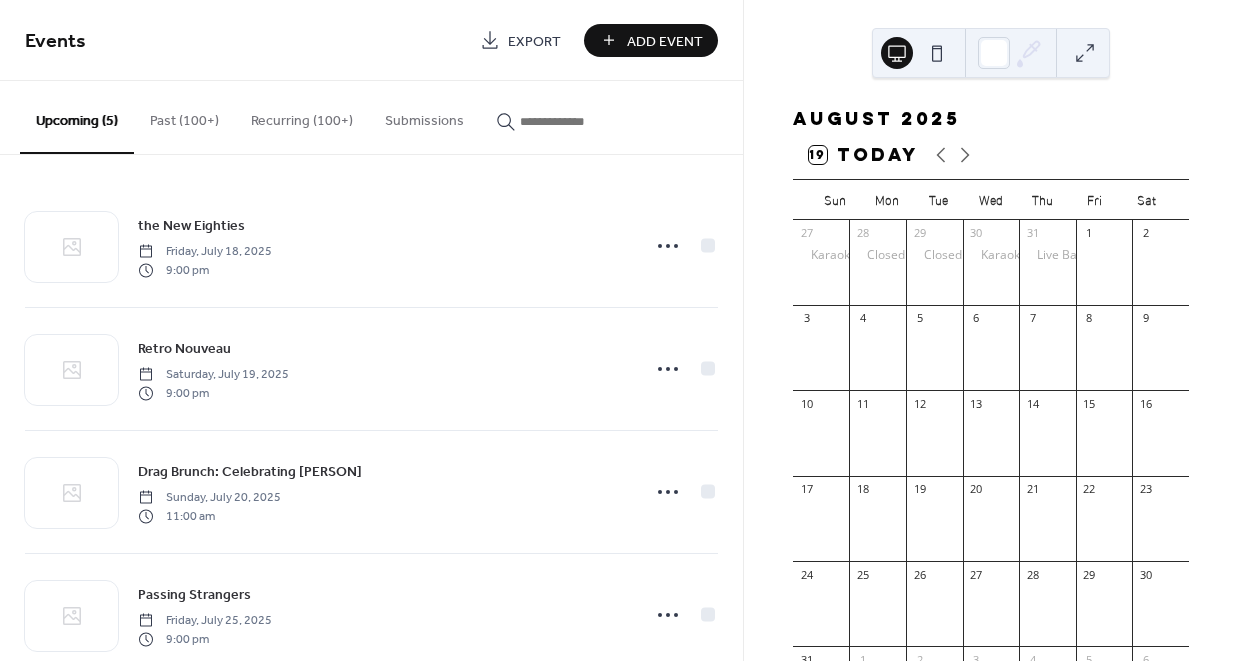 click on "Add Event" at bounding box center [665, 41] 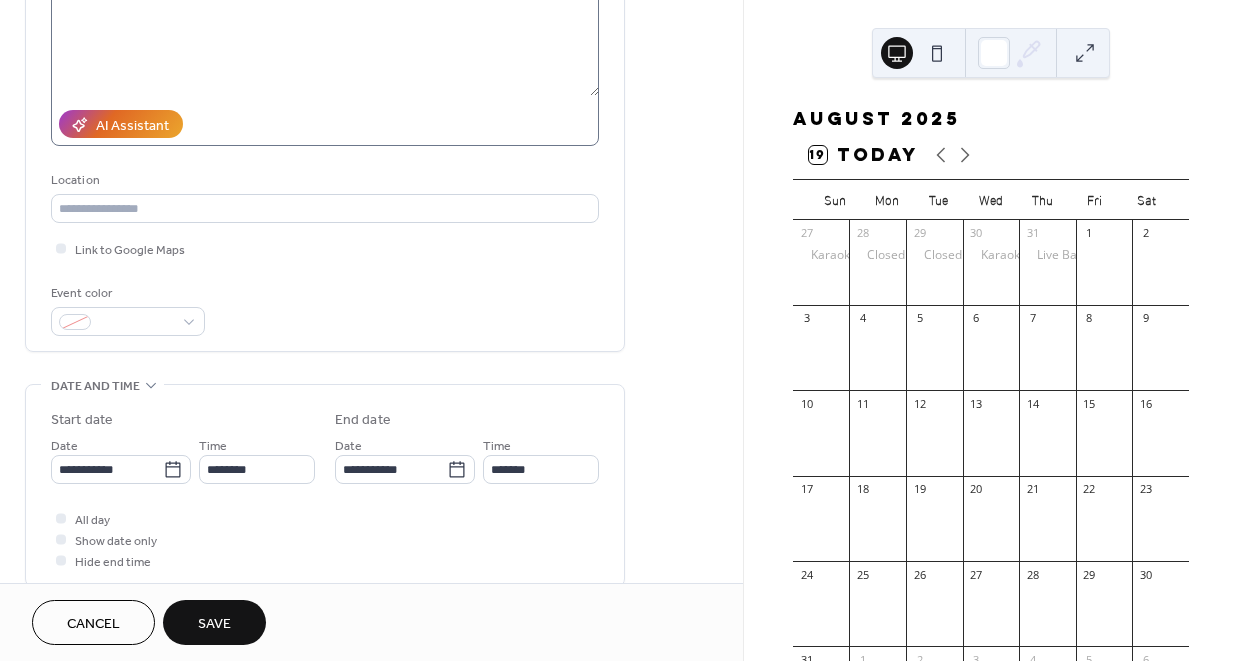 scroll, scrollTop: 304, scrollLeft: 0, axis: vertical 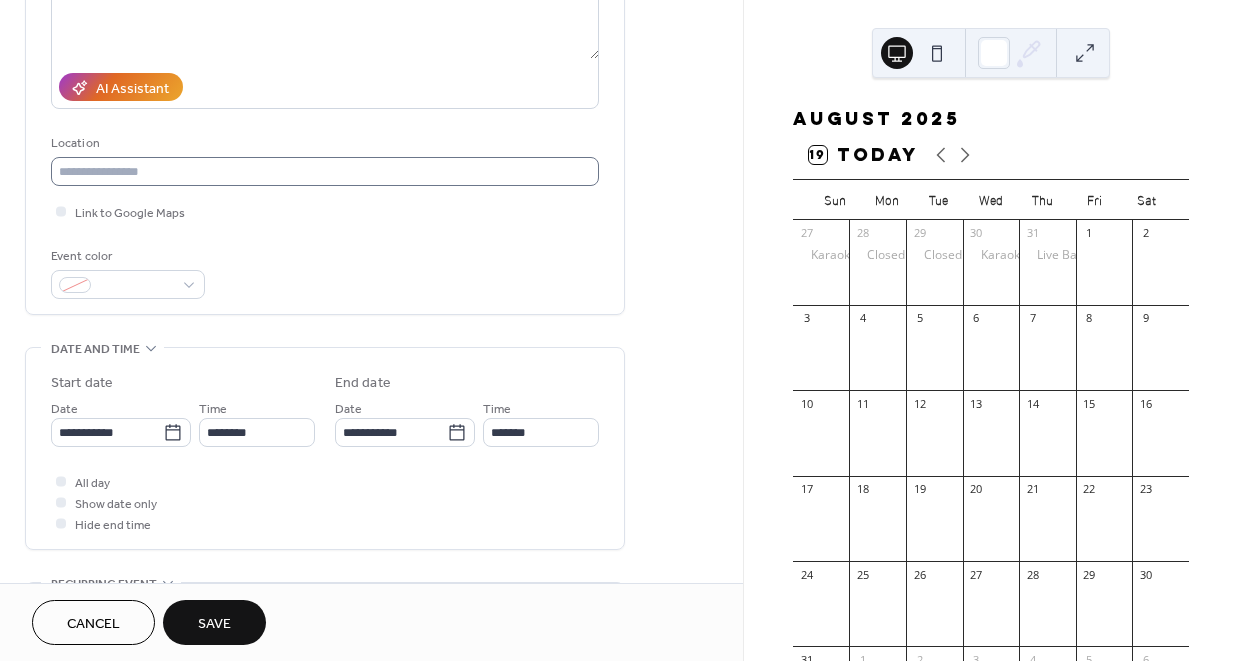 type on "**********" 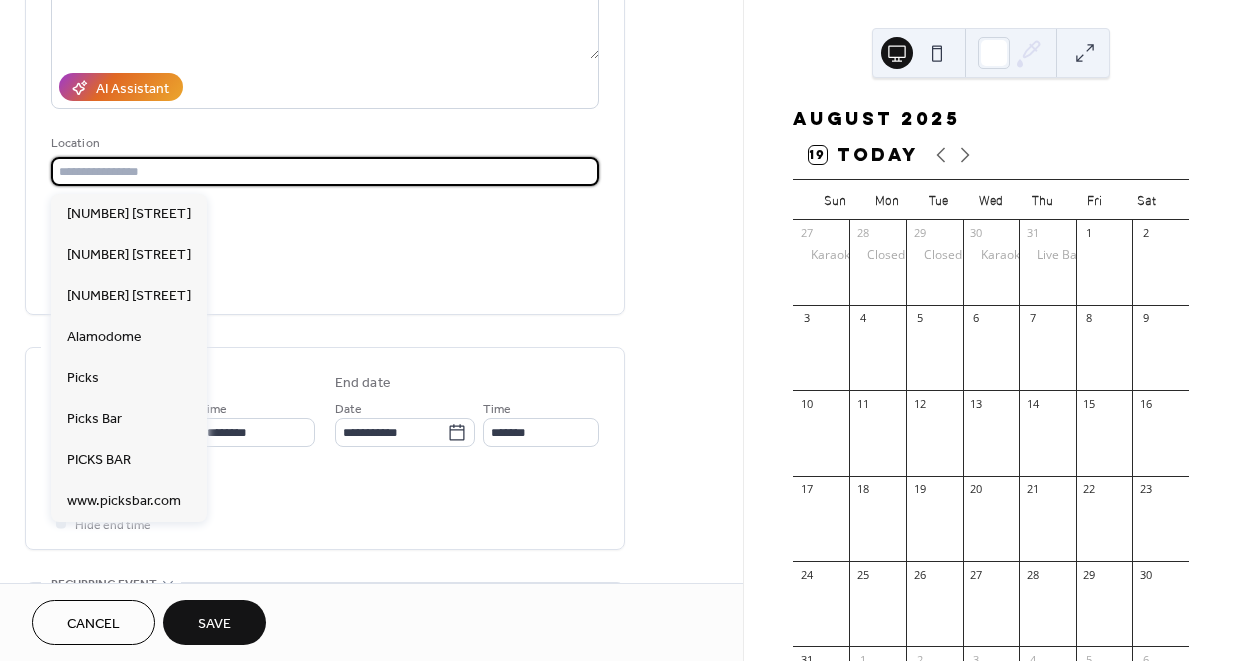 click at bounding box center (325, 171) 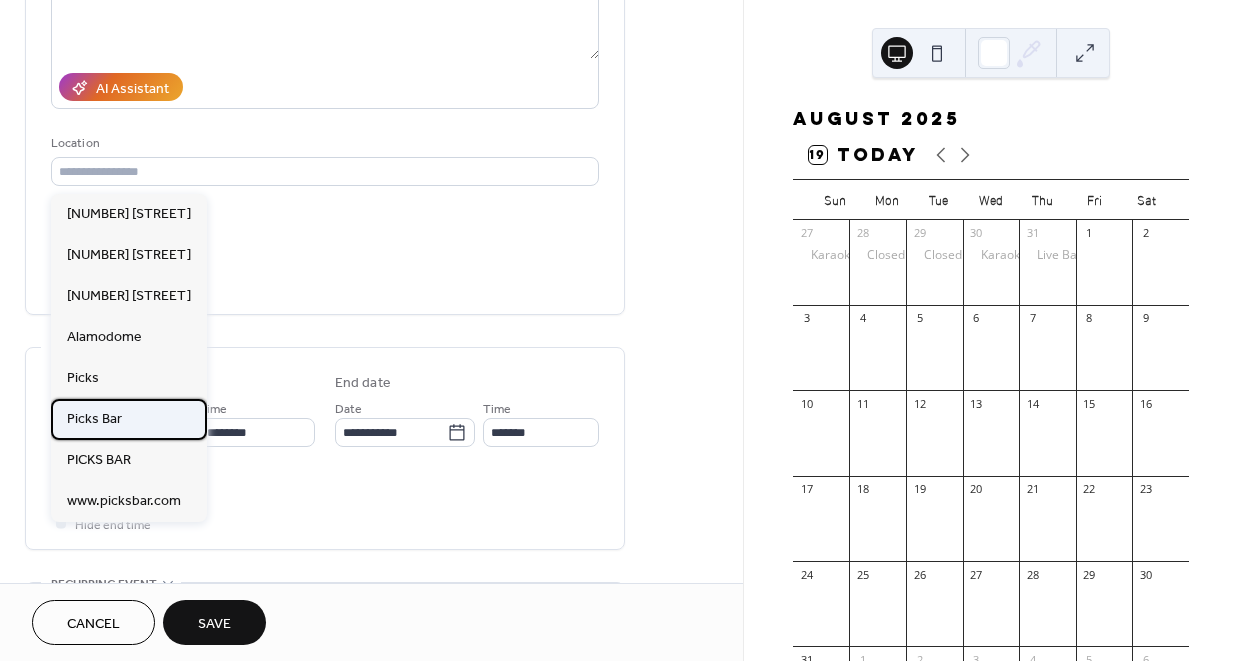 click on "Picks Bar" at bounding box center (129, 419) 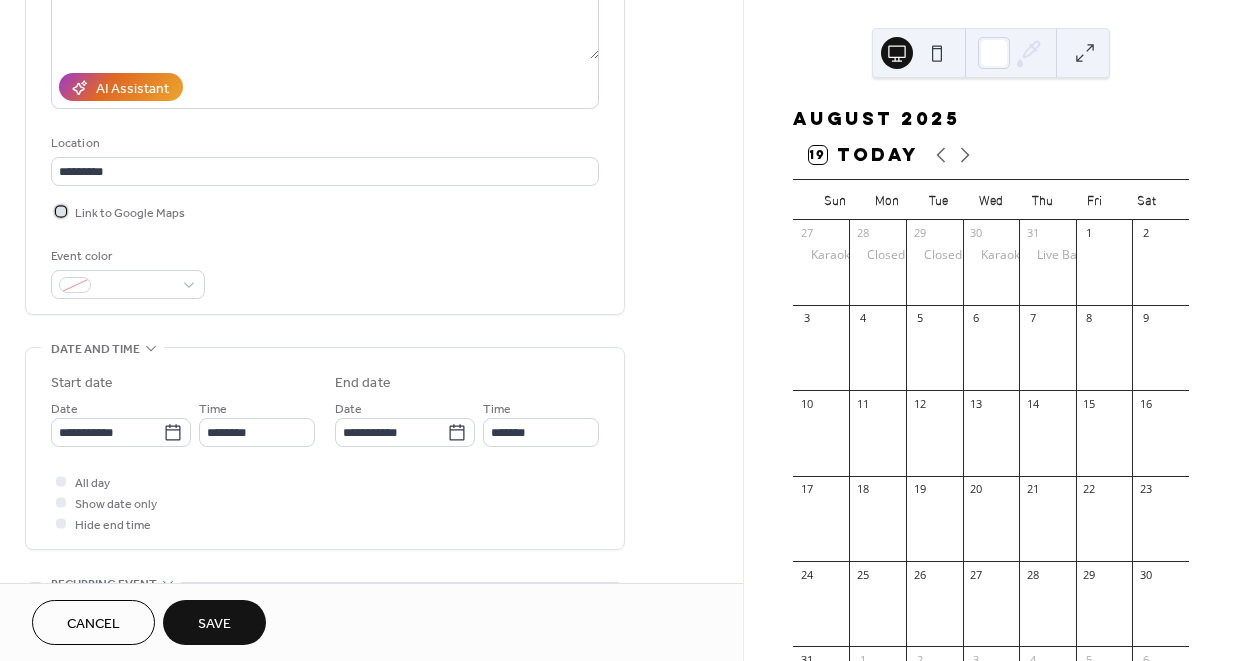 click on "Link to Google Maps" at bounding box center [130, 213] 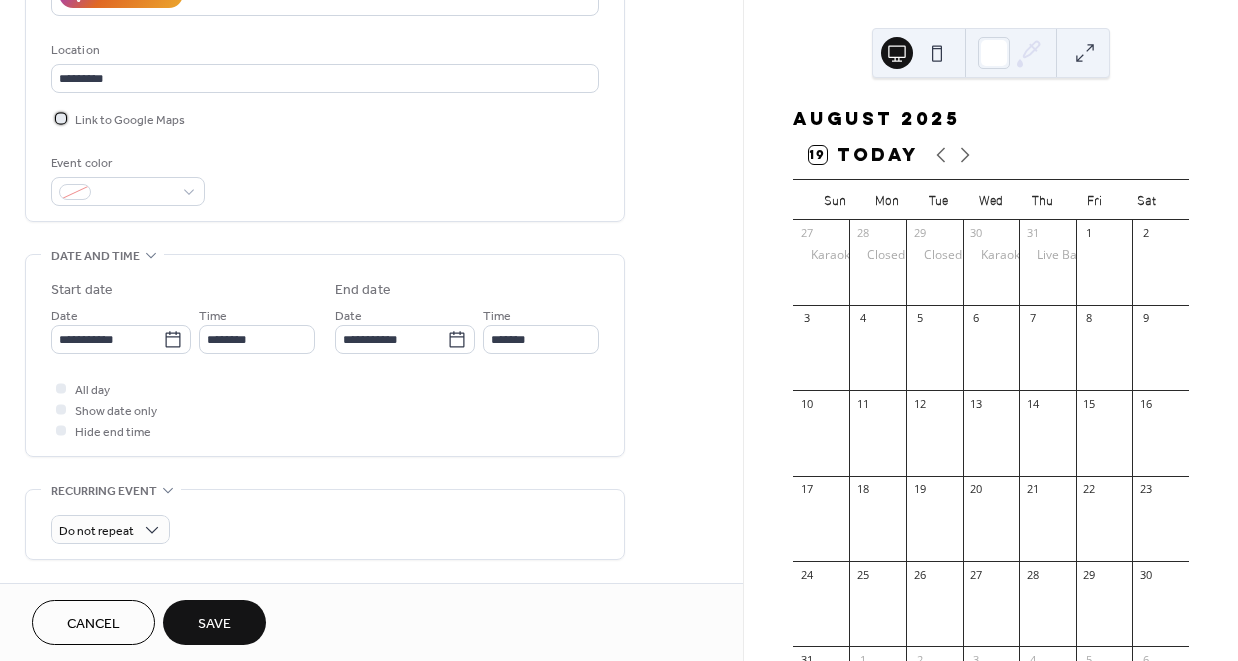 scroll, scrollTop: 428, scrollLeft: 0, axis: vertical 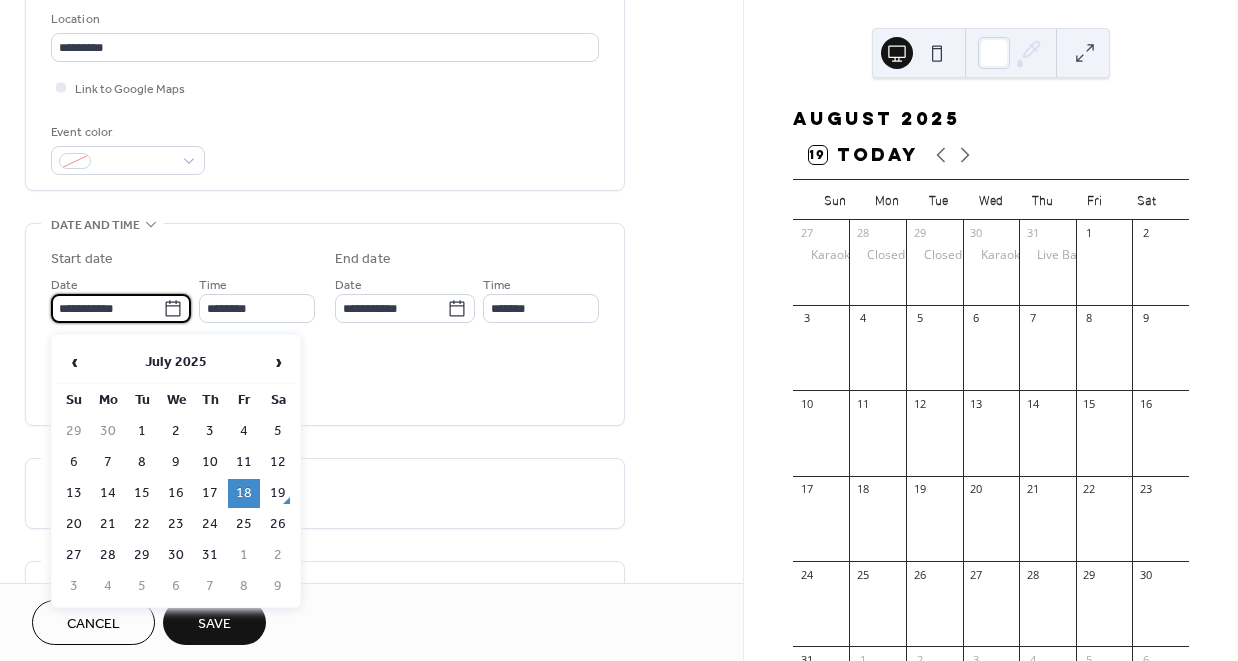 click on "**********" at bounding box center [107, 308] 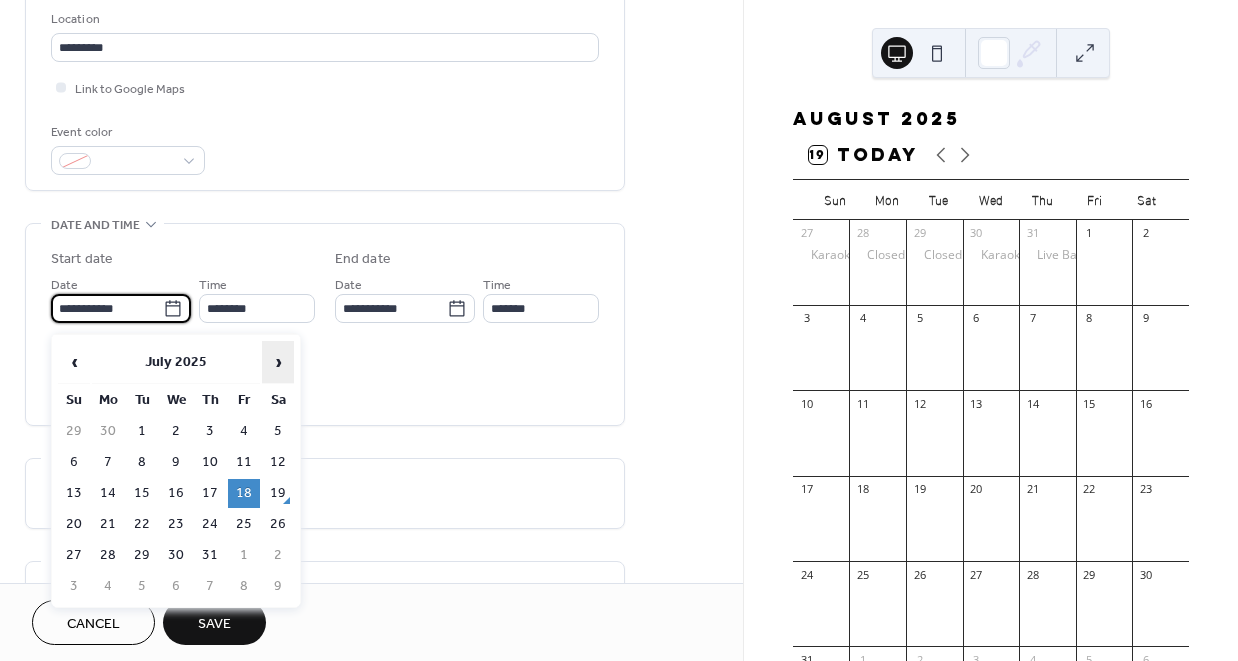 click on "›" at bounding box center (278, 362) 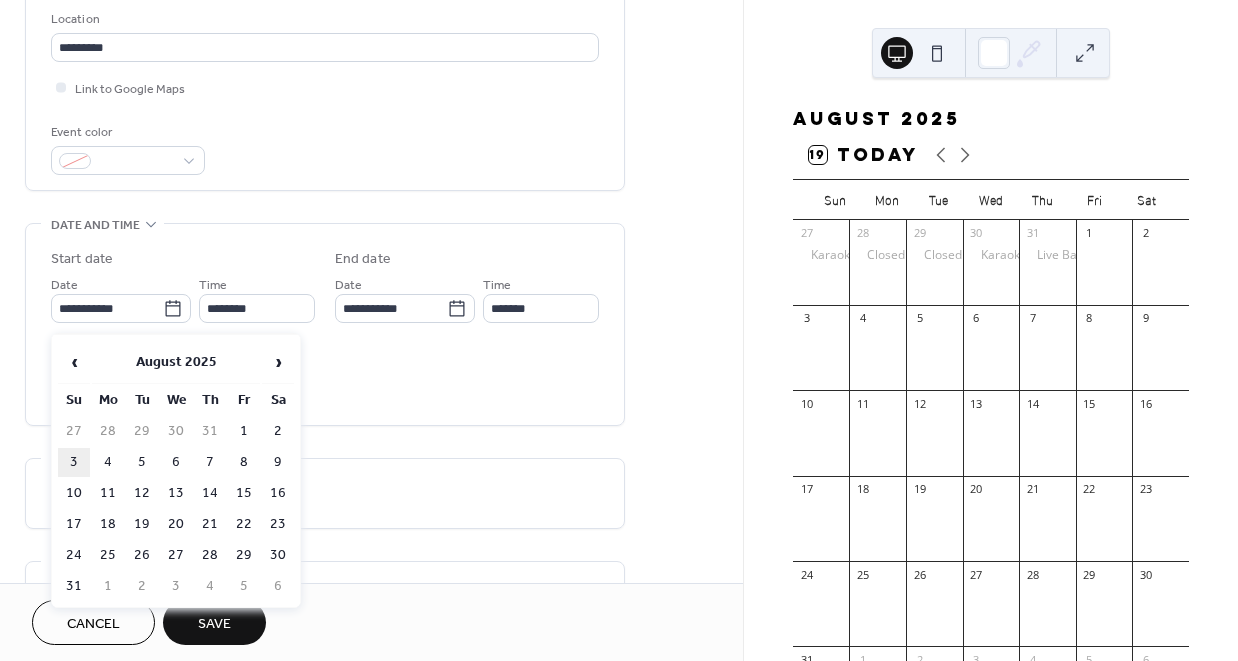 click on "3" at bounding box center [74, 462] 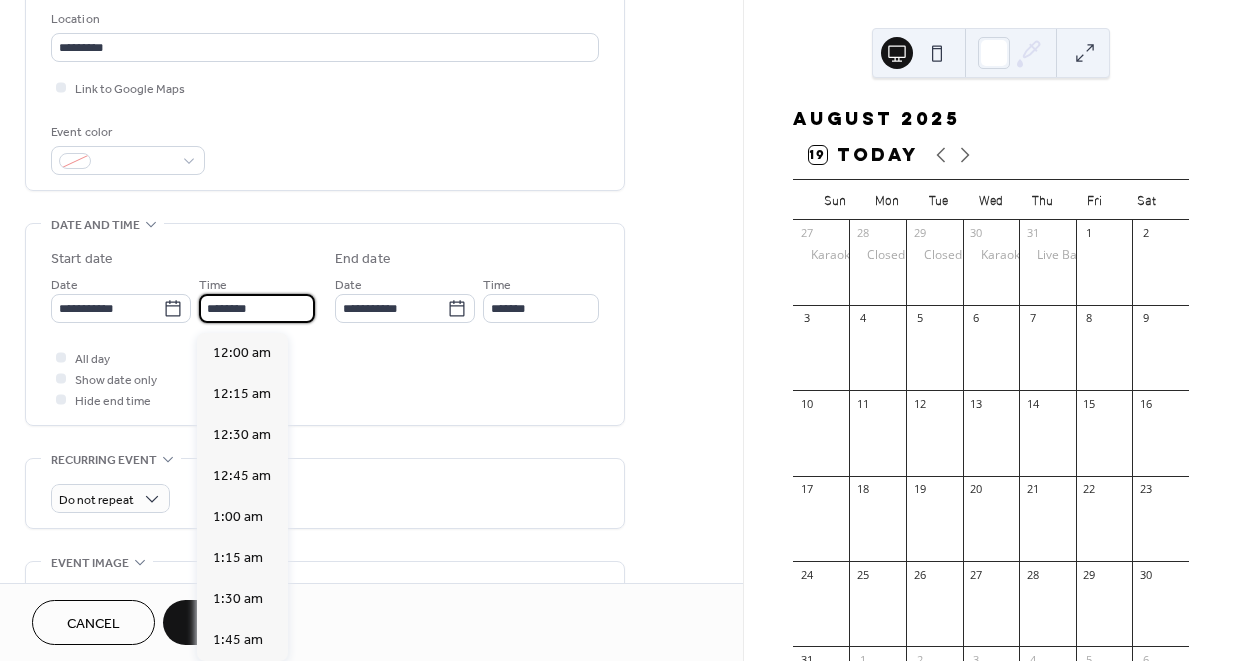 click on "********" at bounding box center [257, 308] 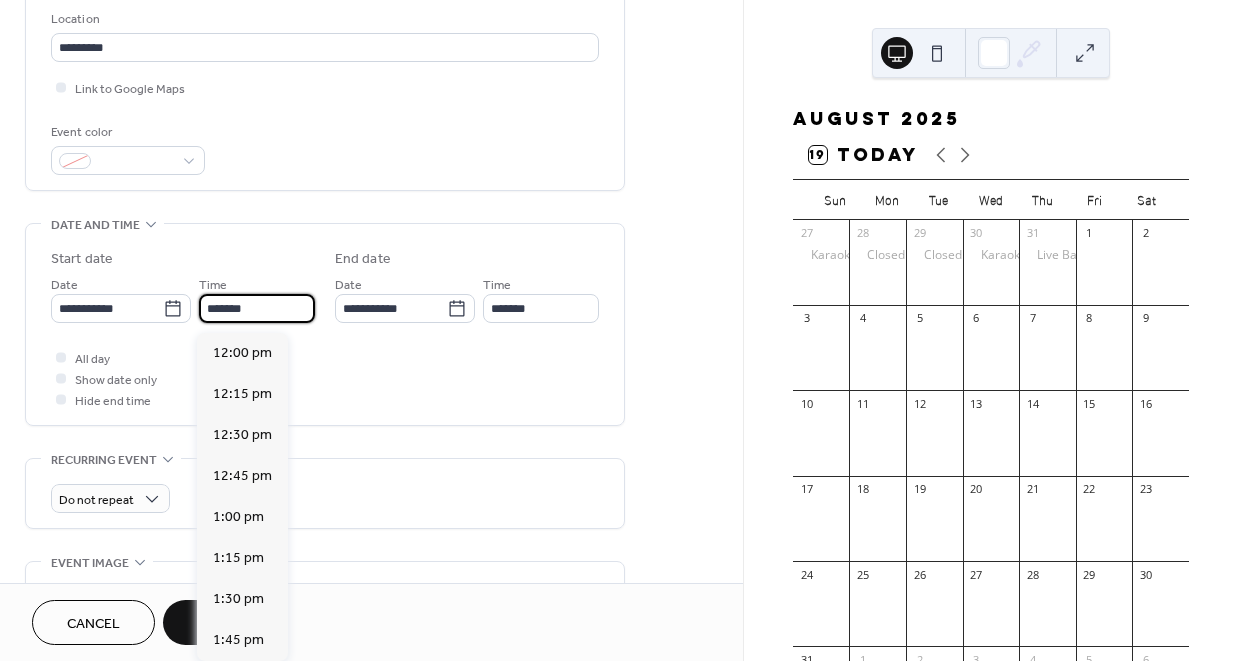 scroll, scrollTop: 2788, scrollLeft: 0, axis: vertical 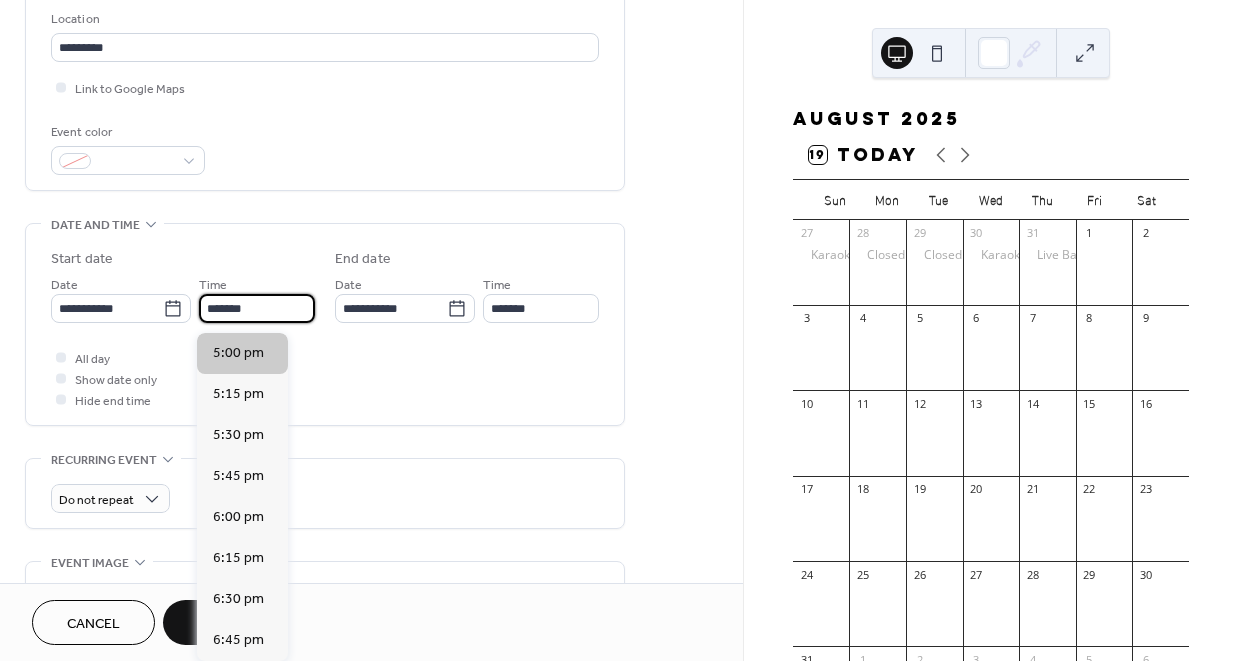 type on "*******" 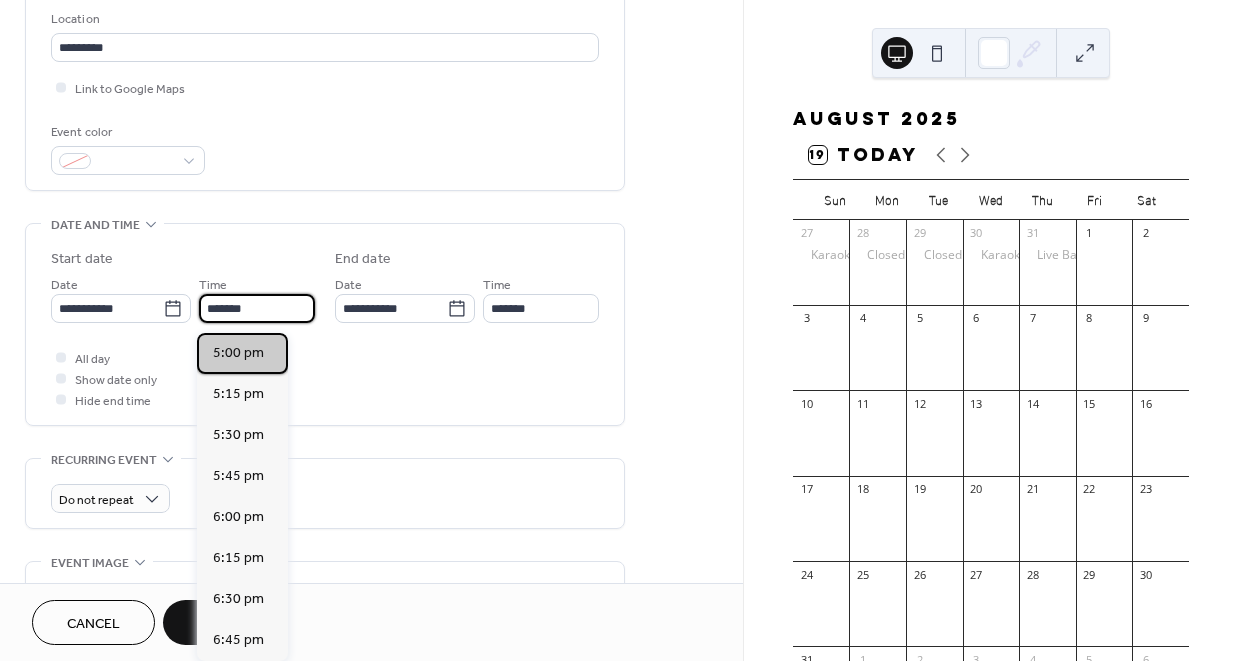 click on "5:00 pm" at bounding box center [238, 353] 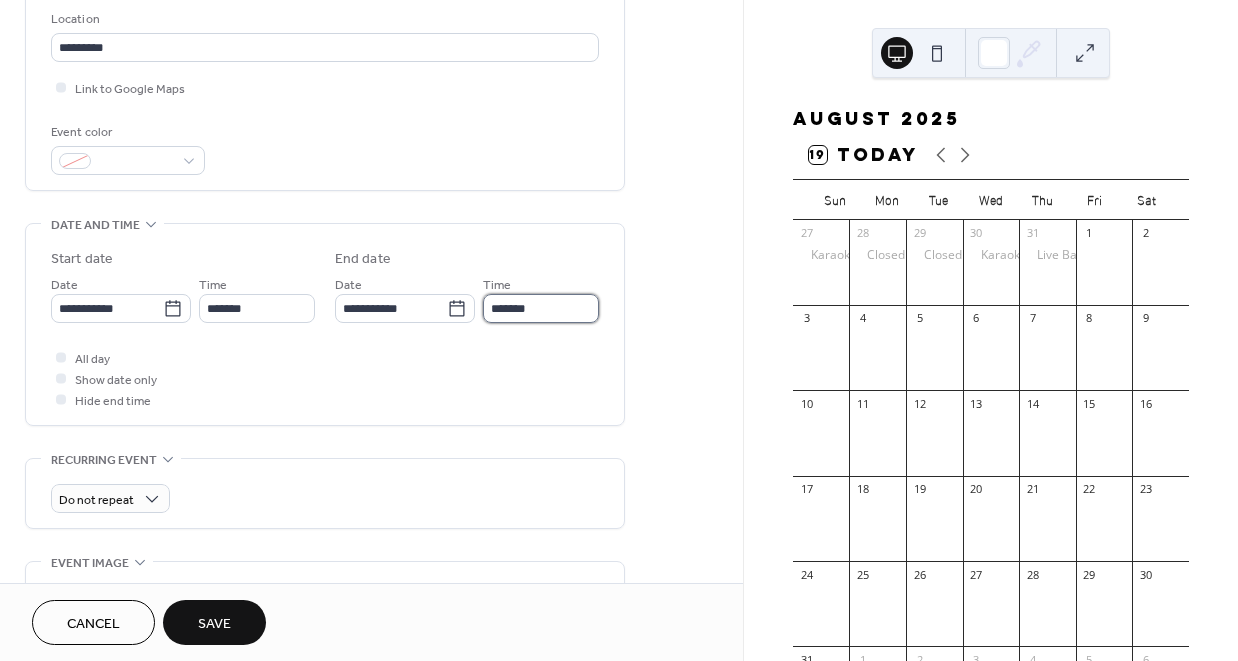 click on "*******" at bounding box center (541, 308) 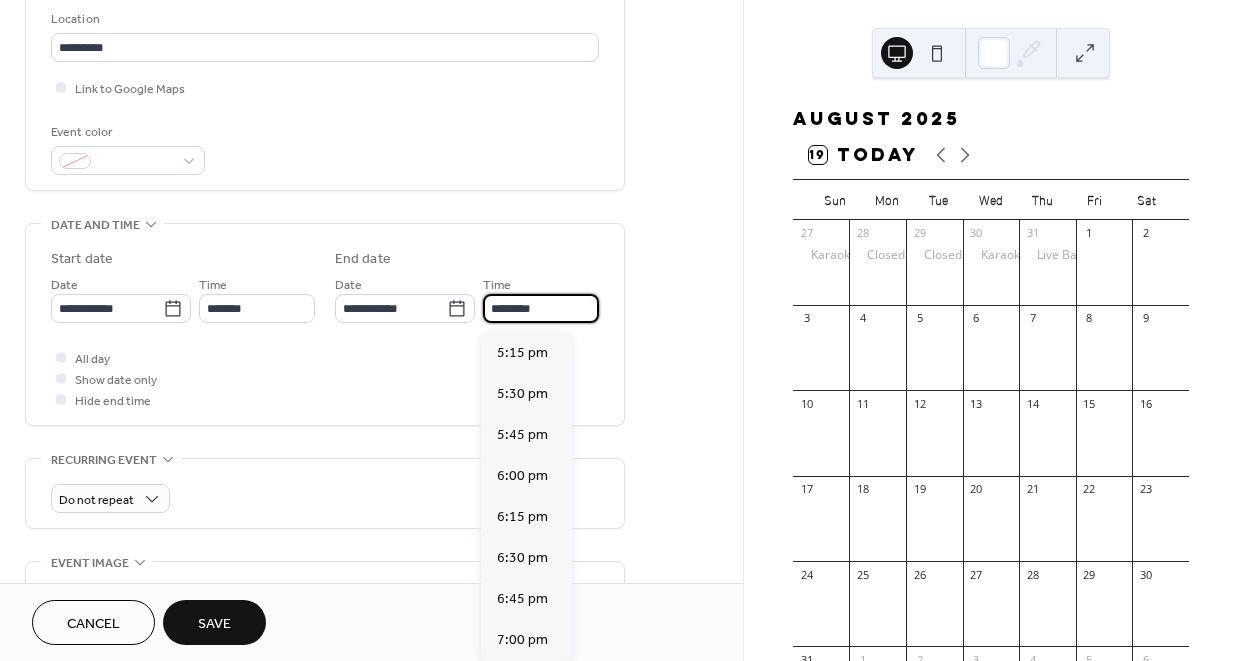 scroll, scrollTop: 779, scrollLeft: 0, axis: vertical 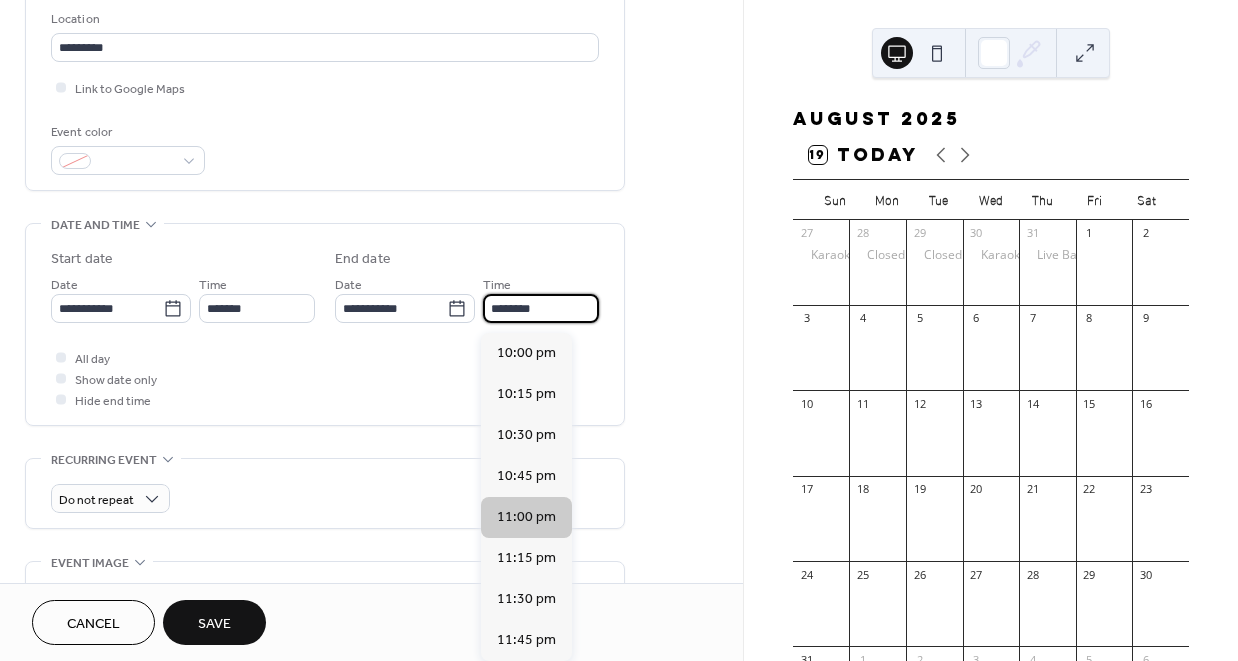 type on "********" 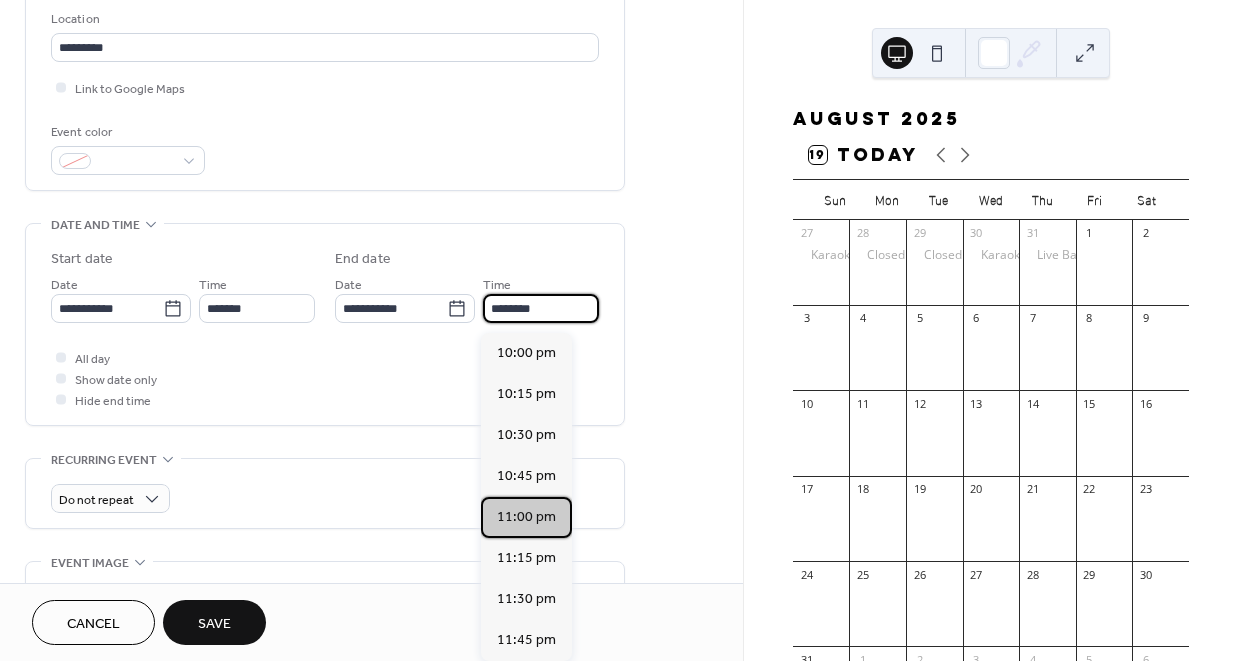 click on "11:00 pm" at bounding box center [526, 517] 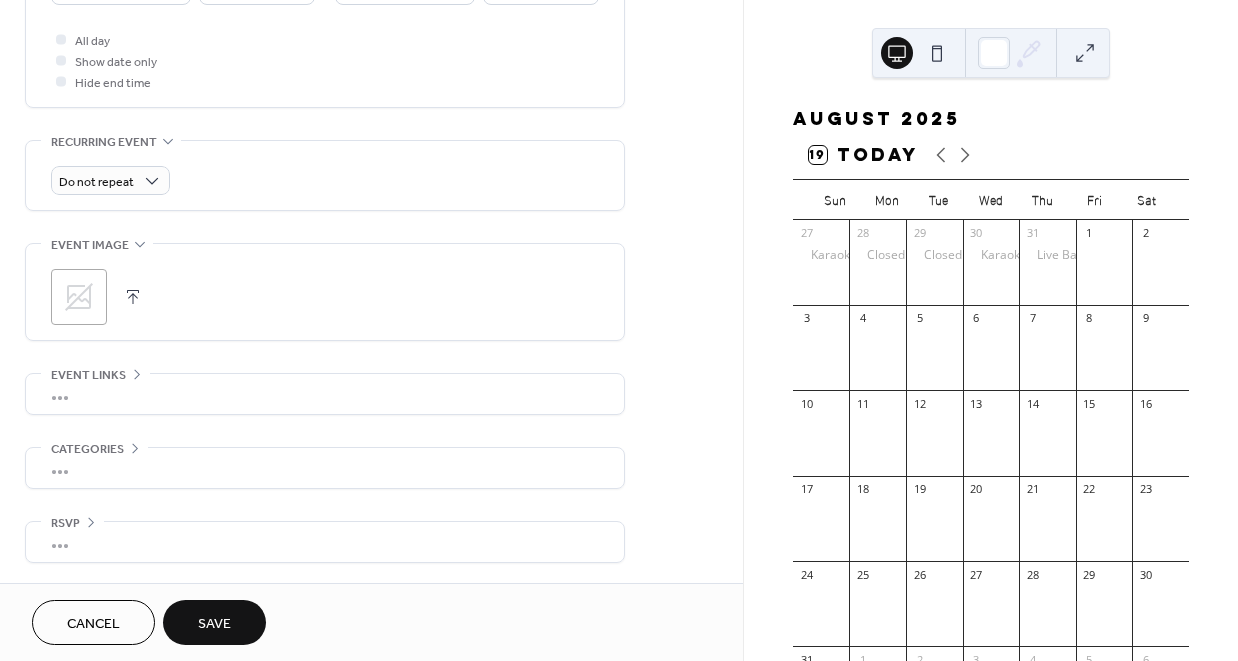 scroll, scrollTop: 752, scrollLeft: 0, axis: vertical 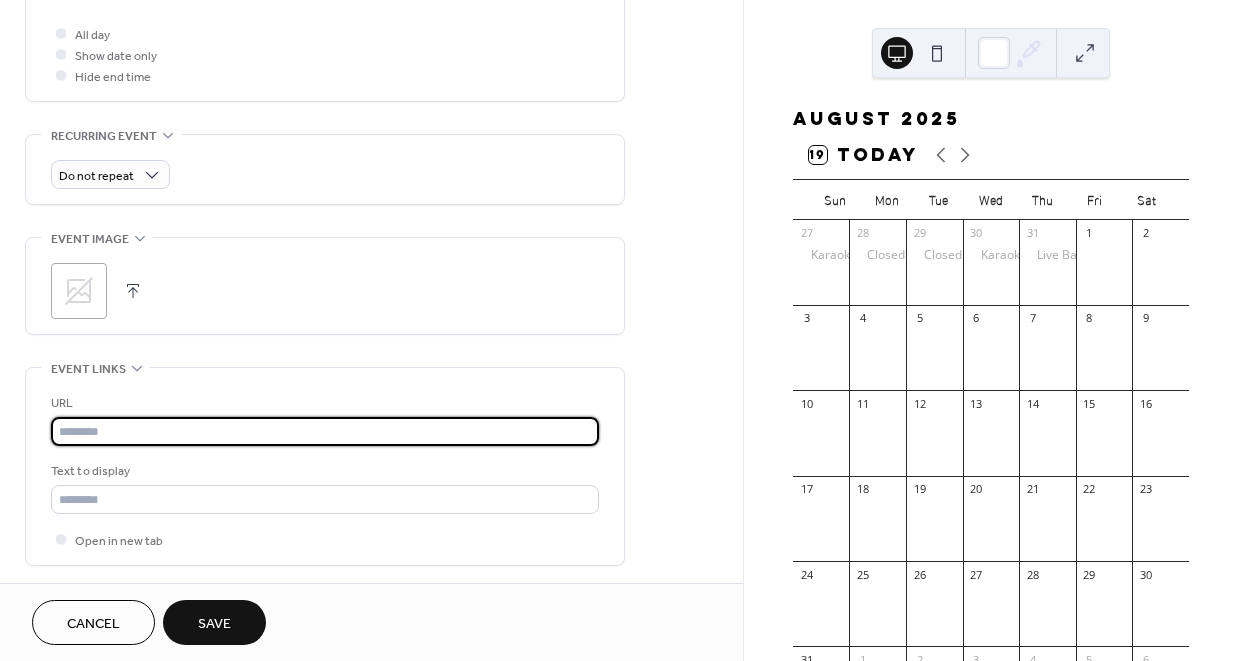 click at bounding box center [325, 431] 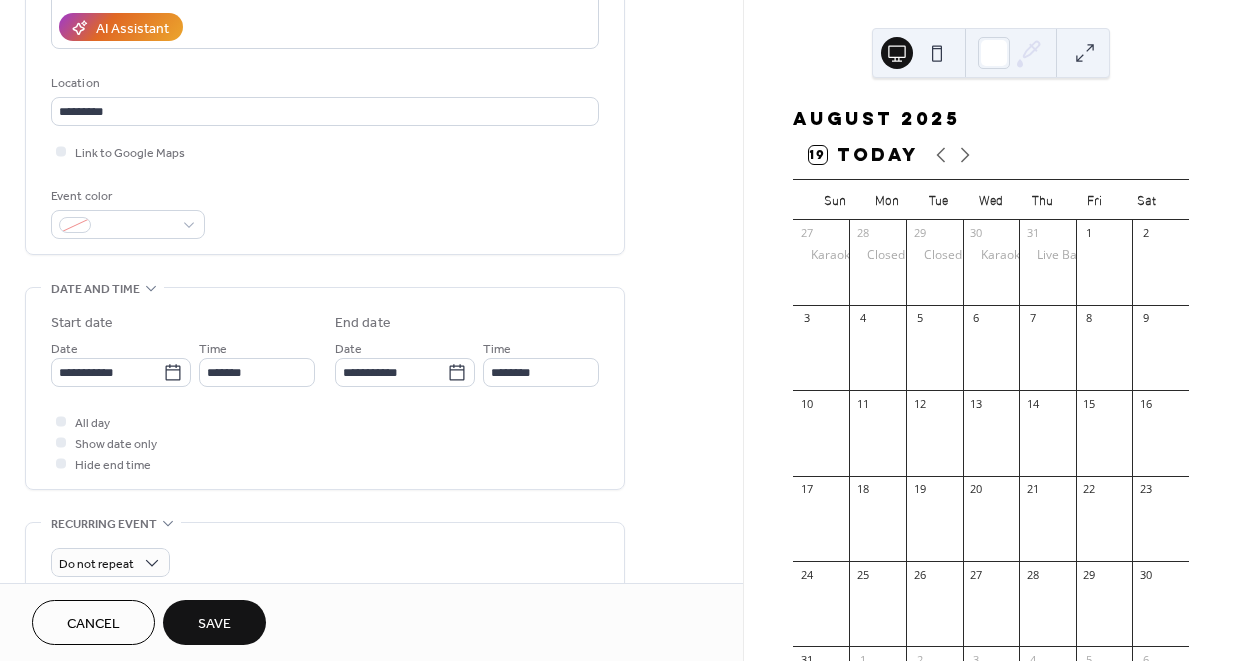 scroll, scrollTop: 366, scrollLeft: 0, axis: vertical 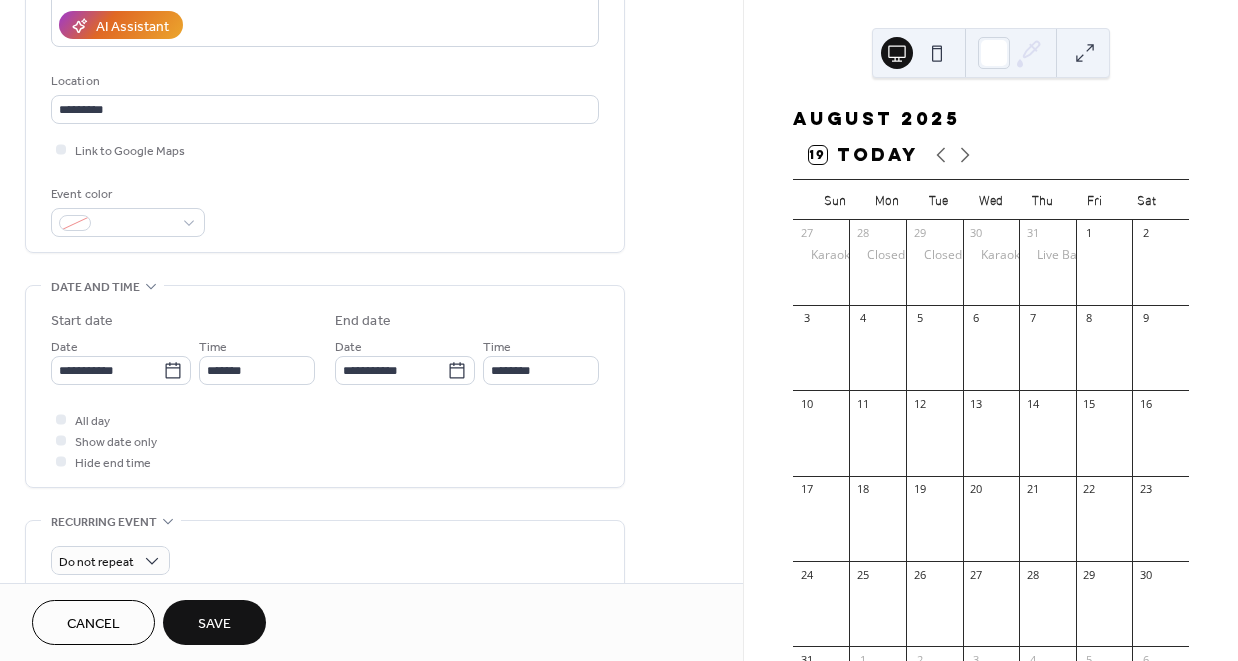 type on "**********" 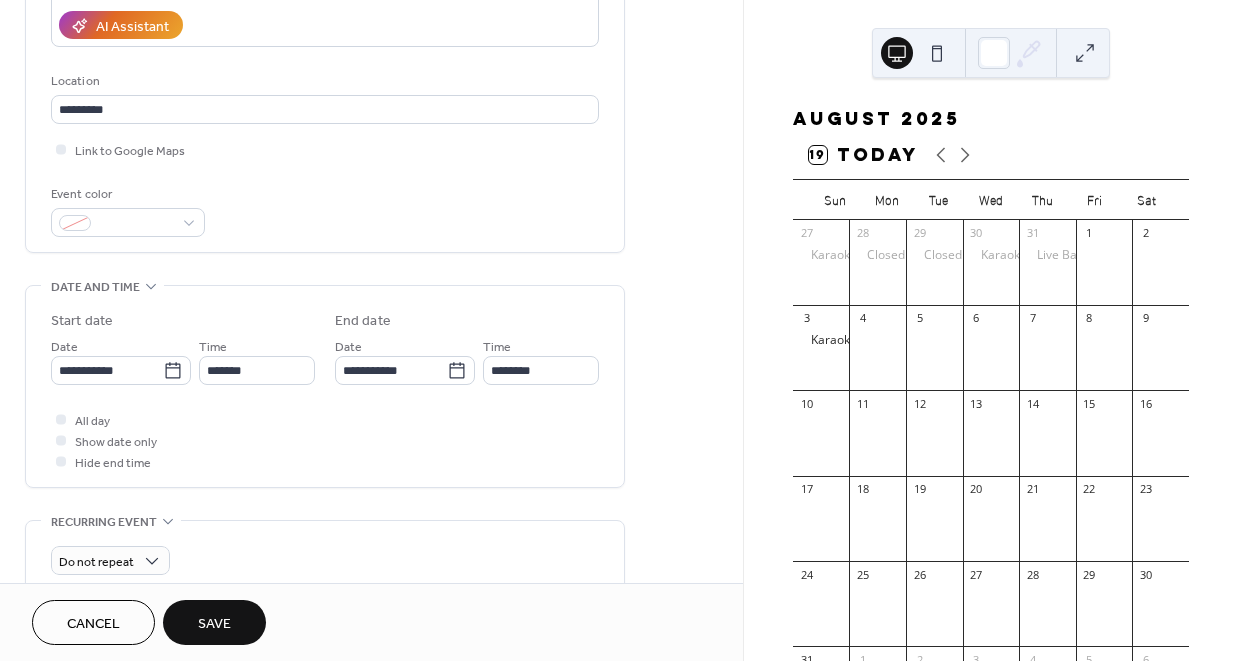 scroll, scrollTop: 0, scrollLeft: 0, axis: both 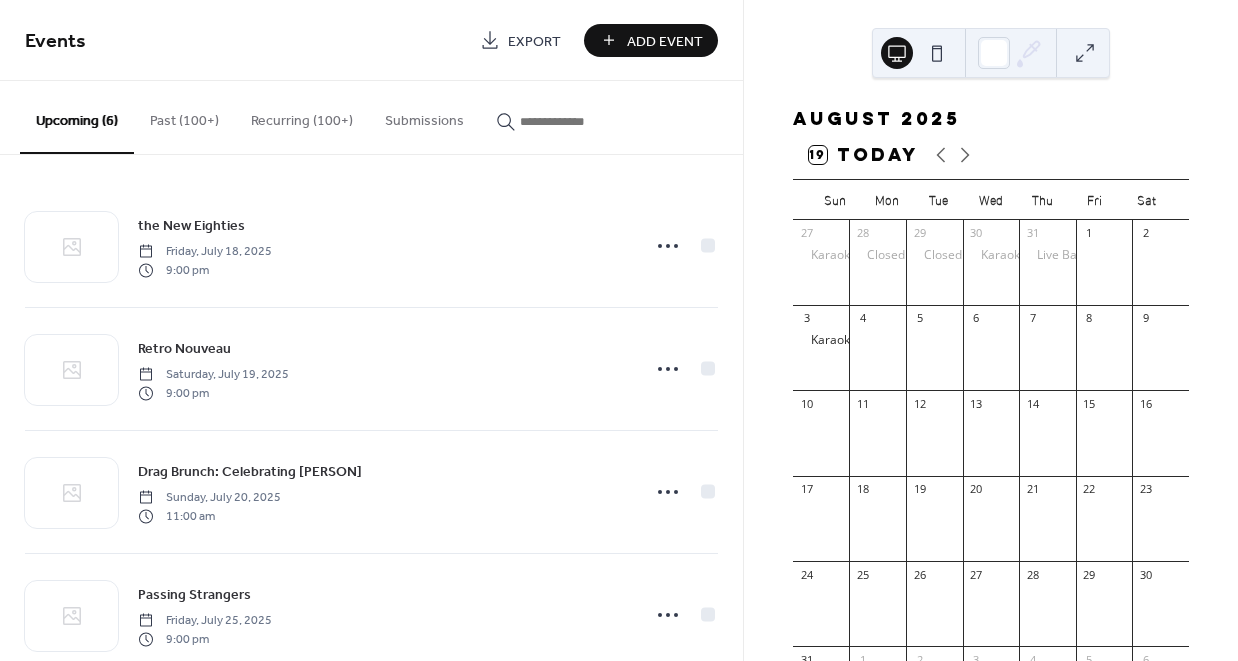 click on "Add Event" at bounding box center [665, 41] 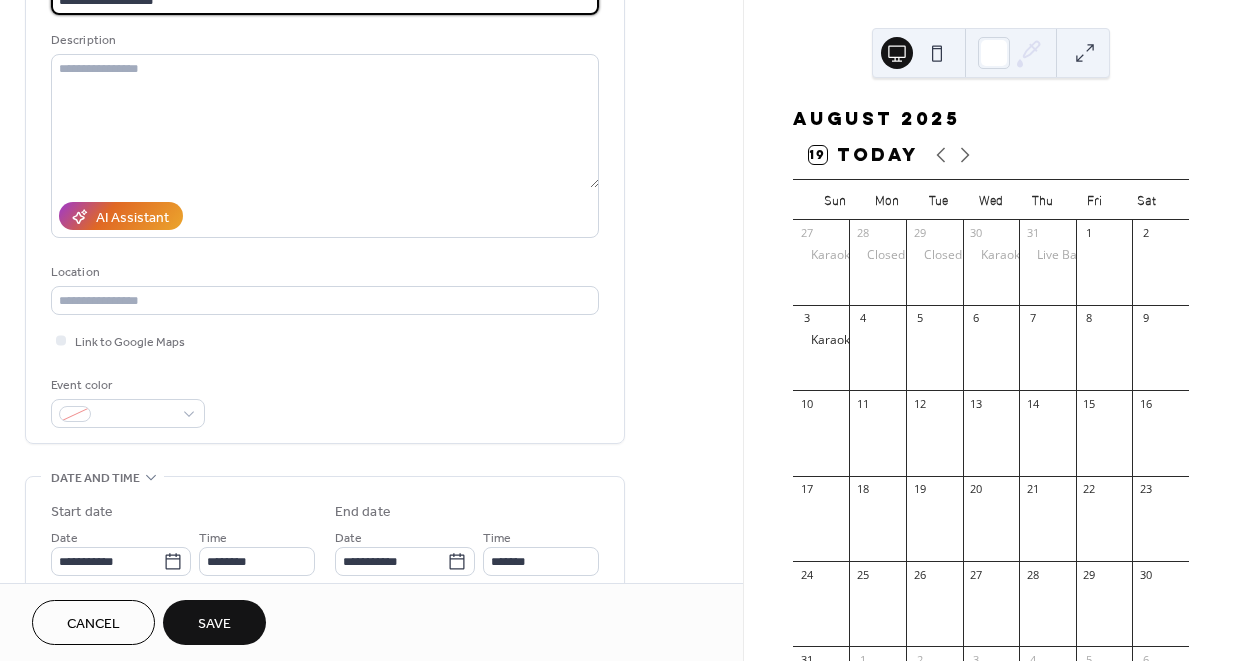 scroll, scrollTop: 207, scrollLeft: 0, axis: vertical 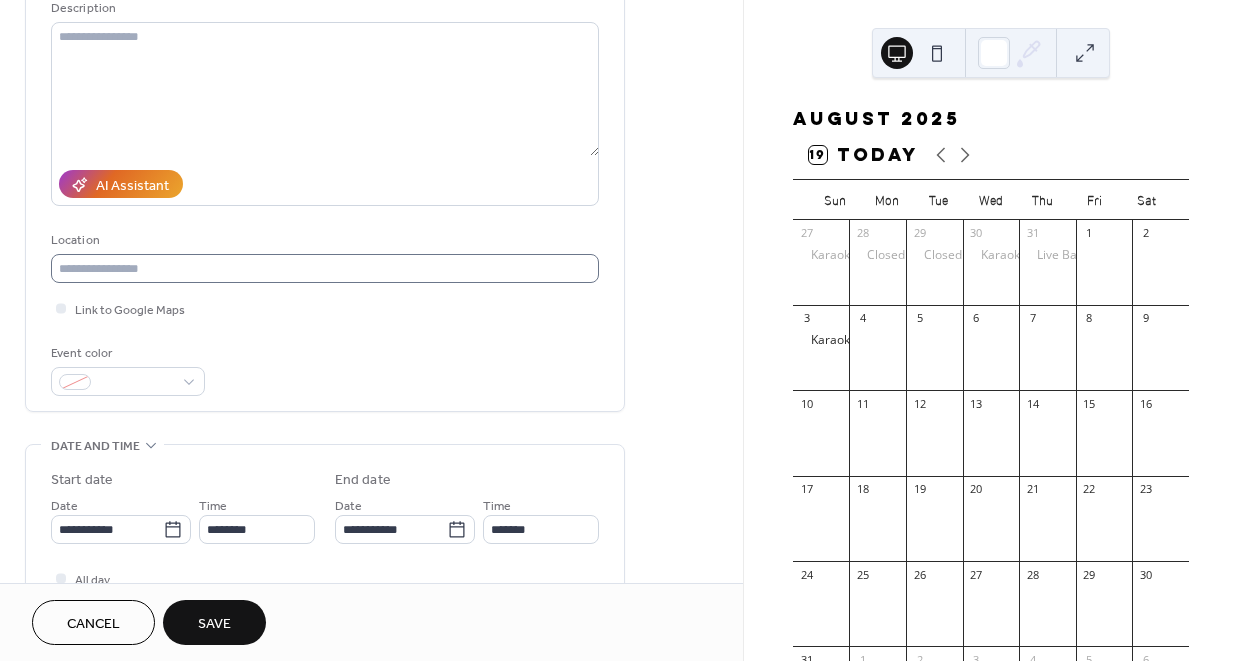 type on "**********" 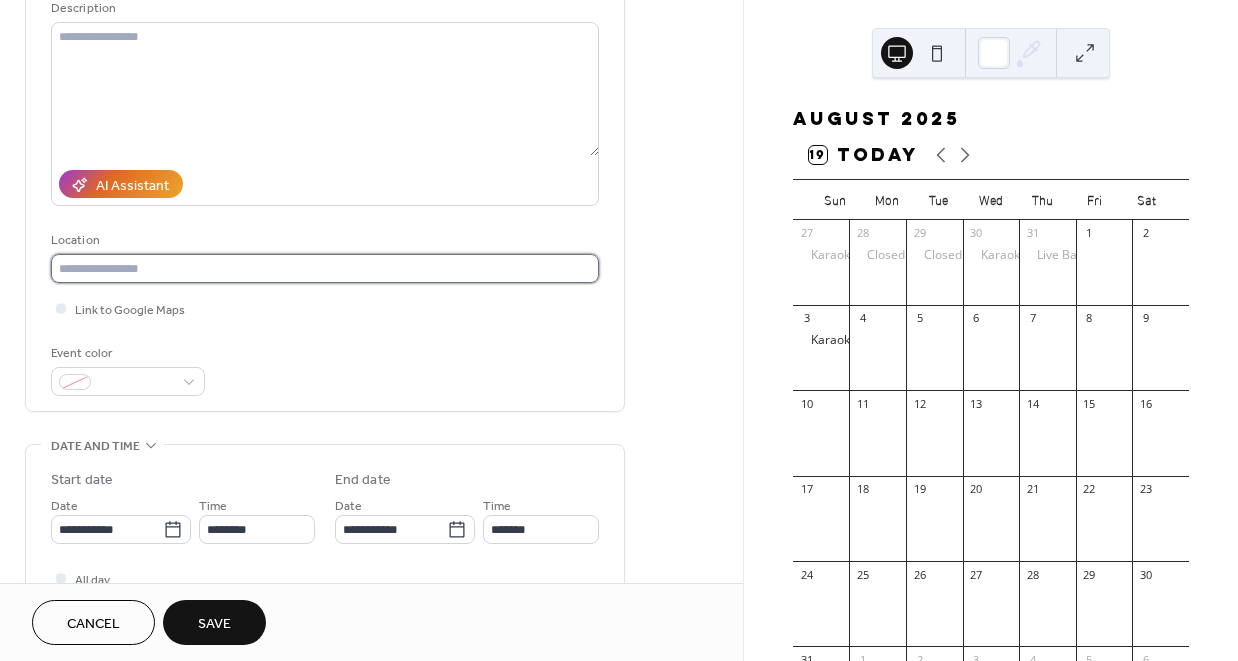click at bounding box center (325, 268) 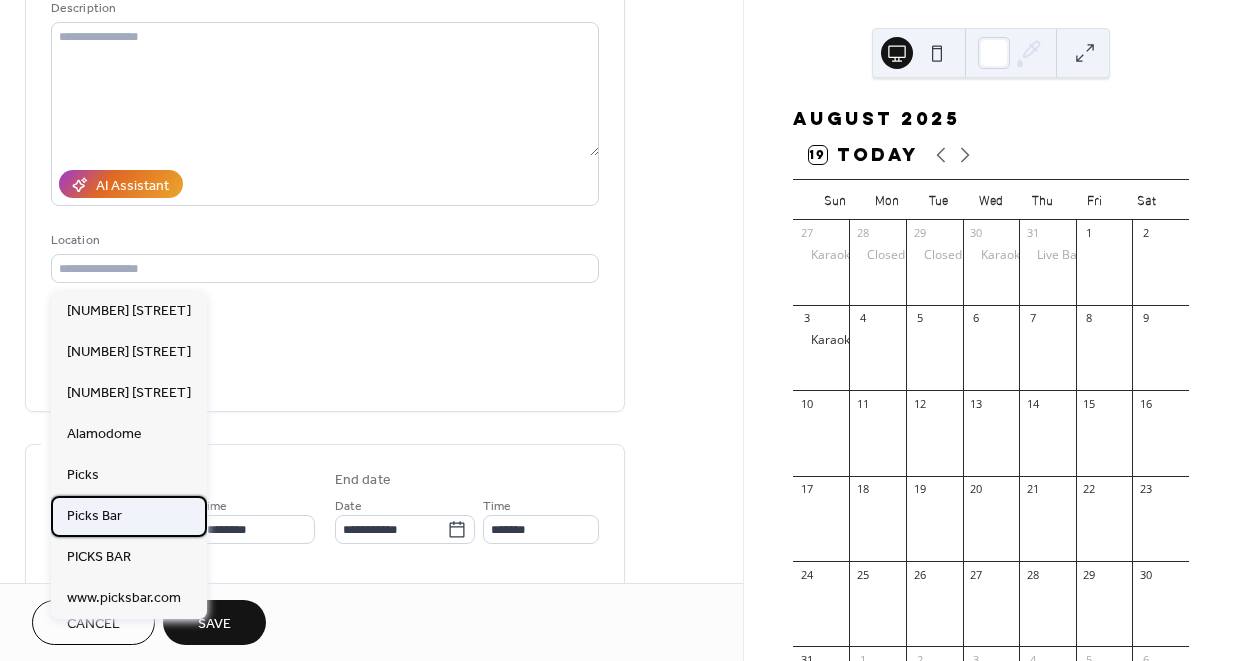 click on "Picks Bar" at bounding box center (129, 516) 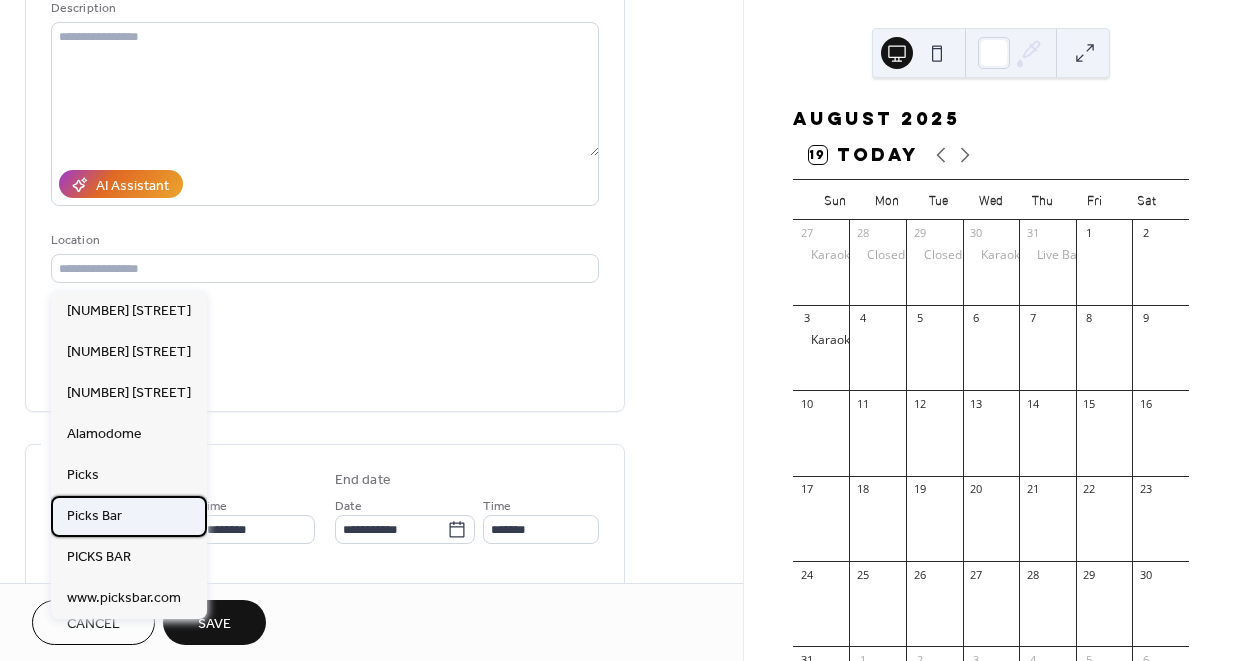 type on "*********" 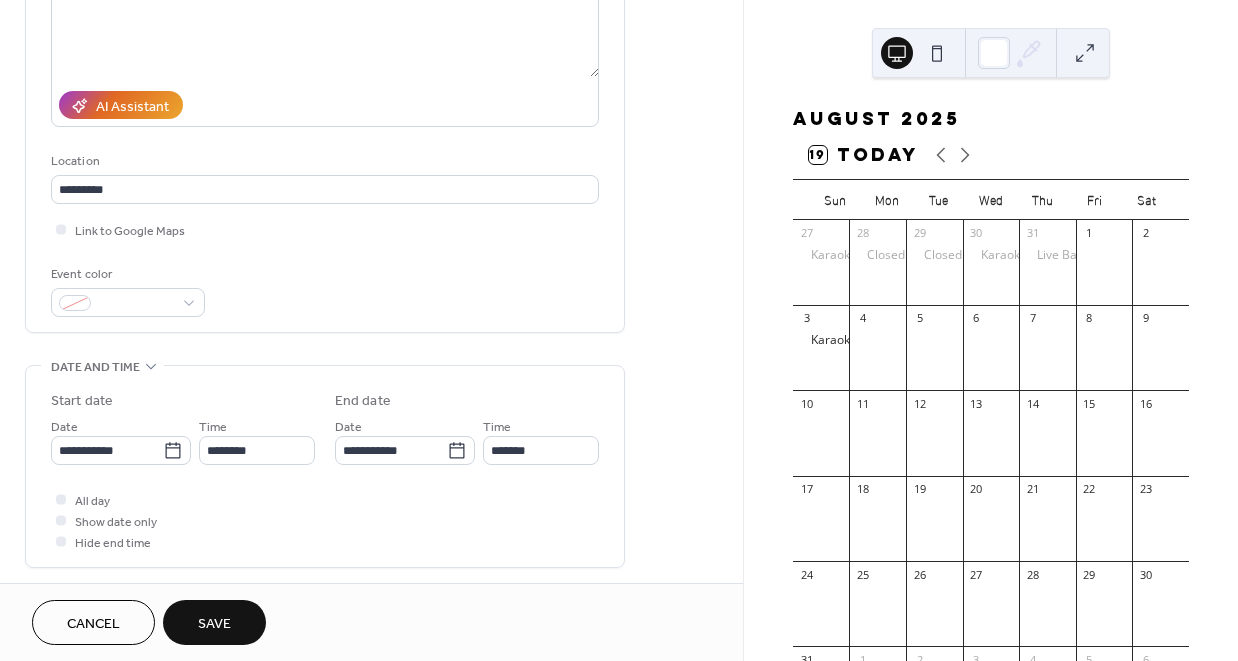 scroll, scrollTop: 288, scrollLeft: 0, axis: vertical 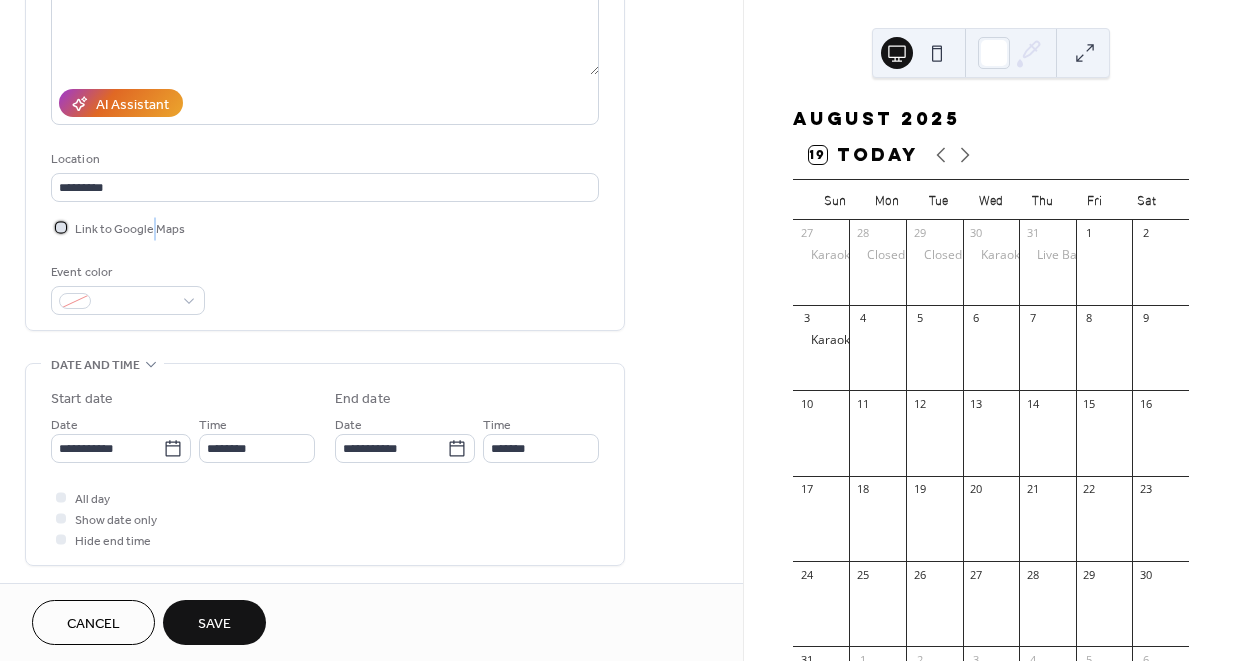 click on "Link to Google Maps" at bounding box center (130, 229) 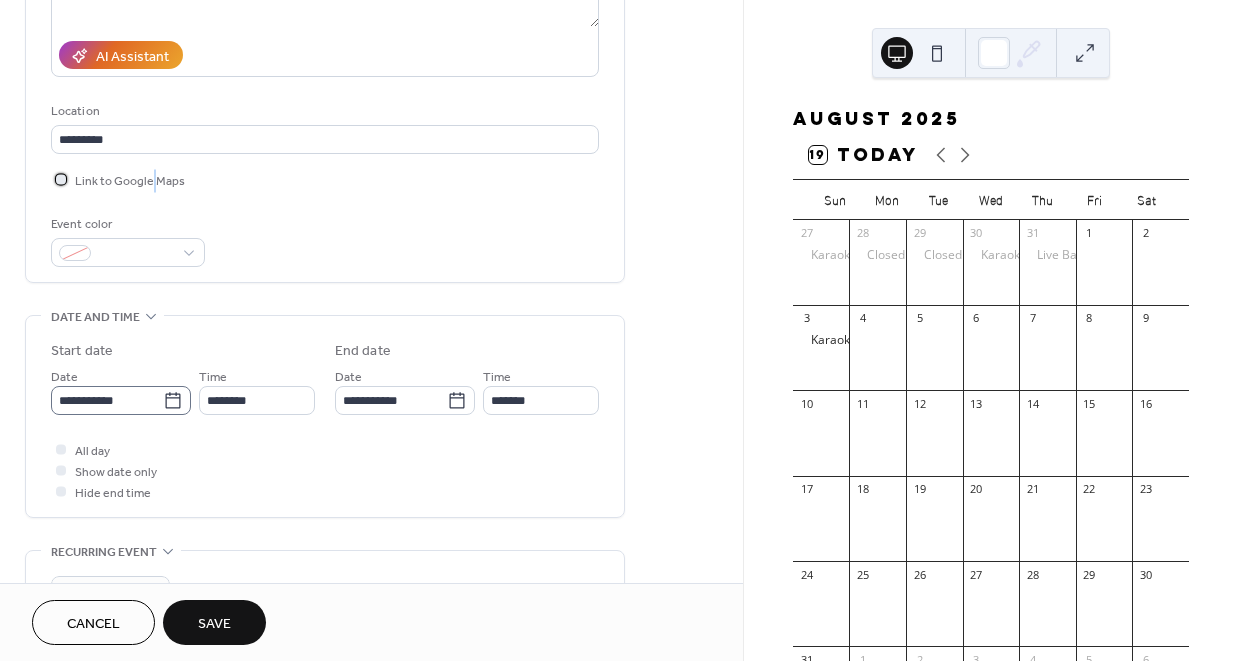 scroll, scrollTop: 353, scrollLeft: 0, axis: vertical 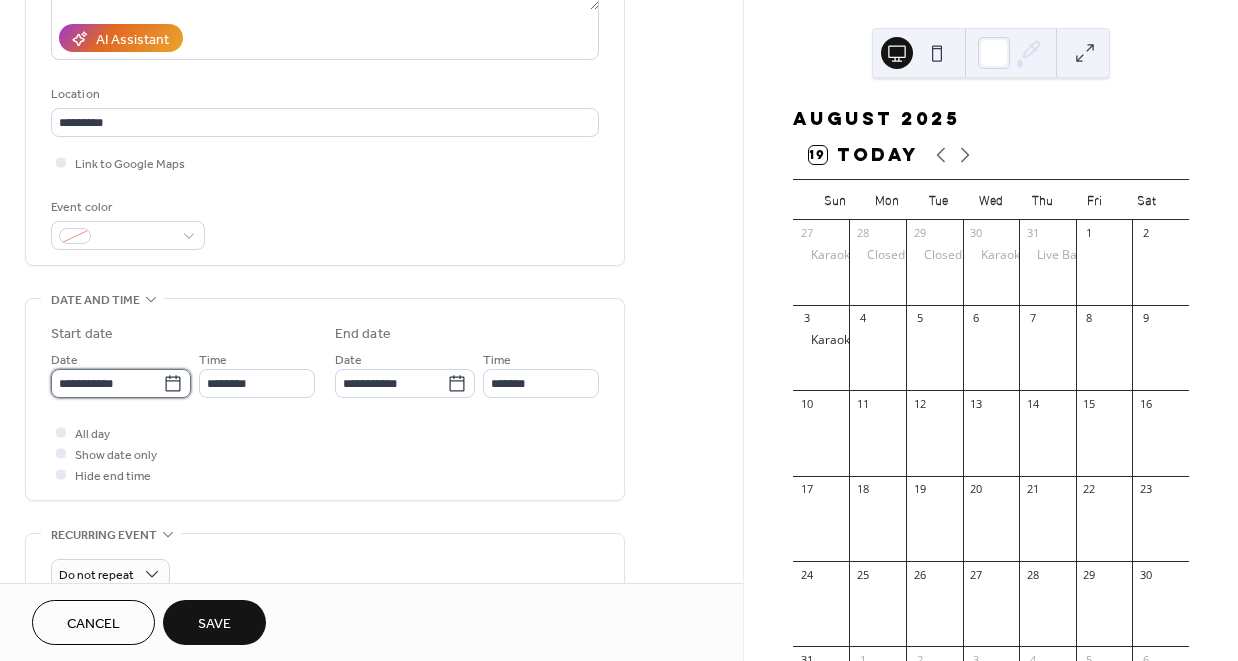 click on "**********" at bounding box center [107, 383] 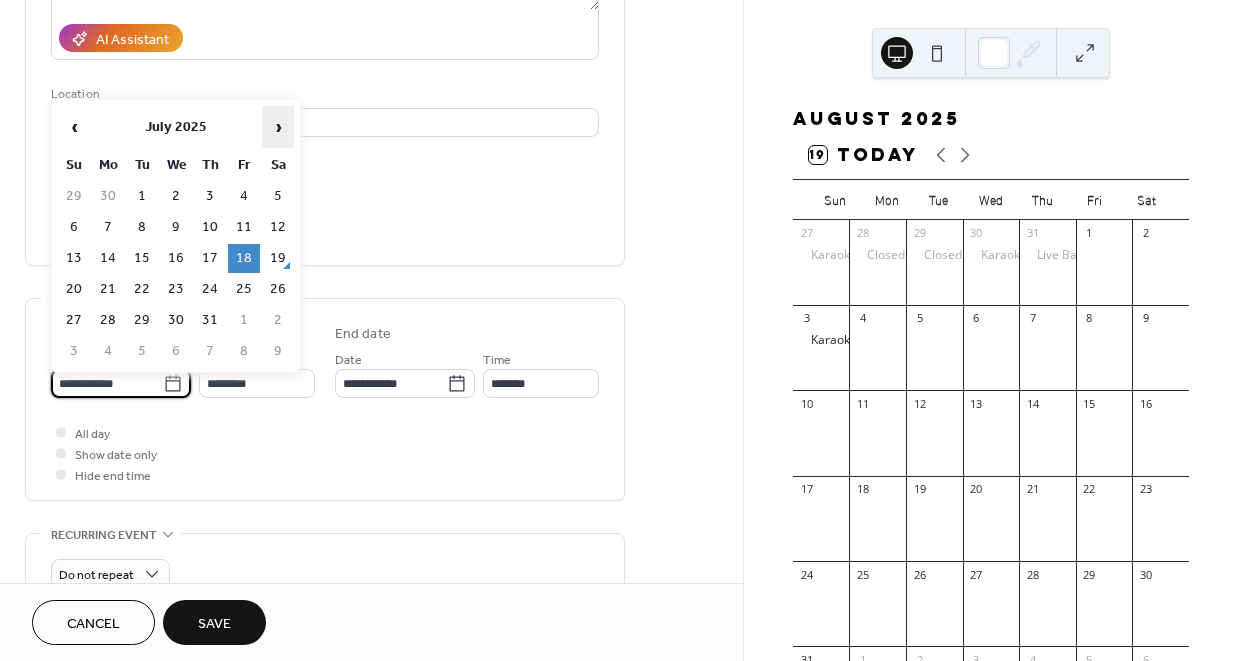click on "›" at bounding box center (278, 127) 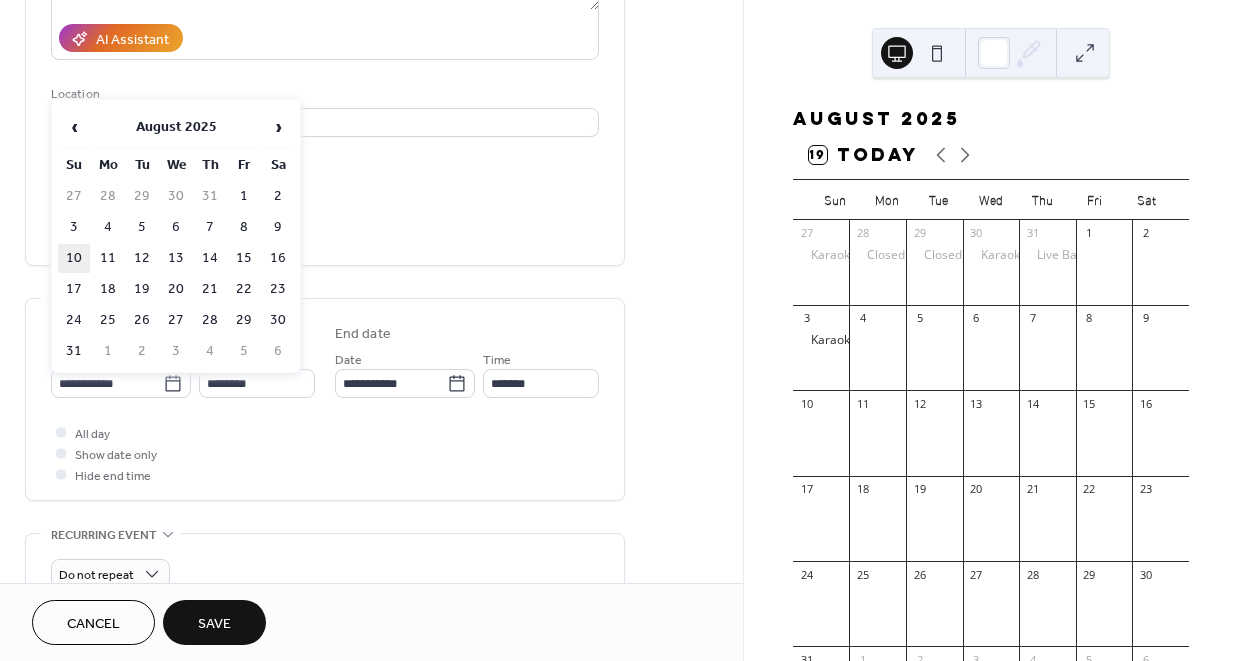 click on "10" at bounding box center (74, 258) 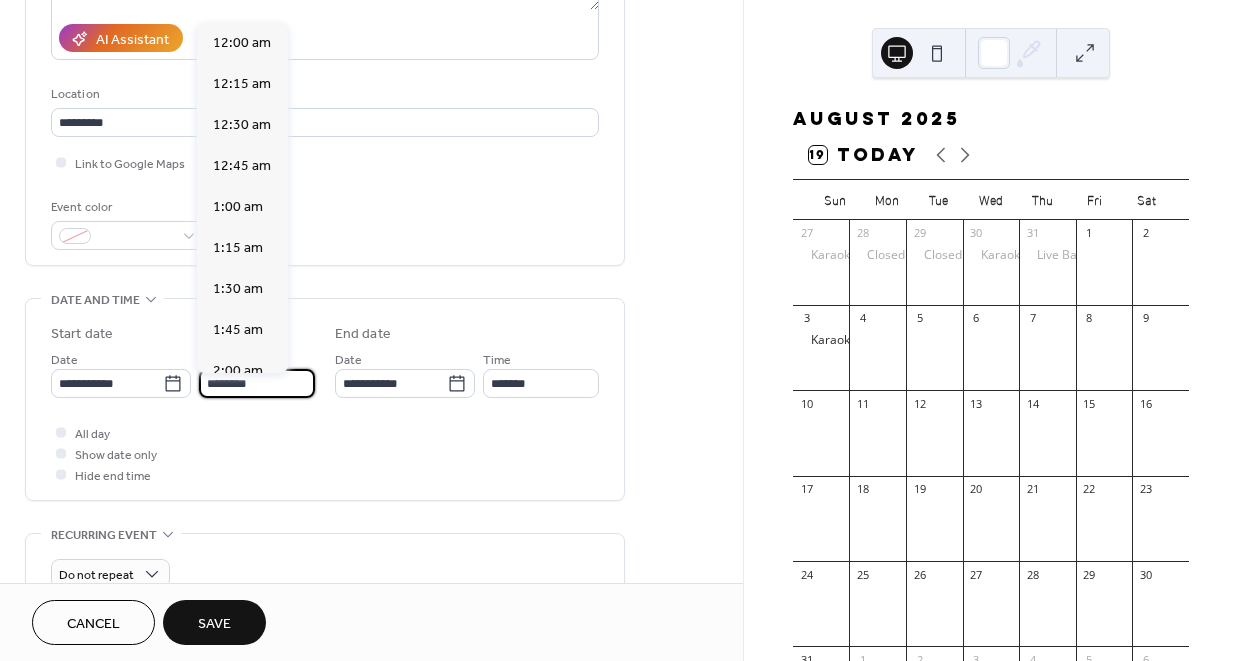 click on "********" at bounding box center (257, 383) 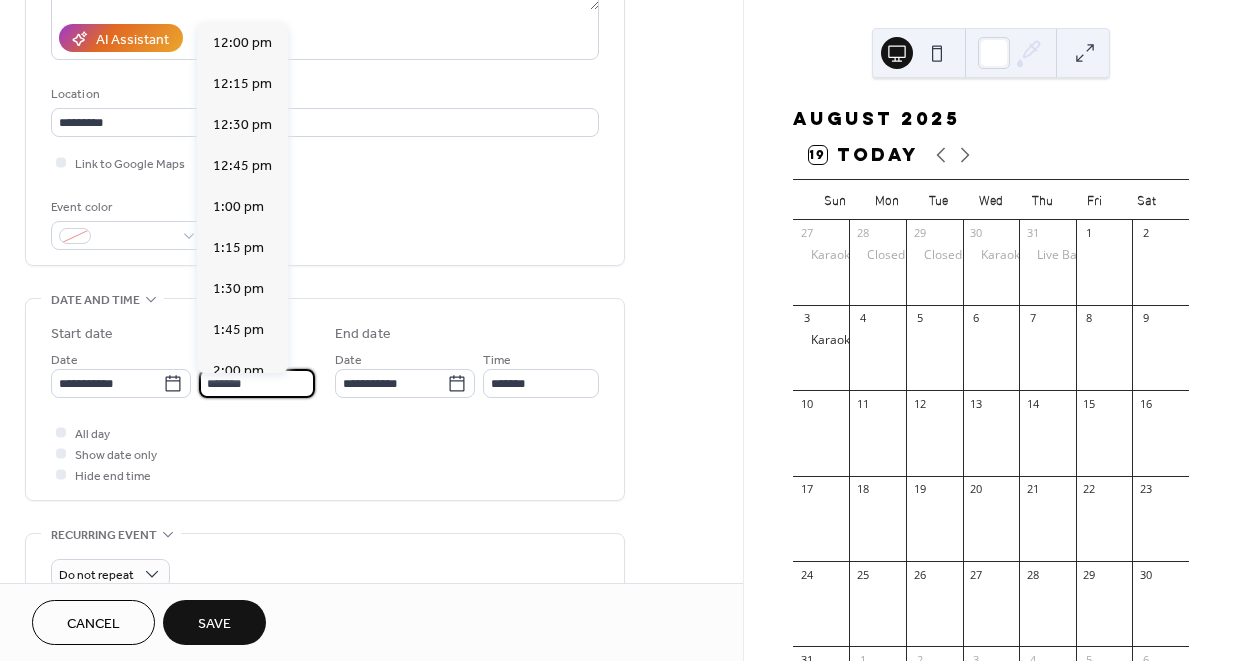 scroll, scrollTop: 2788, scrollLeft: 0, axis: vertical 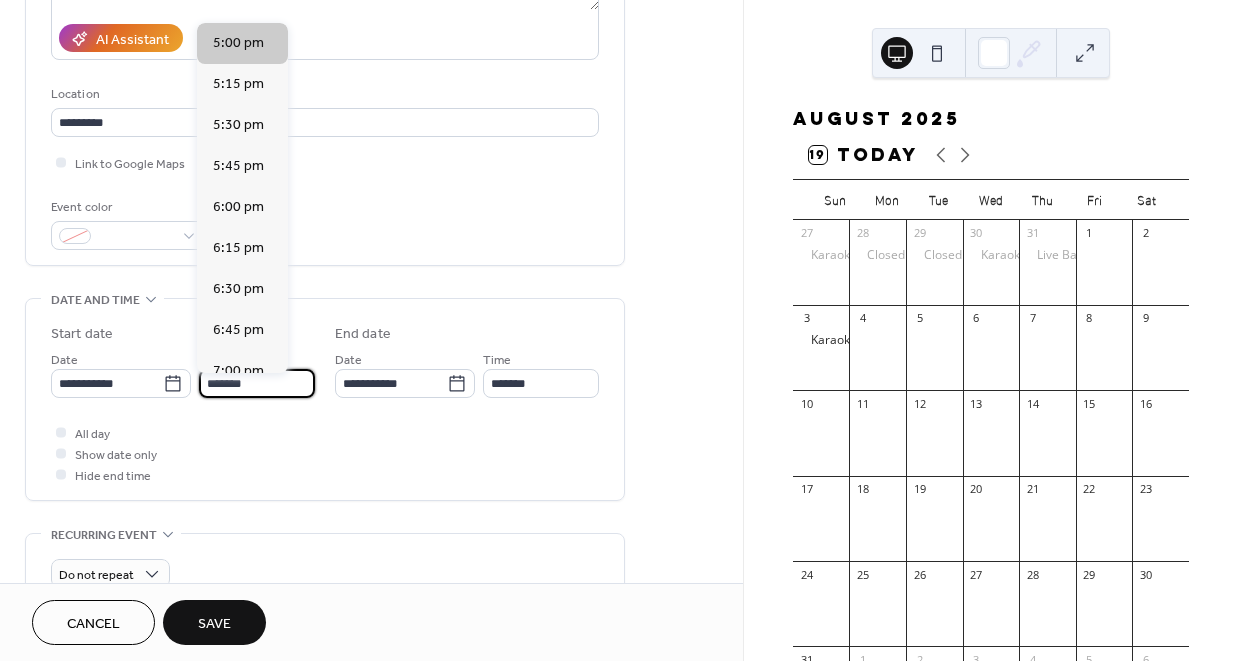 type on "*******" 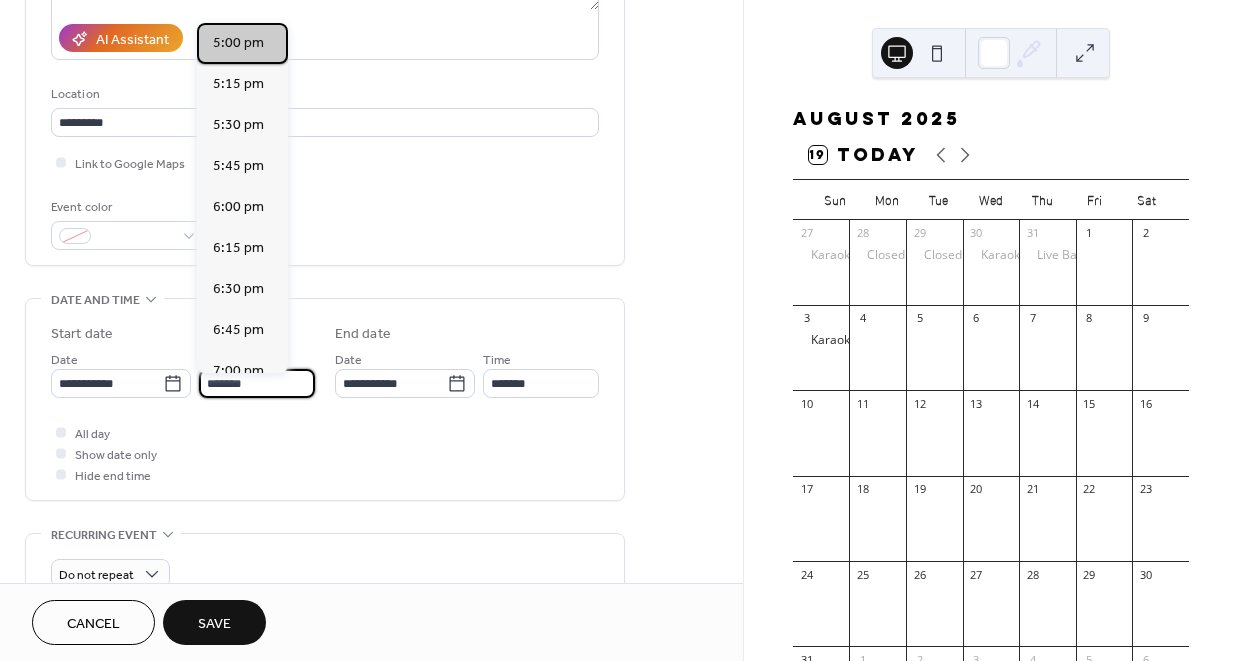 click on "5:00 pm" at bounding box center [238, 43] 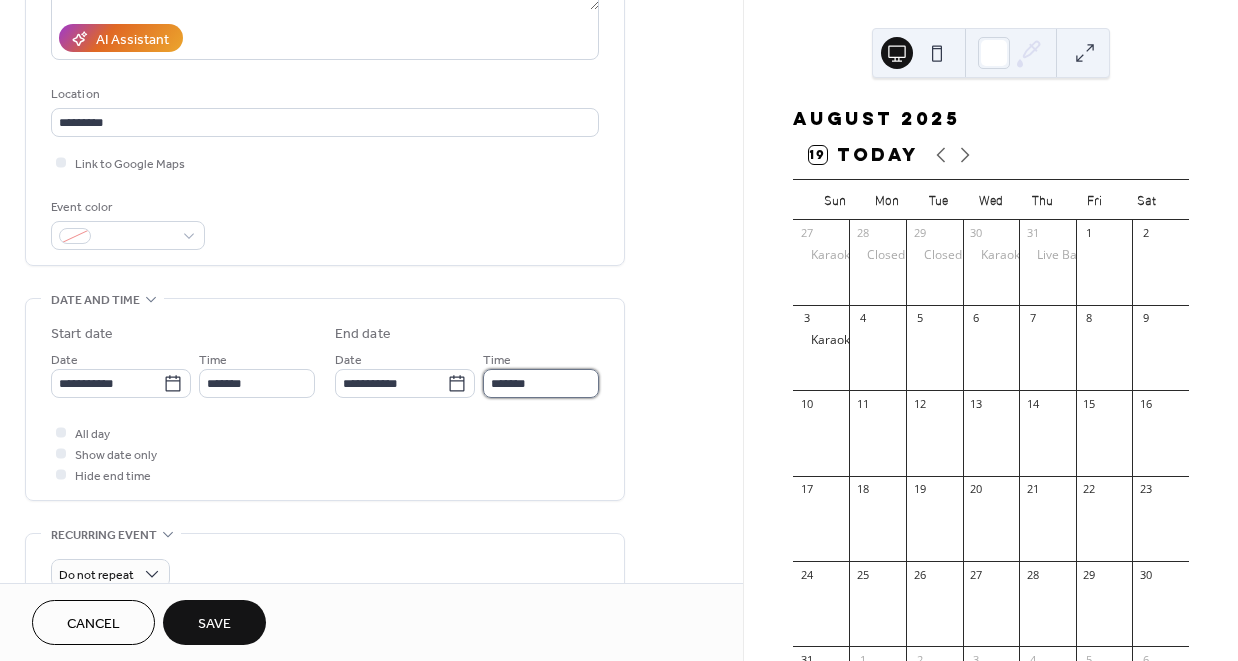 click on "*******" at bounding box center [541, 383] 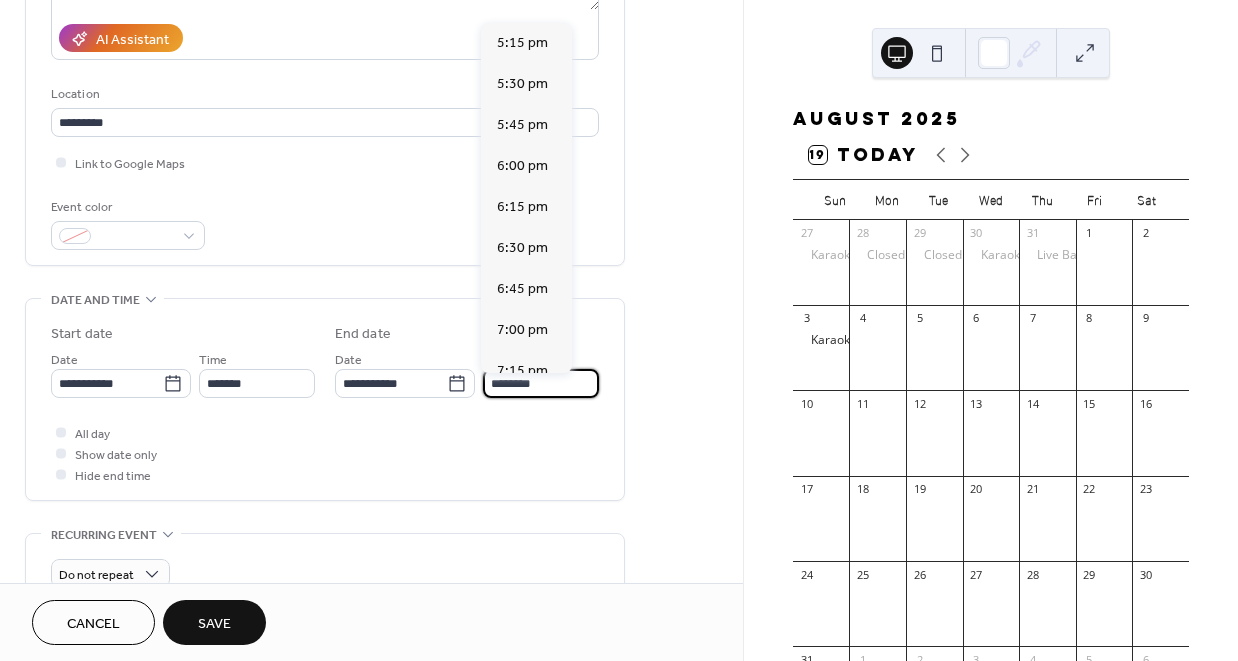 scroll, scrollTop: 757, scrollLeft: 0, axis: vertical 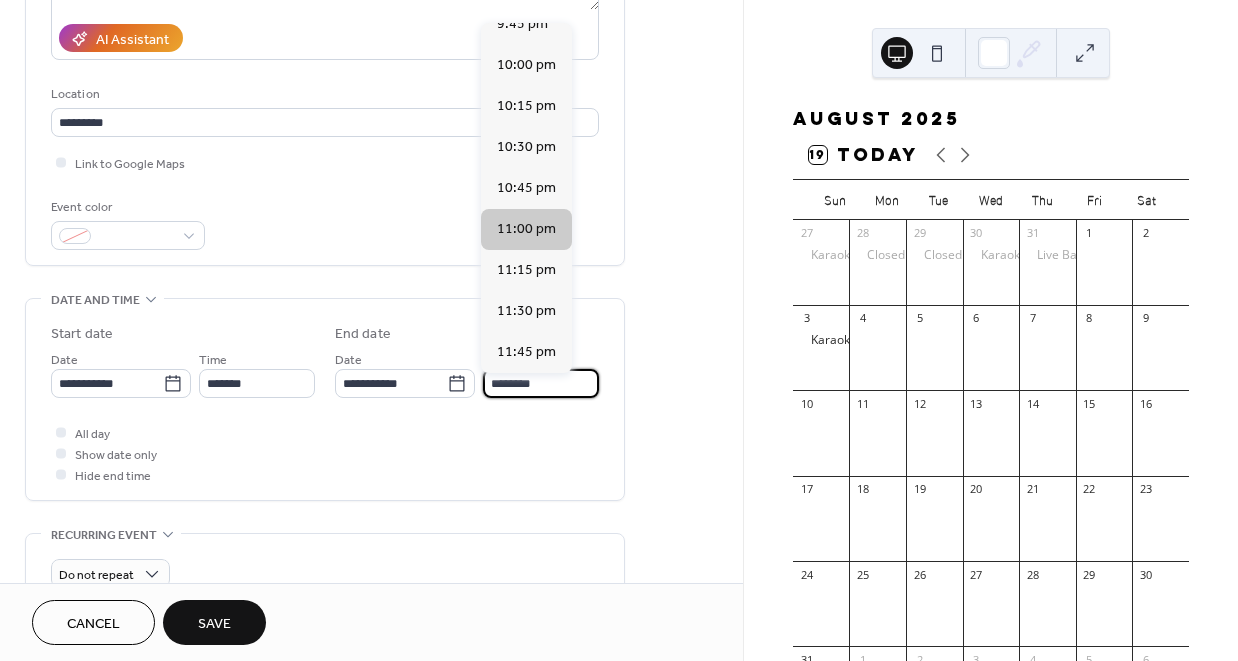 type on "********" 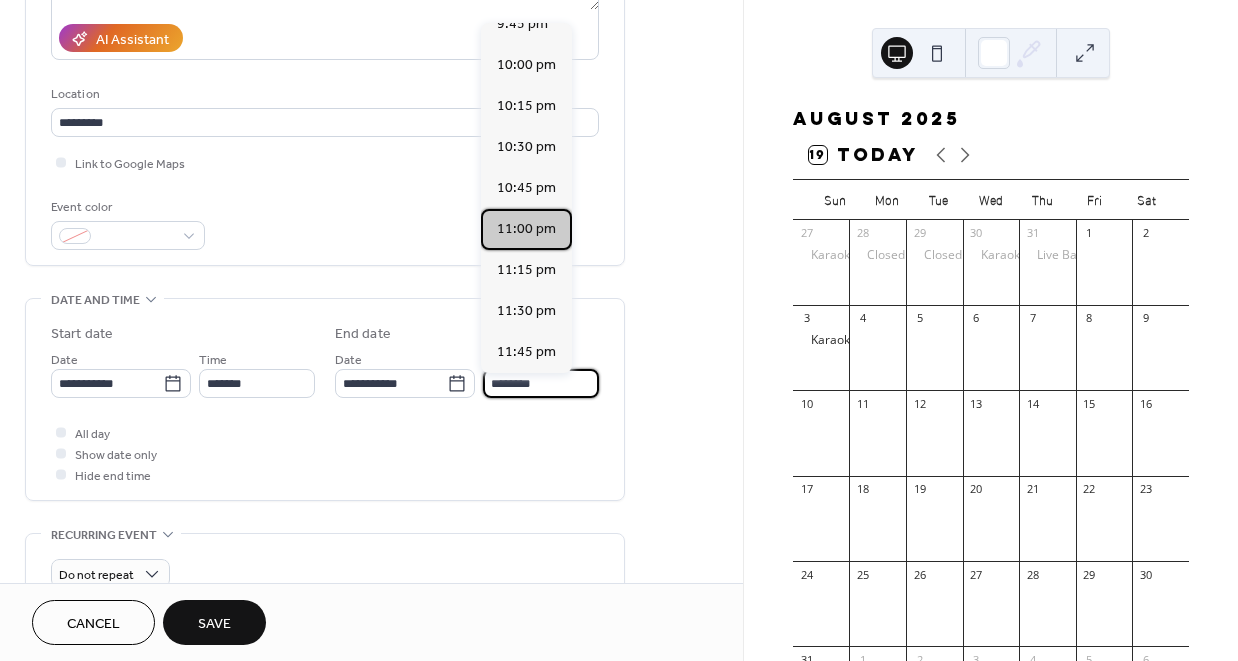 click on "11:00 pm" at bounding box center (526, 229) 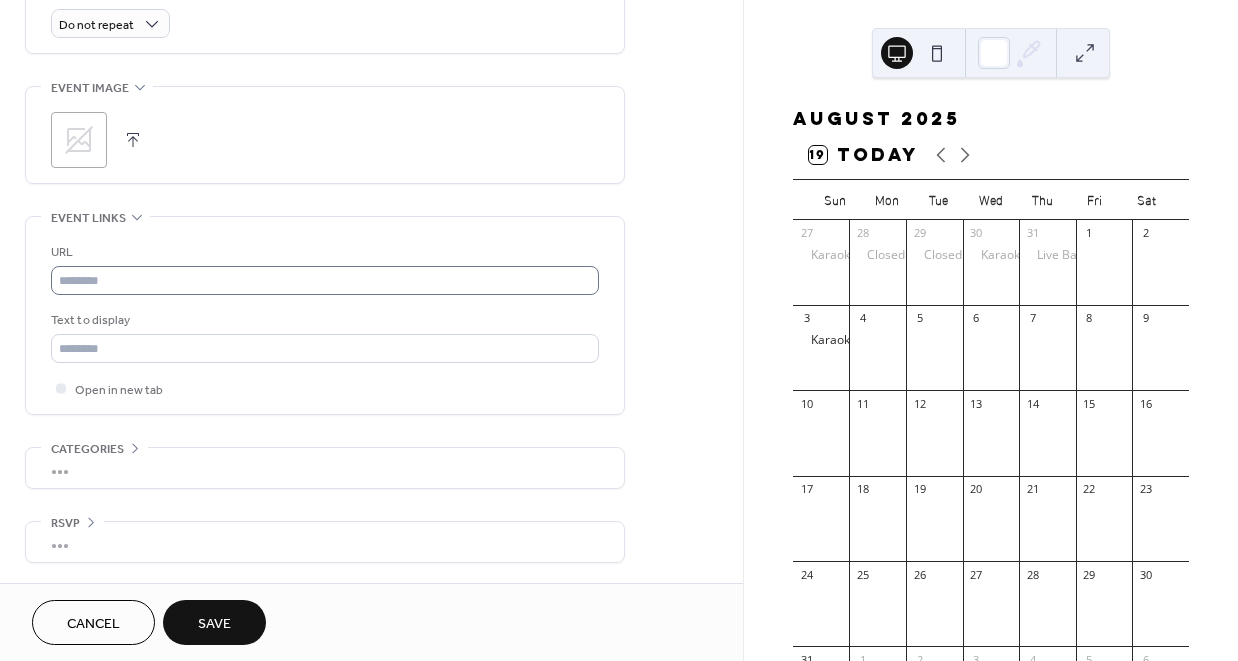 scroll, scrollTop: 913, scrollLeft: 0, axis: vertical 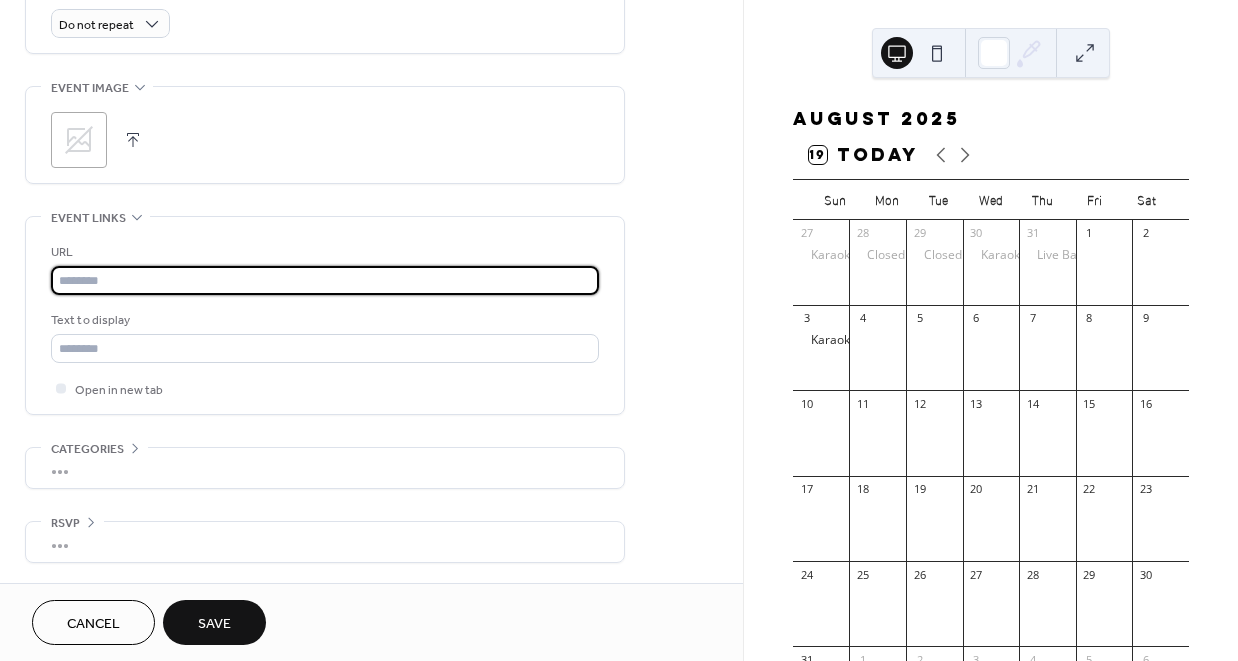 click at bounding box center (325, 280) 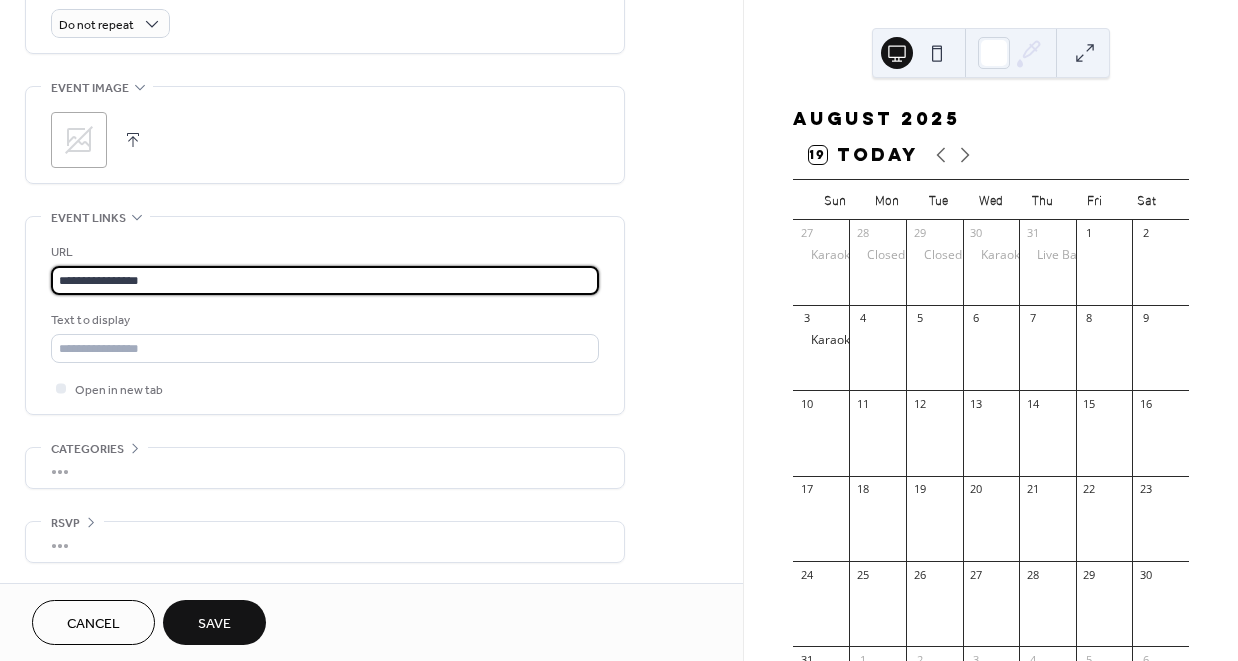 type on "**********" 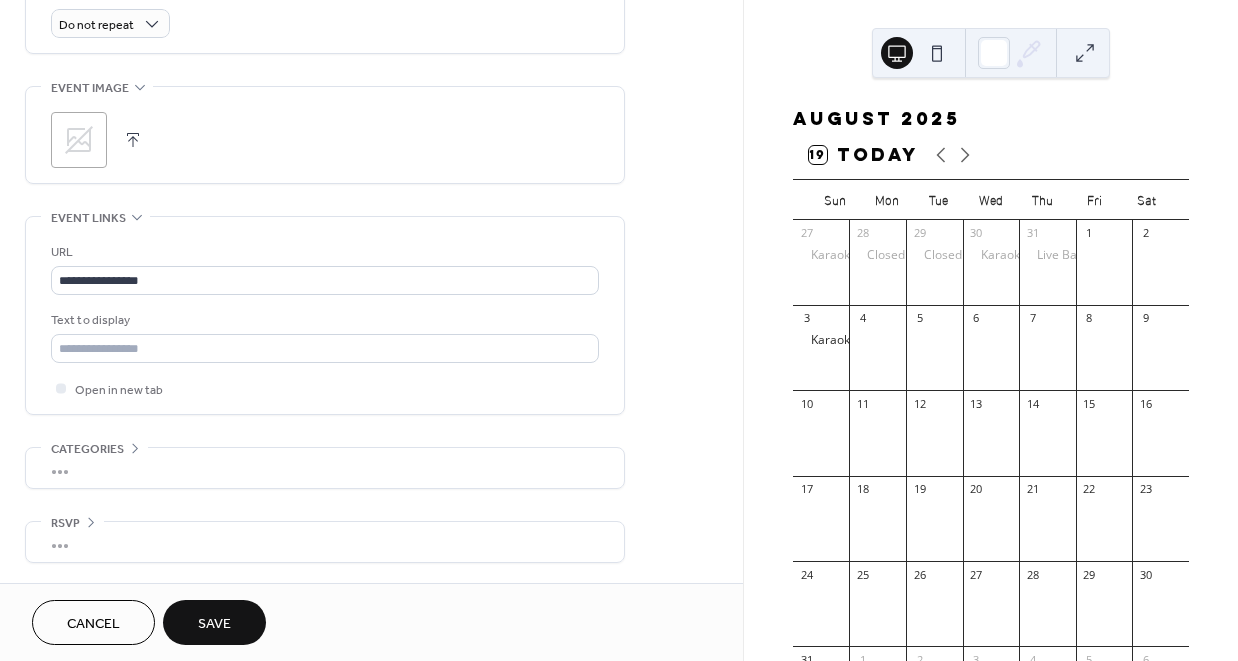 click on "Save" at bounding box center (214, 624) 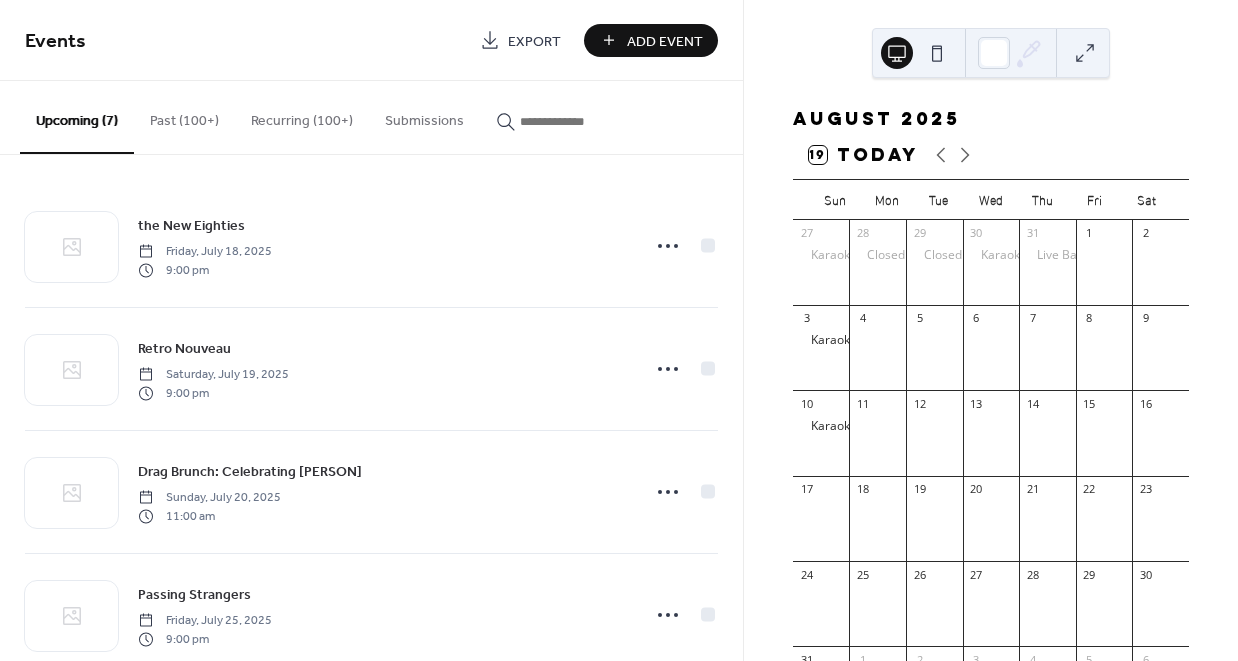click on "Add Event" at bounding box center (665, 41) 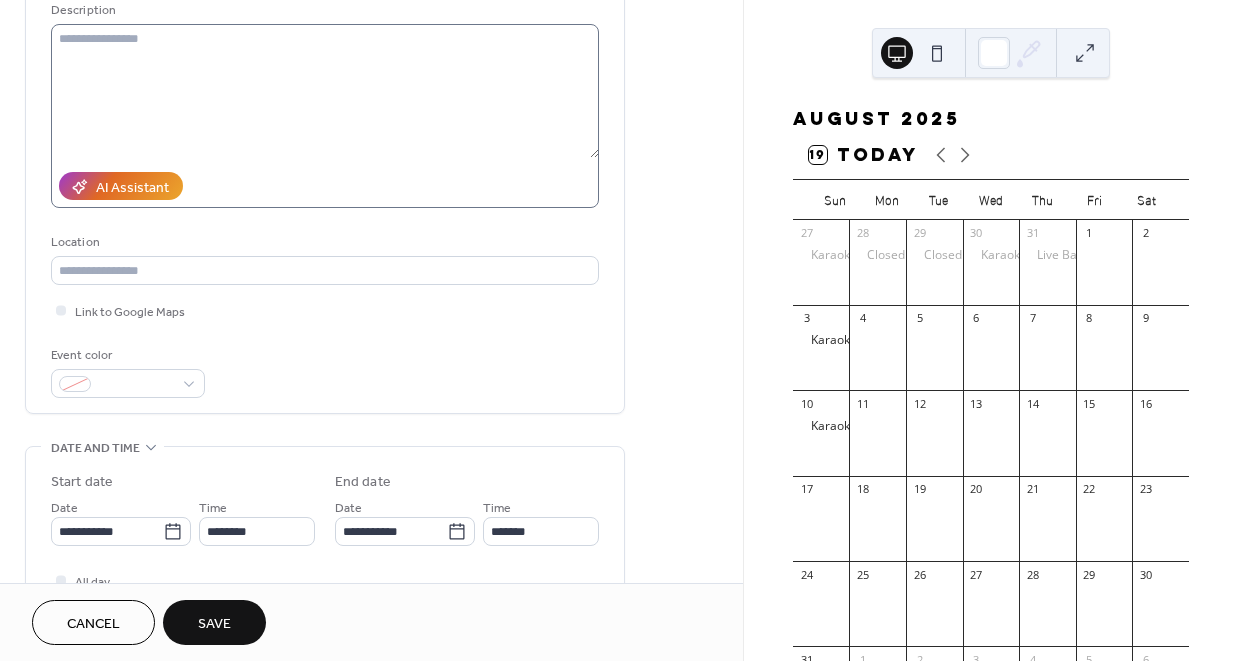 scroll, scrollTop: 238, scrollLeft: 0, axis: vertical 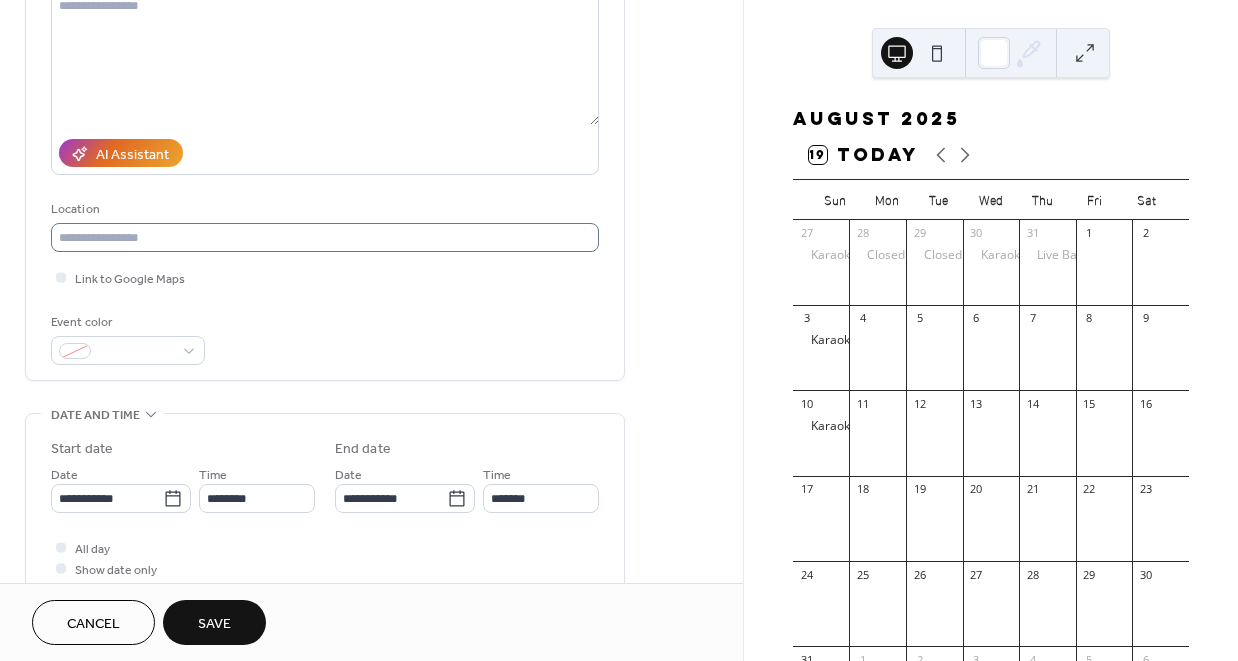 type on "**********" 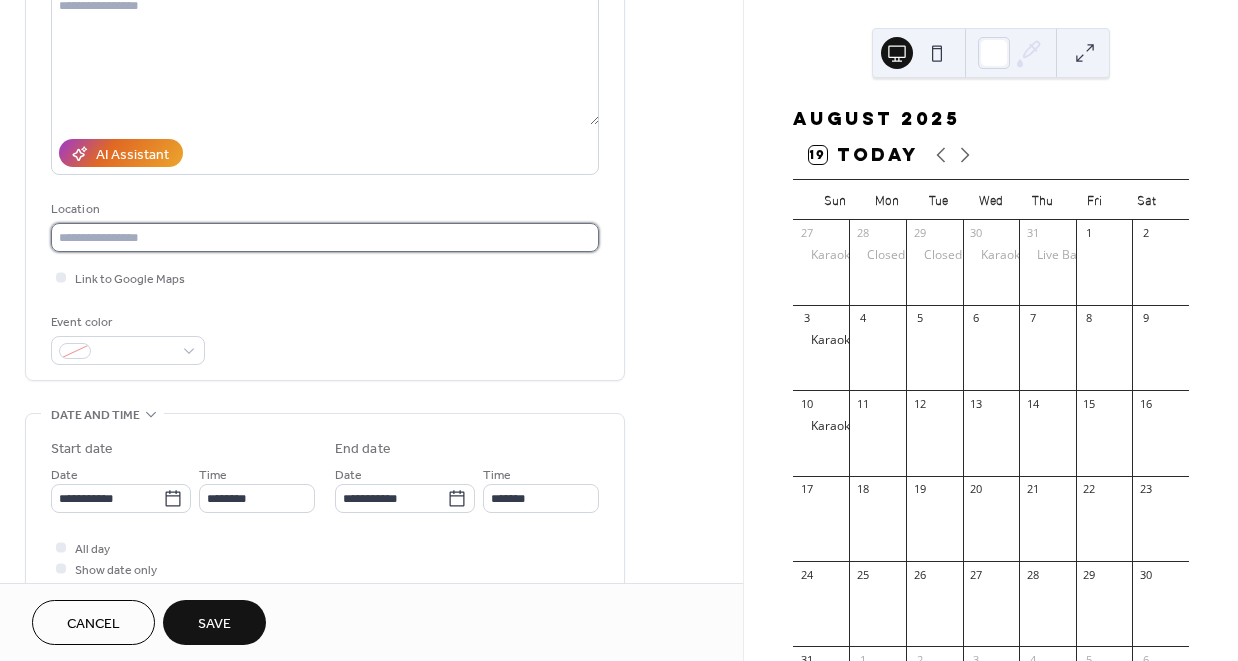click at bounding box center [325, 237] 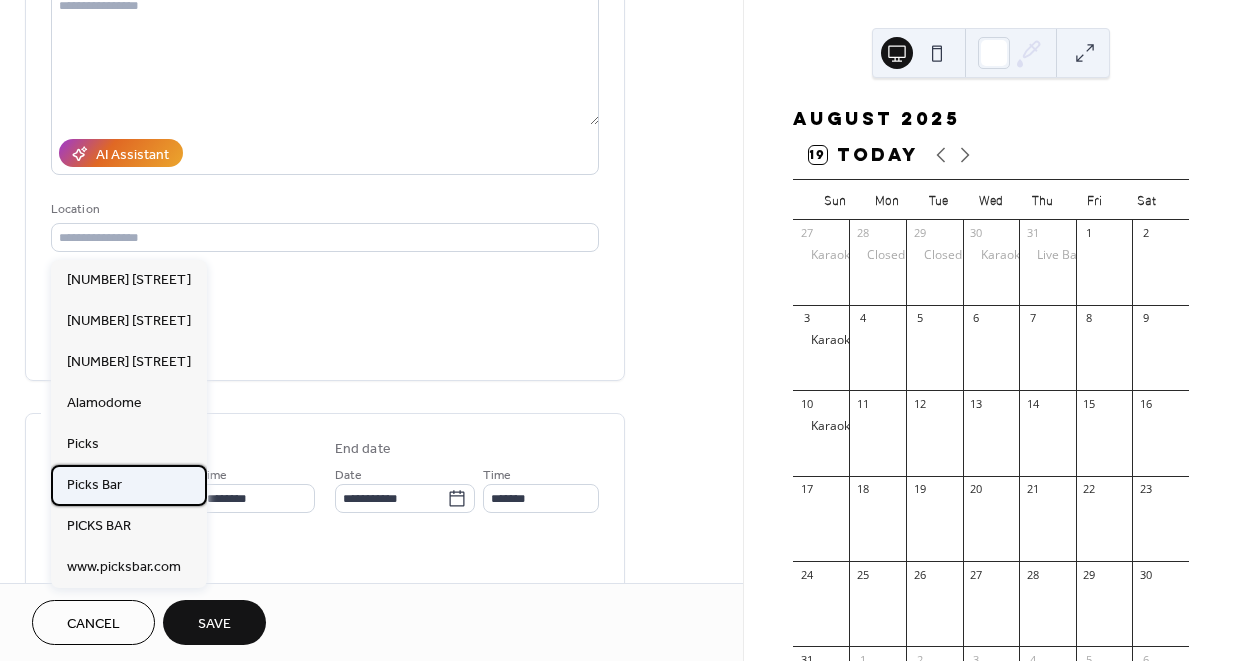 click on "Picks Bar" at bounding box center (129, 485) 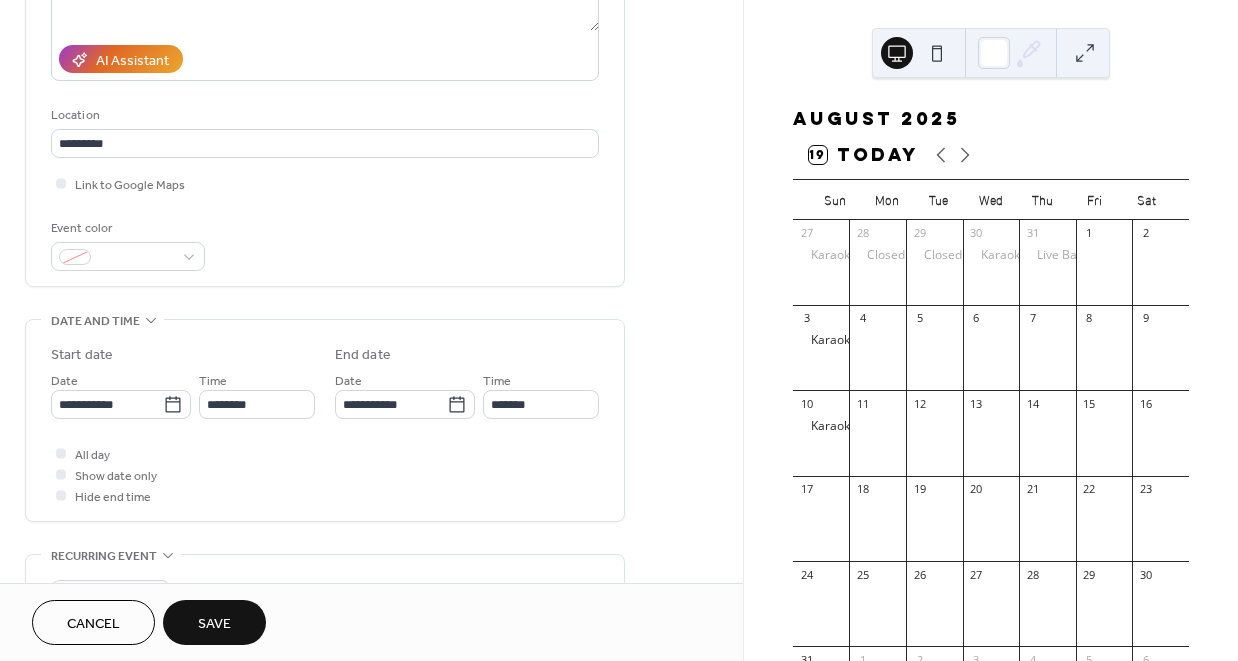 scroll, scrollTop: 335, scrollLeft: 0, axis: vertical 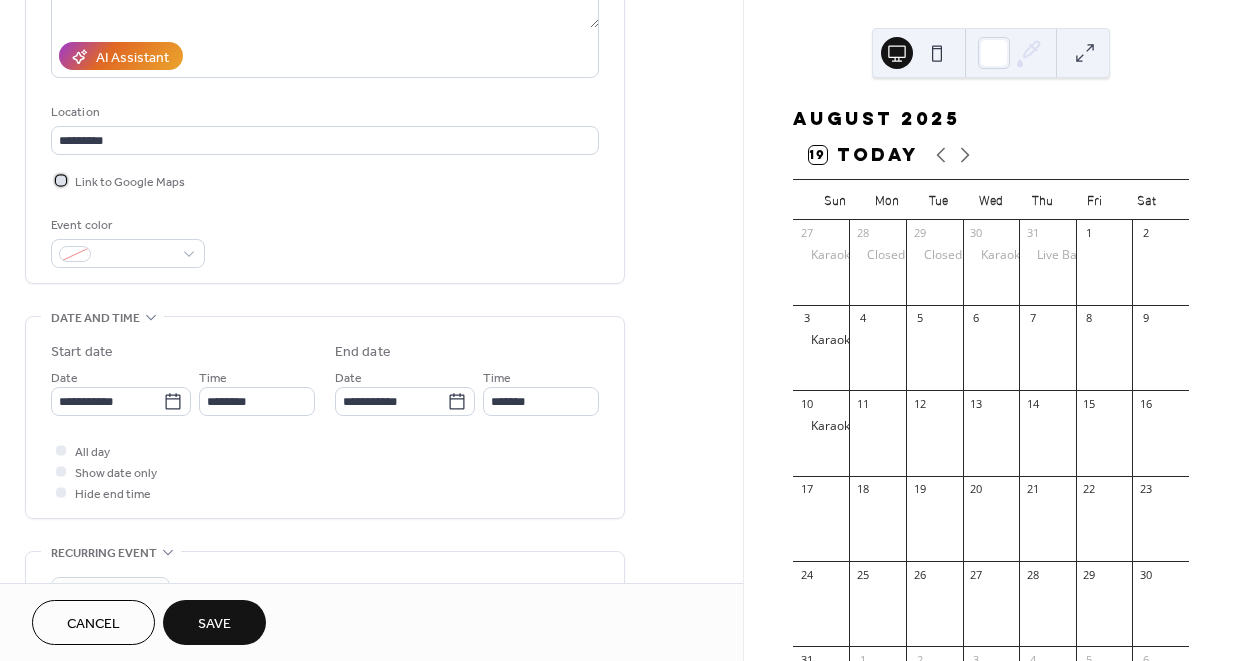 click on "Link to Google Maps" at bounding box center [130, 182] 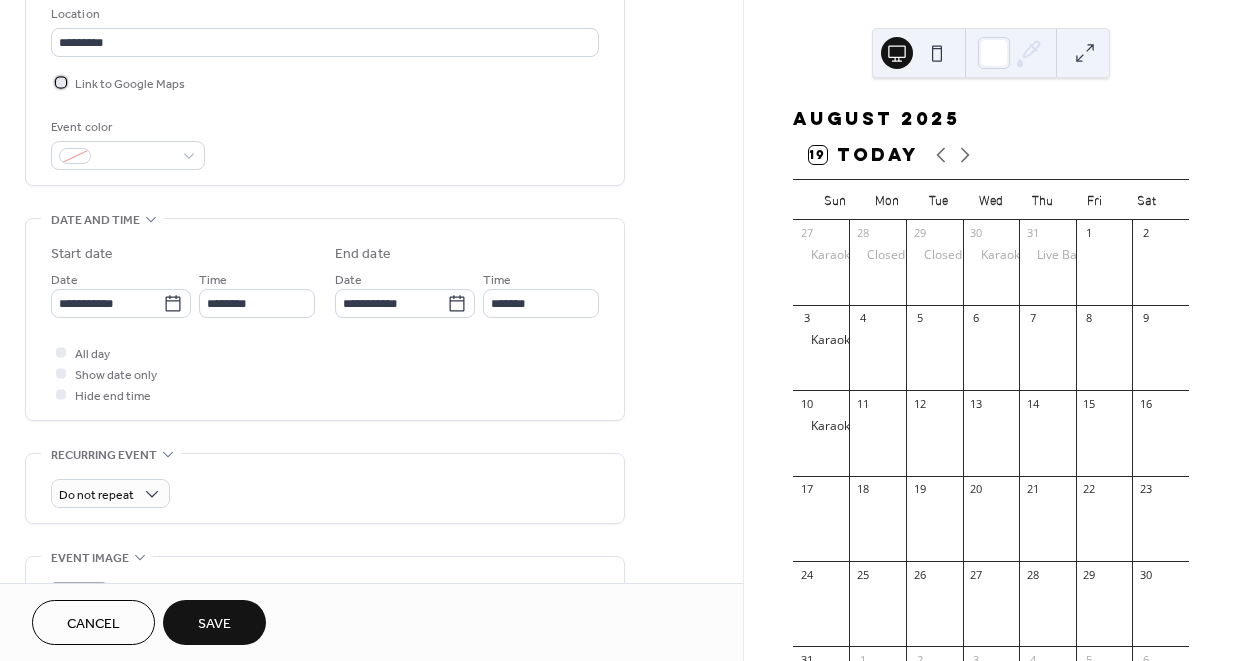 scroll, scrollTop: 449, scrollLeft: 0, axis: vertical 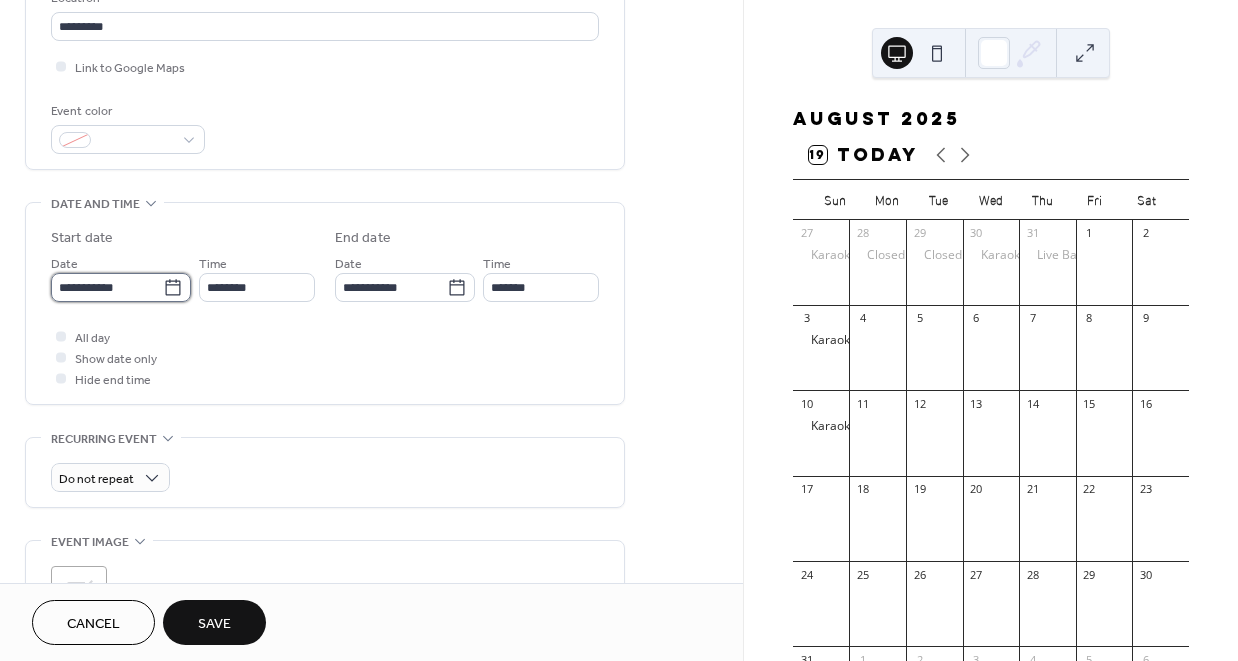click on "**********" at bounding box center (107, 287) 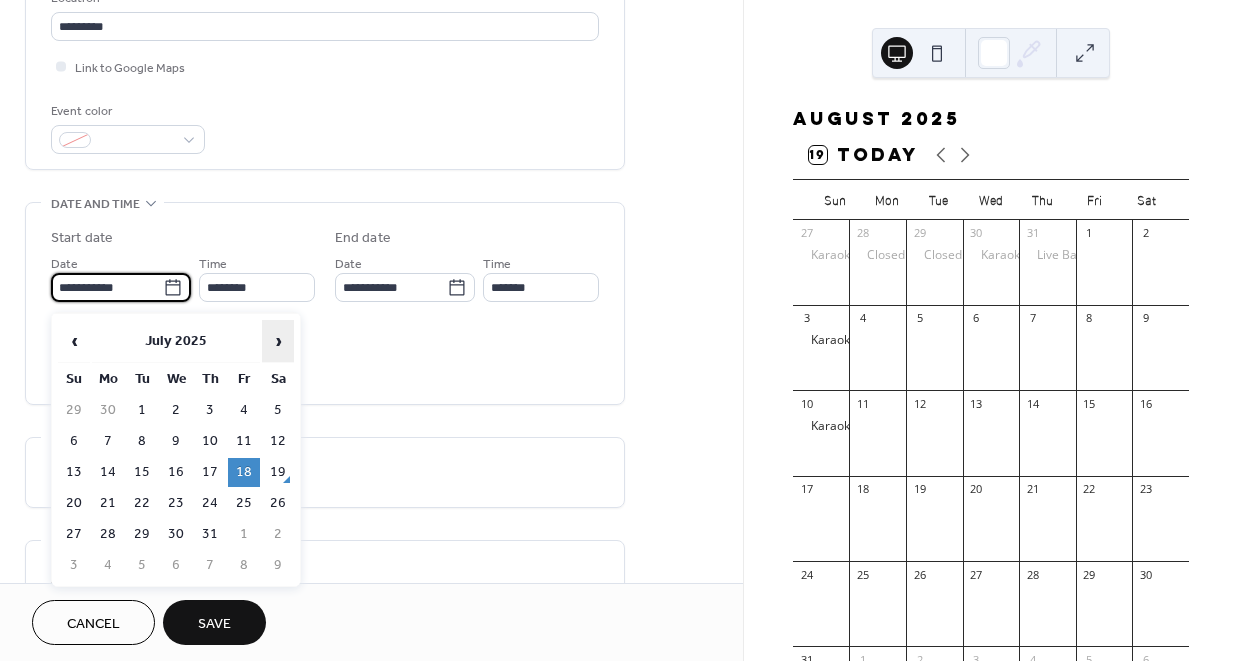 click on "›" at bounding box center [278, 341] 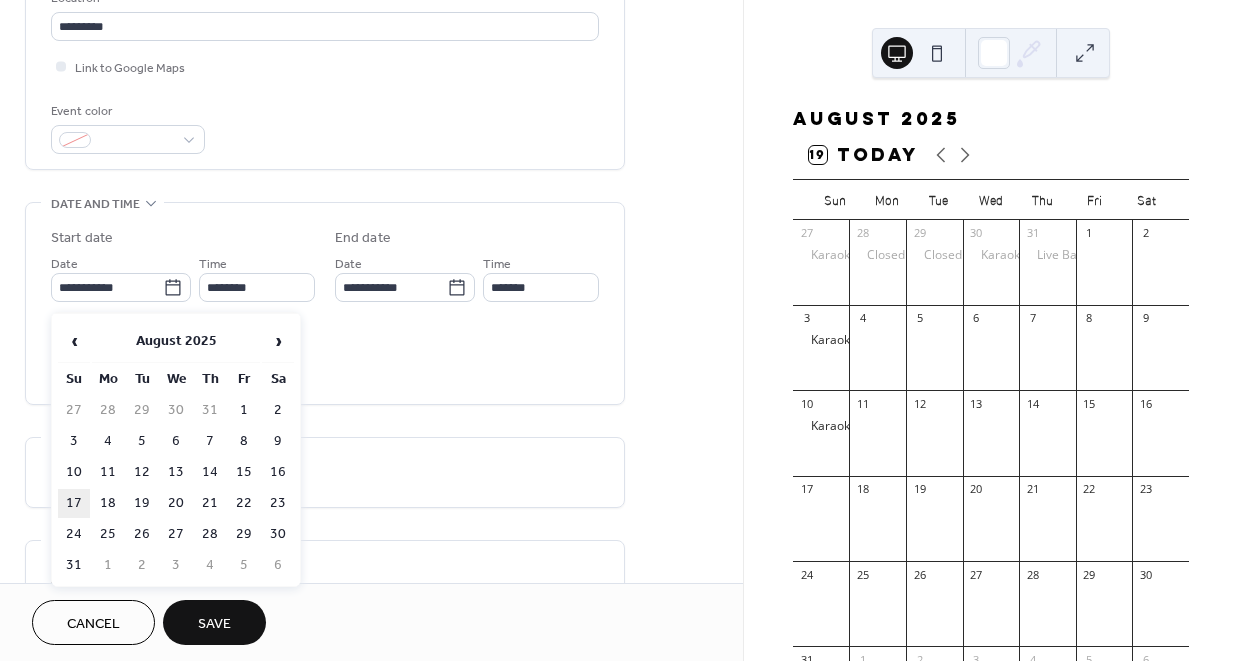 click on "17" at bounding box center (74, 503) 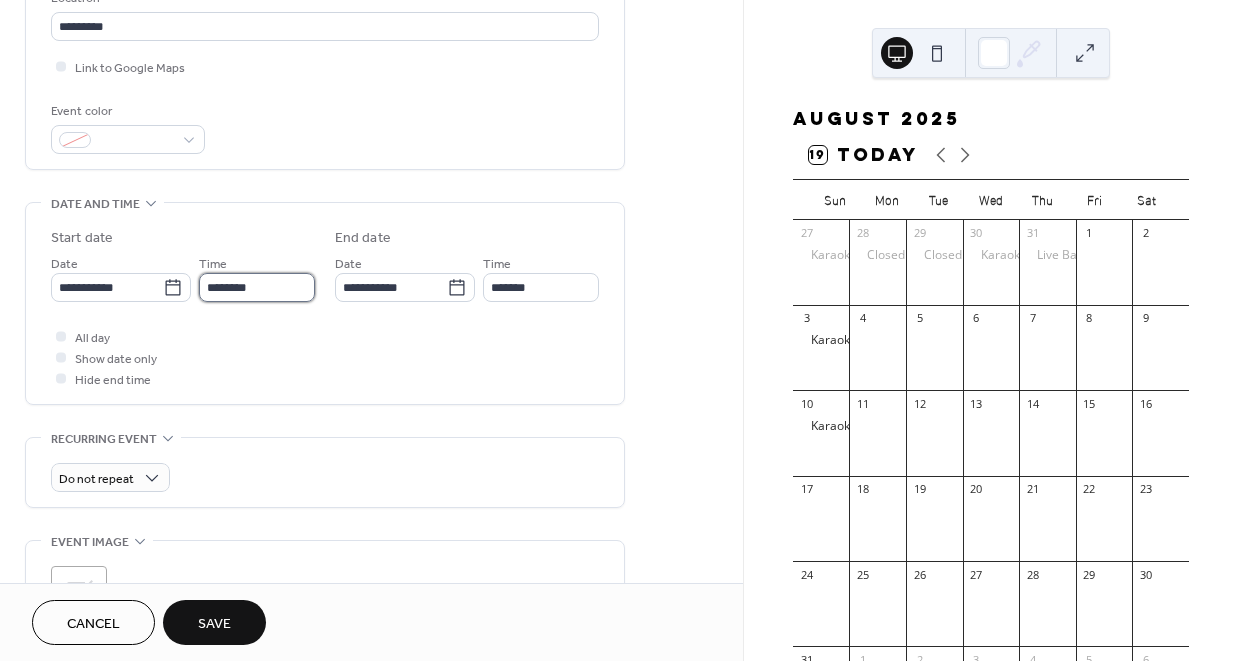 click on "********" at bounding box center [257, 287] 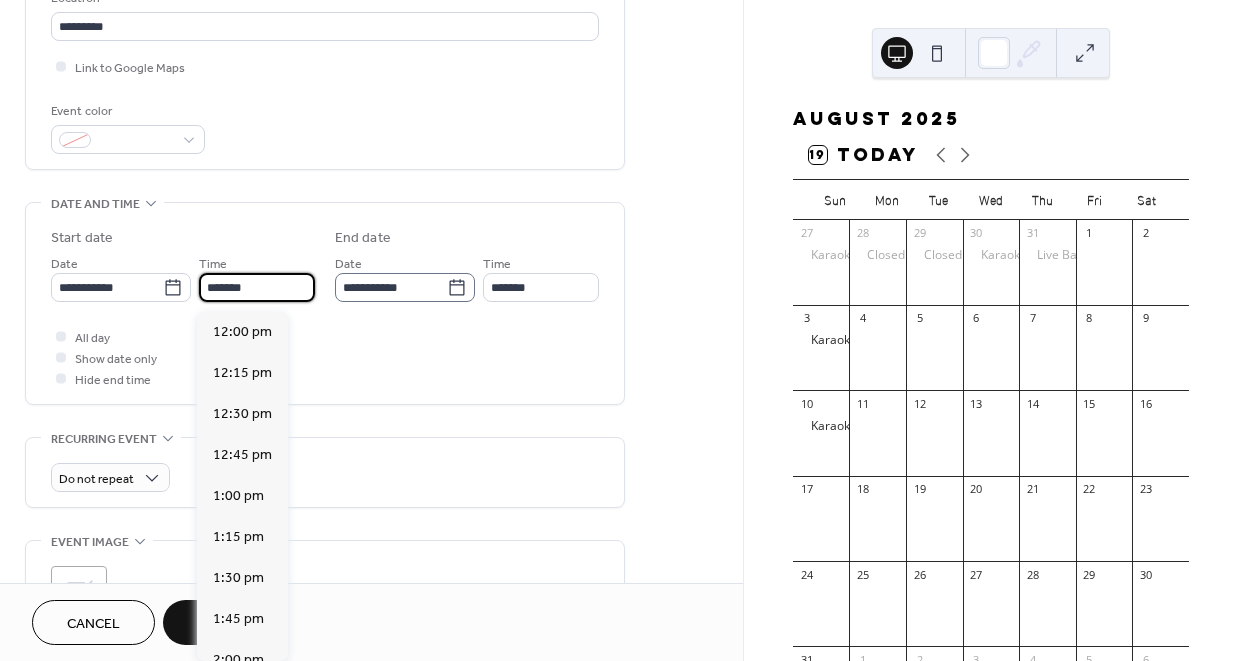 scroll, scrollTop: 2788, scrollLeft: 0, axis: vertical 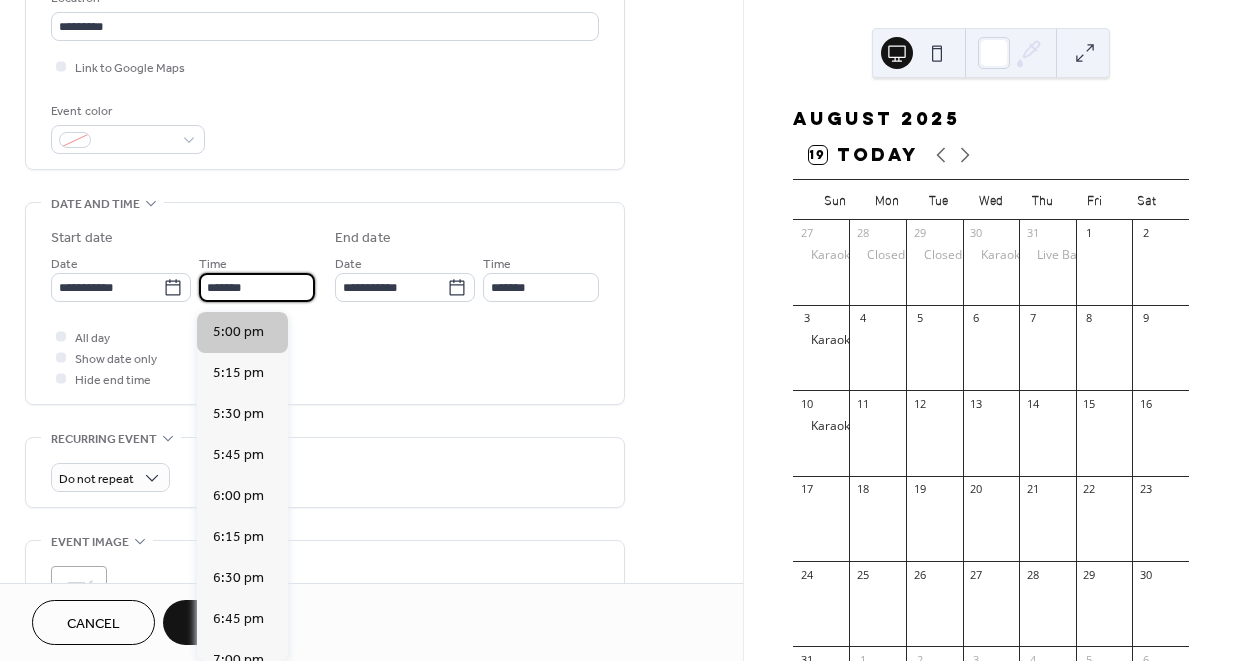type on "*******" 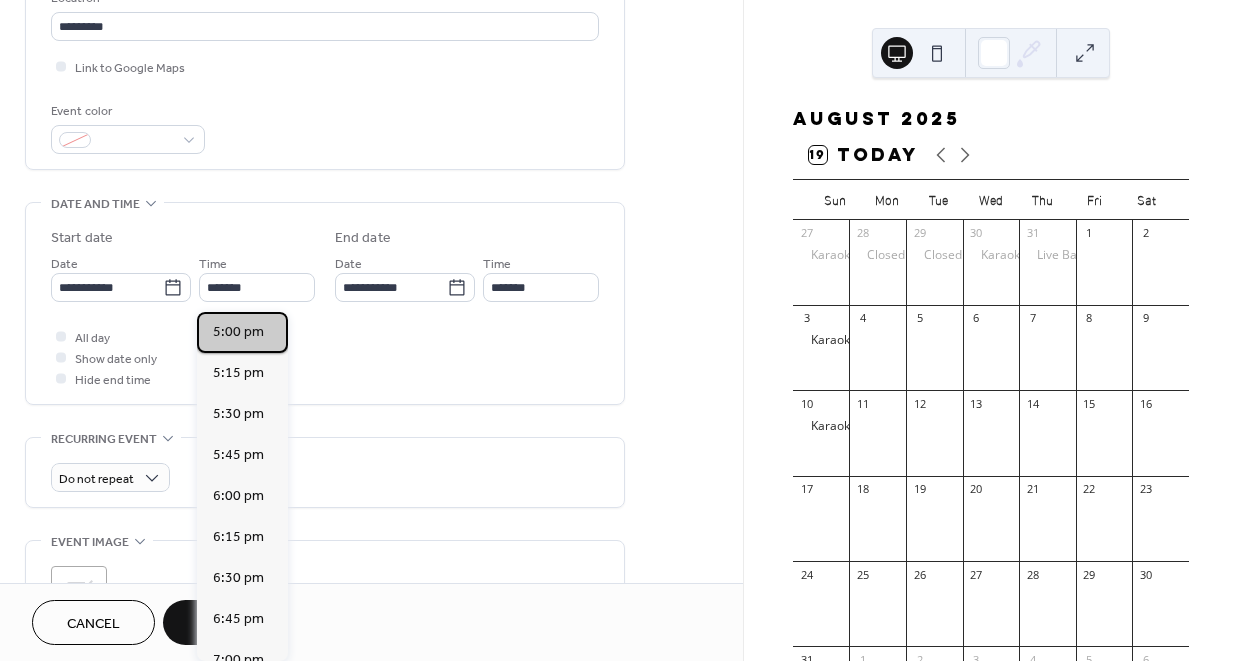 click on "5:00 pm" at bounding box center (242, 332) 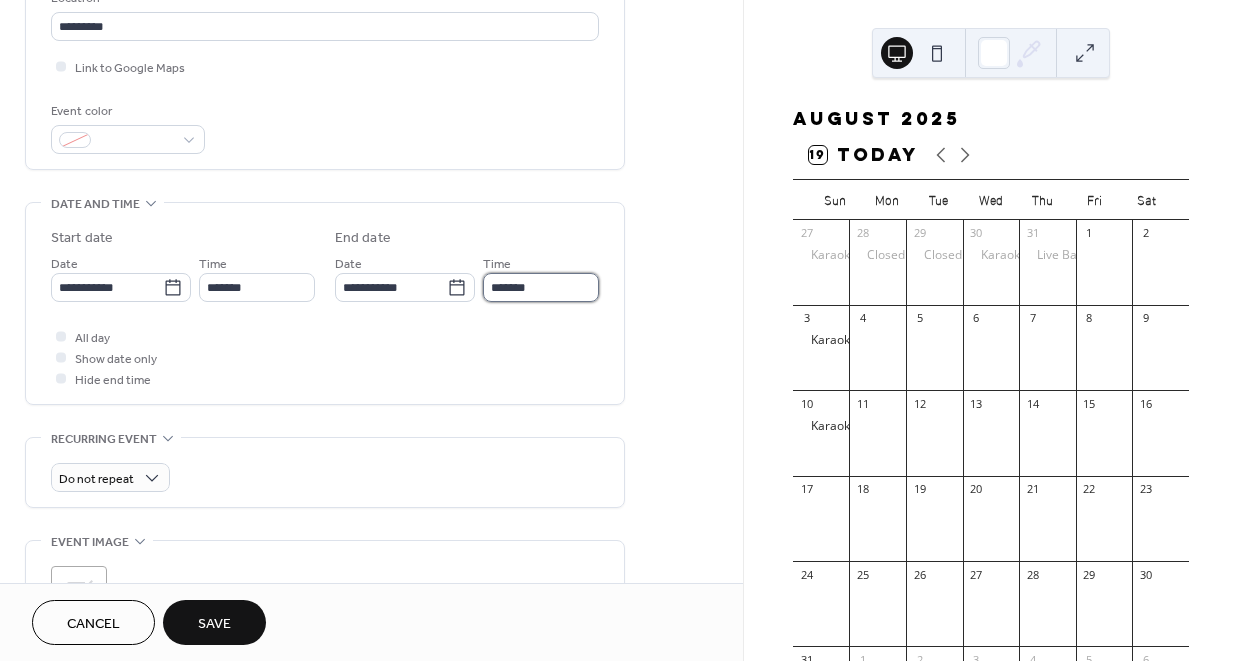 click on "*******" at bounding box center [541, 287] 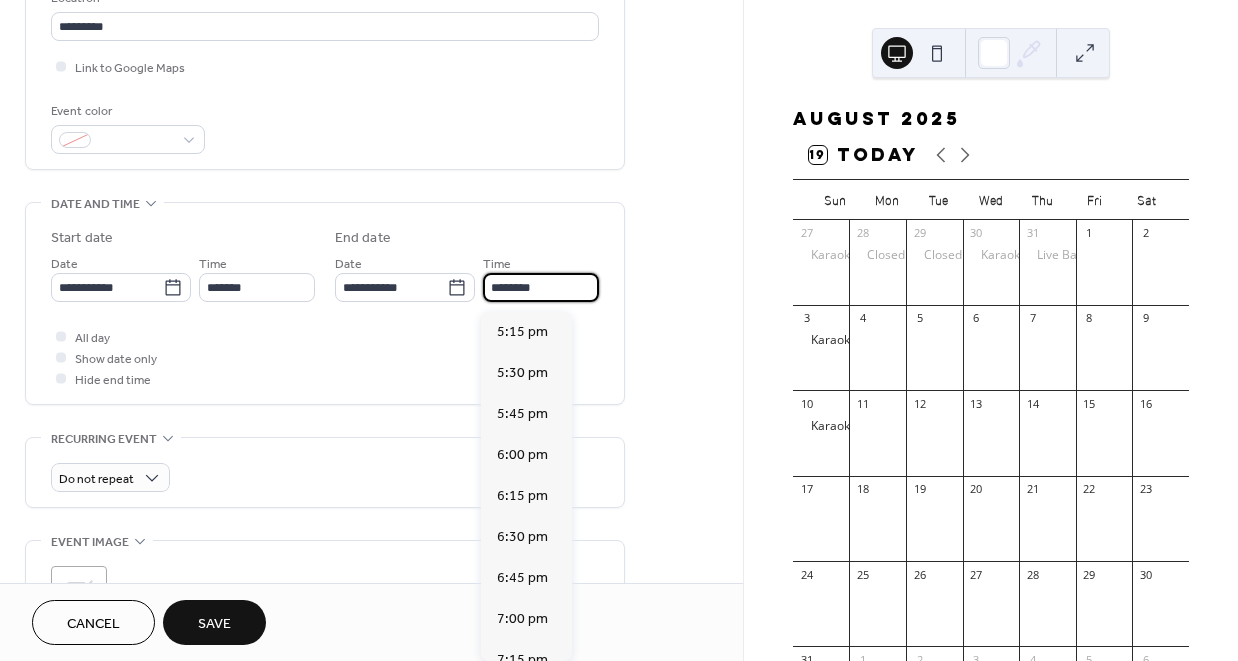 scroll, scrollTop: 758, scrollLeft: 0, axis: vertical 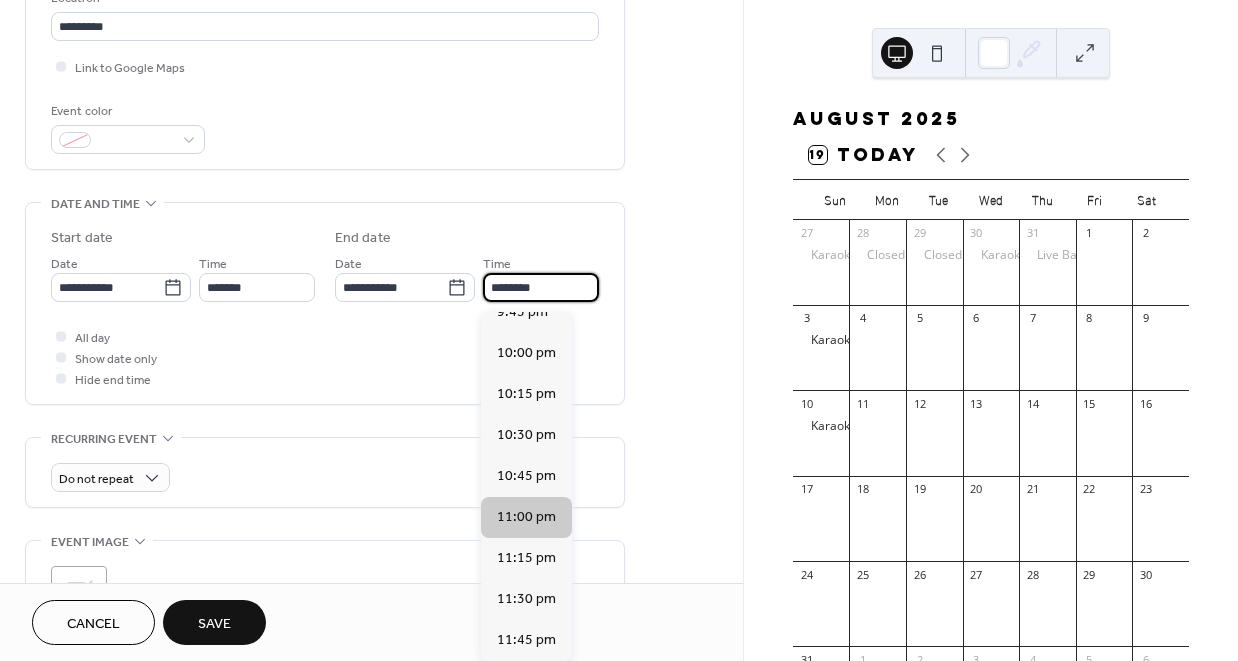 type on "********" 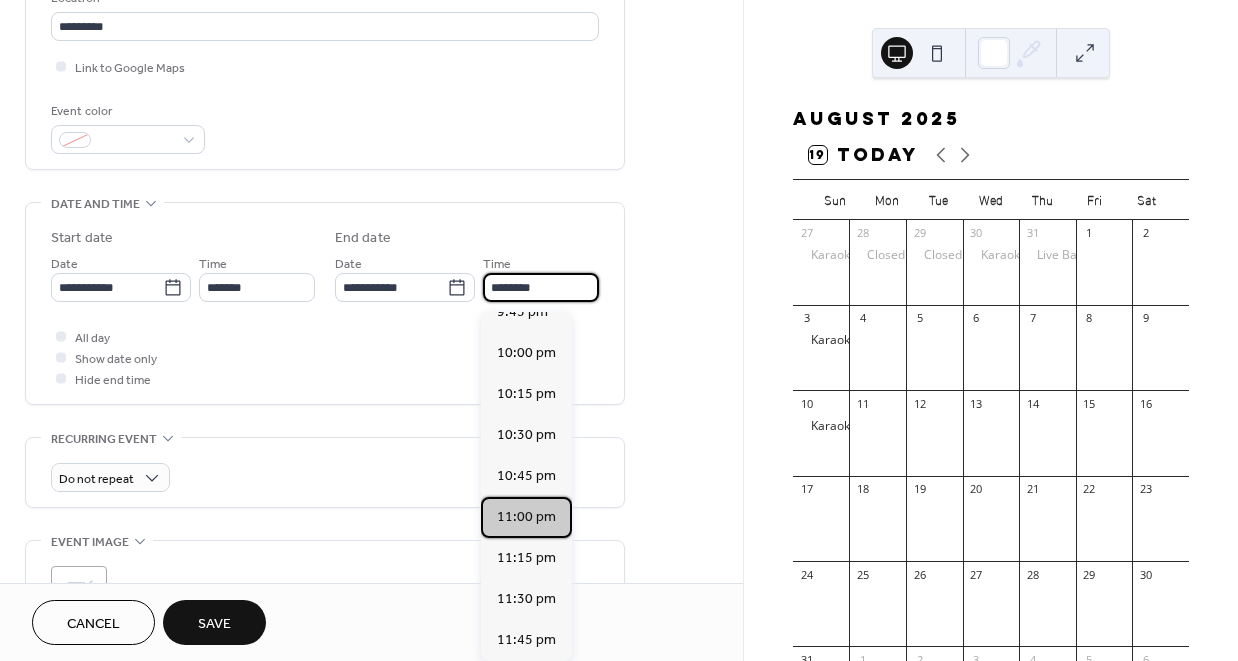 click on "11:00 pm" at bounding box center [526, 517] 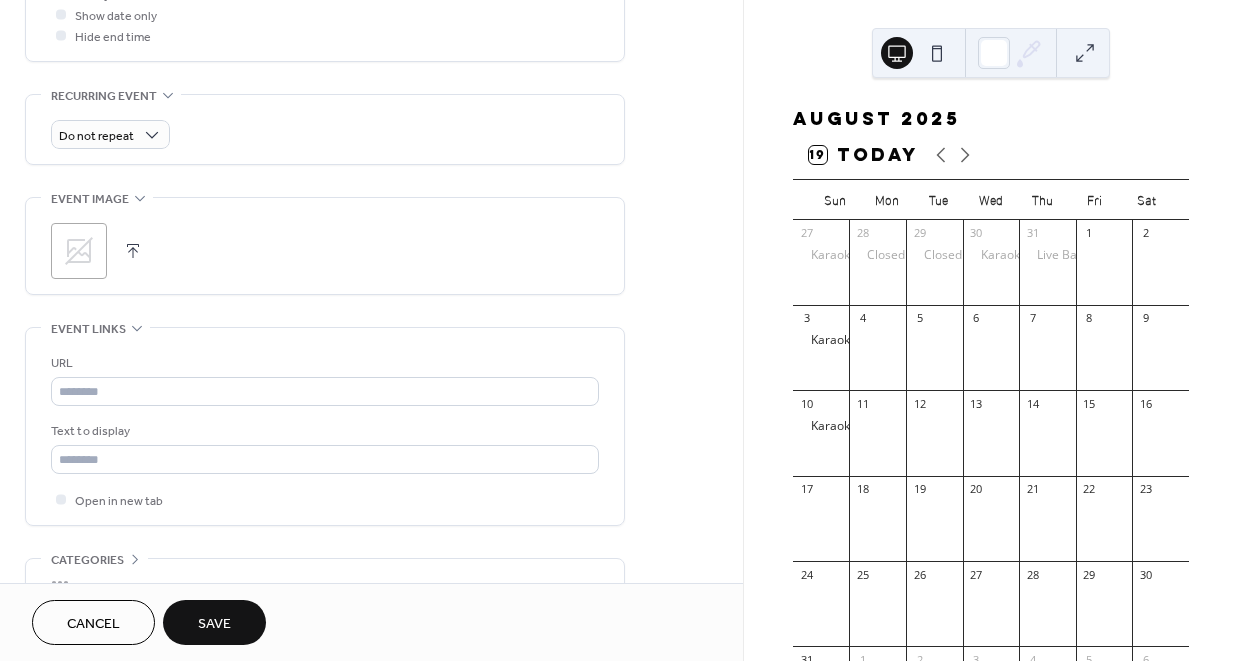 scroll, scrollTop: 808, scrollLeft: 0, axis: vertical 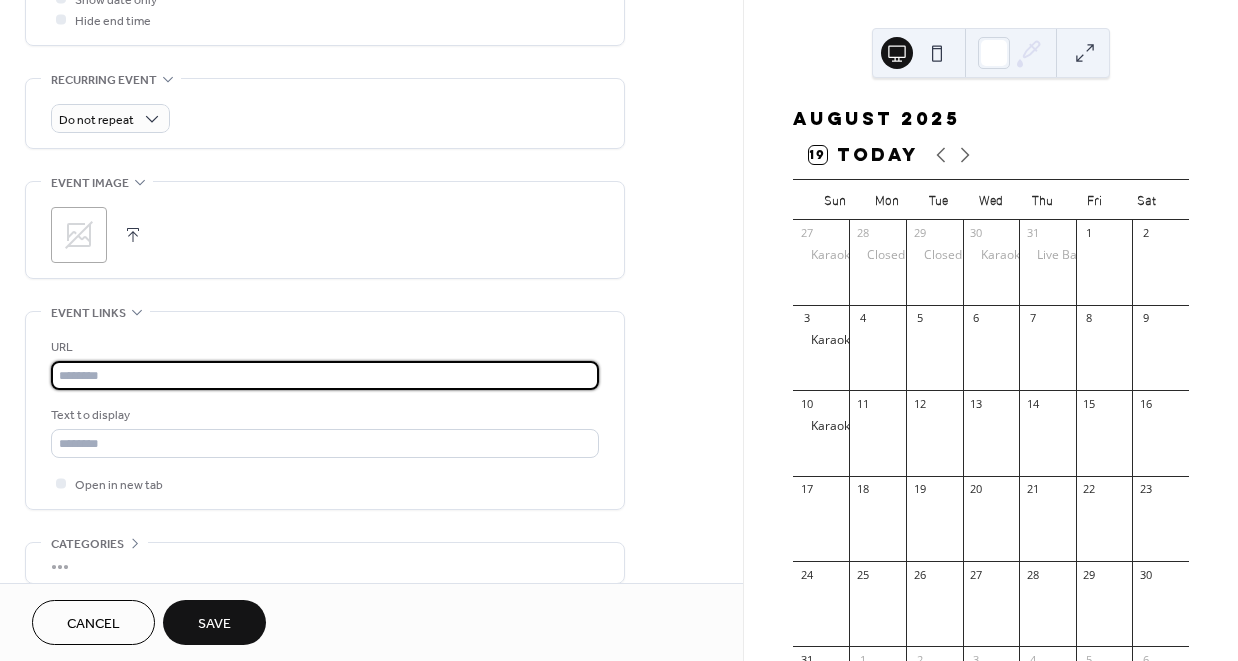 click at bounding box center (325, 375) 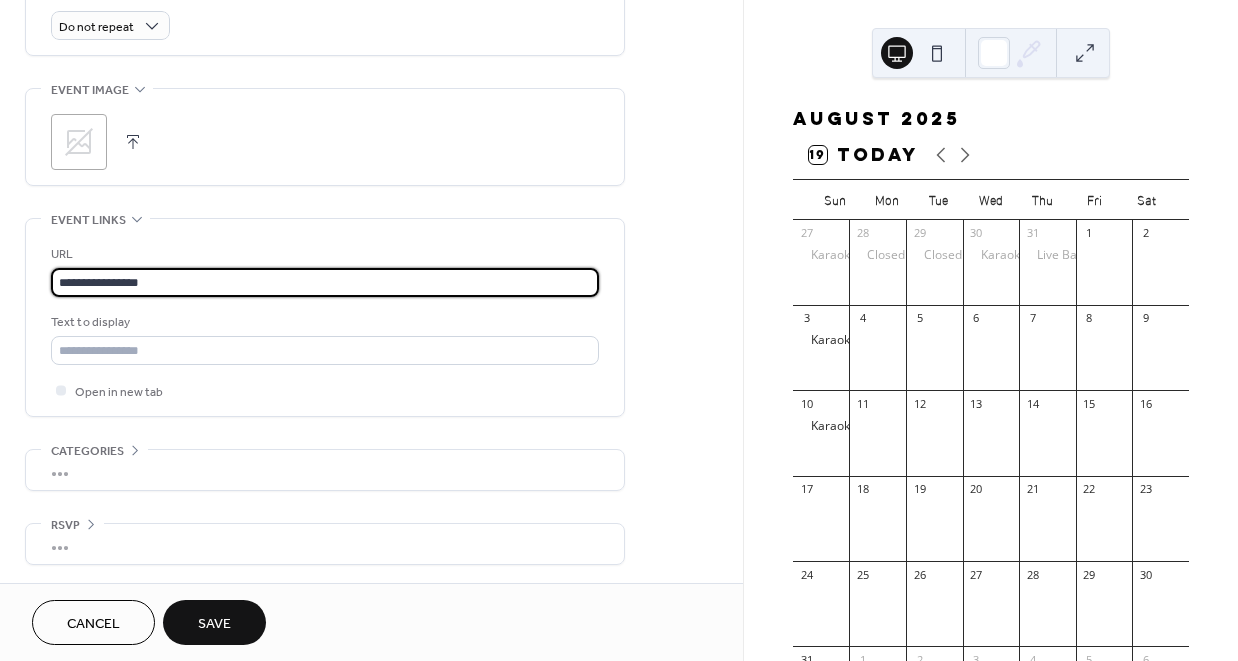 scroll, scrollTop: 913, scrollLeft: 0, axis: vertical 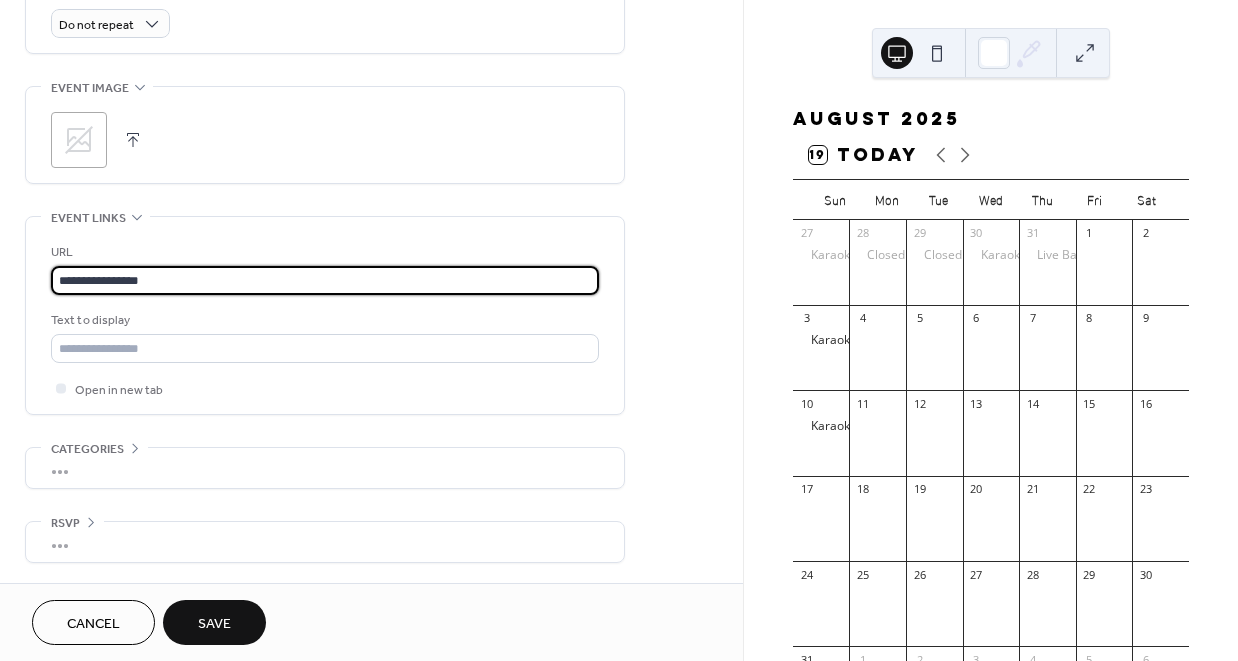 type on "**********" 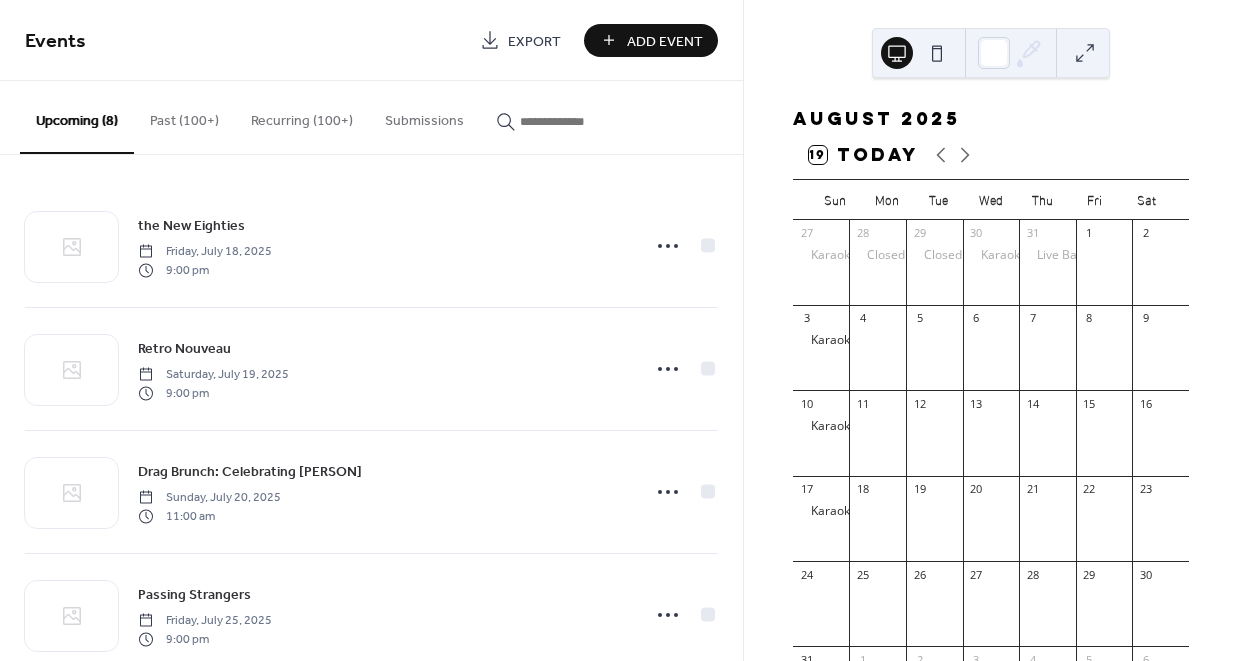 click on "Add Event" at bounding box center [665, 41] 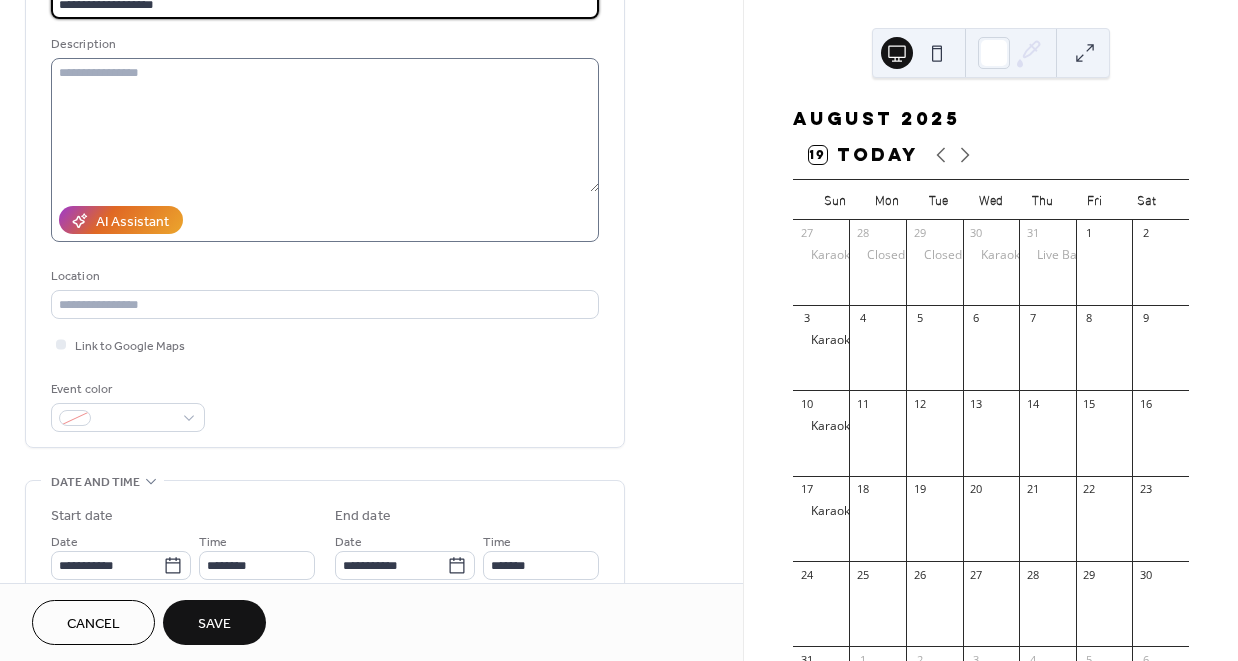 scroll, scrollTop: 212, scrollLeft: 0, axis: vertical 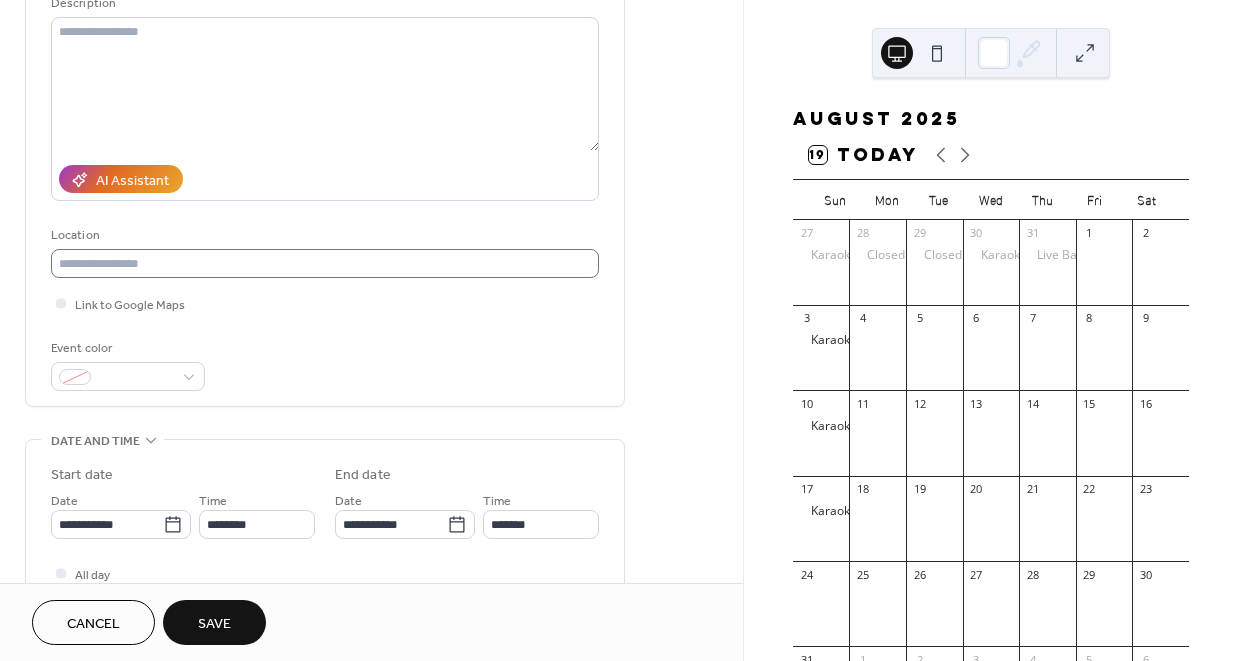 type on "**********" 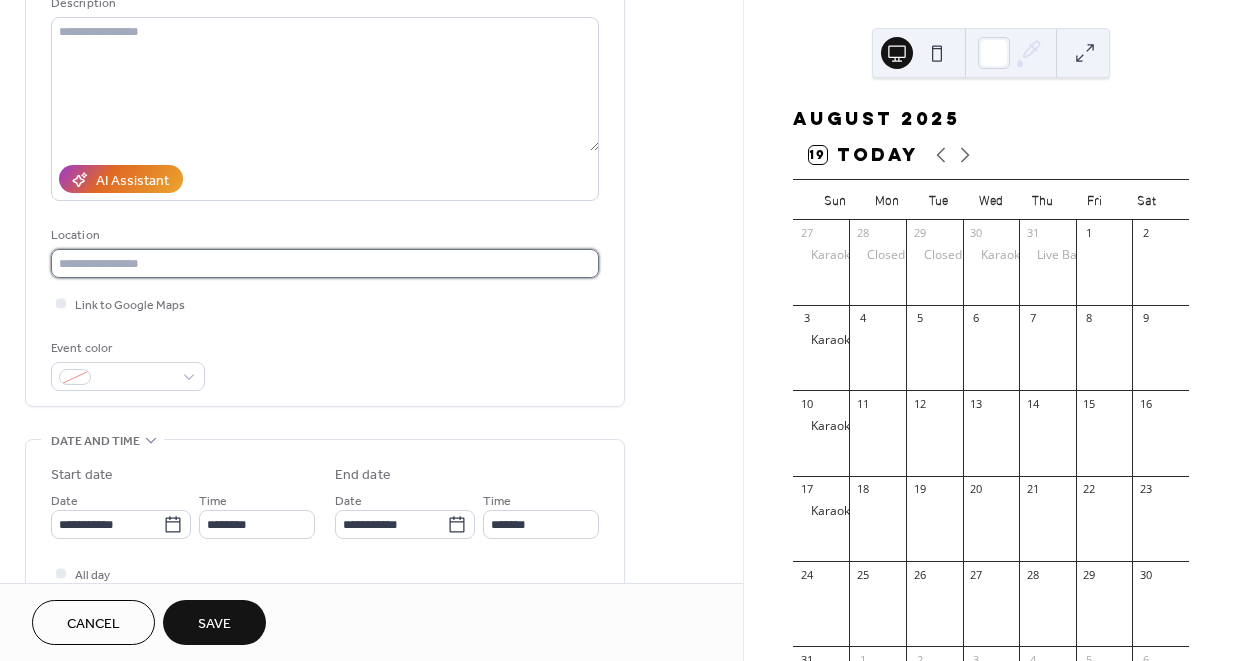 click at bounding box center (325, 263) 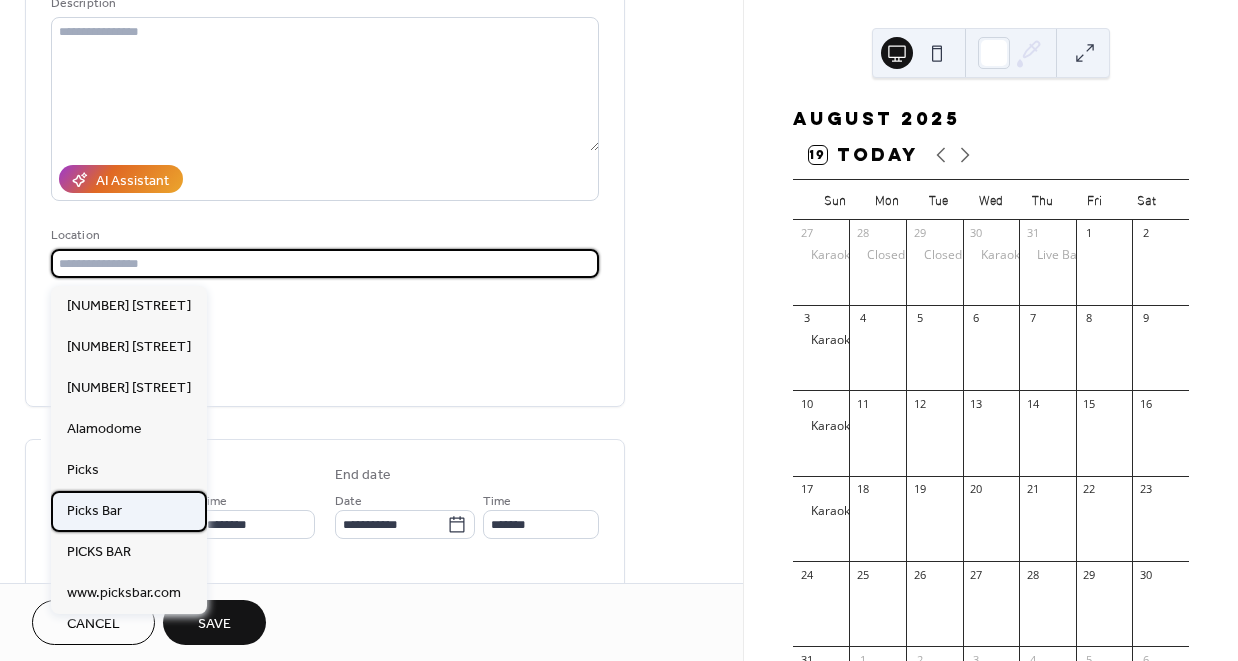 click on "Picks Bar" at bounding box center (129, 511) 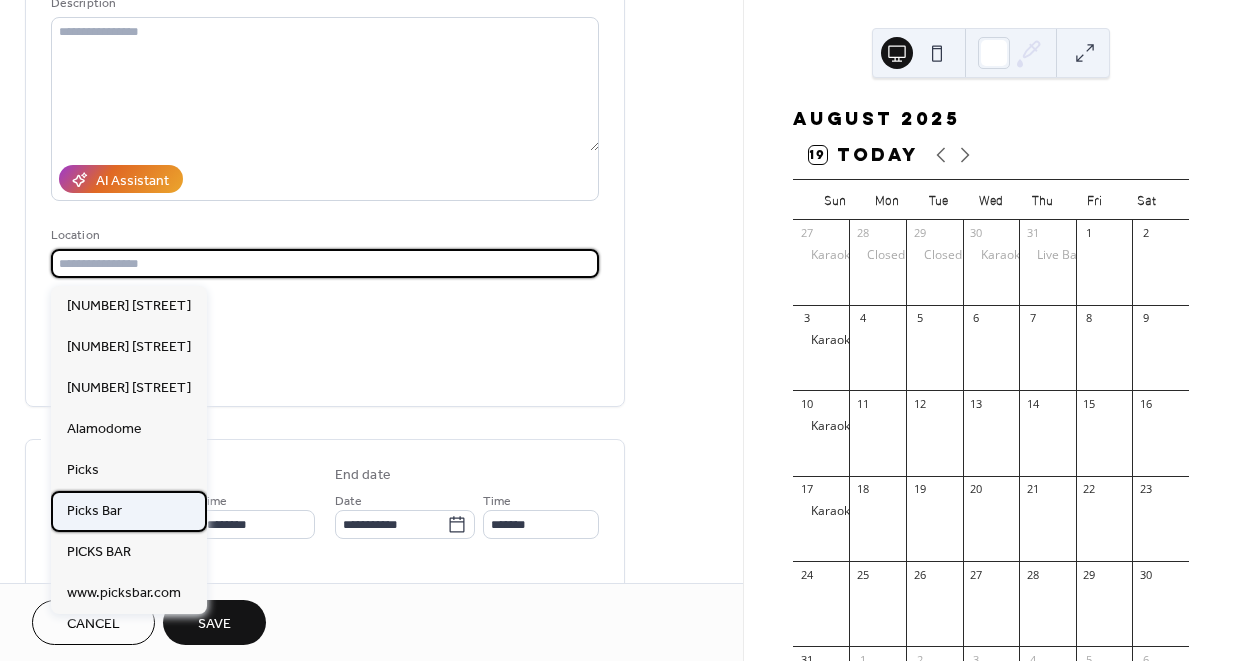 type on "*********" 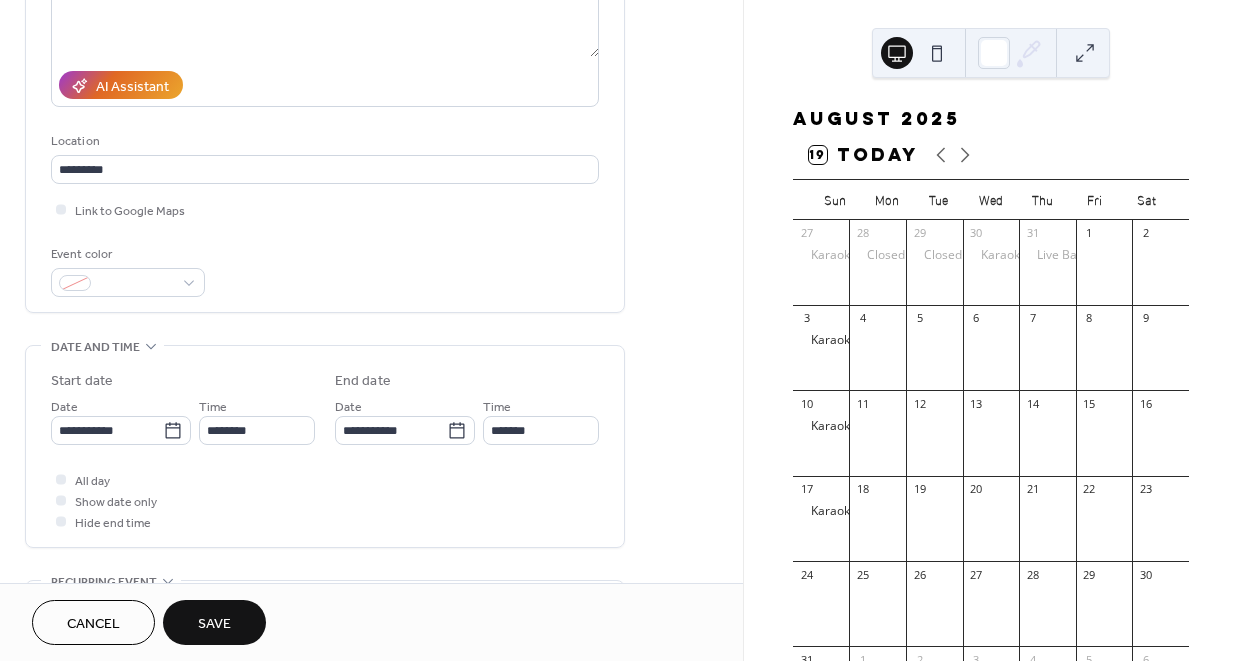 scroll, scrollTop: 313, scrollLeft: 0, axis: vertical 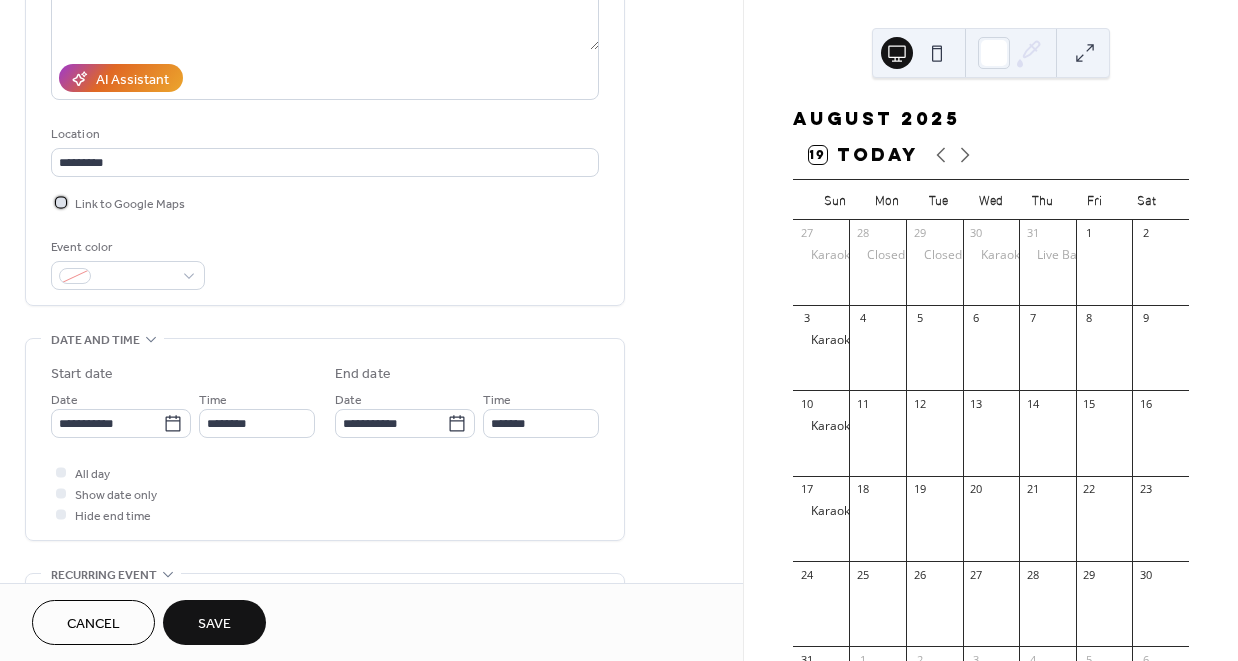 click on "Link to Google Maps" at bounding box center (130, 204) 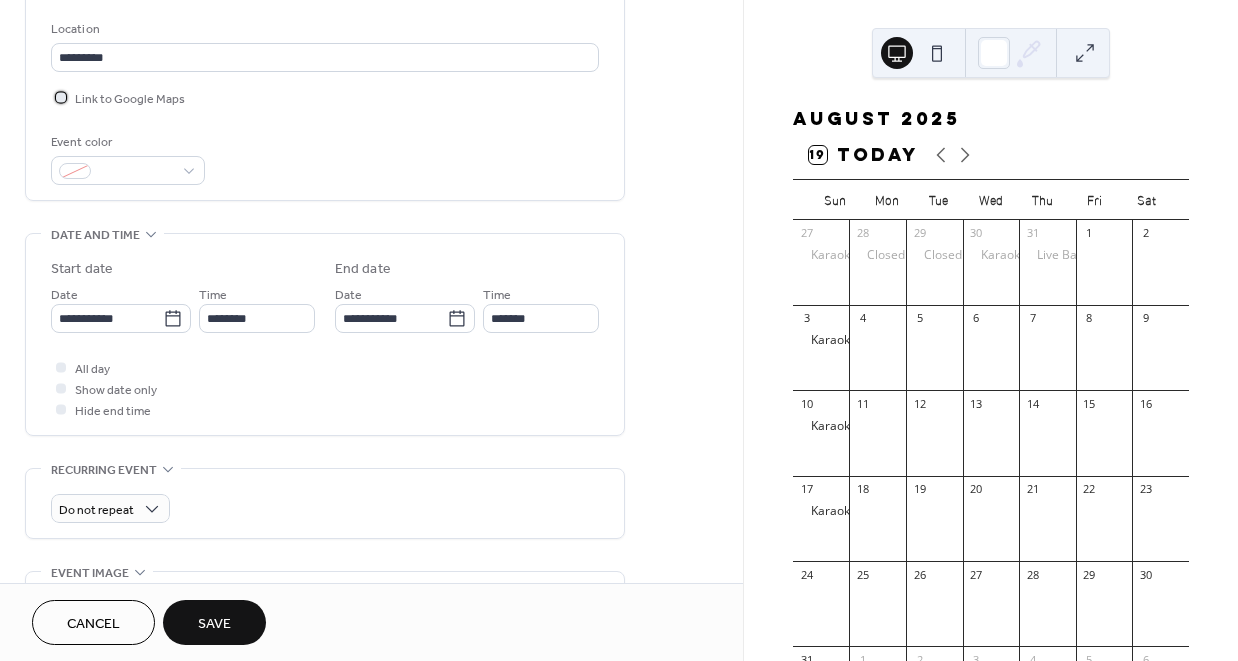 scroll, scrollTop: 541, scrollLeft: 0, axis: vertical 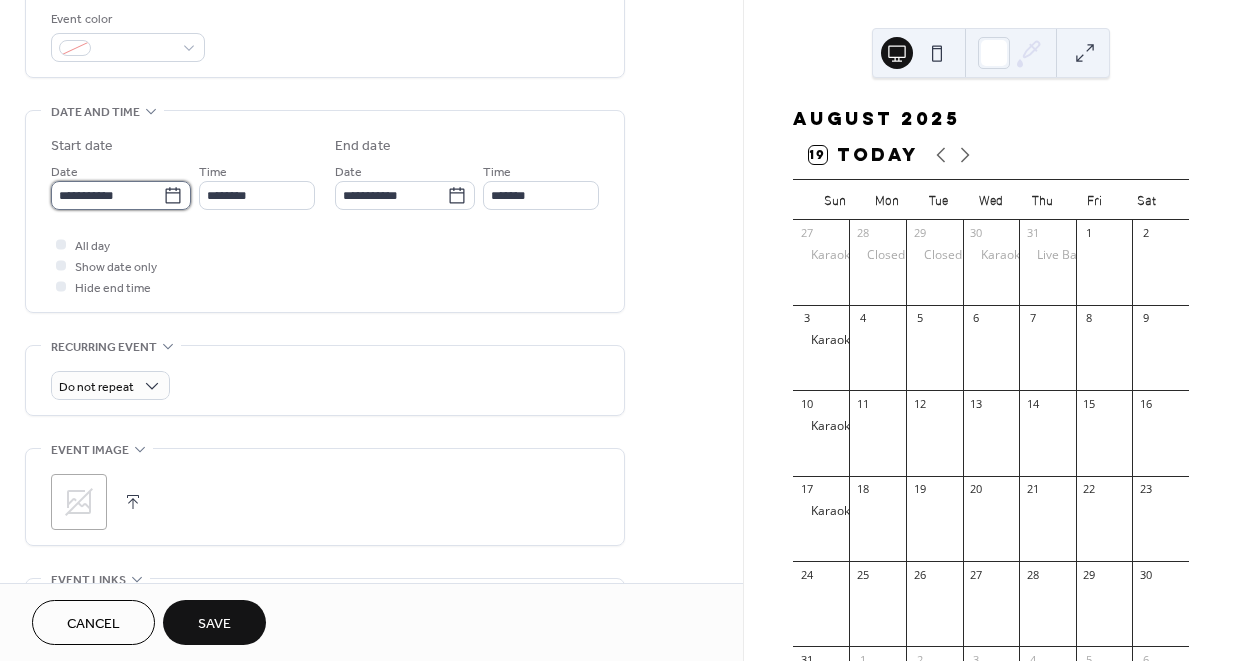 click on "**********" at bounding box center (107, 195) 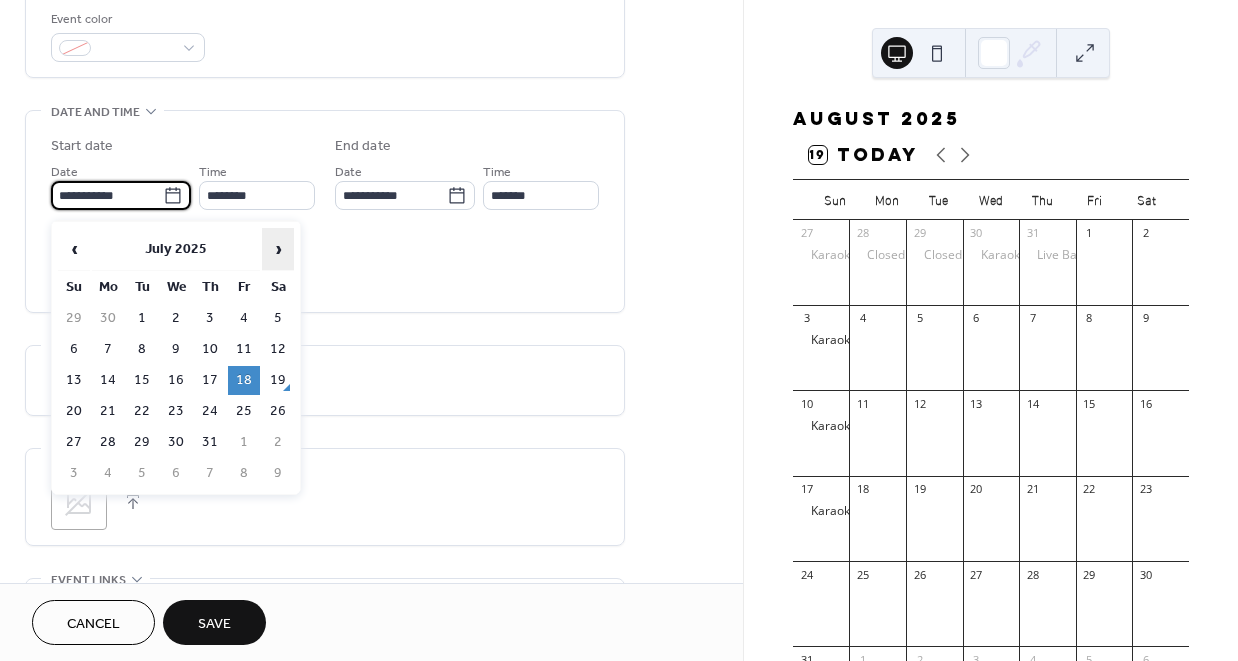 click on "›" at bounding box center [278, 249] 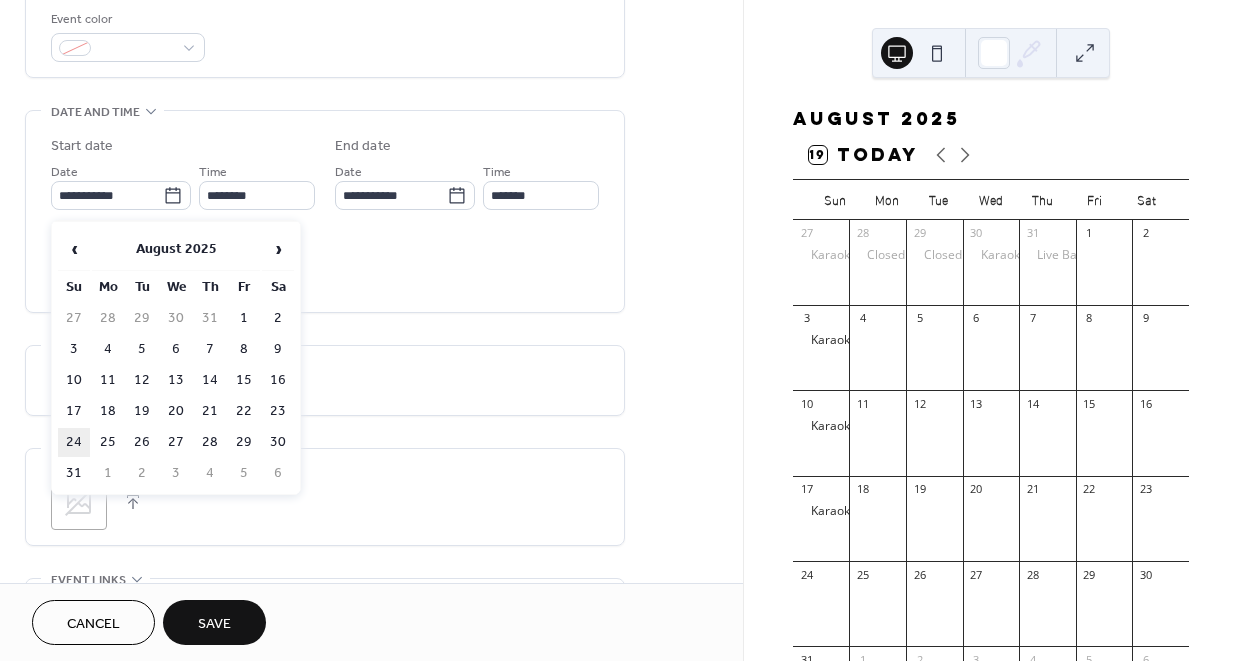 click on "24" at bounding box center (74, 442) 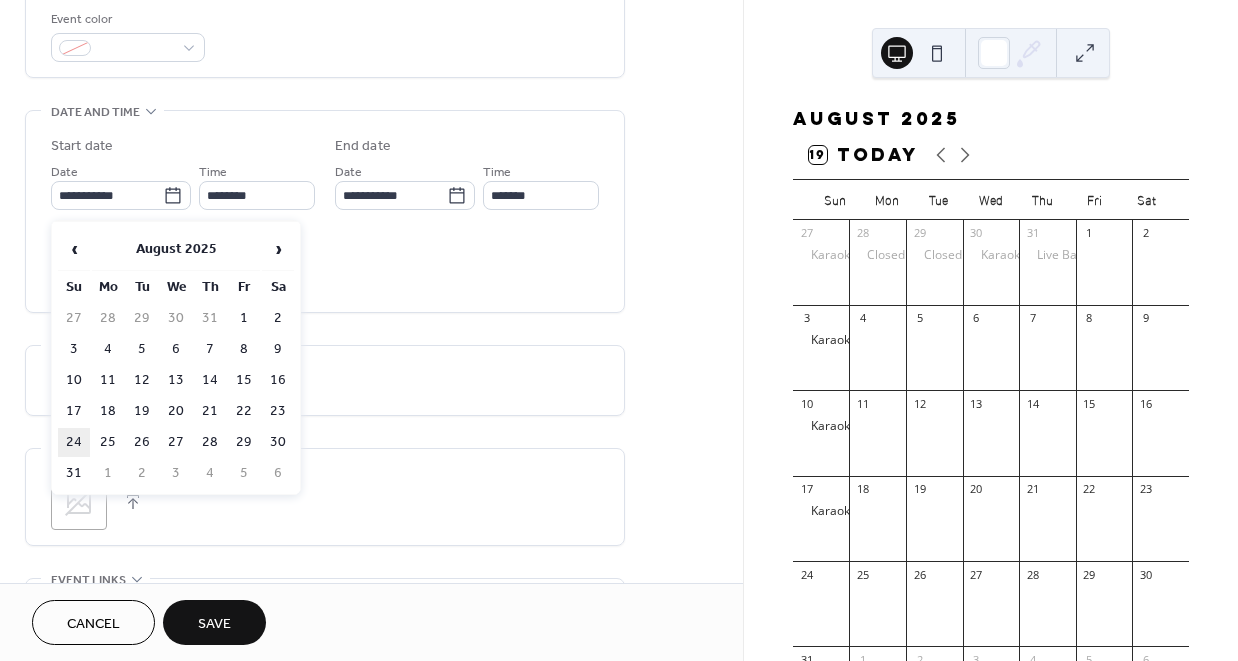 type on "**********" 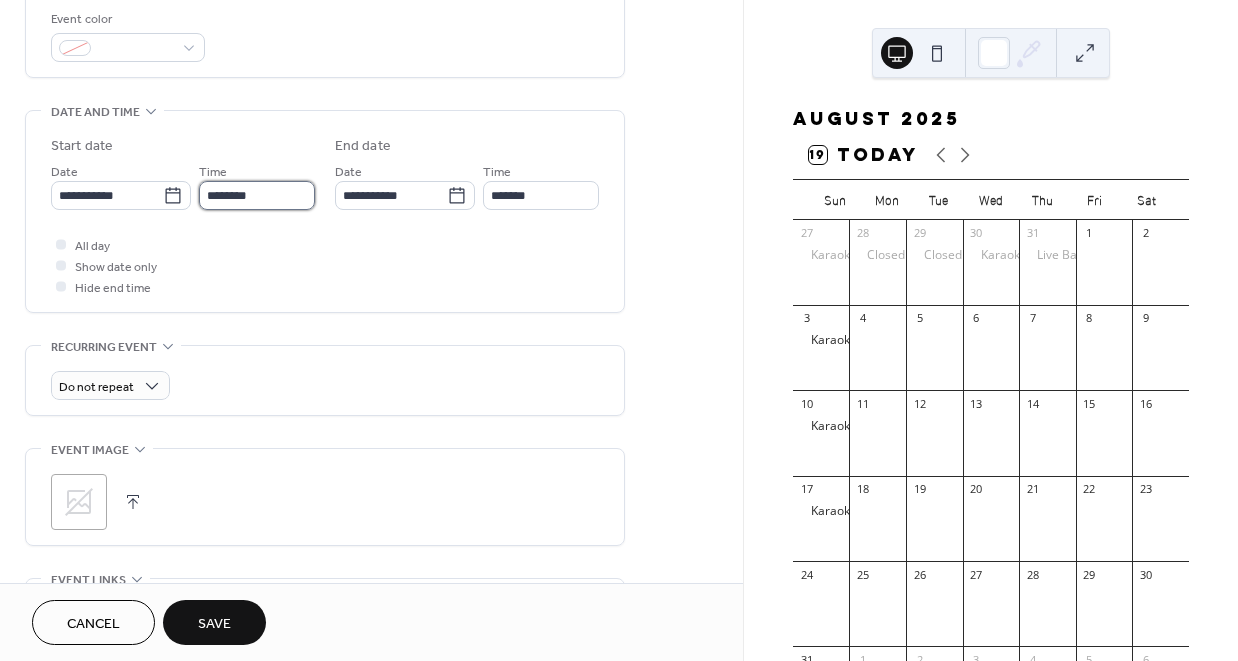 click on "********" at bounding box center [257, 195] 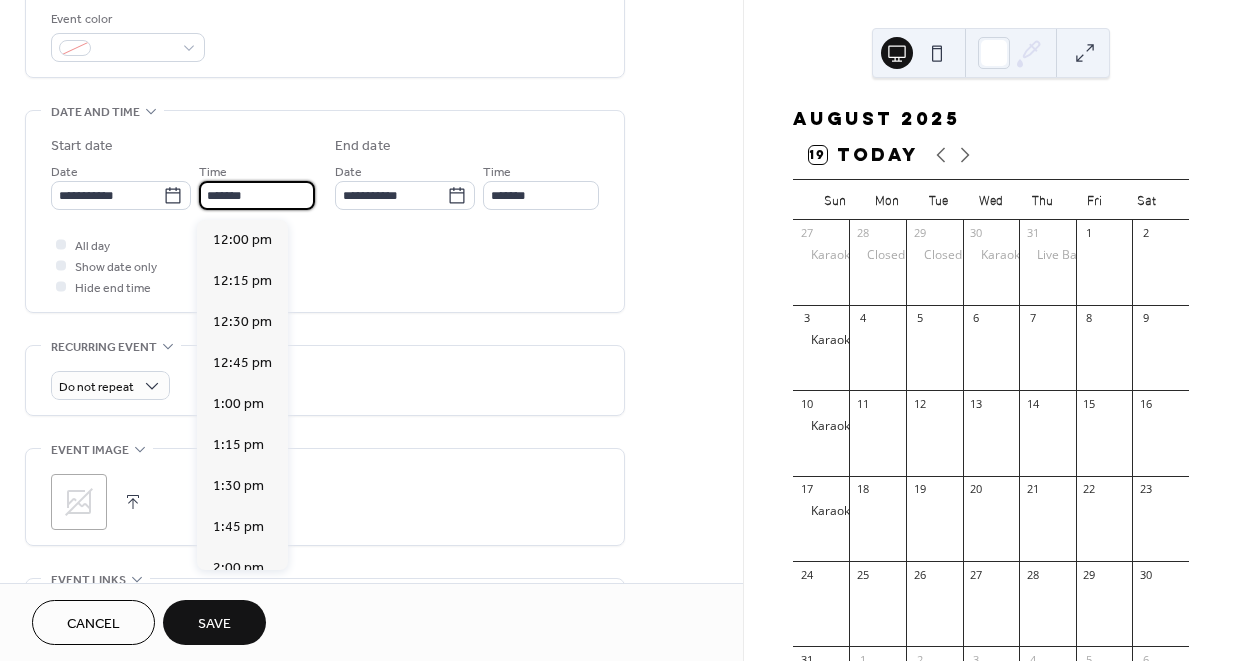scroll, scrollTop: 2788, scrollLeft: 0, axis: vertical 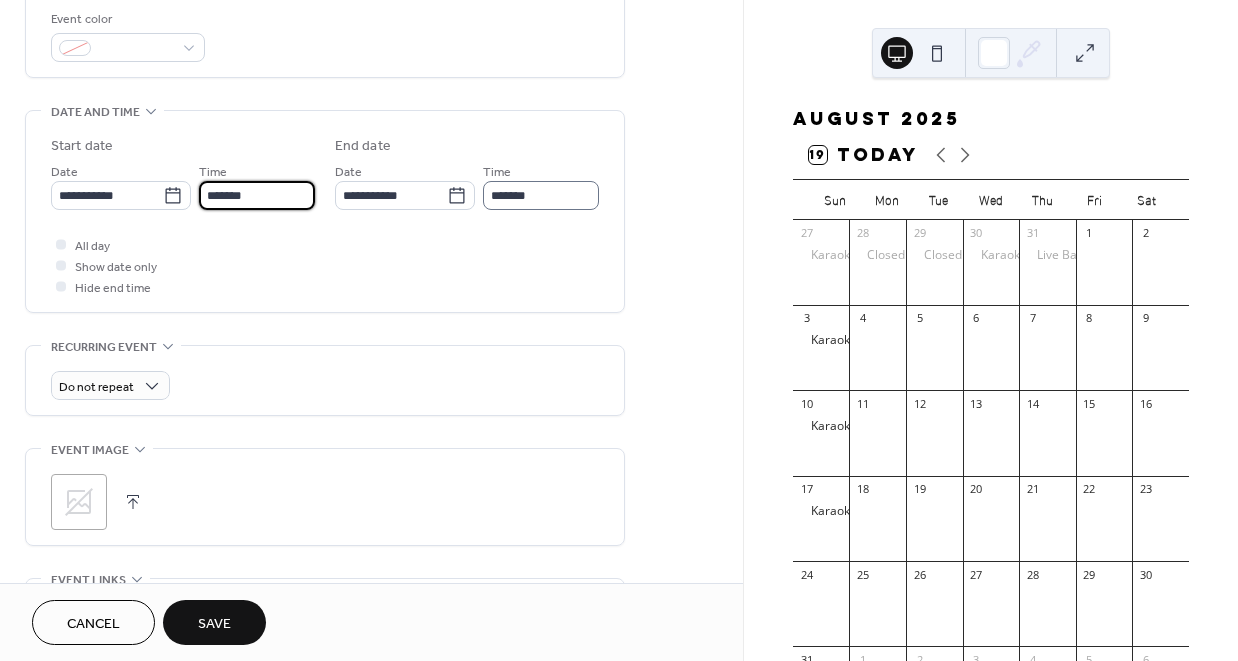type on "*******" 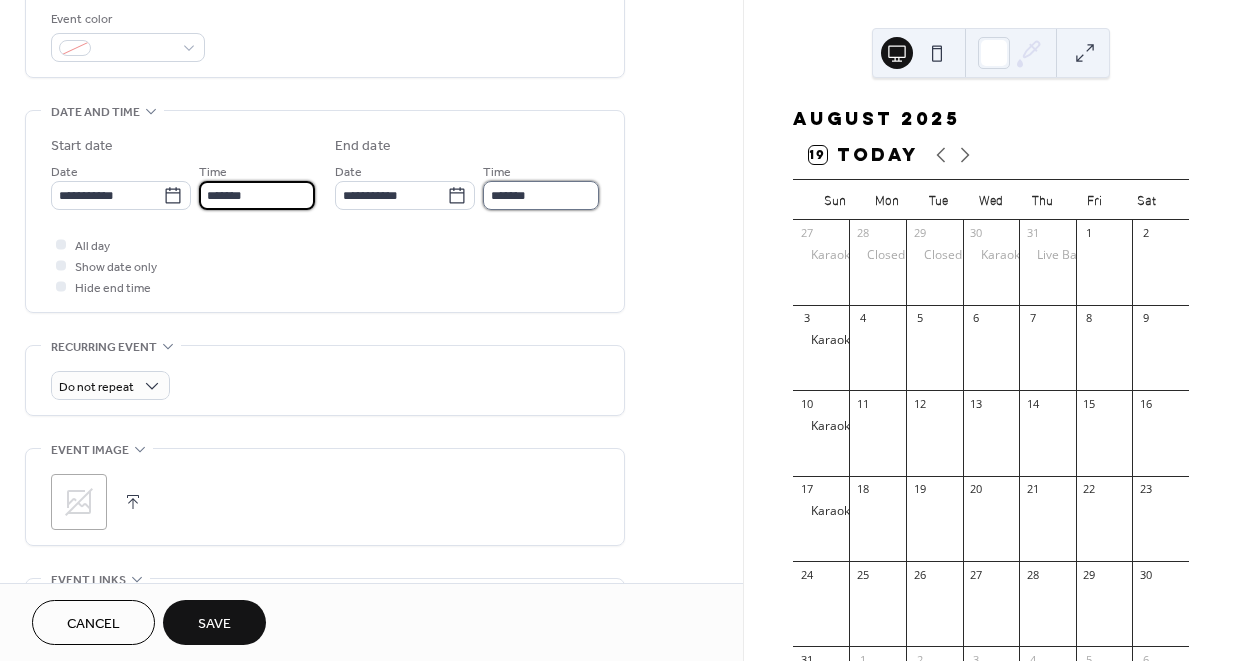 click on "*******" at bounding box center (541, 195) 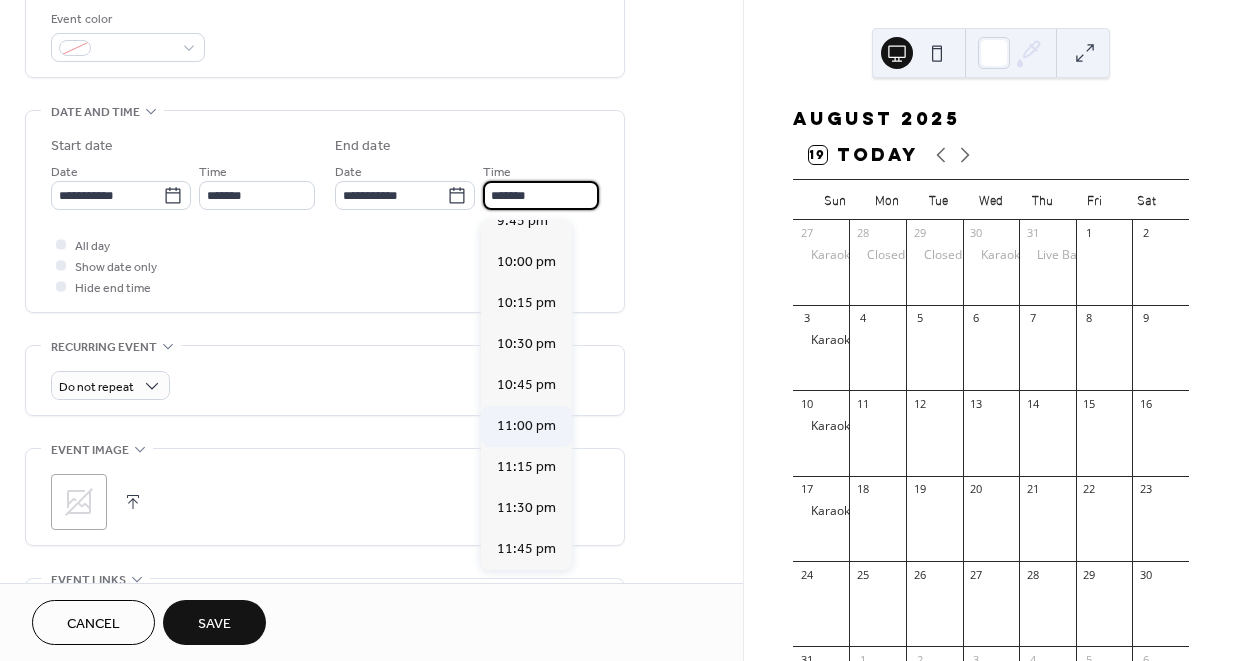scroll, scrollTop: 757, scrollLeft: 0, axis: vertical 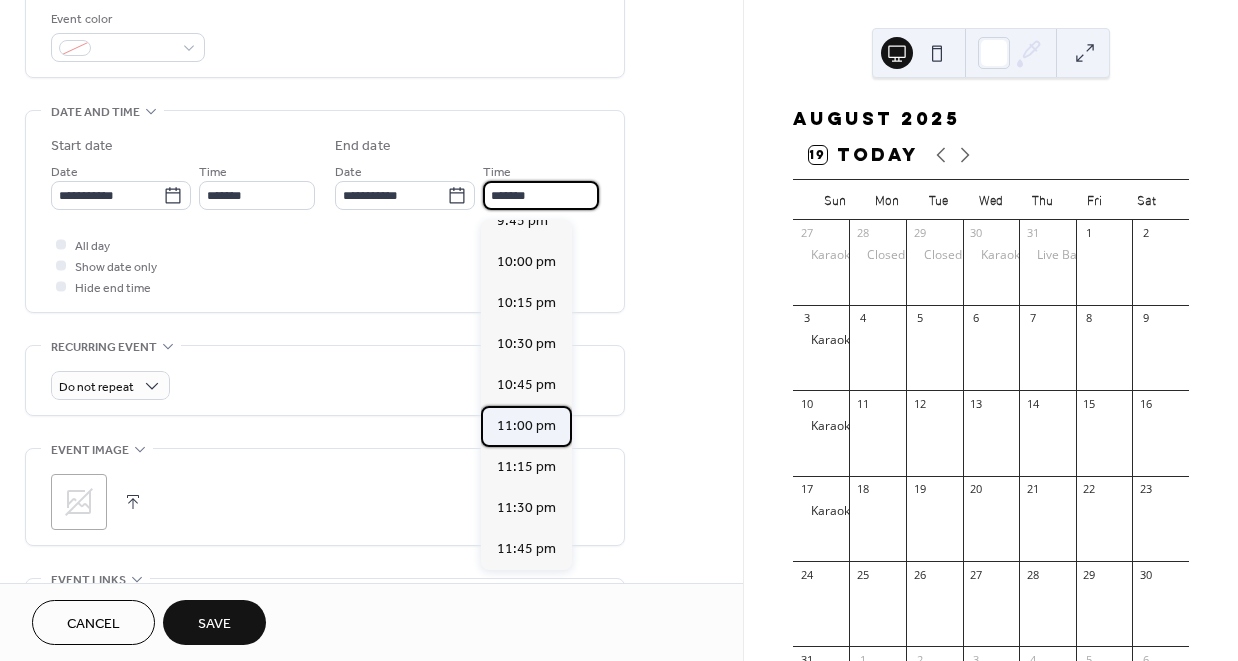click on "11:00 pm" at bounding box center [526, 426] 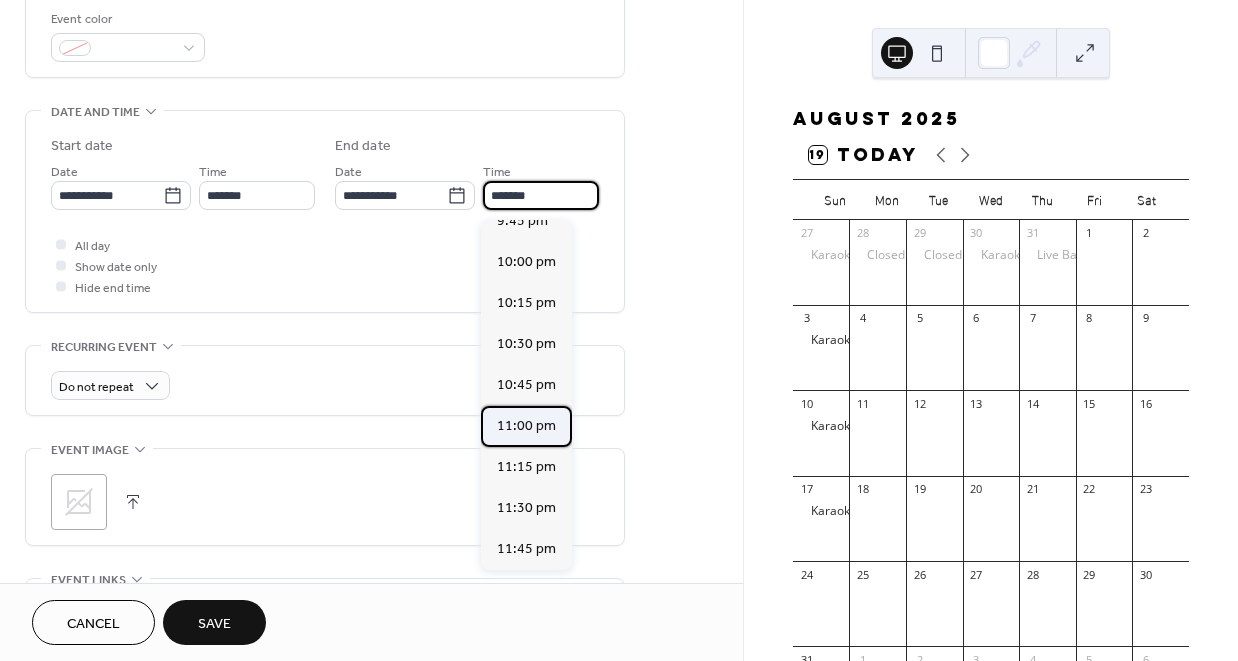 type on "********" 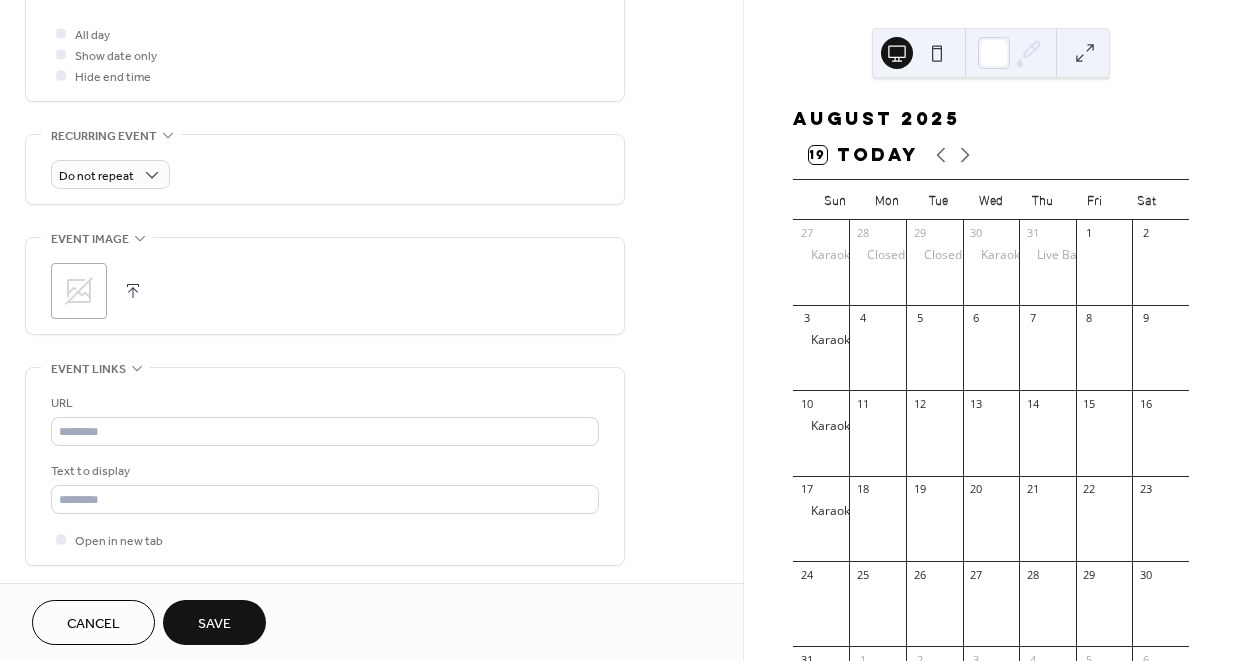 scroll, scrollTop: 770, scrollLeft: 0, axis: vertical 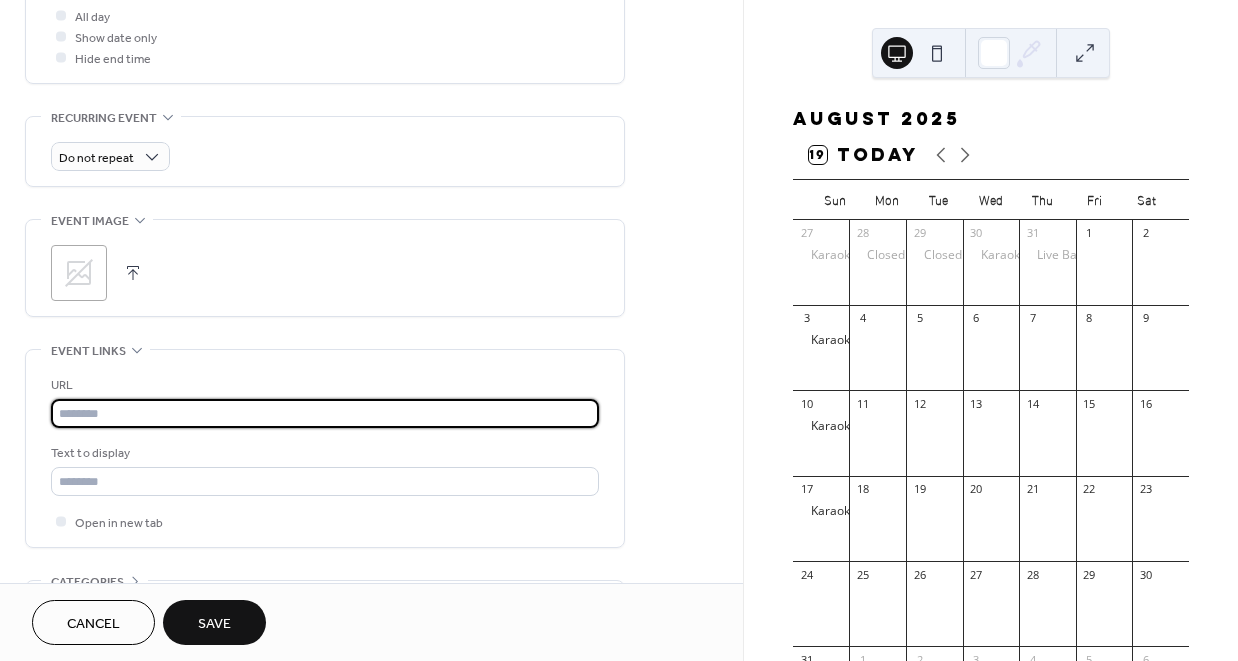 click at bounding box center [325, 413] 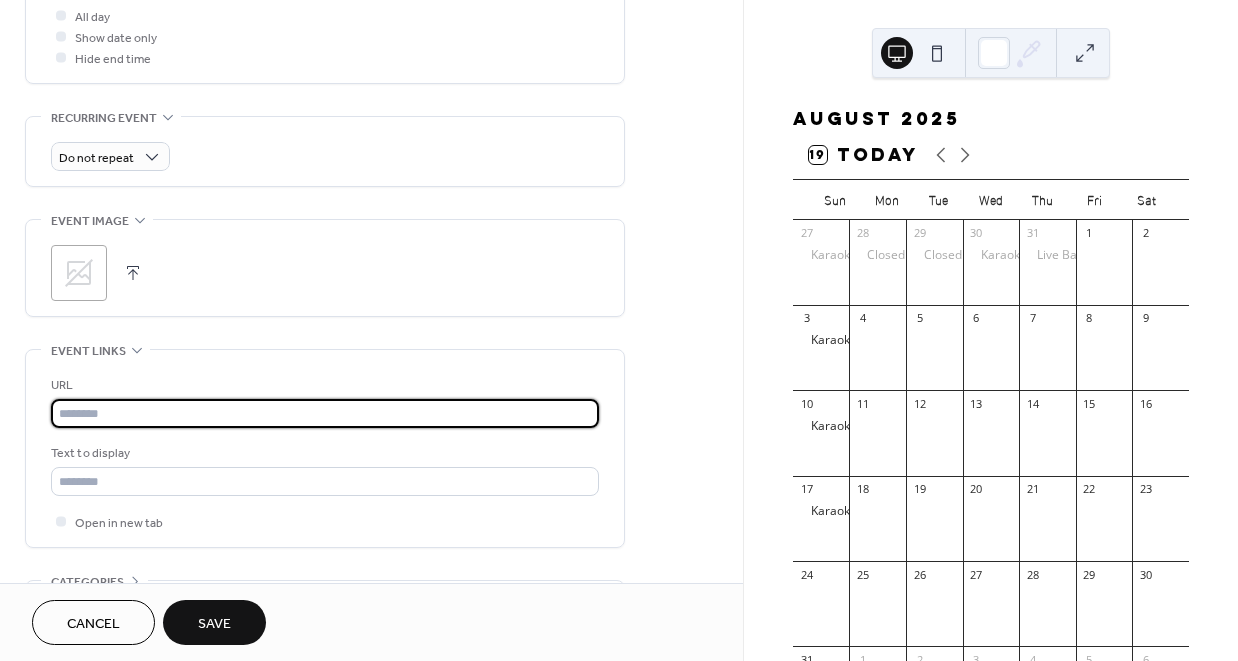 paste on "**********" 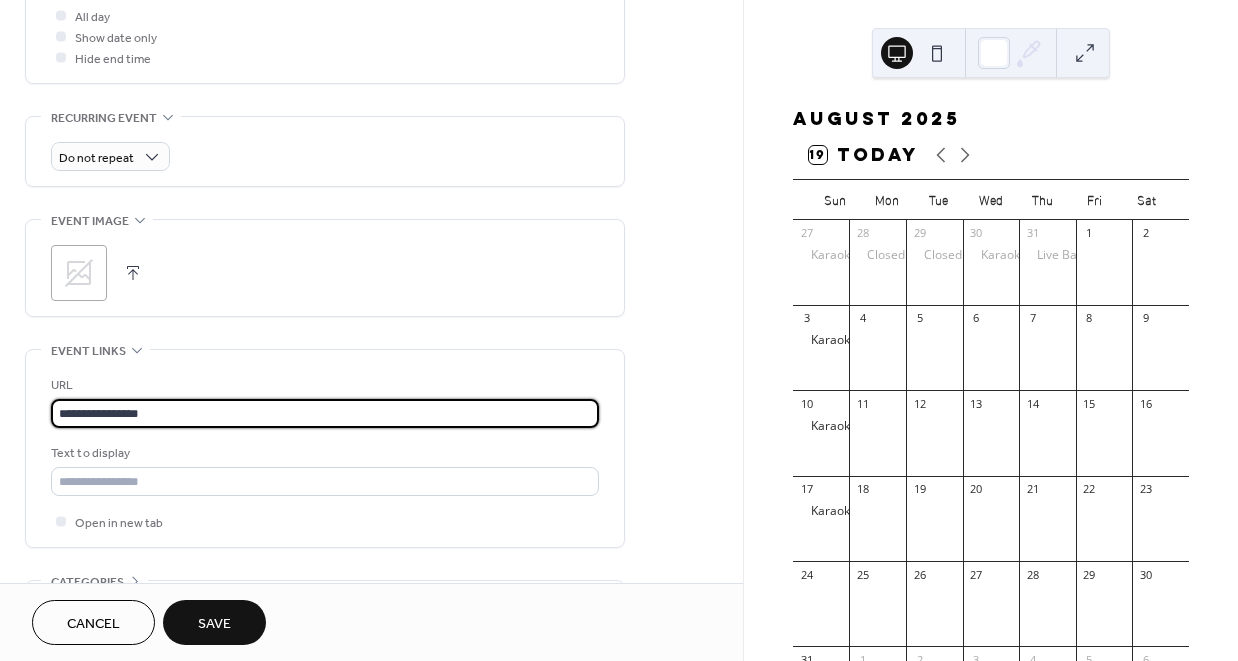 type on "**********" 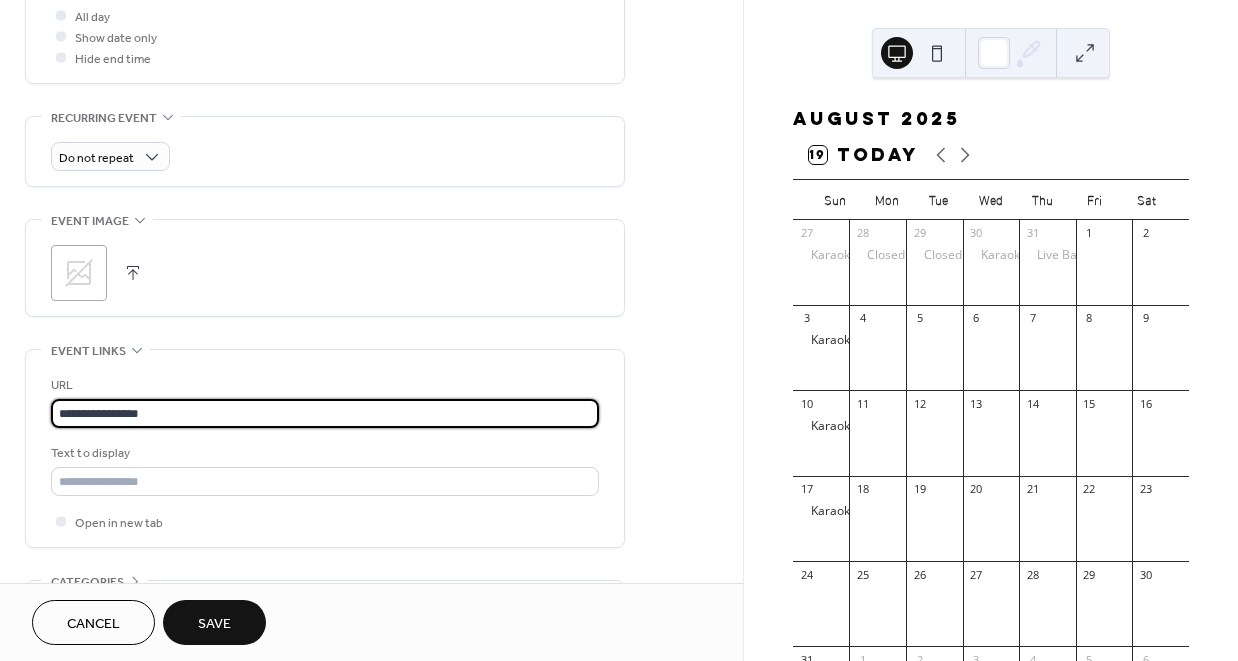 click on "Save" at bounding box center [214, 624] 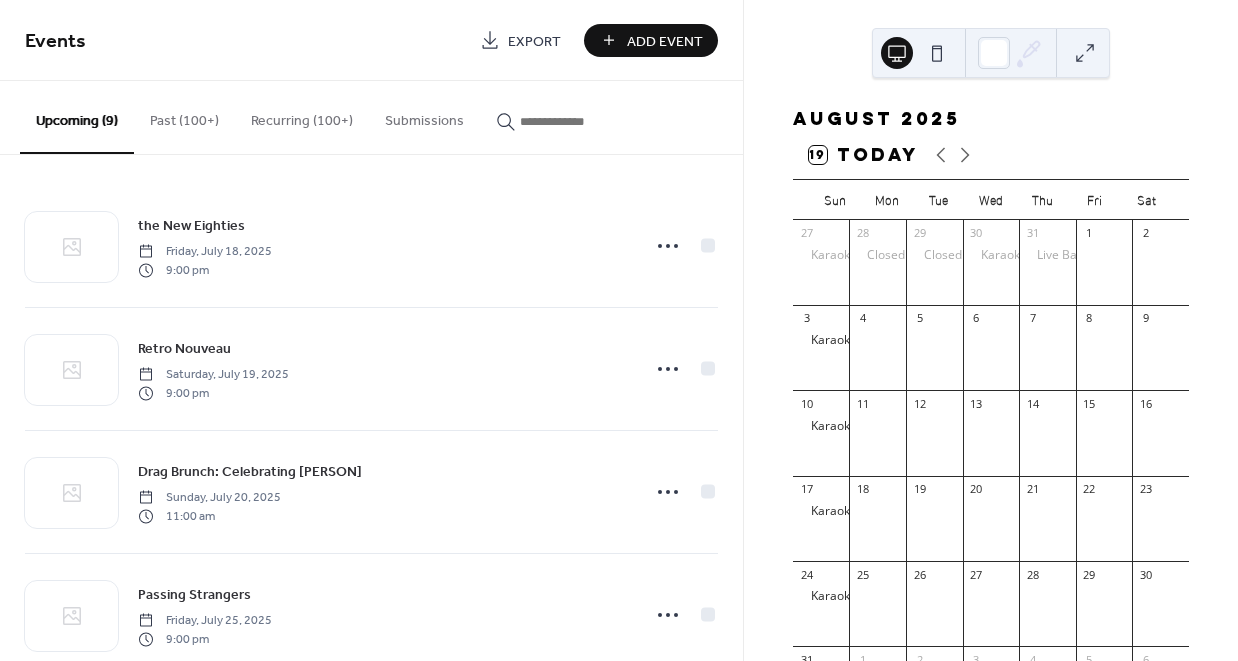 click on "Add Event" at bounding box center (665, 41) 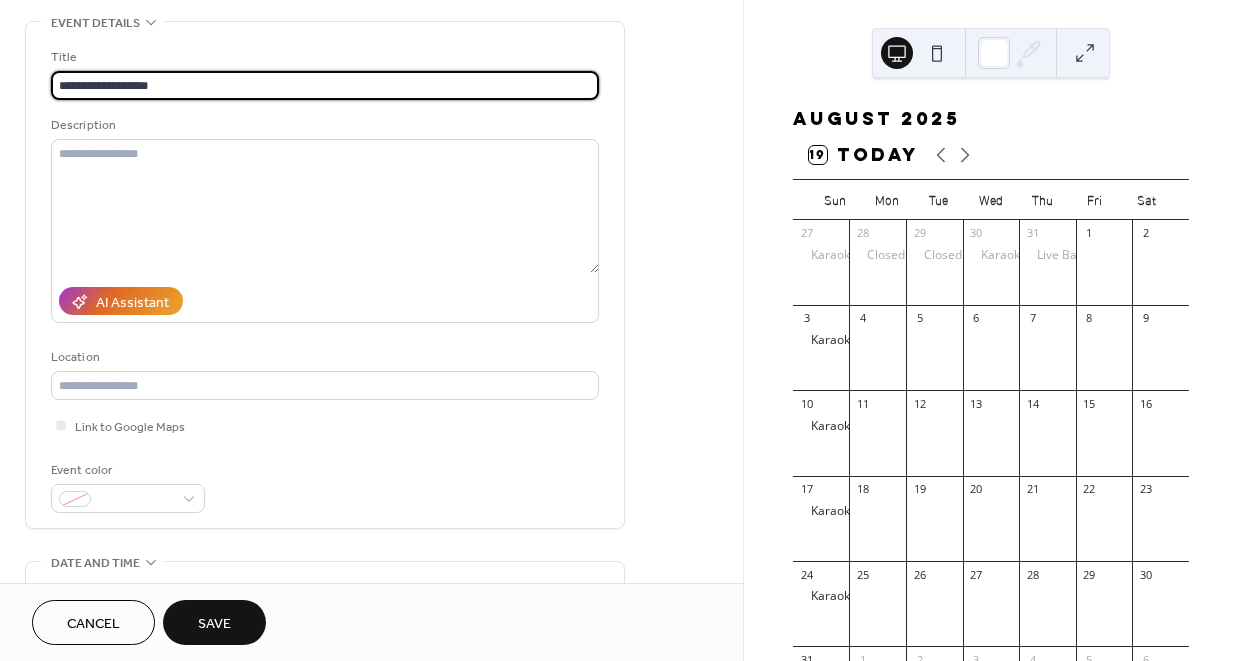 scroll, scrollTop: 112, scrollLeft: 0, axis: vertical 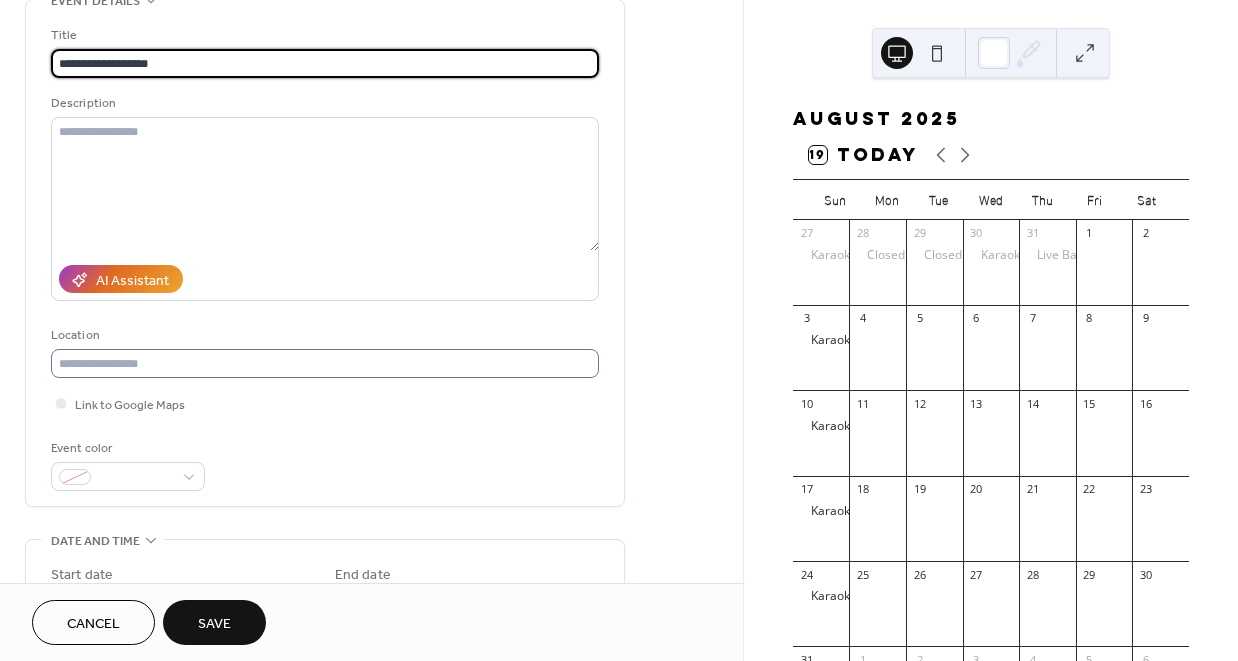 type on "**********" 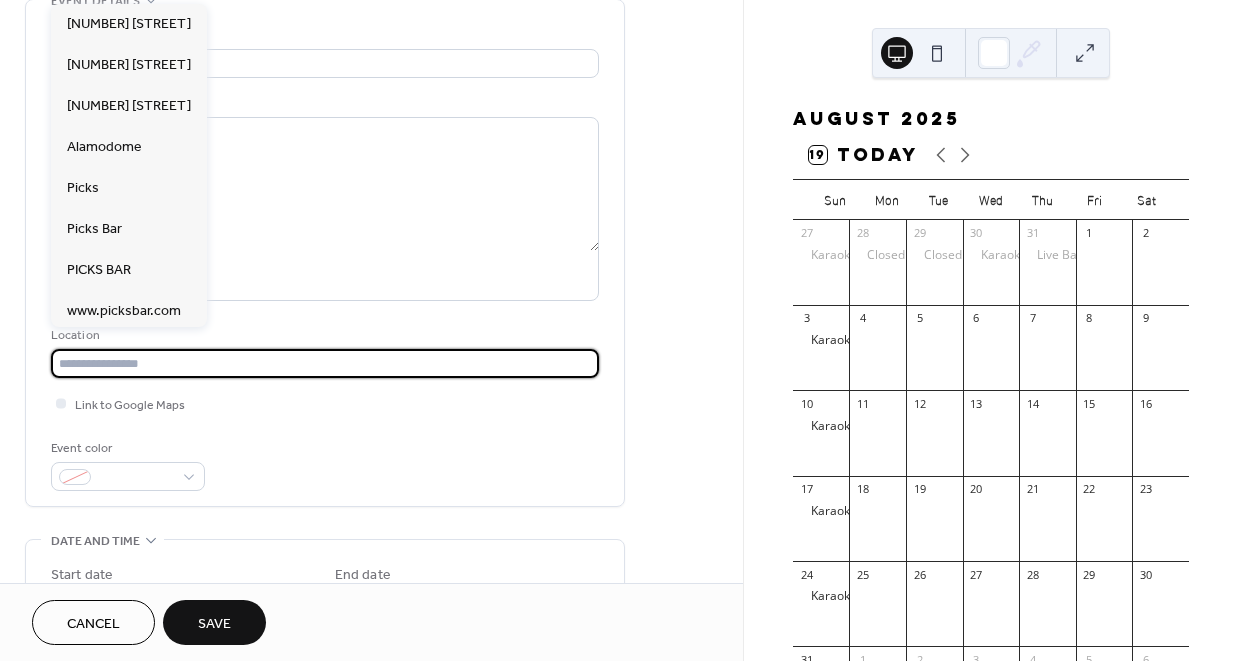 click at bounding box center (325, 363) 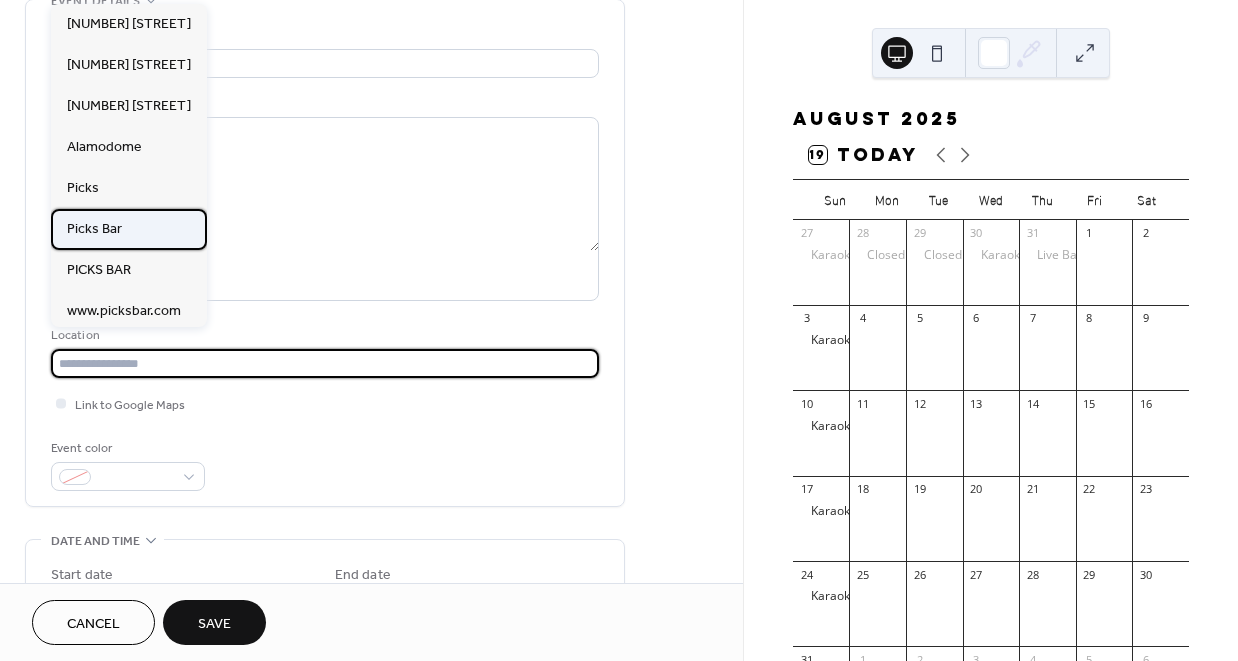 click on "Picks Bar" at bounding box center (129, 229) 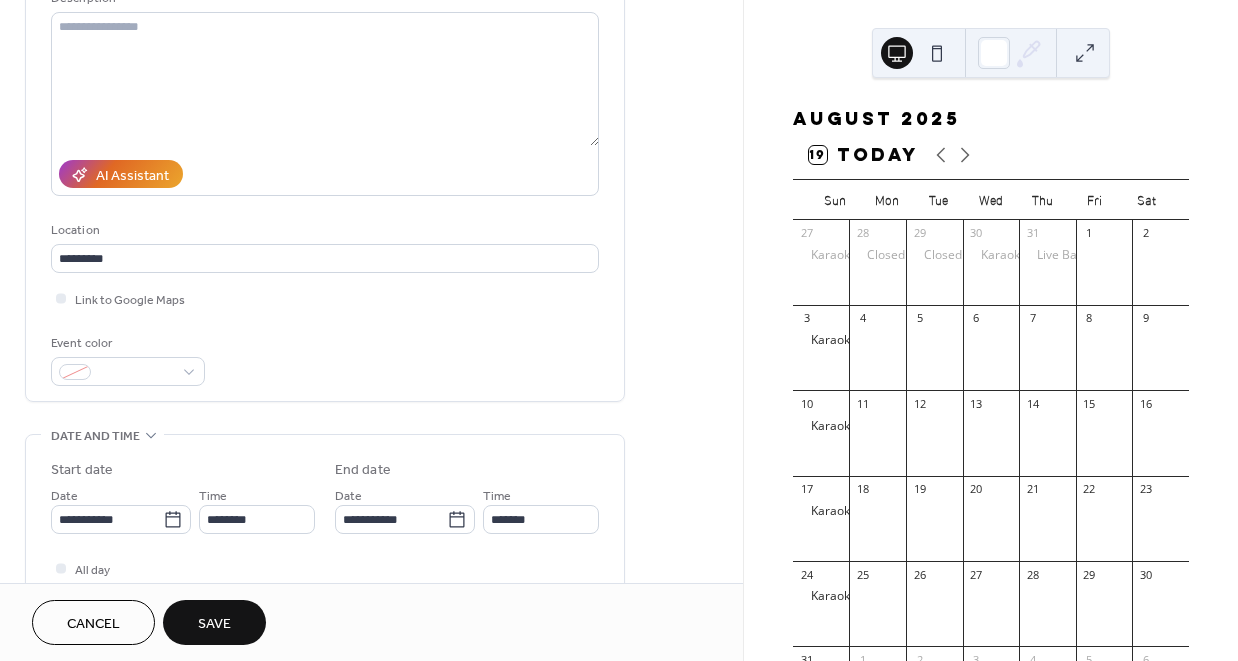 scroll, scrollTop: 224, scrollLeft: 0, axis: vertical 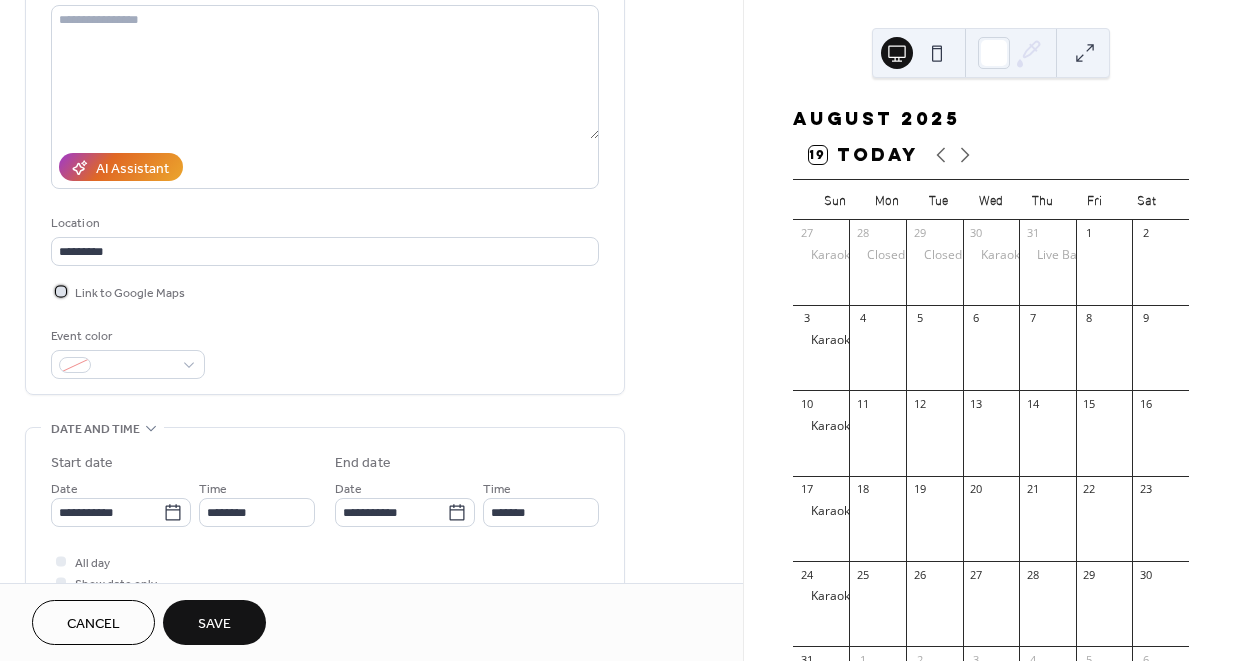 click on "Link to Google Maps" at bounding box center (130, 293) 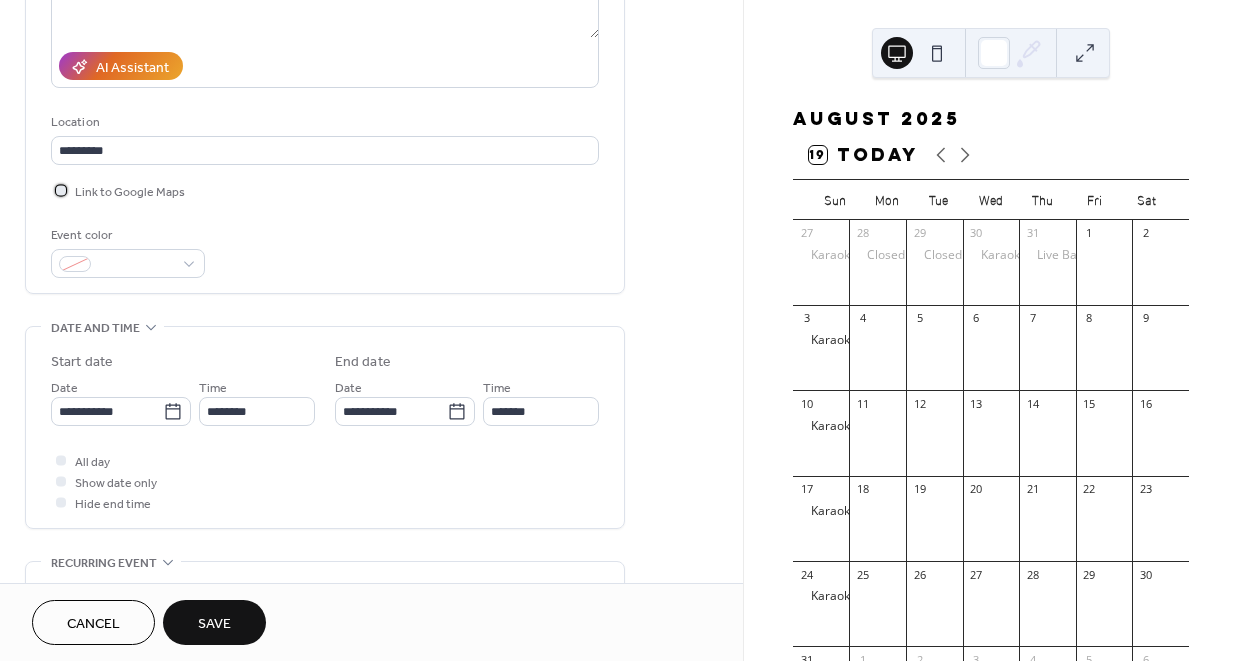 scroll, scrollTop: 331, scrollLeft: 0, axis: vertical 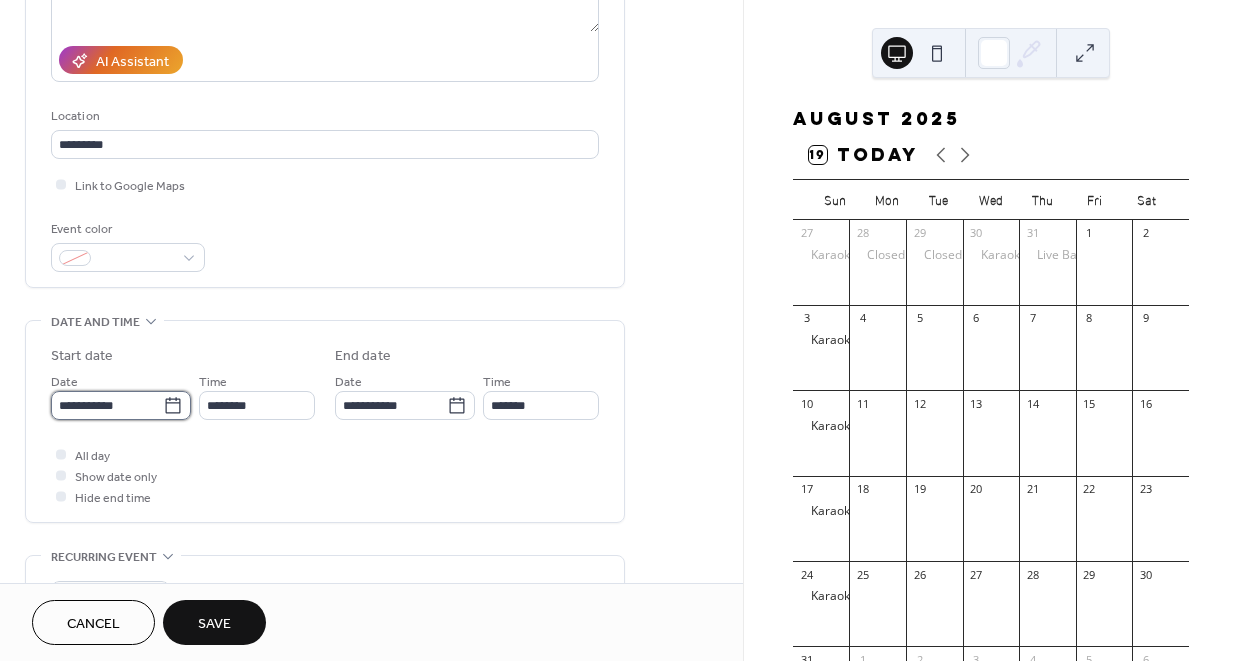 click on "**********" at bounding box center (107, 405) 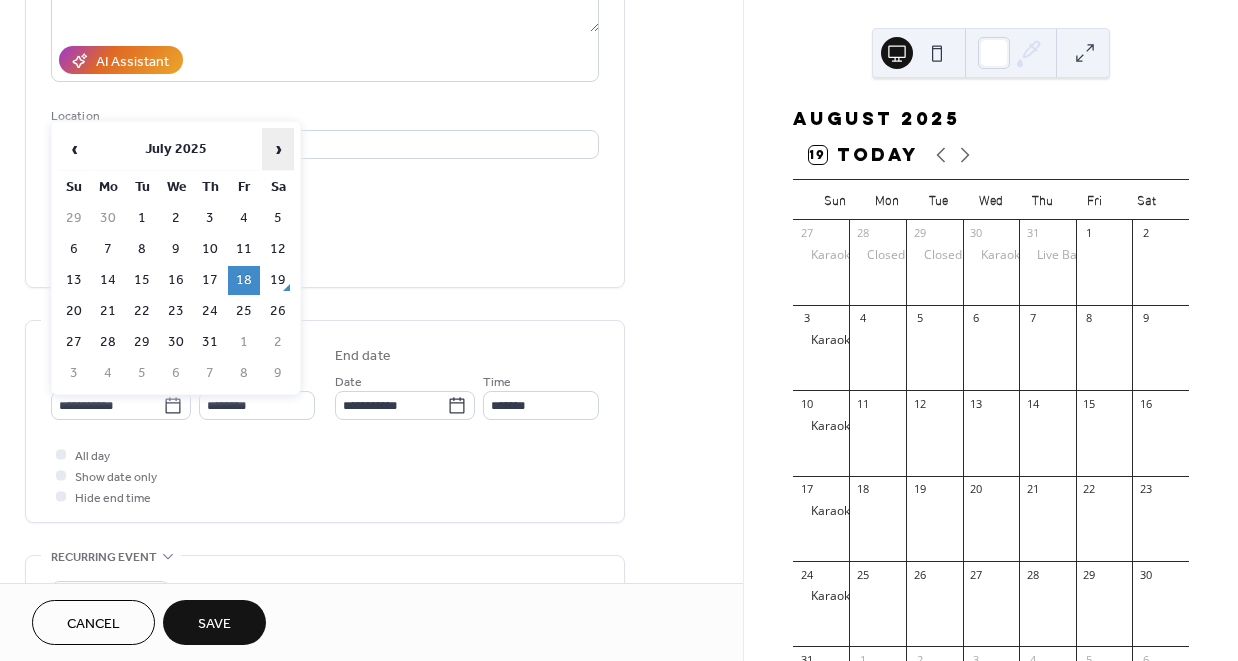 click on "›" at bounding box center [278, 149] 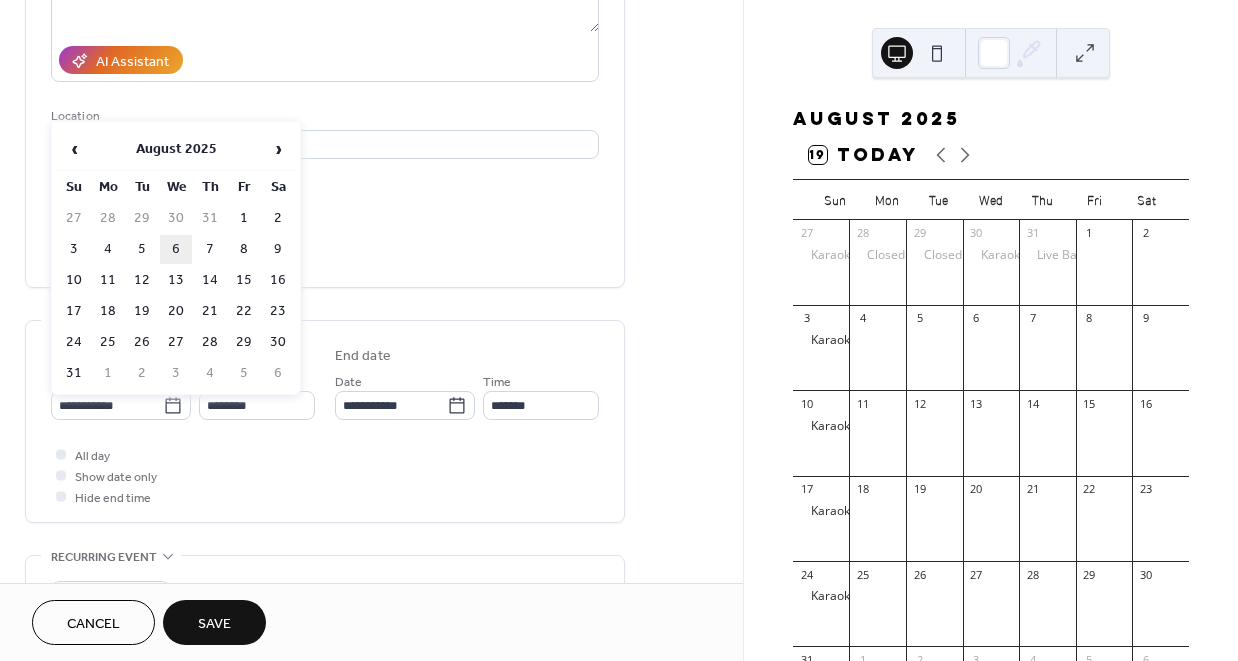 click on "6" at bounding box center (176, 249) 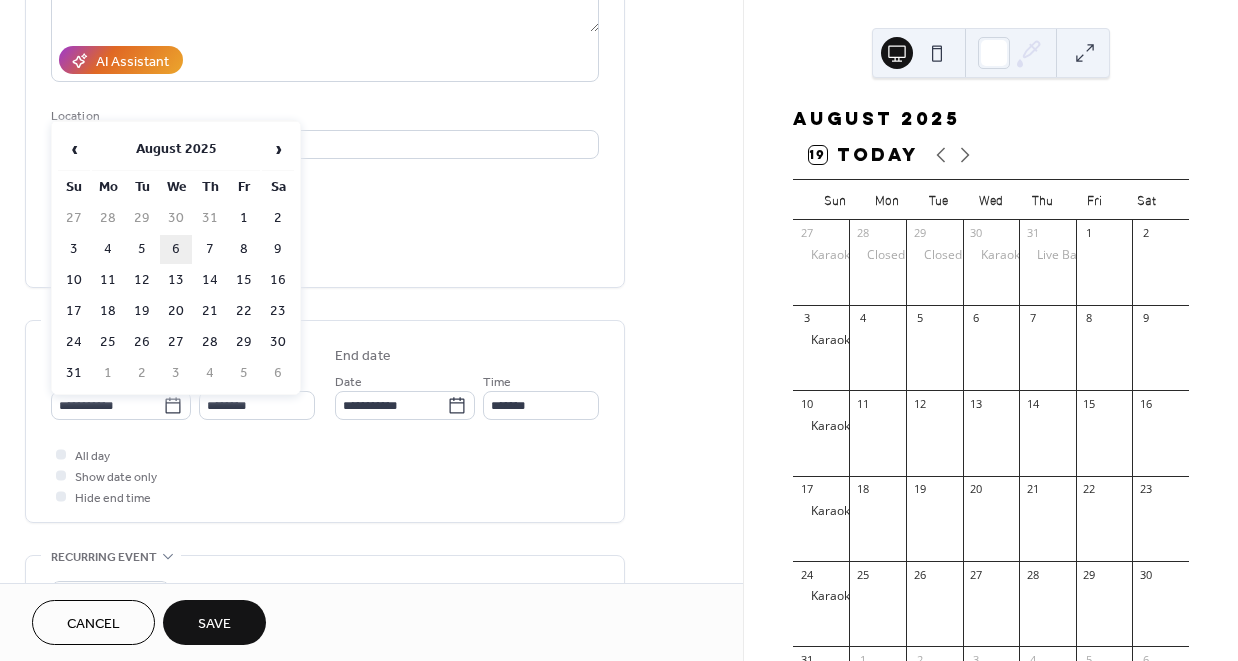 type on "**********" 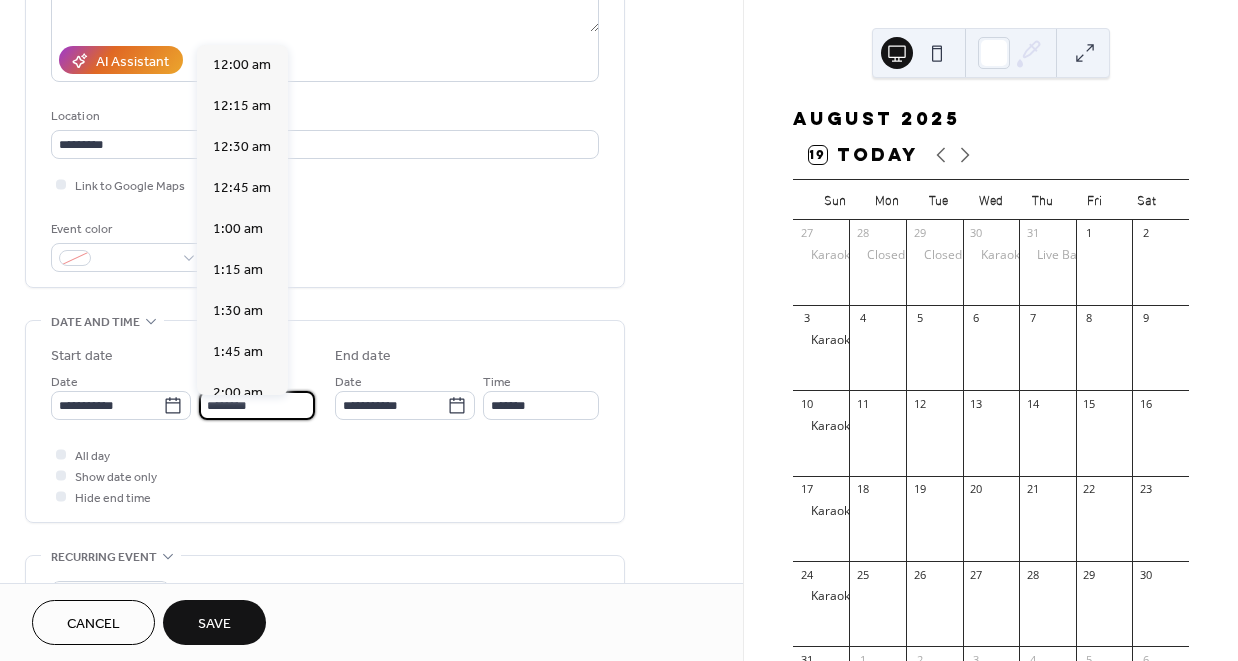 click on "********" at bounding box center [257, 405] 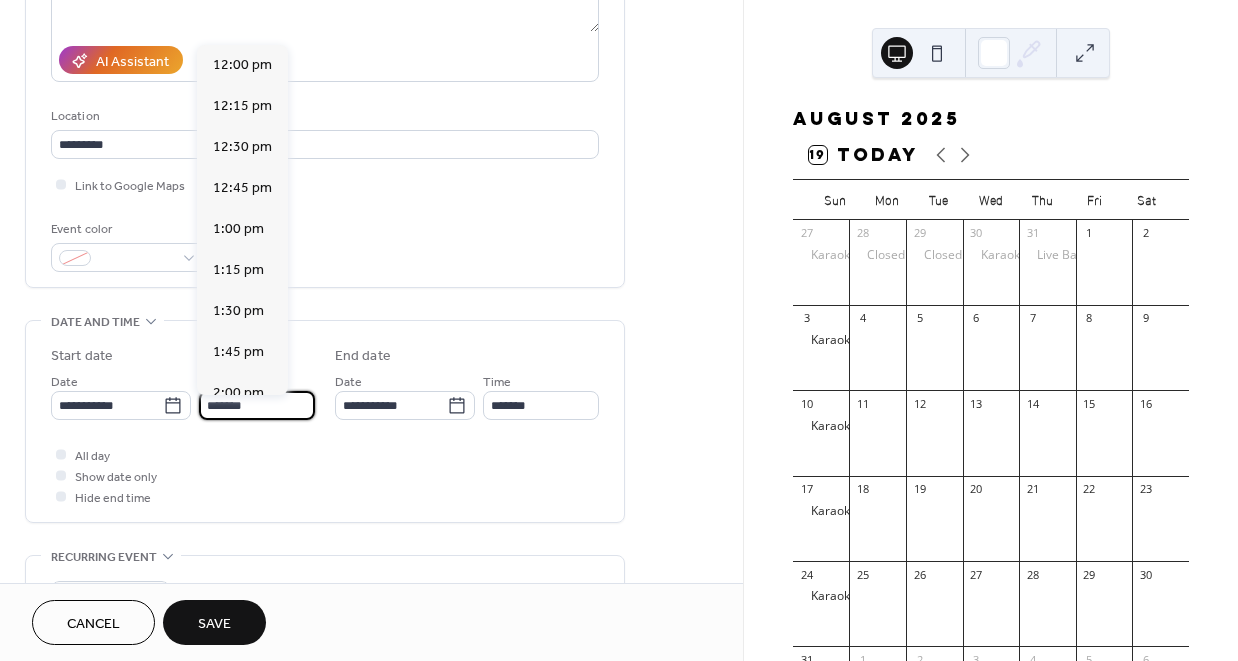 scroll, scrollTop: 2788, scrollLeft: 0, axis: vertical 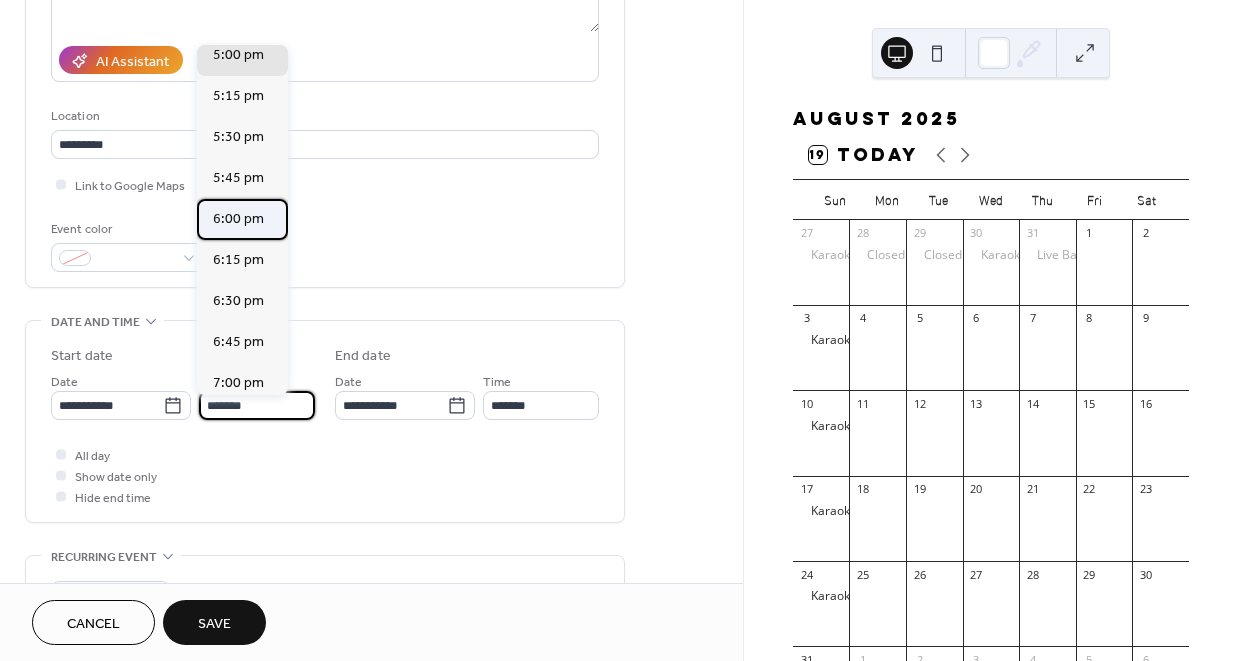 click on "6:00 pm" at bounding box center [238, 219] 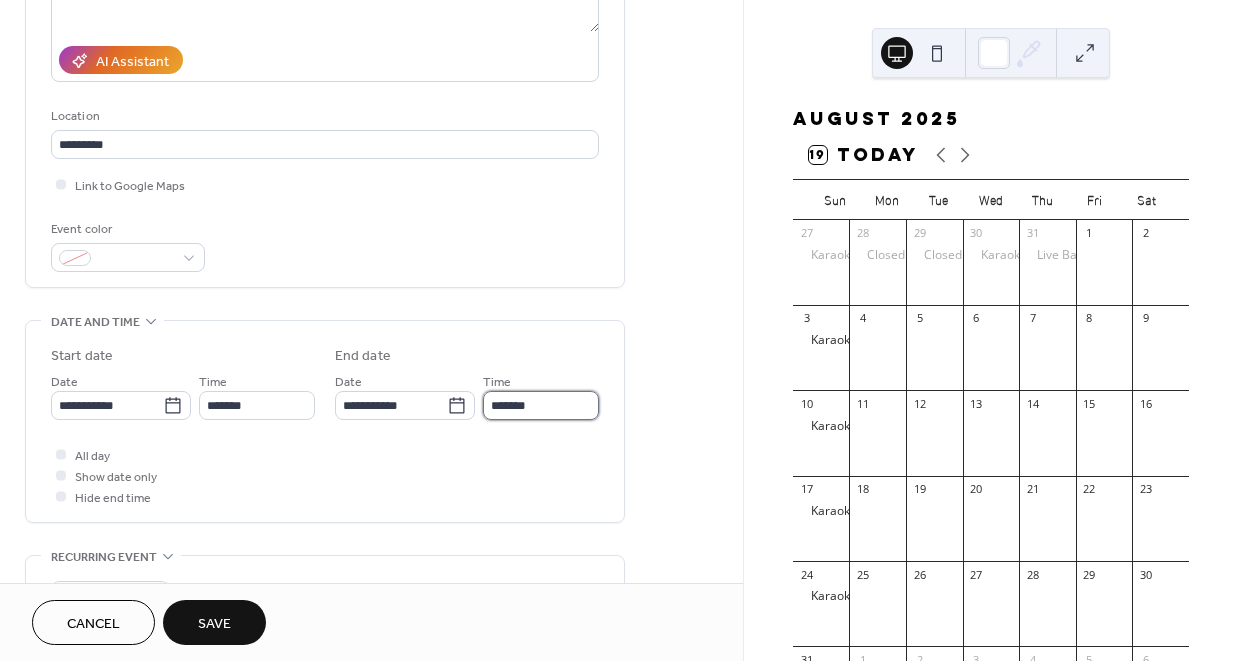 click on "*******" at bounding box center [541, 405] 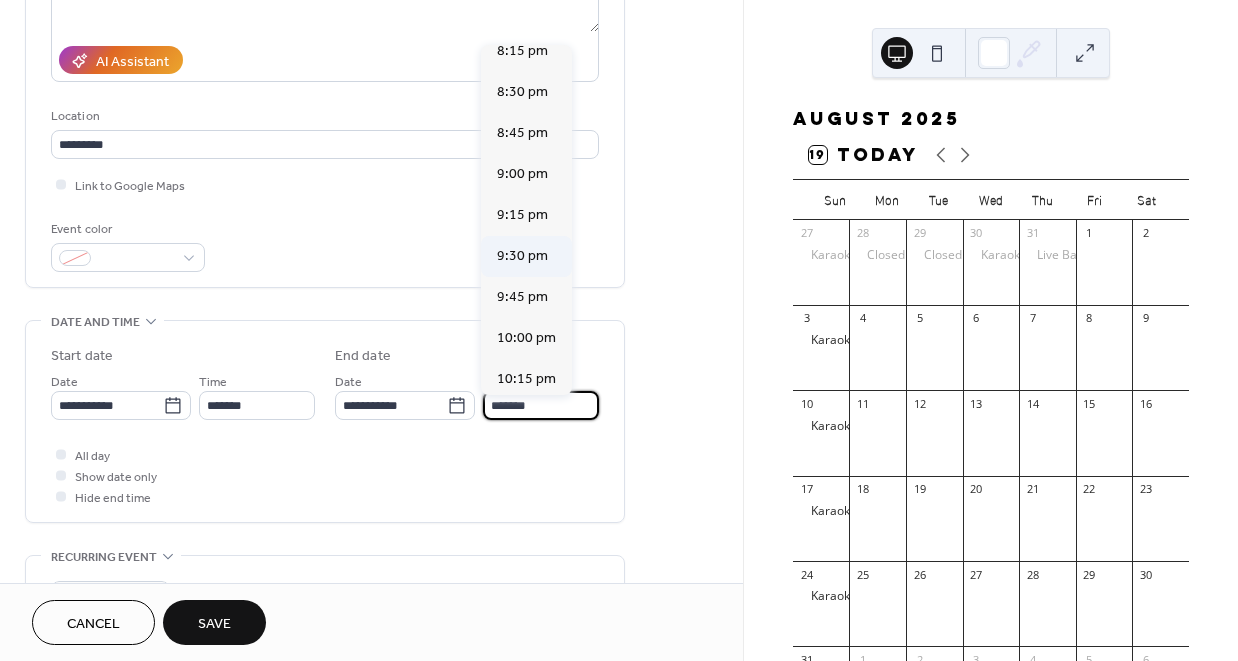 scroll, scrollTop: 345, scrollLeft: 0, axis: vertical 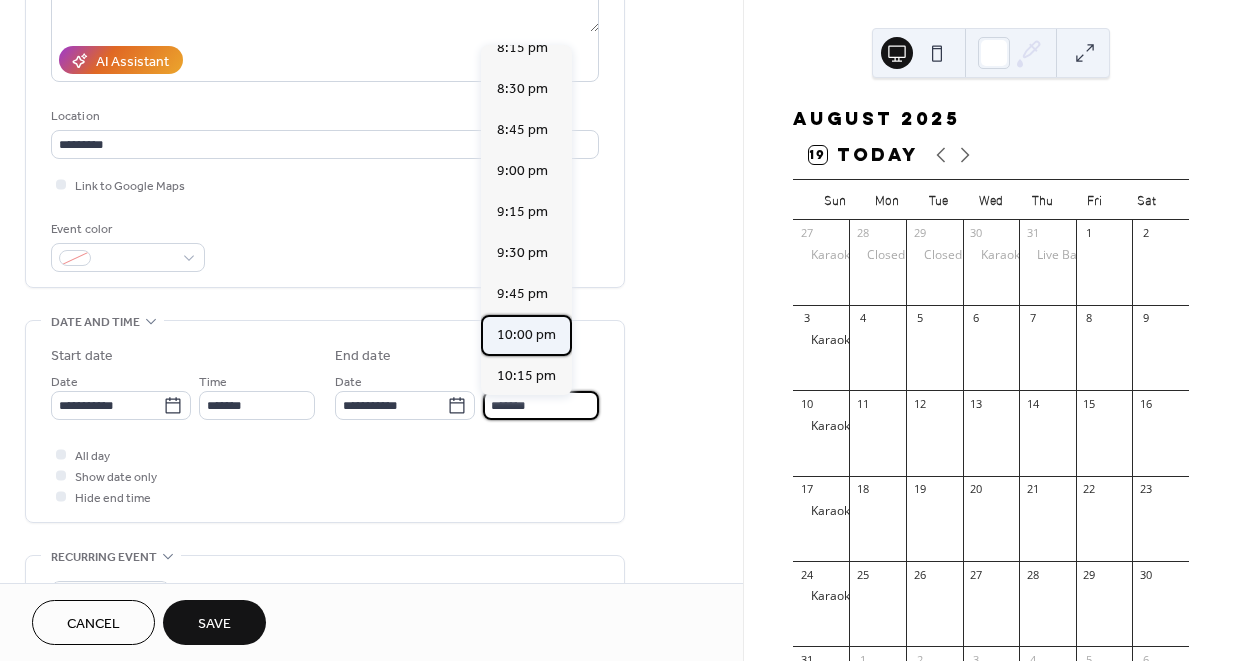 click on "10:00 pm" at bounding box center [526, 335] 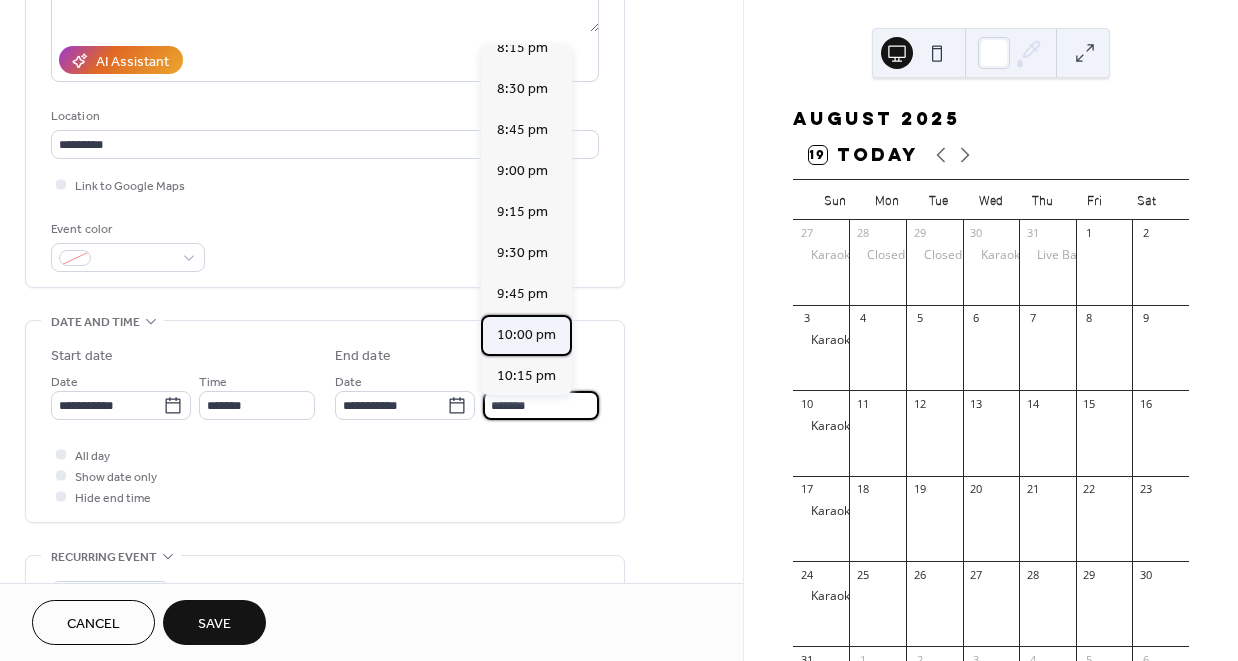 type on "********" 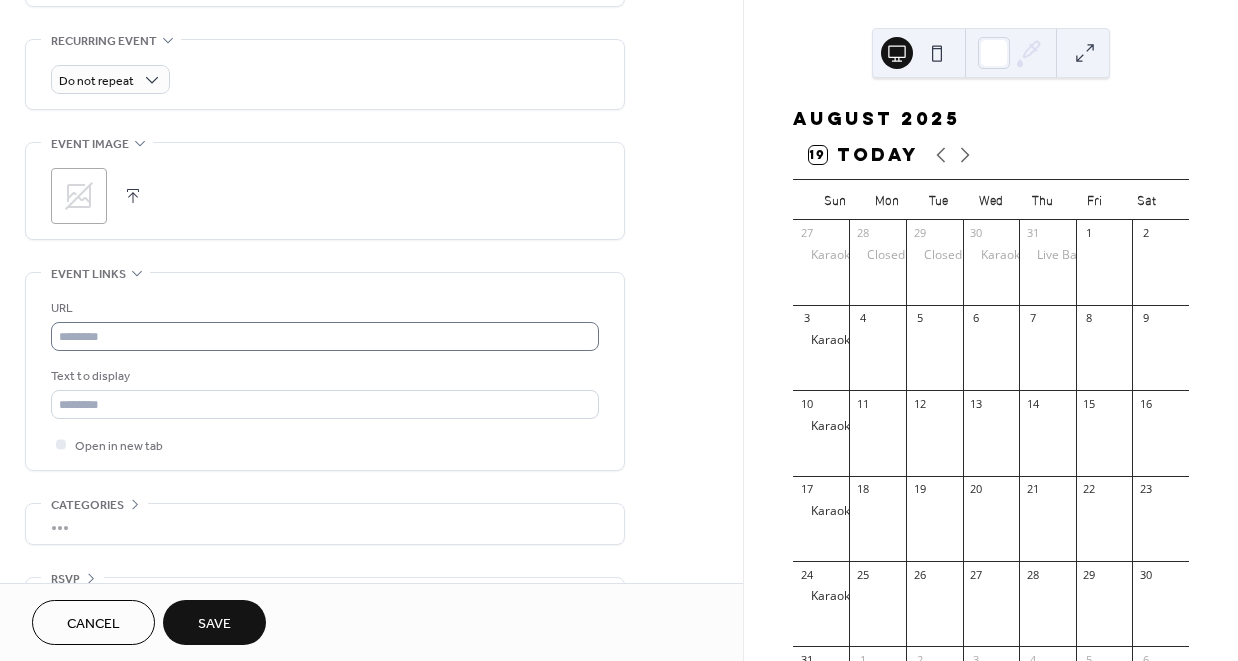scroll, scrollTop: 858, scrollLeft: 0, axis: vertical 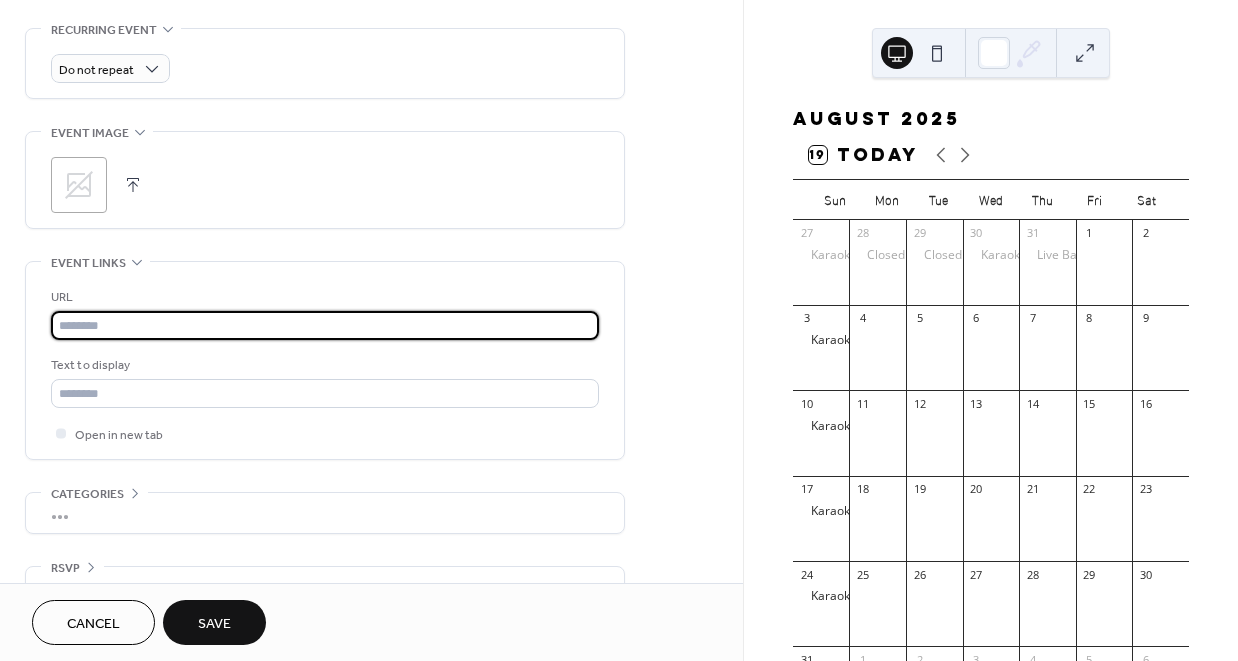 click at bounding box center [325, 325] 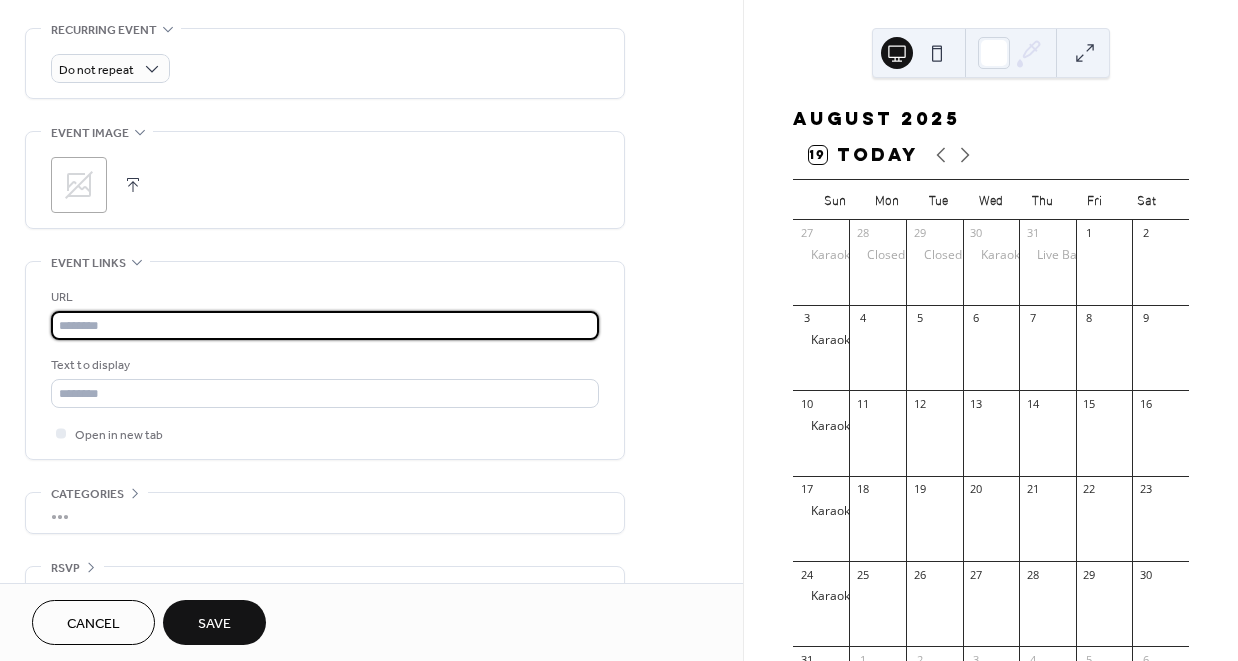 paste on "**********" 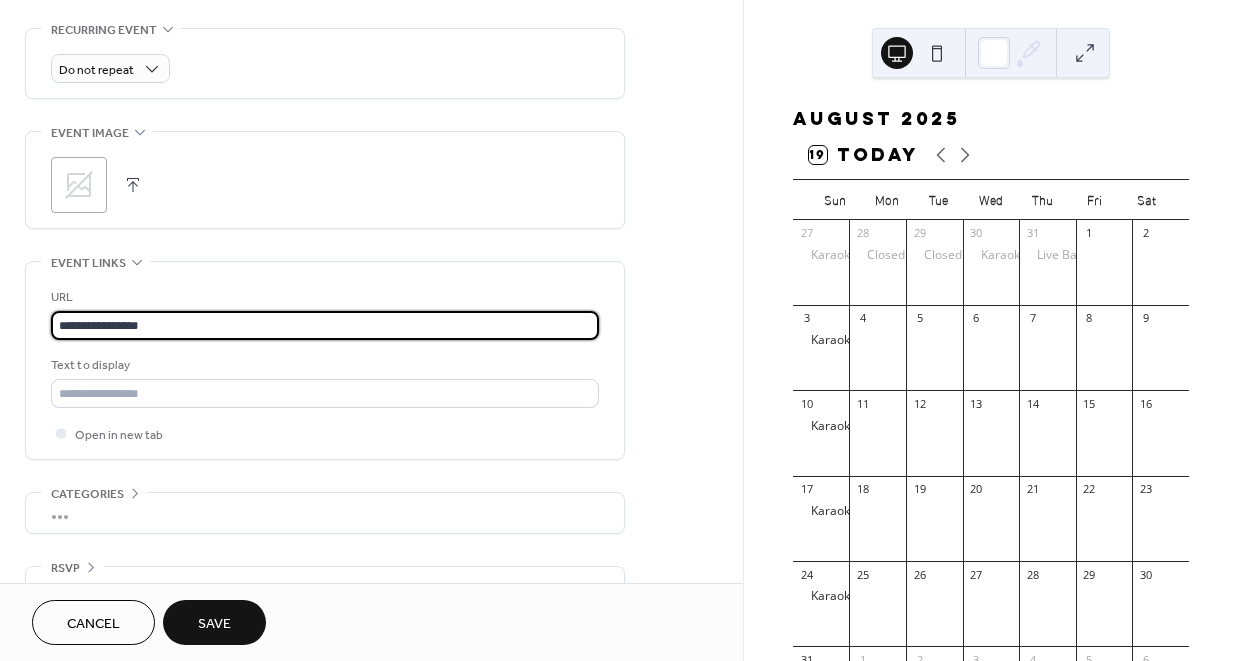 type on "**********" 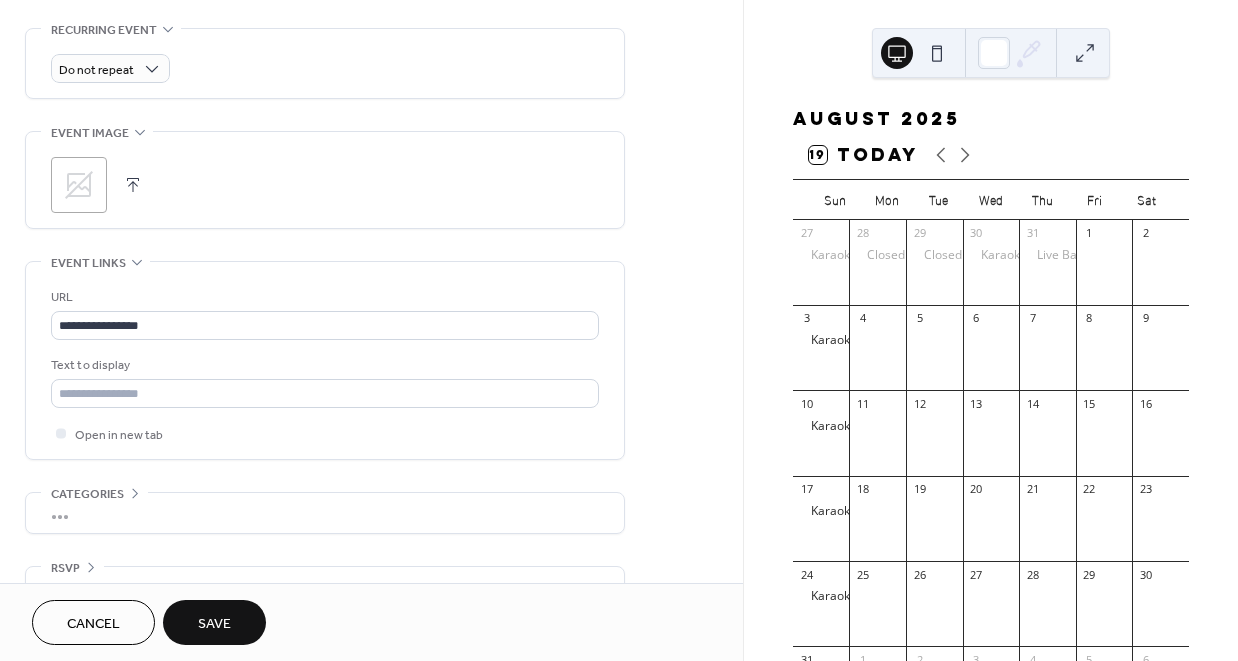 click on "Save" at bounding box center (214, 624) 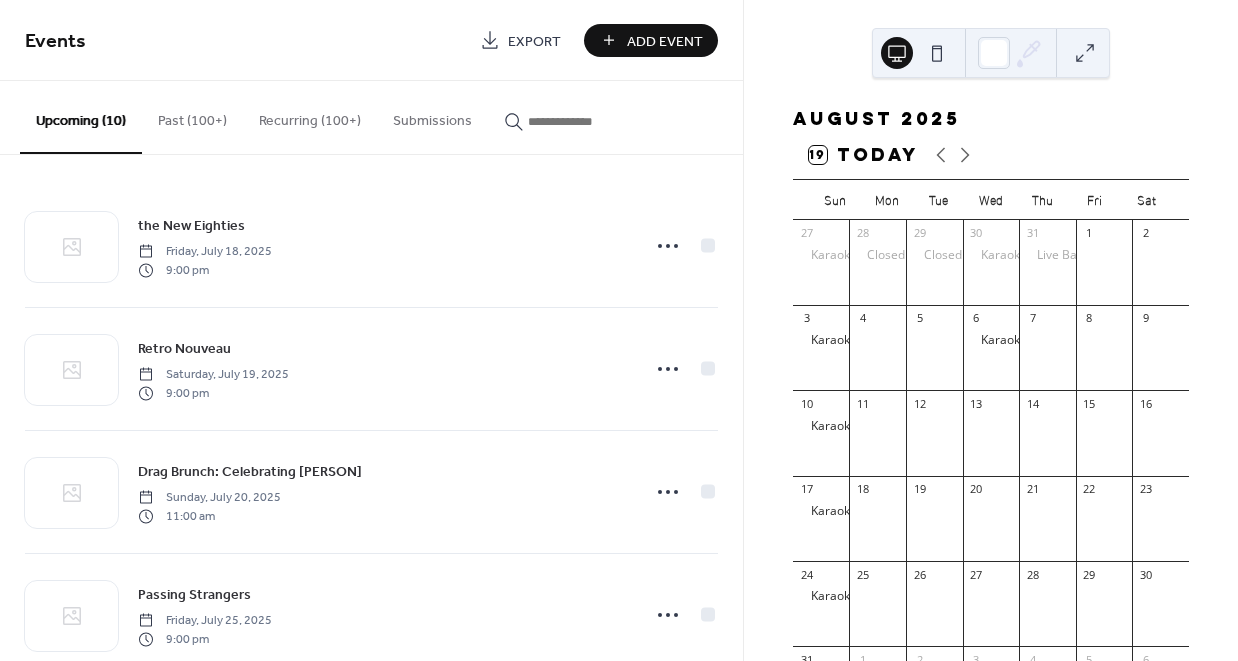 click on "Add Event" at bounding box center (665, 41) 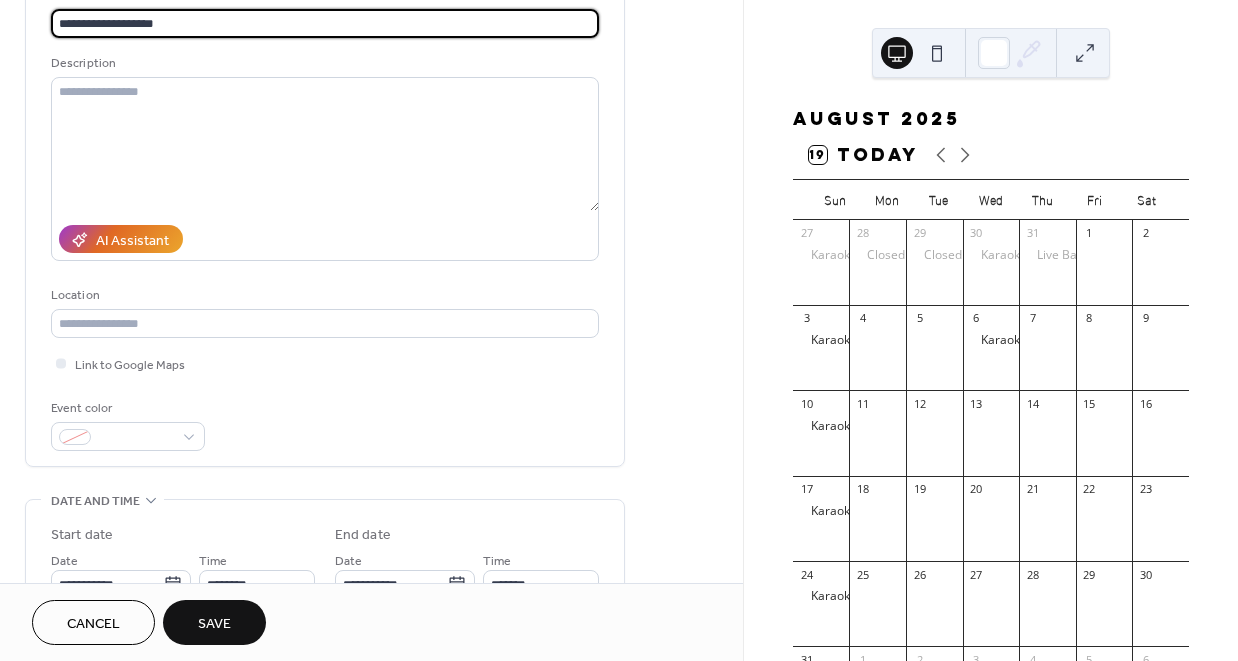 scroll, scrollTop: 163, scrollLeft: 0, axis: vertical 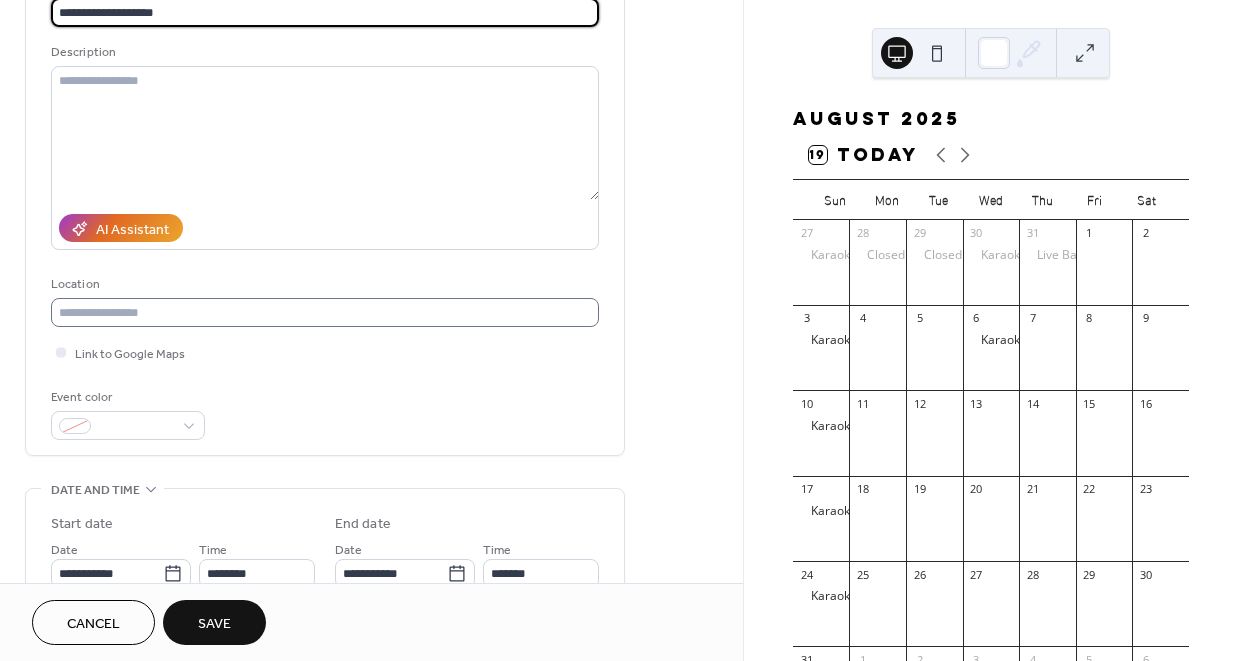 type on "**********" 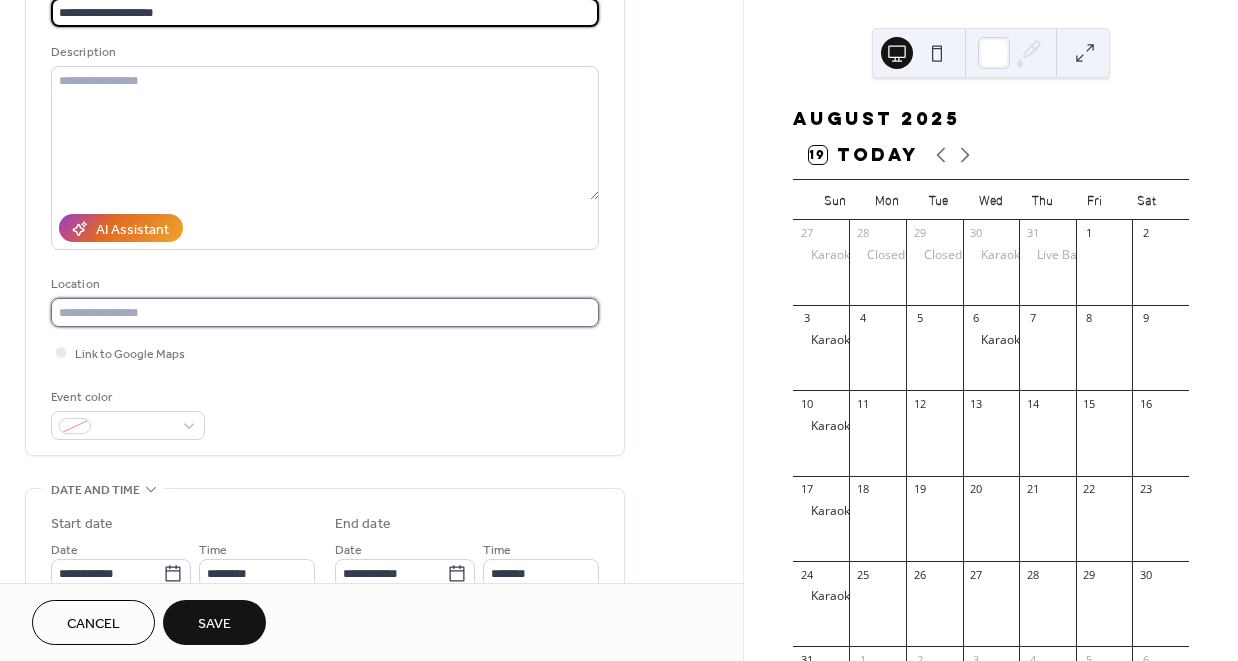 click at bounding box center (325, 312) 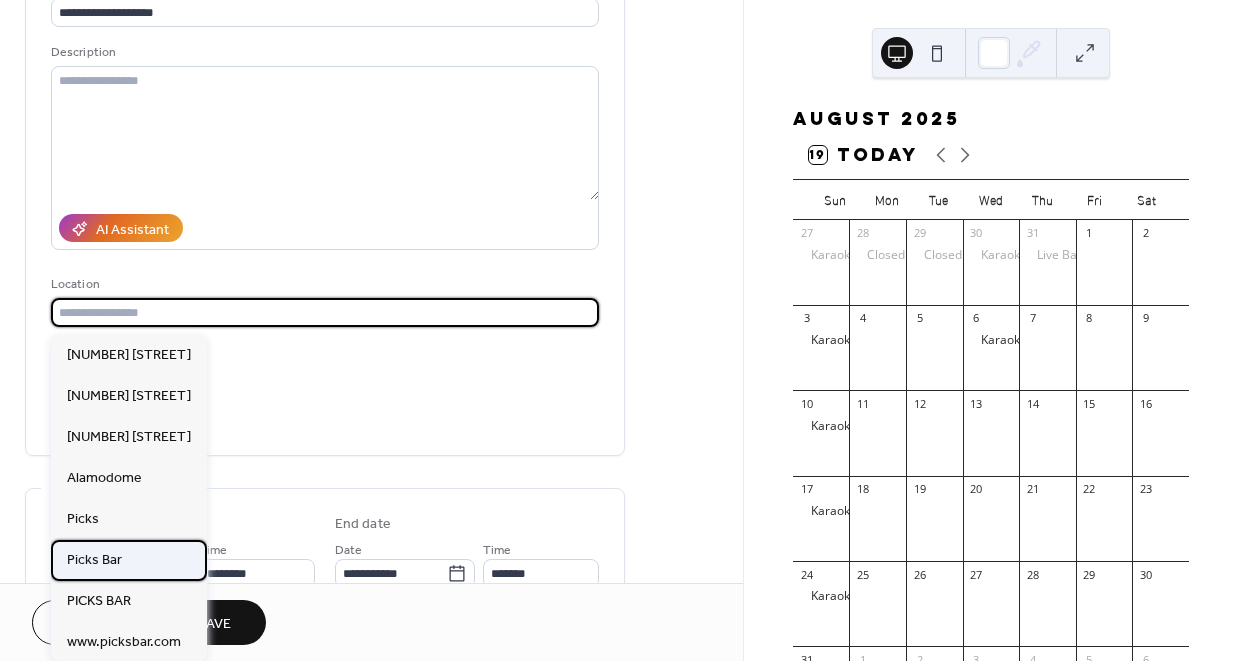 click on "Picks Bar" at bounding box center [129, 560] 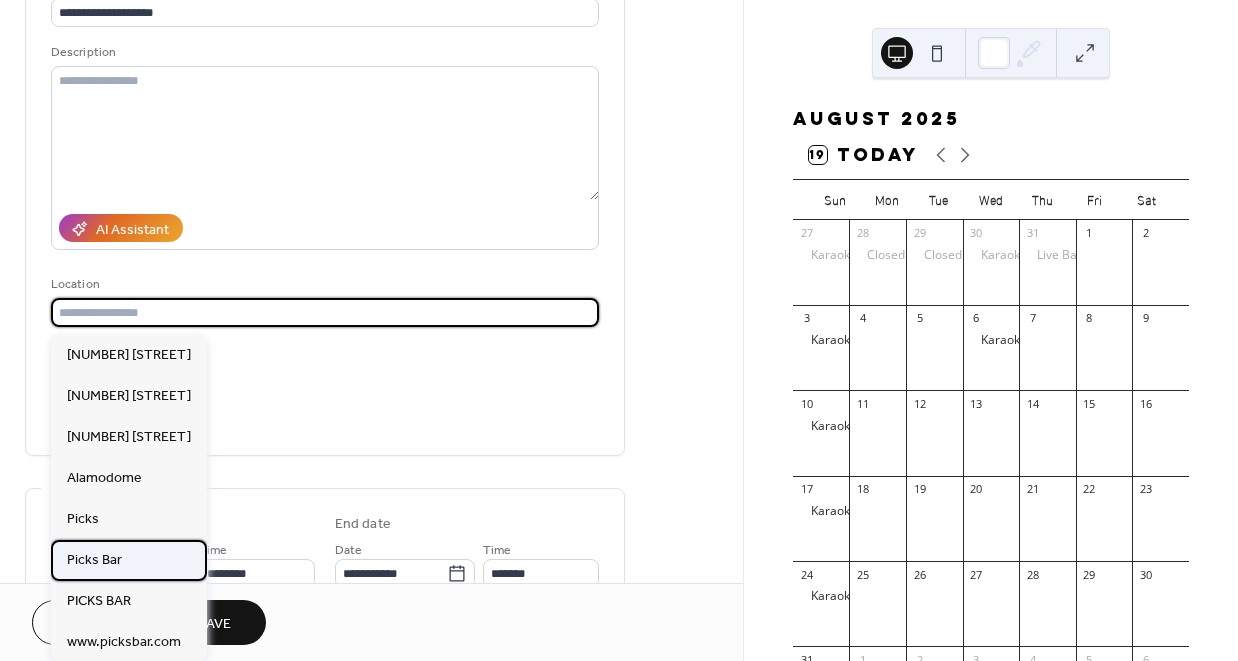 type on "*********" 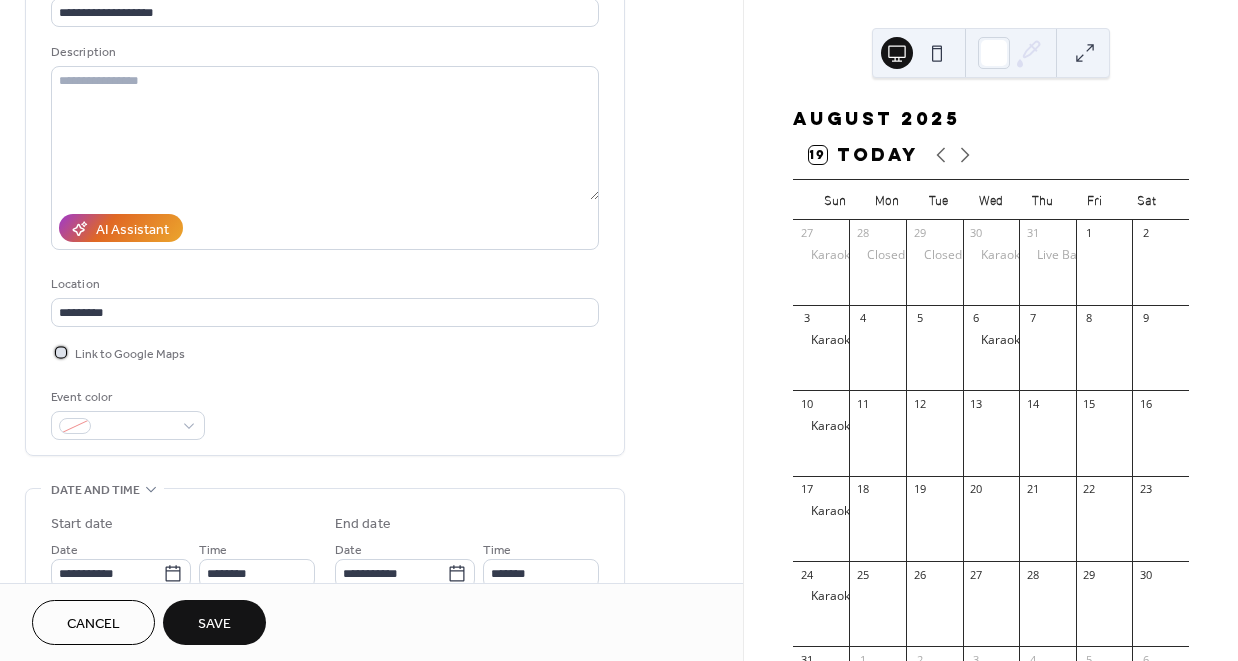 click on "Link to Google Maps" at bounding box center (130, 354) 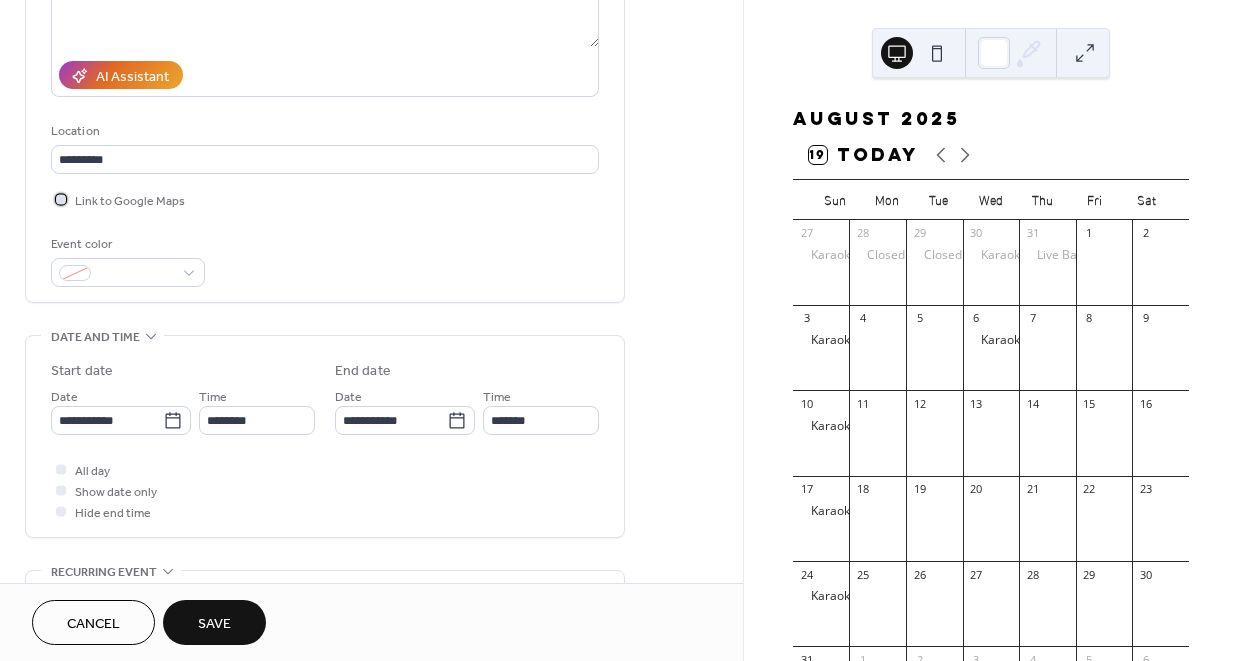 scroll, scrollTop: 365, scrollLeft: 0, axis: vertical 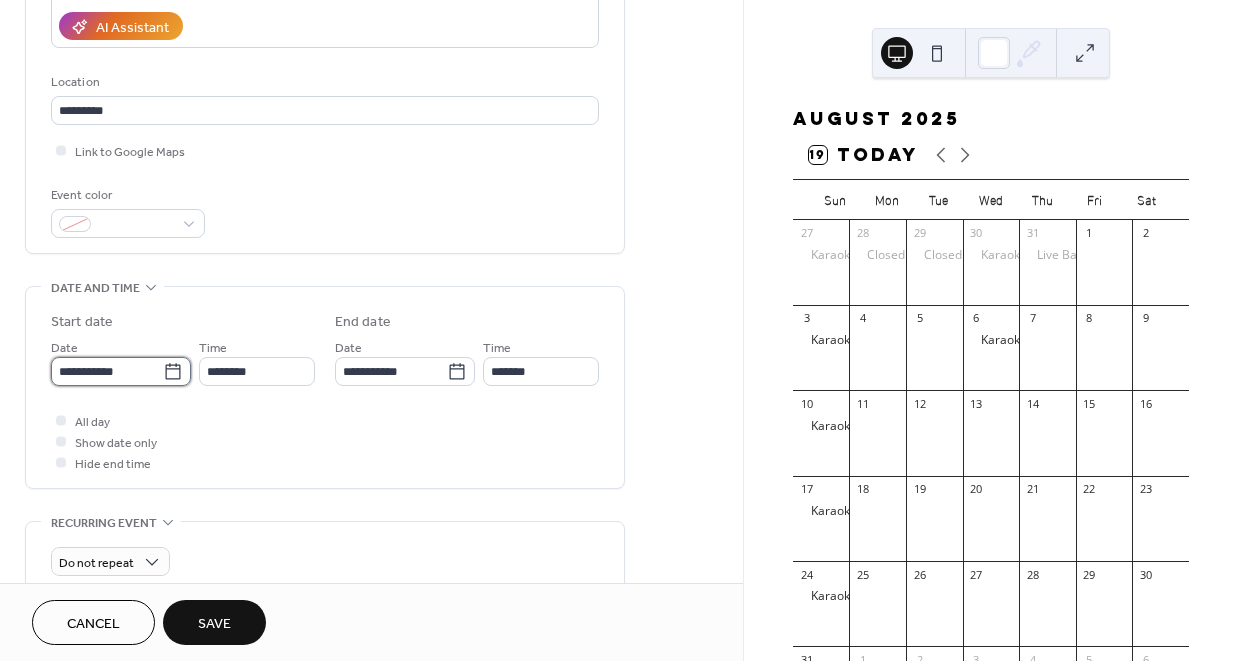 click on "**********" at bounding box center (107, 371) 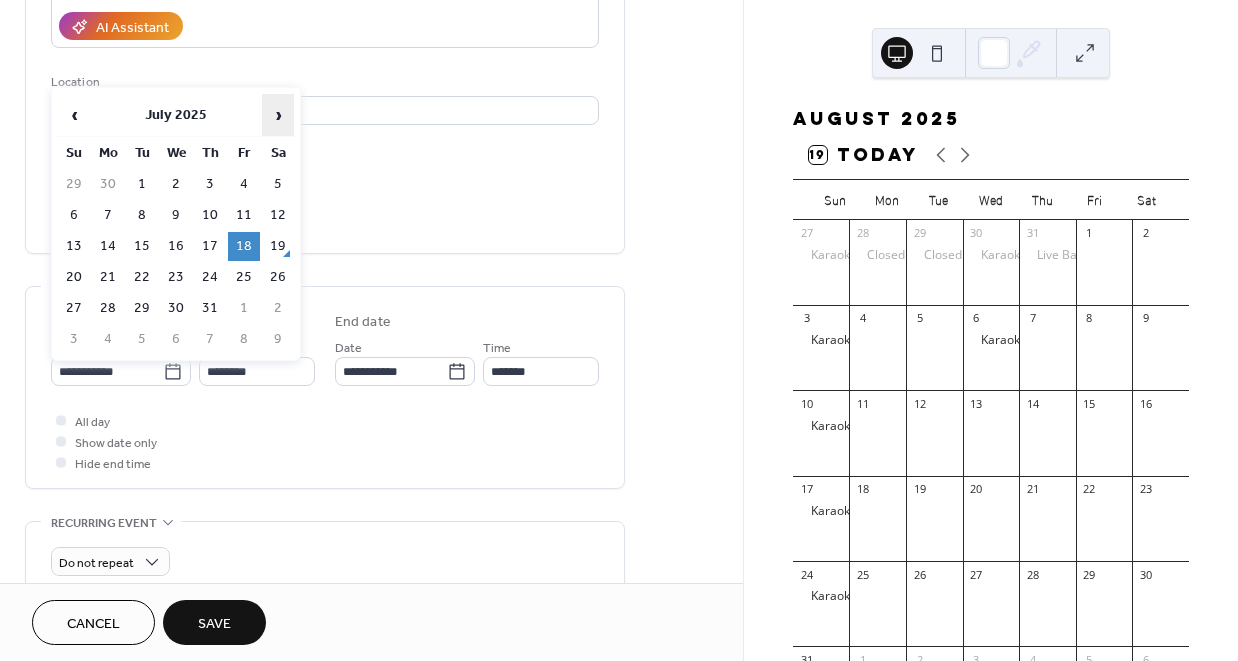 click on "›" at bounding box center (278, 115) 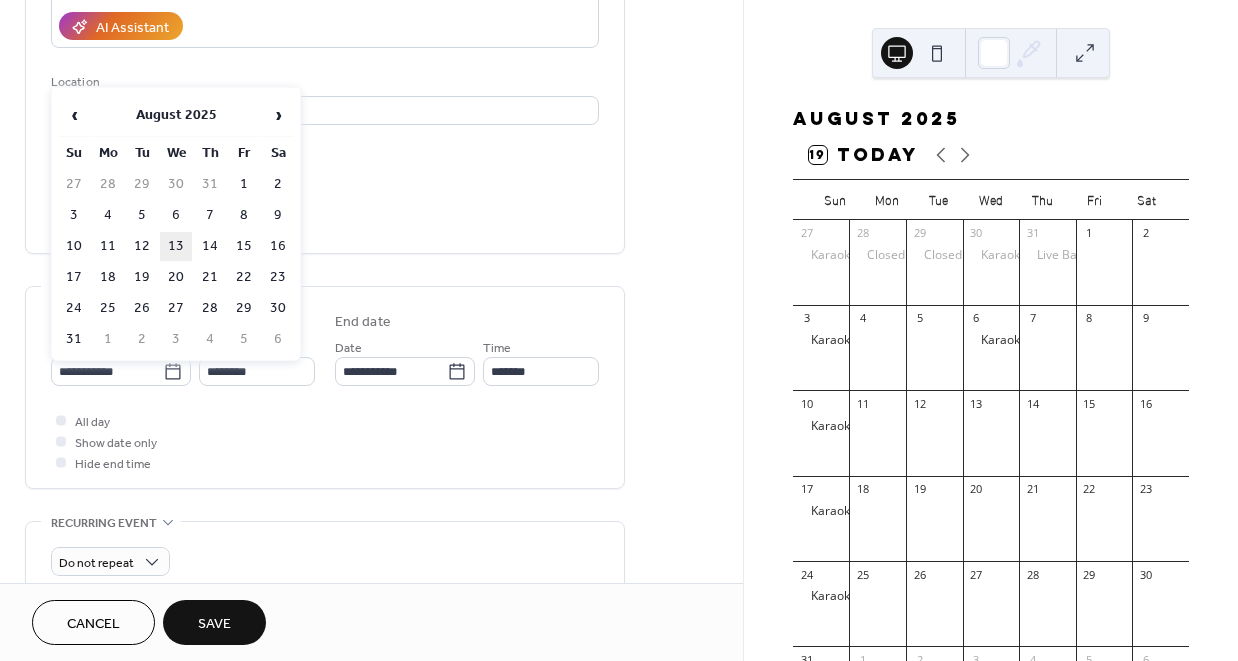 click on "13" at bounding box center [176, 246] 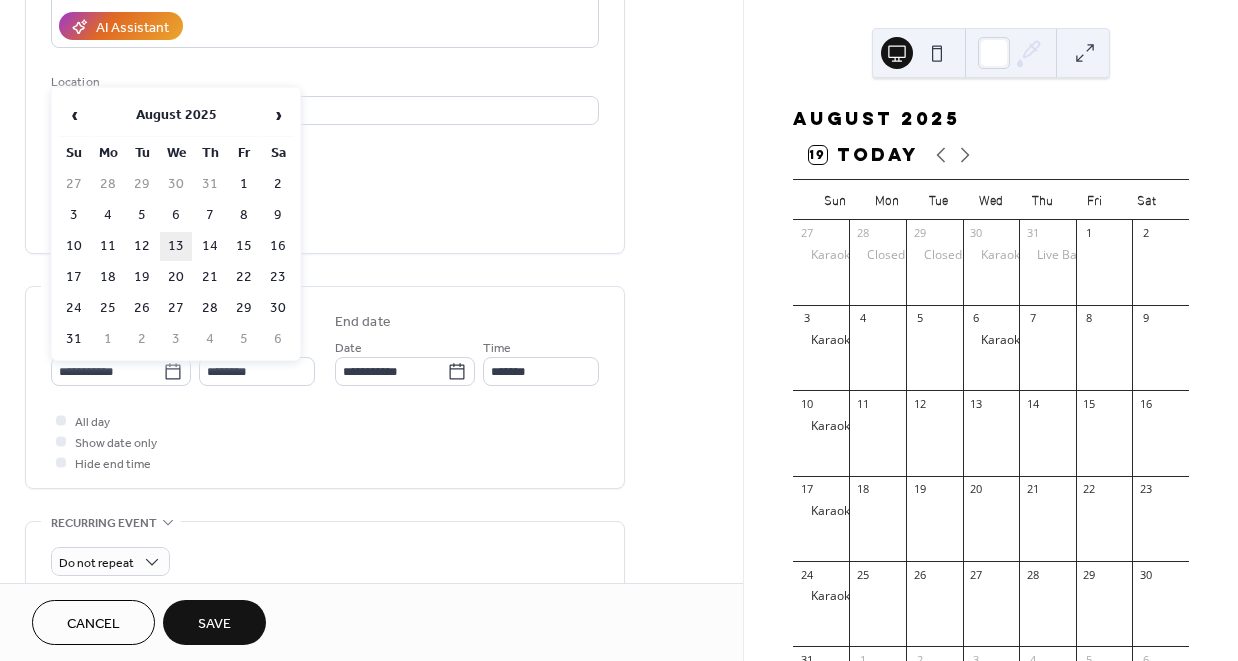 type on "**********" 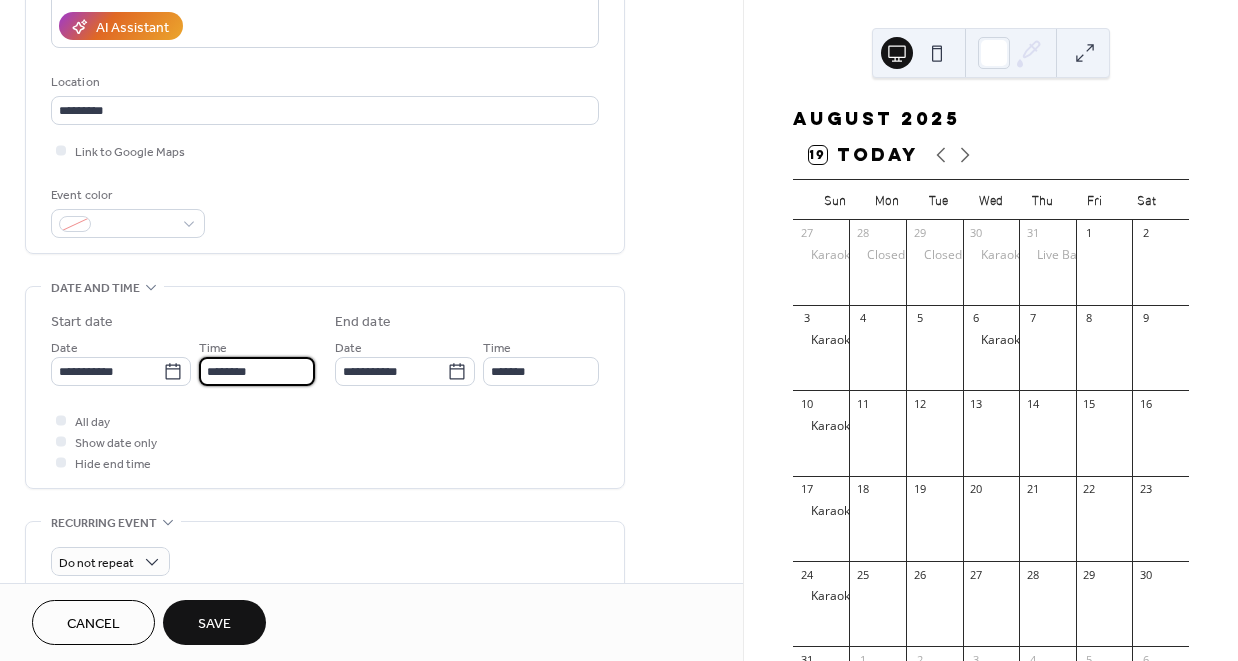 click on "********" at bounding box center [257, 371] 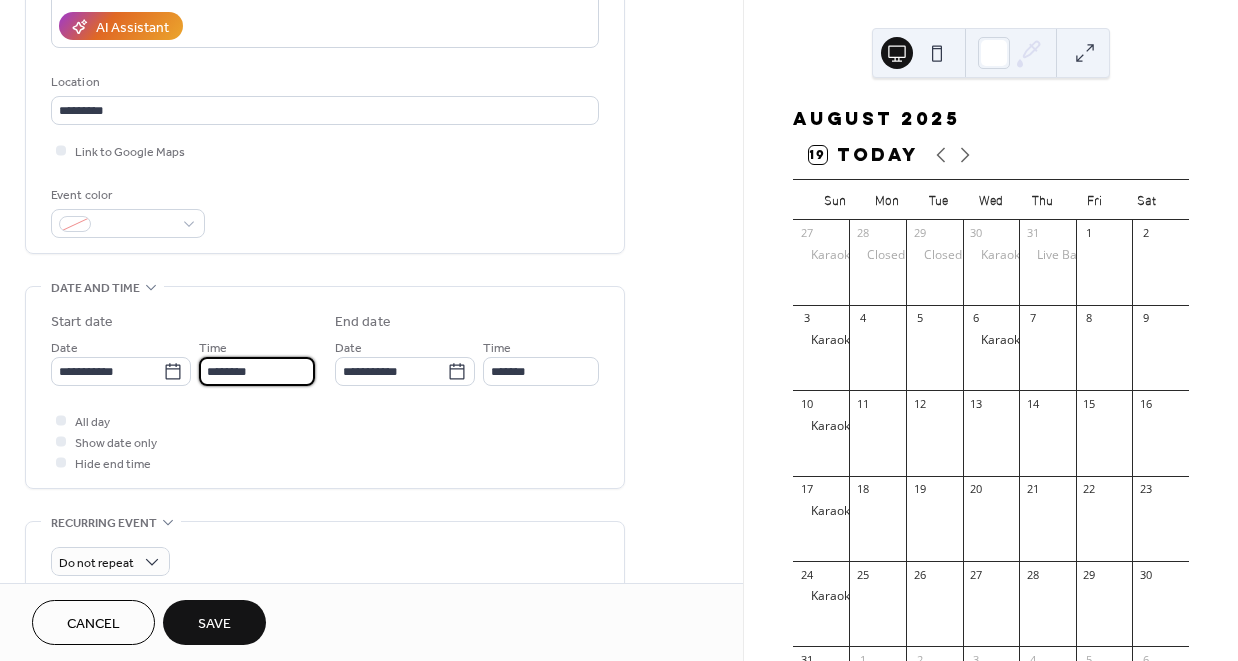 click on "********" at bounding box center [257, 371] 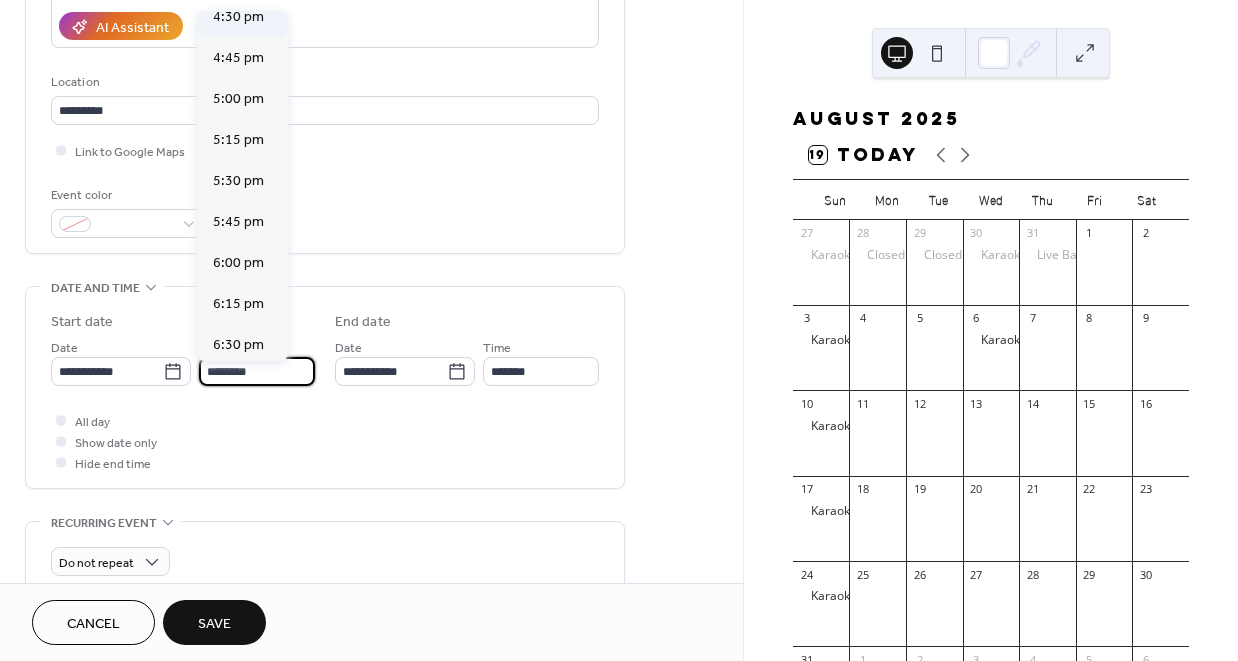 scroll, scrollTop: 2735, scrollLeft: 0, axis: vertical 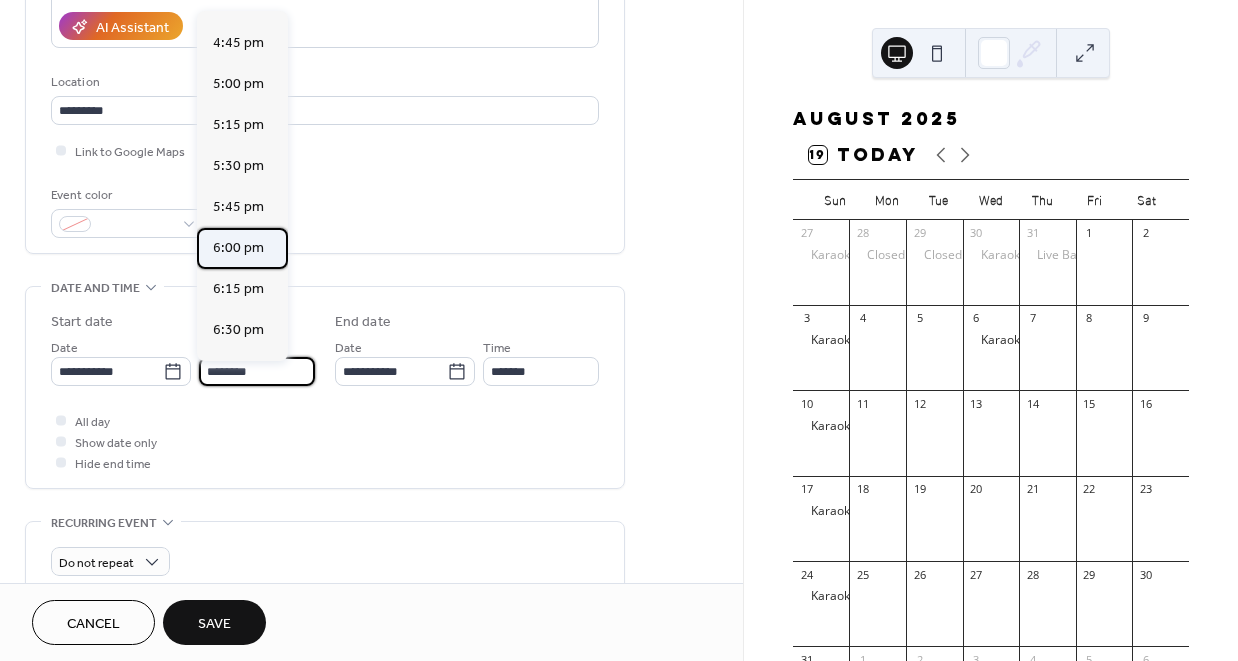 click on "6:00 pm" at bounding box center [238, 248] 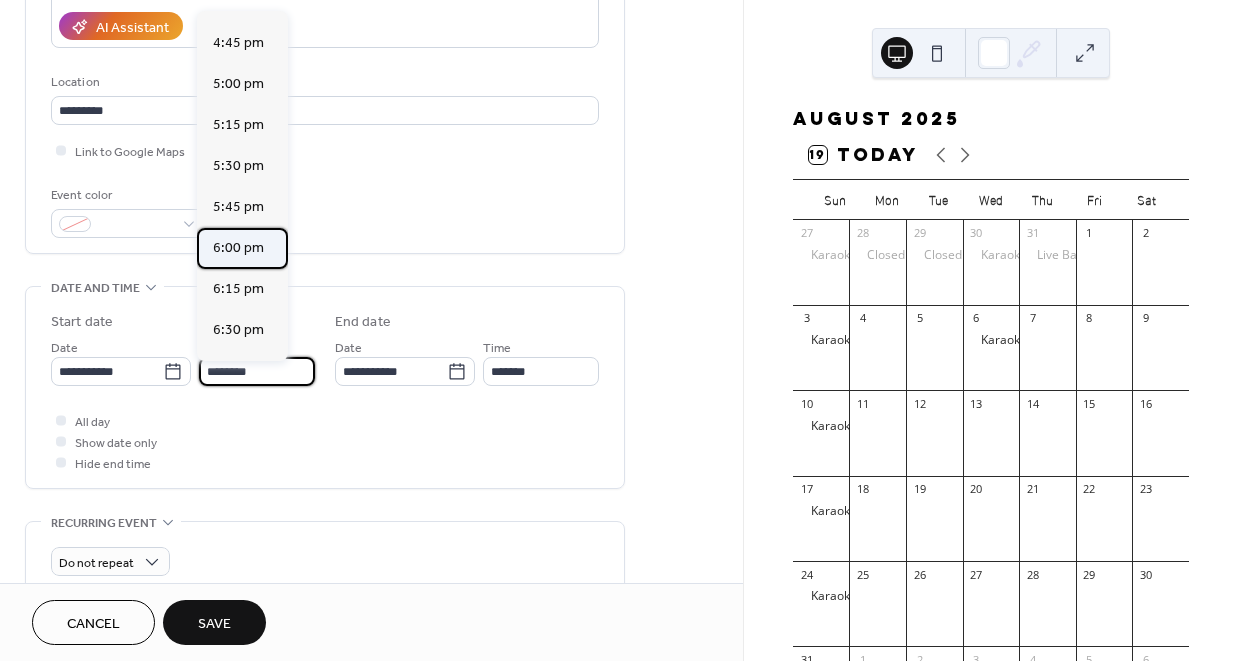 type on "*******" 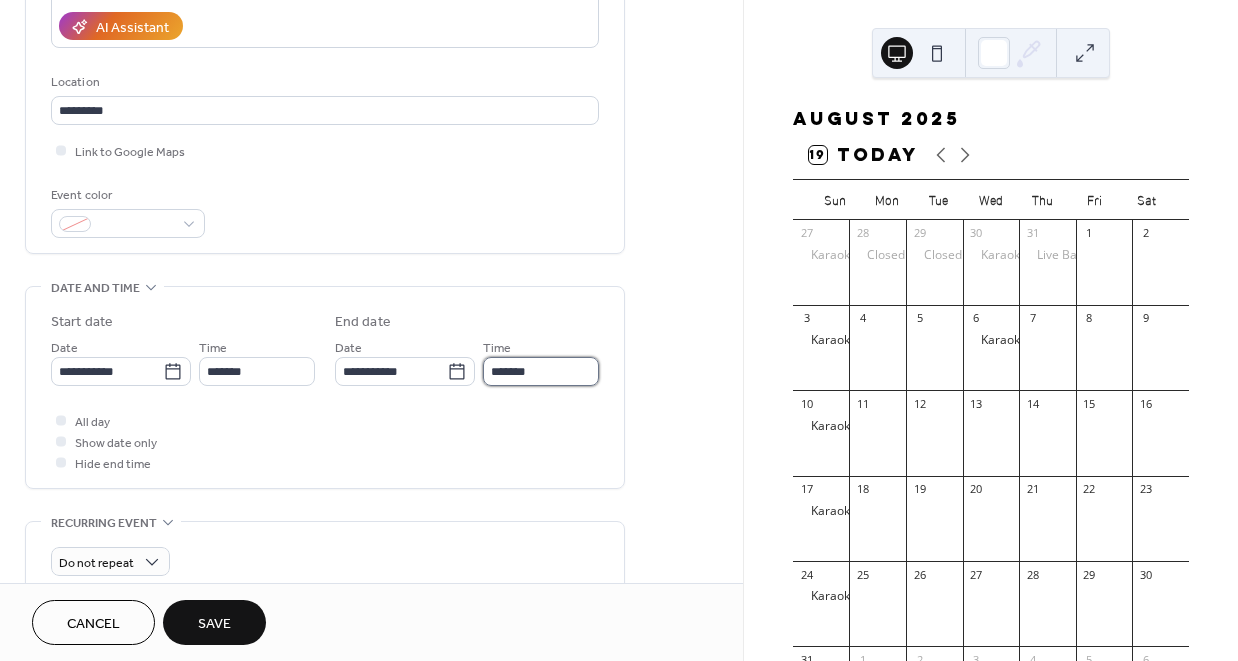 click on "*******" at bounding box center (541, 371) 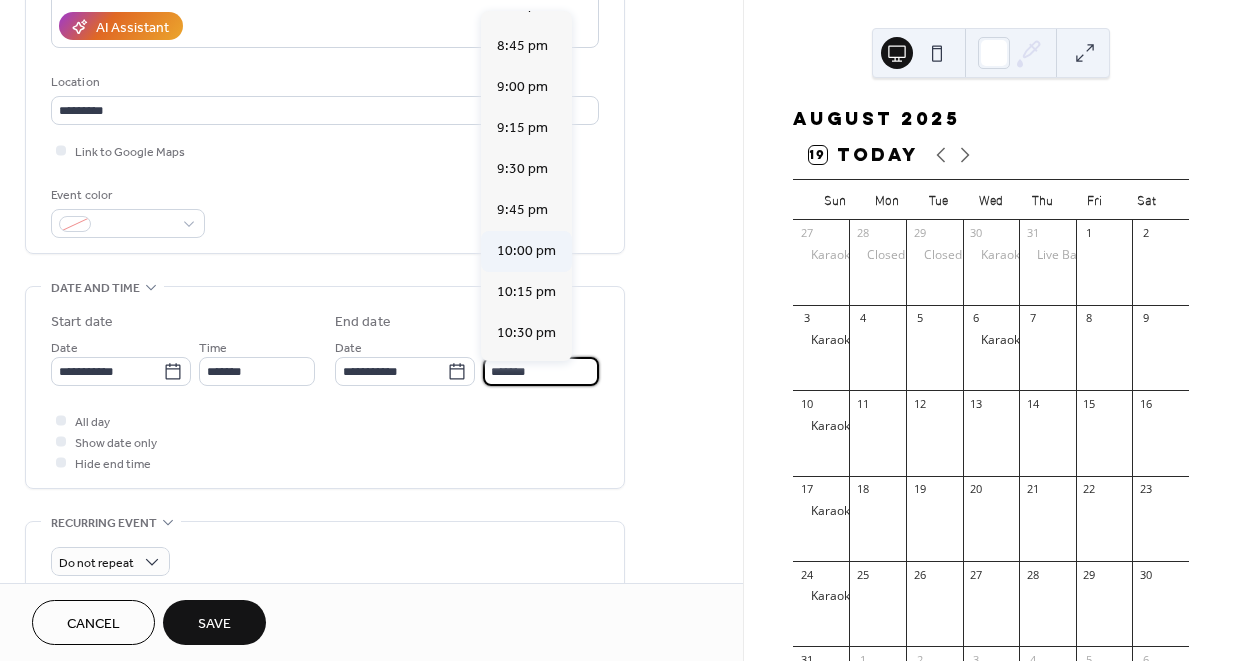 scroll, scrollTop: 396, scrollLeft: 0, axis: vertical 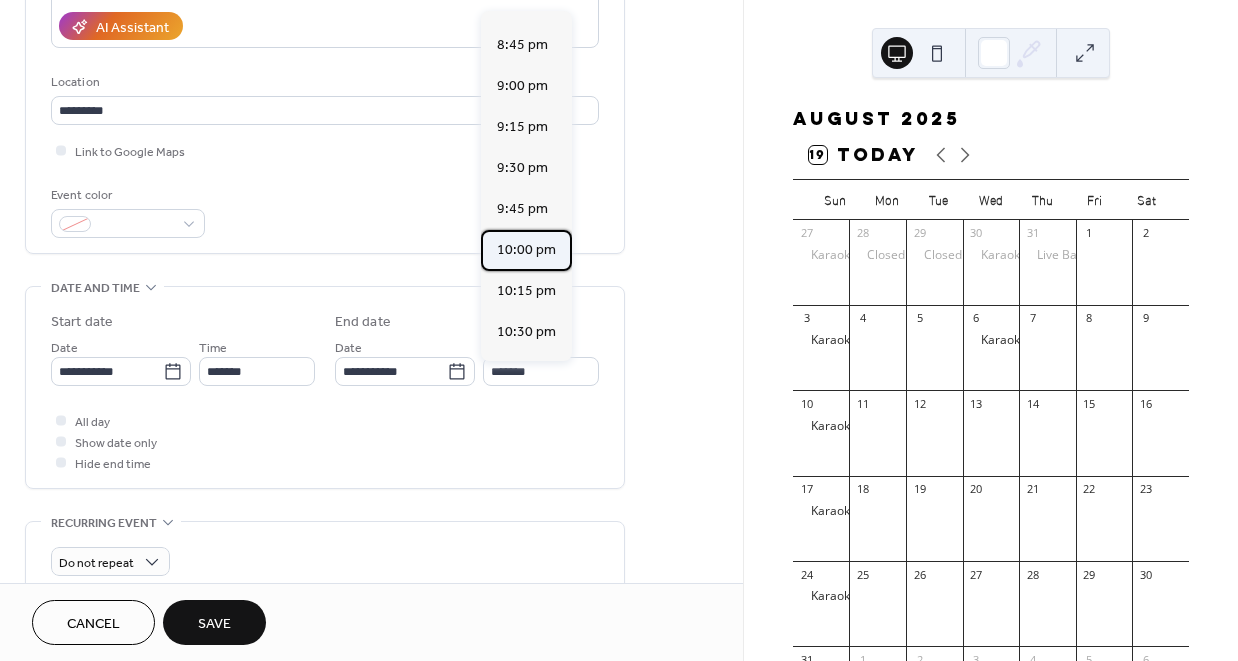 click on "10:00 pm" at bounding box center [526, 250] 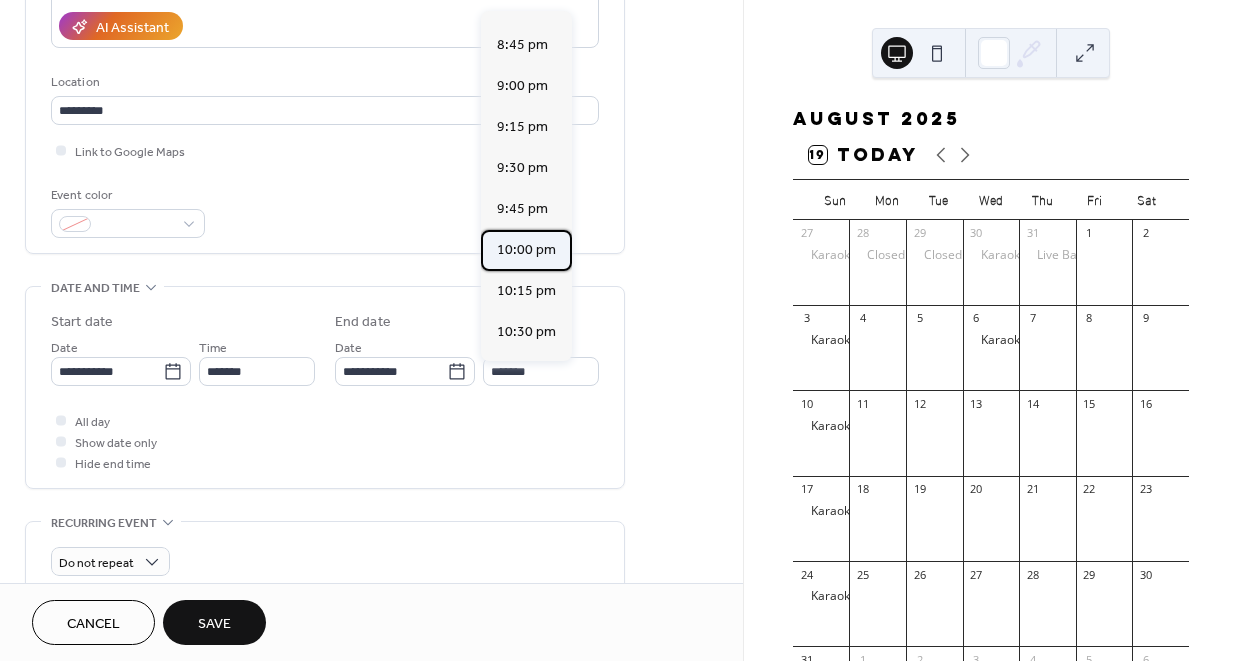 type on "********" 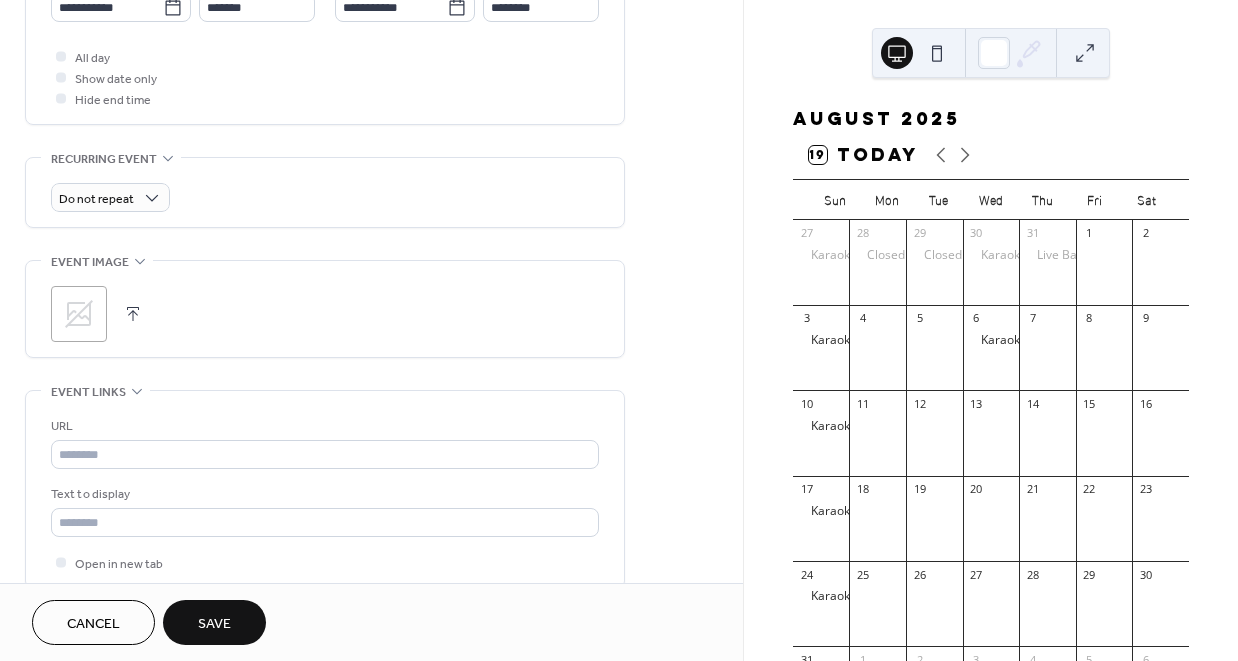 scroll, scrollTop: 771, scrollLeft: 0, axis: vertical 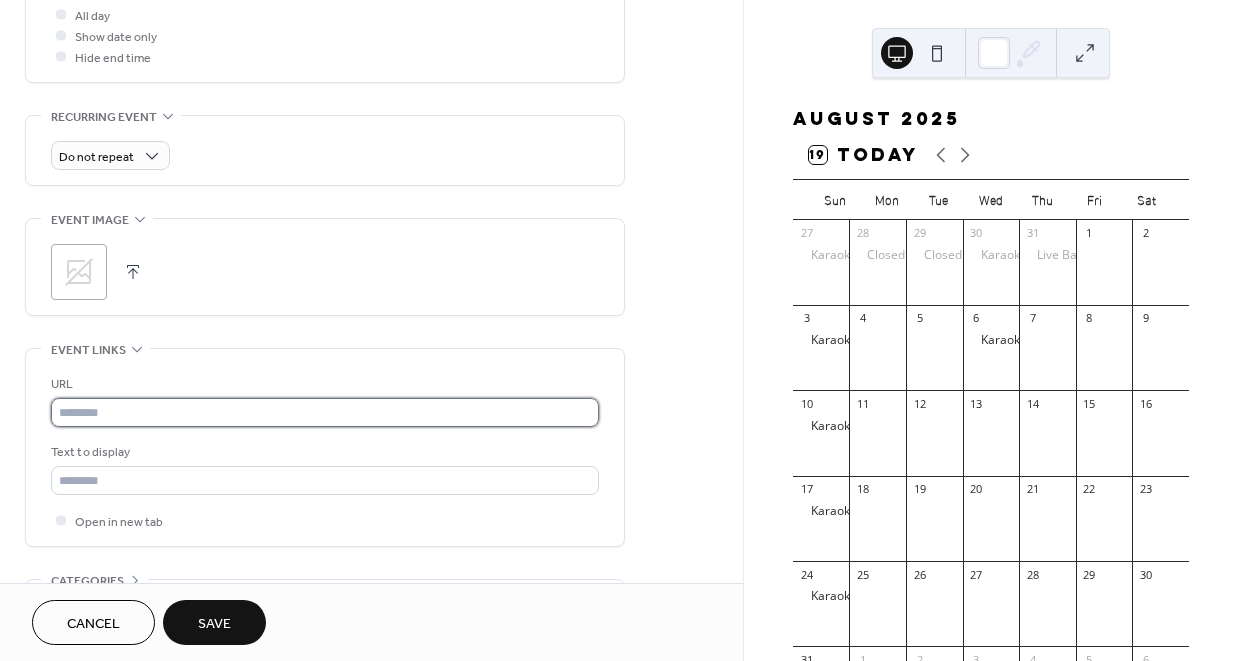 click at bounding box center (325, 412) 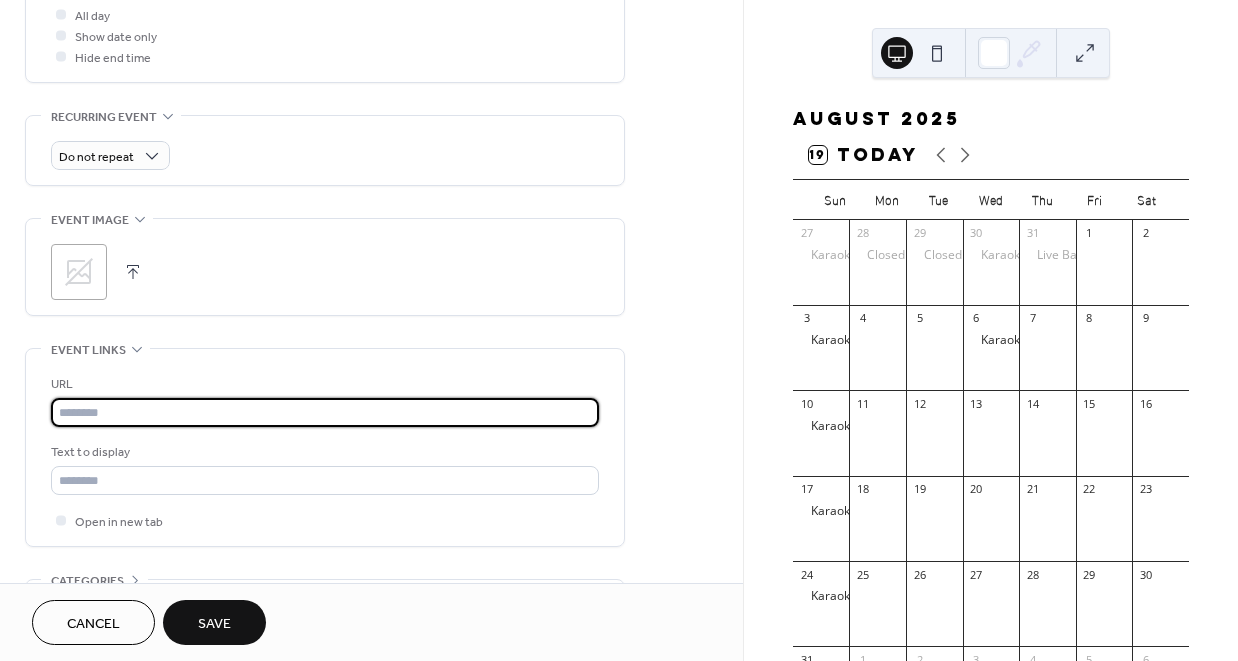 paste on "**********" 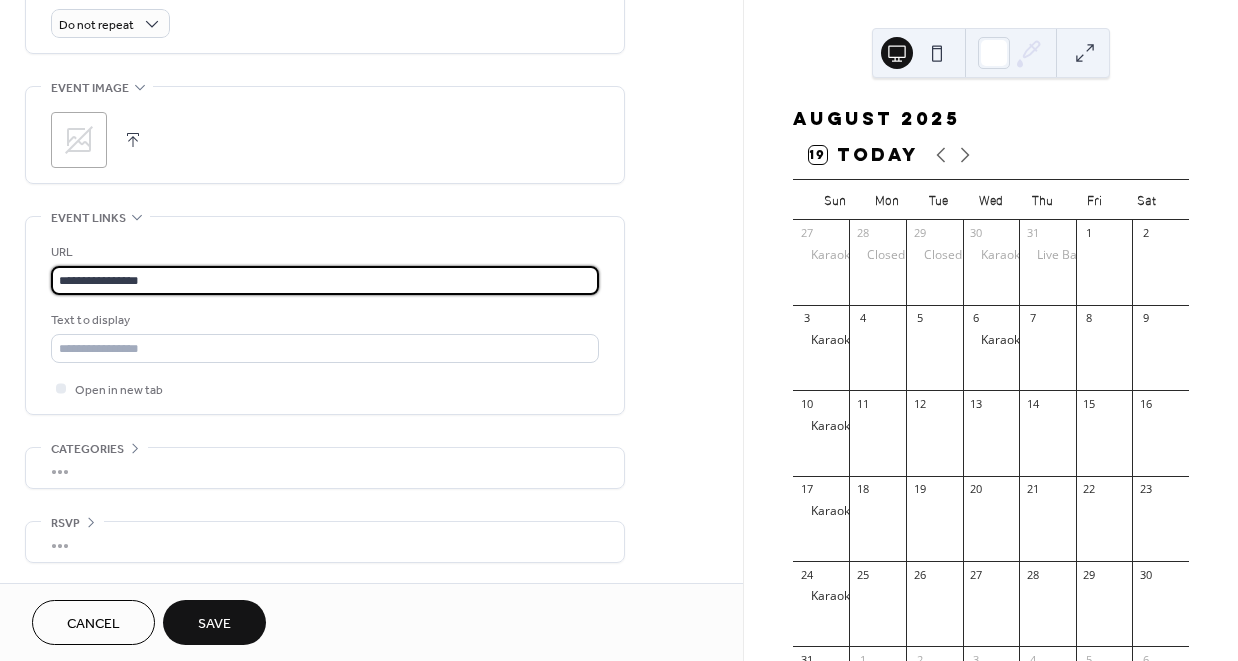 scroll, scrollTop: 913, scrollLeft: 0, axis: vertical 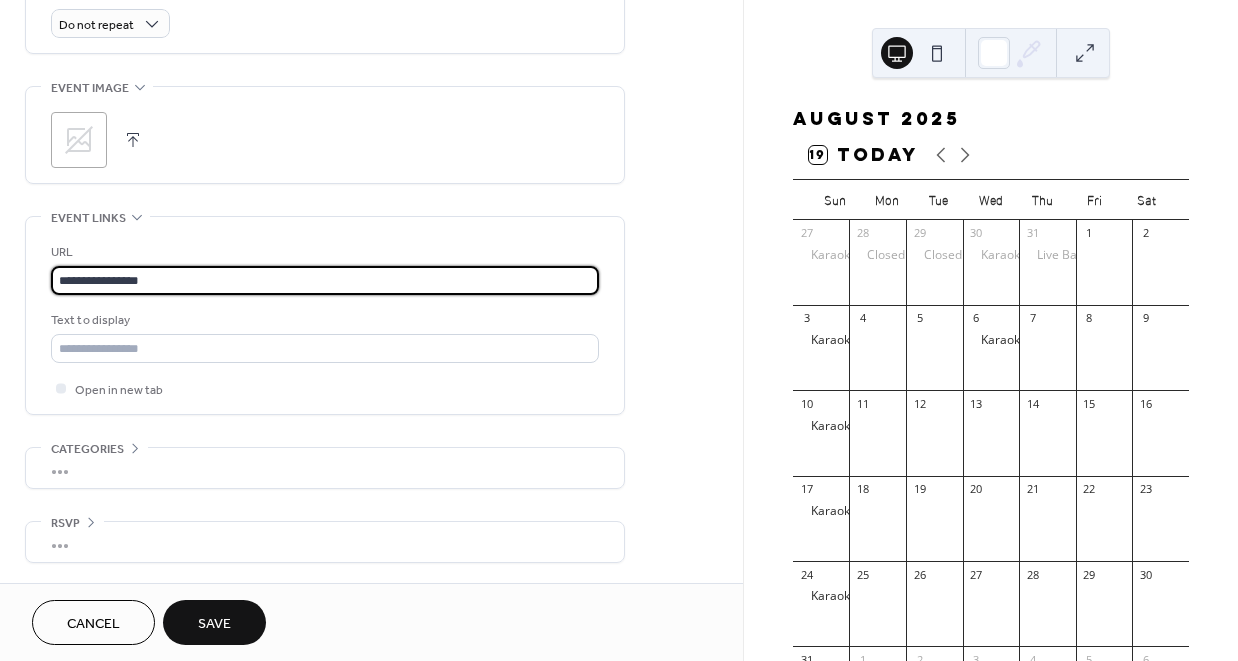 type on "**********" 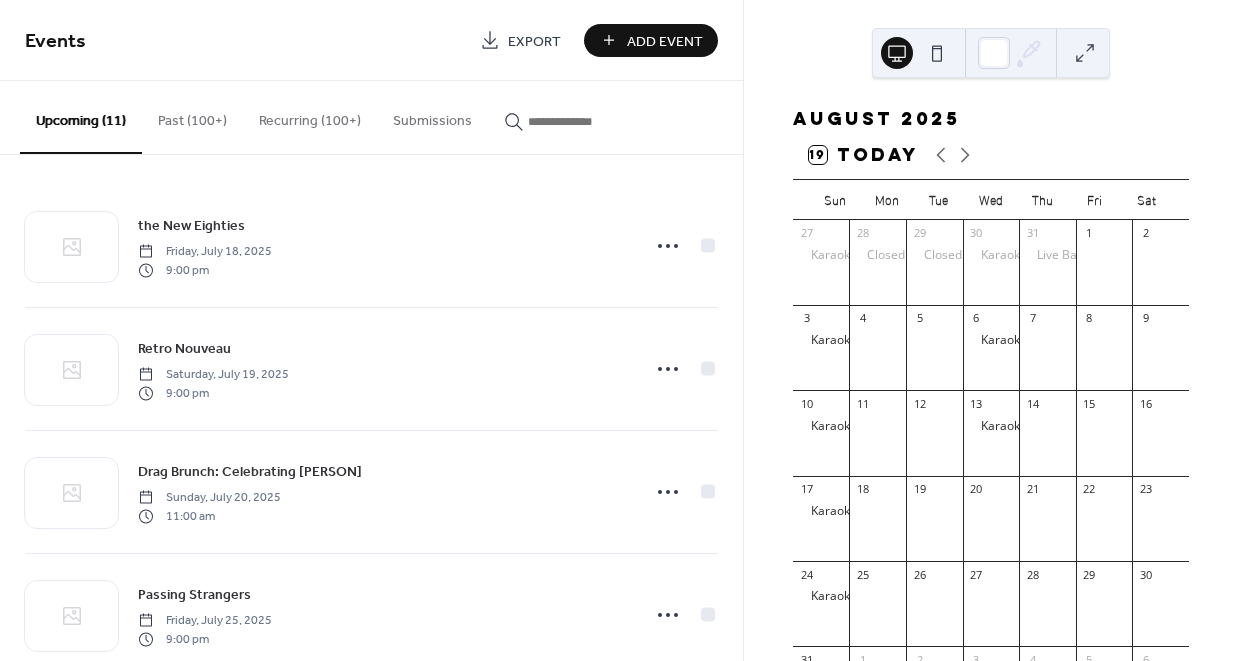 click on "Add Event" at bounding box center [665, 41] 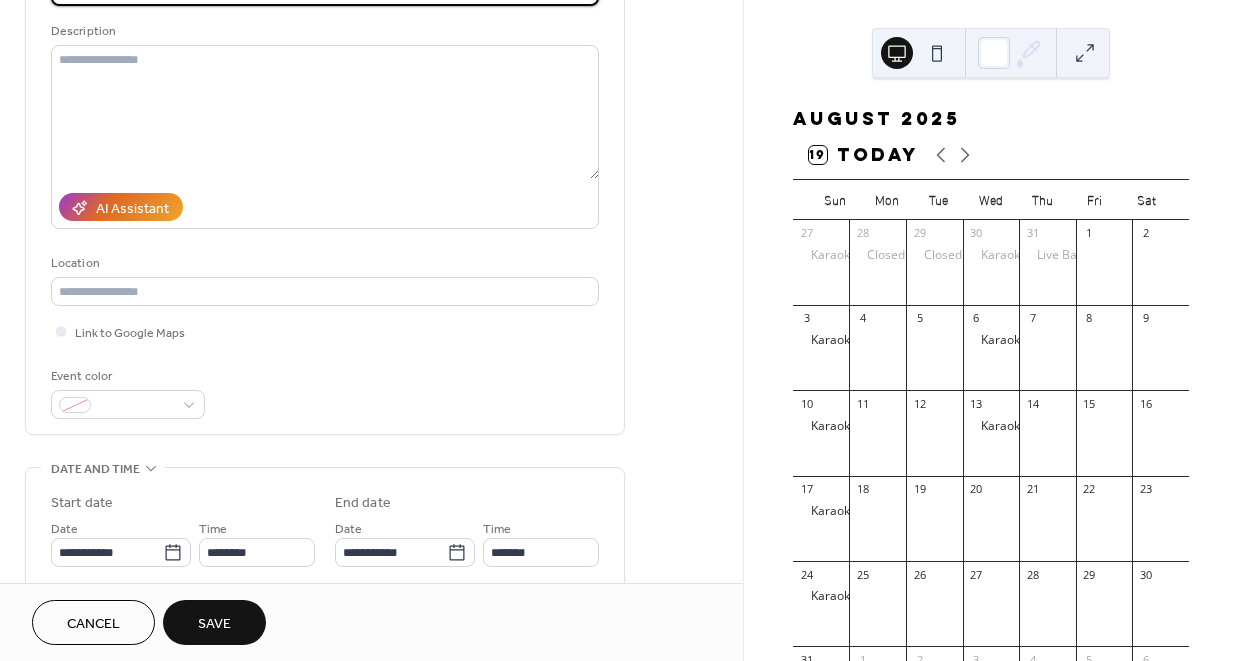 scroll, scrollTop: 198, scrollLeft: 0, axis: vertical 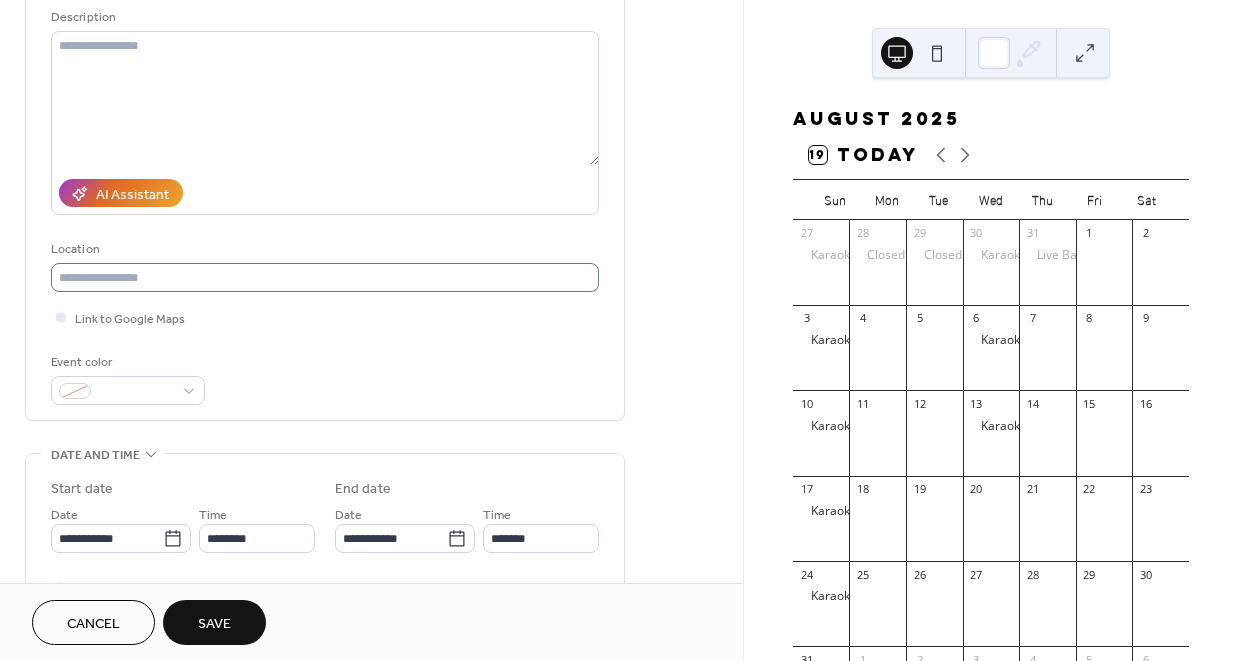 type on "**********" 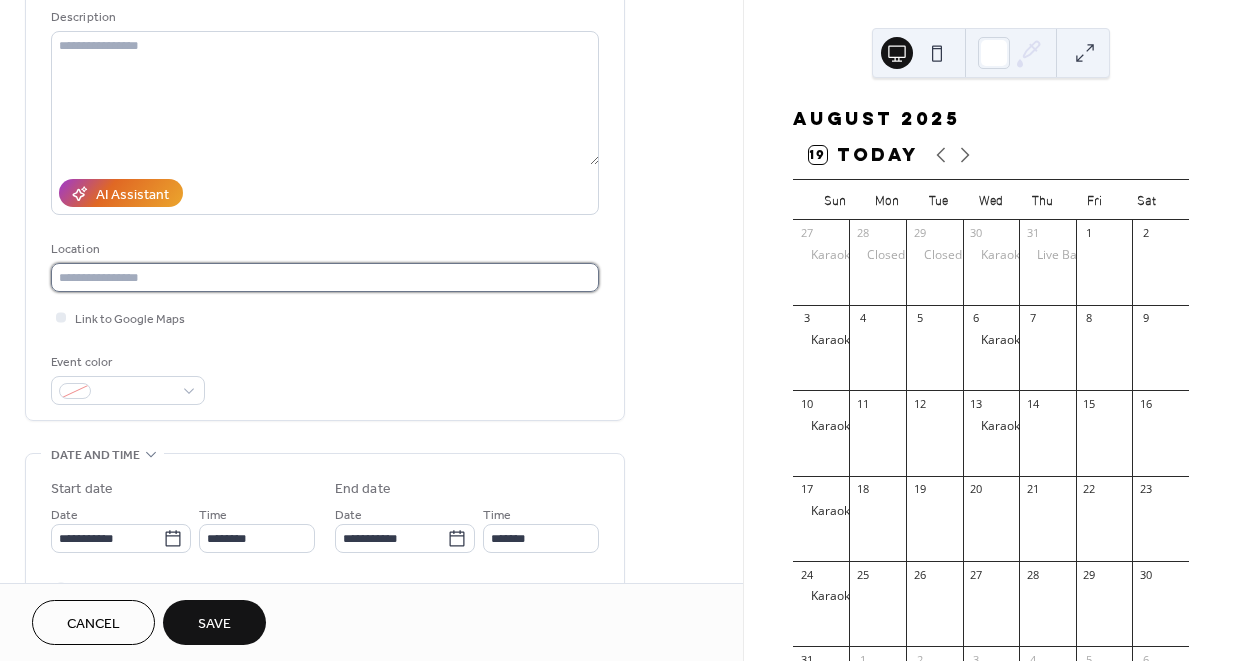 click at bounding box center (325, 277) 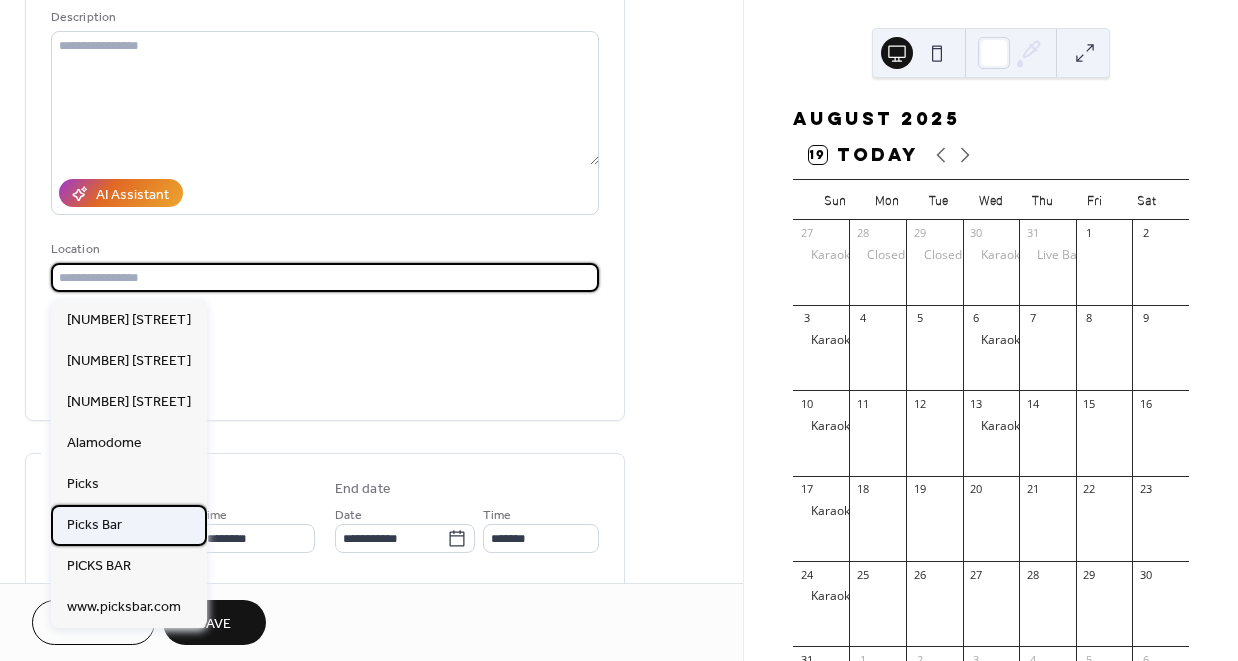 click on "Picks Bar" at bounding box center (129, 525) 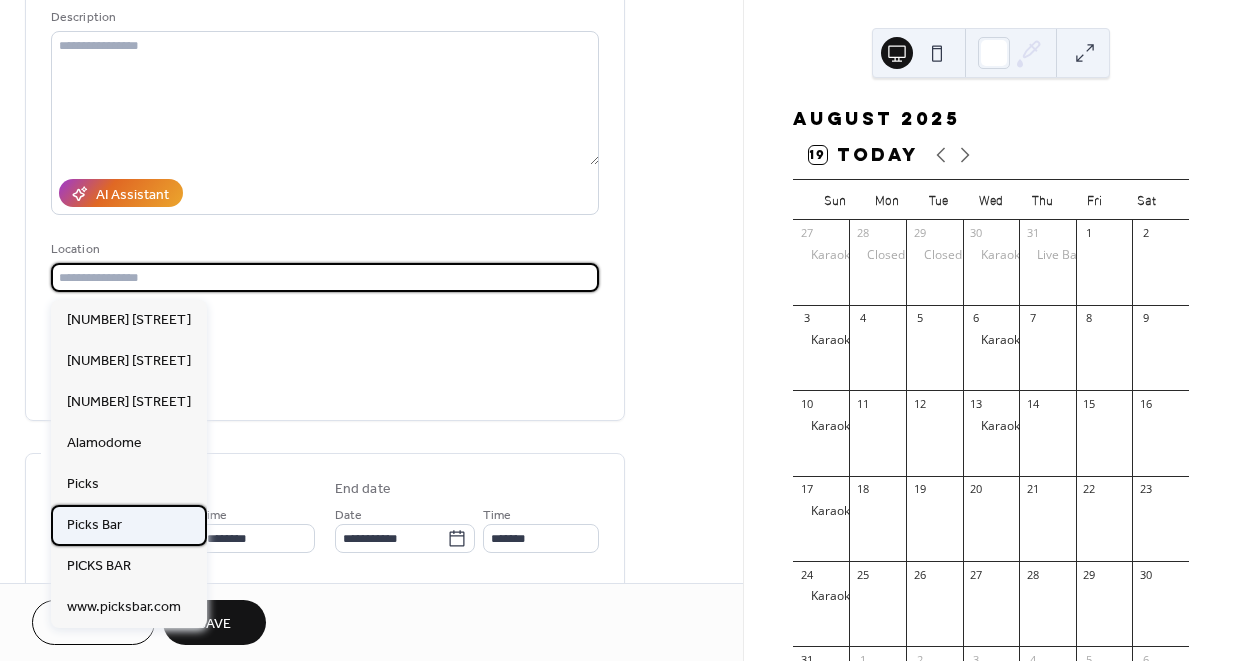 type on "*********" 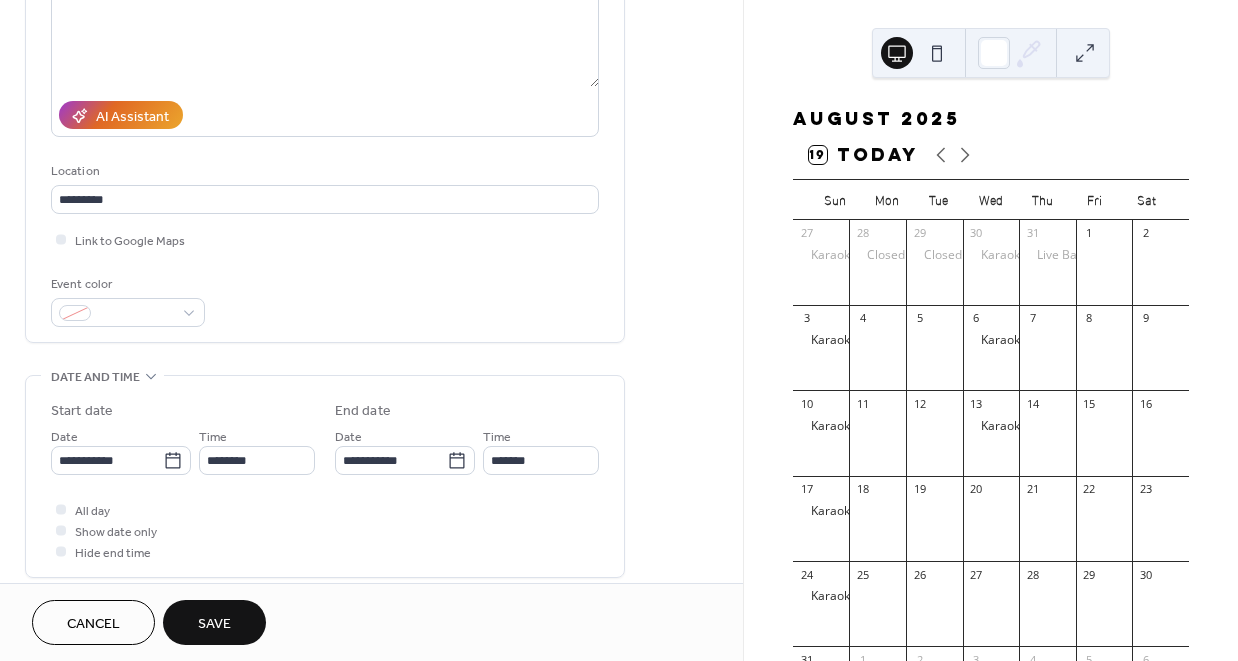 scroll, scrollTop: 280, scrollLeft: 0, axis: vertical 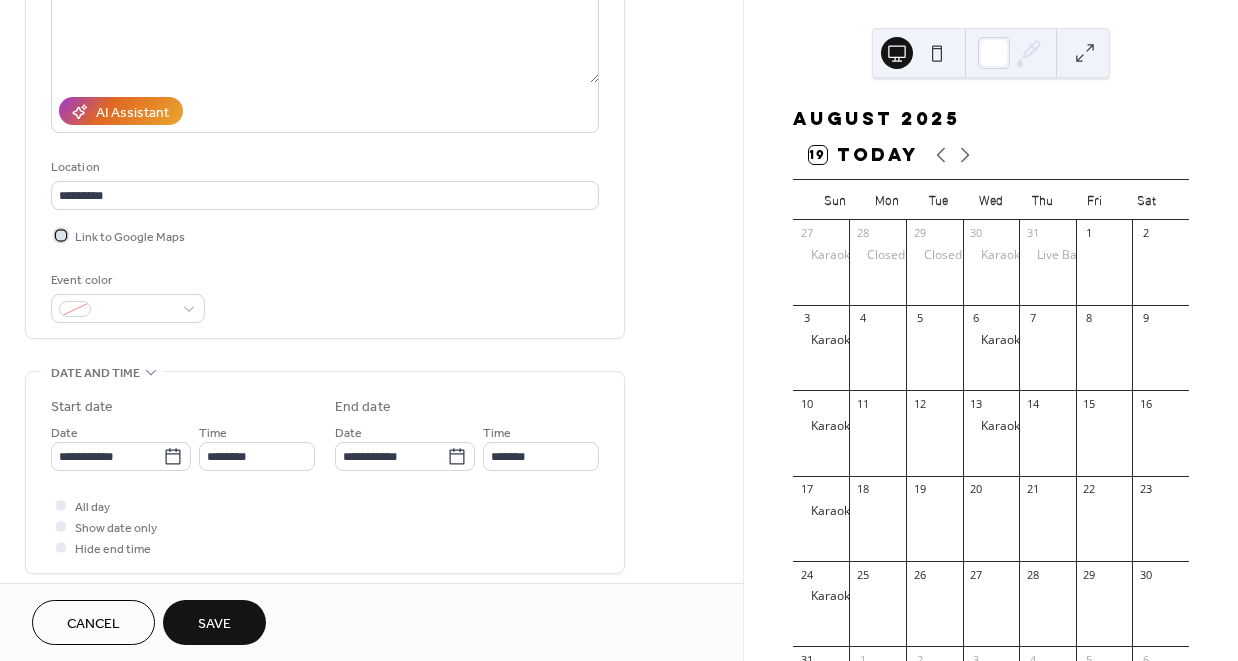 click on "Link to Google Maps" at bounding box center (130, 237) 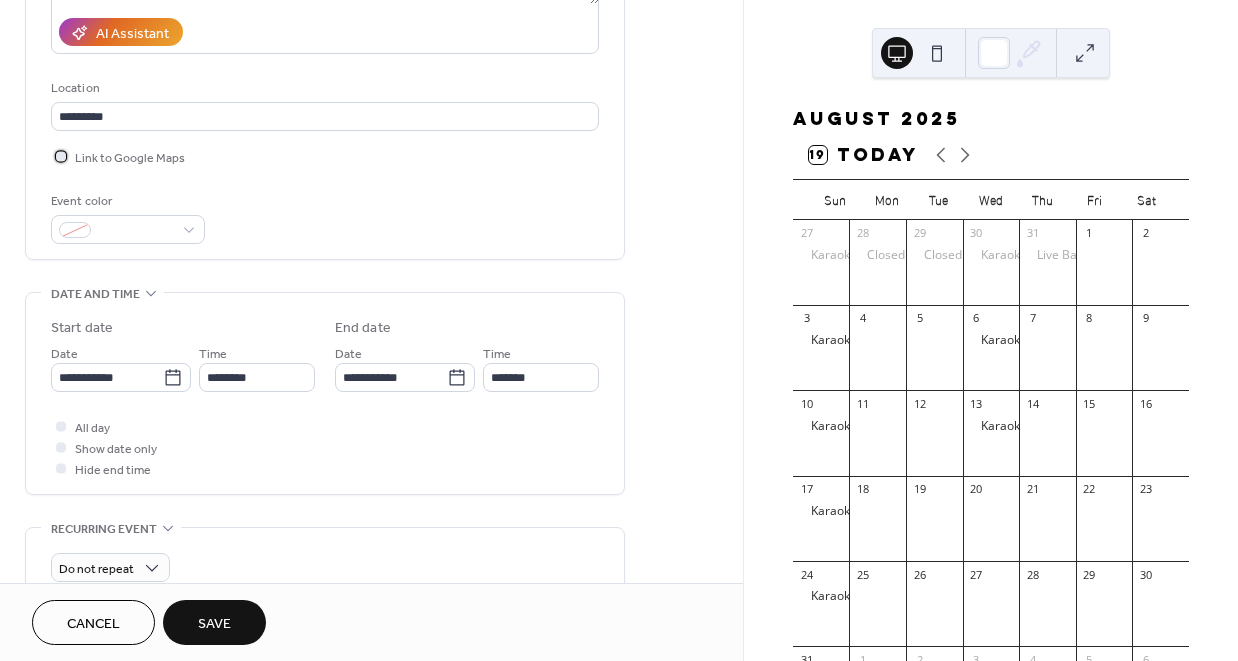 scroll, scrollTop: 466, scrollLeft: 0, axis: vertical 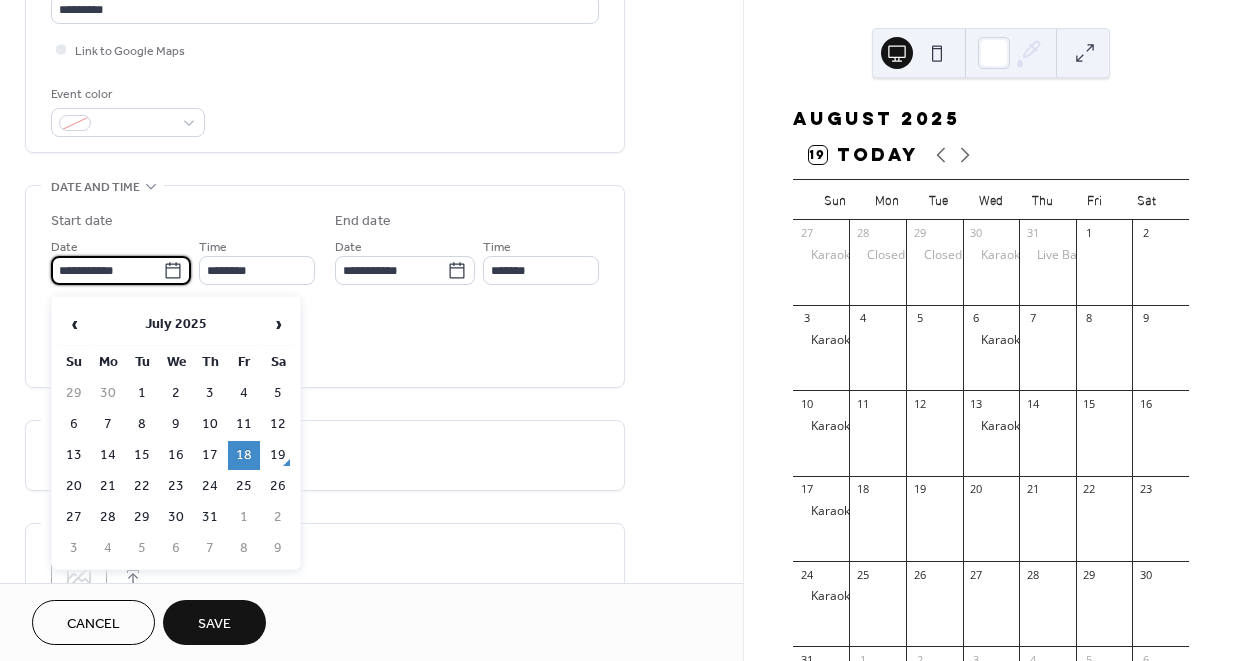 click on "**********" at bounding box center [107, 270] 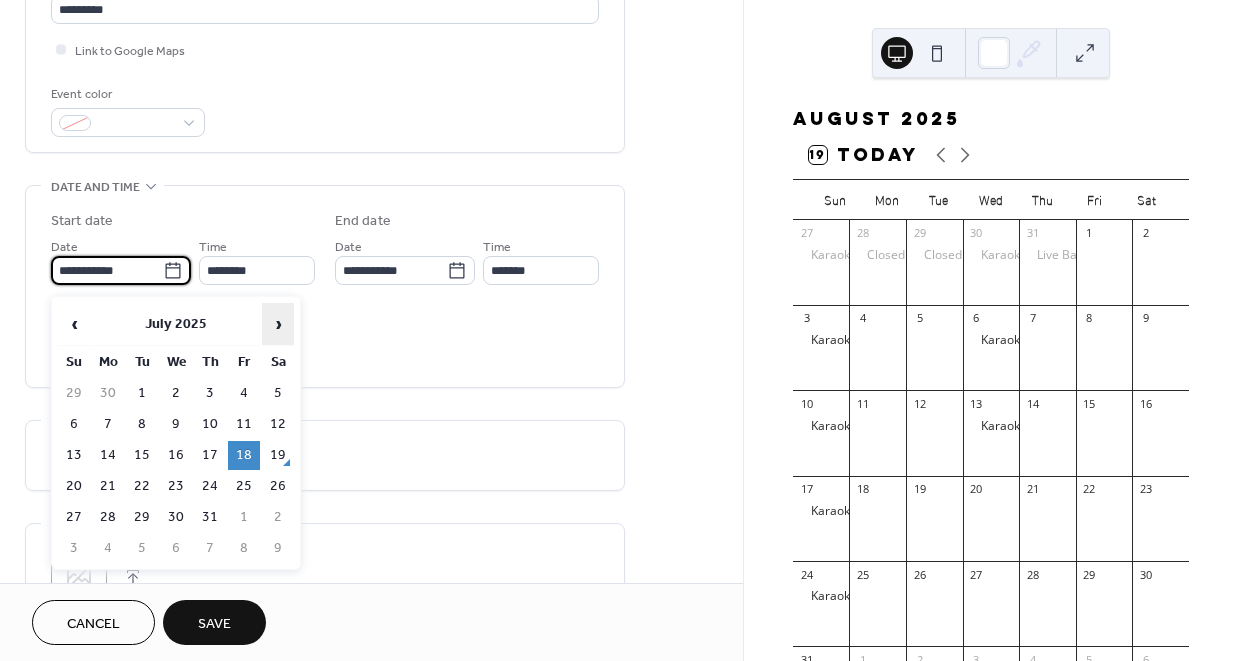 click on "›" at bounding box center [278, 324] 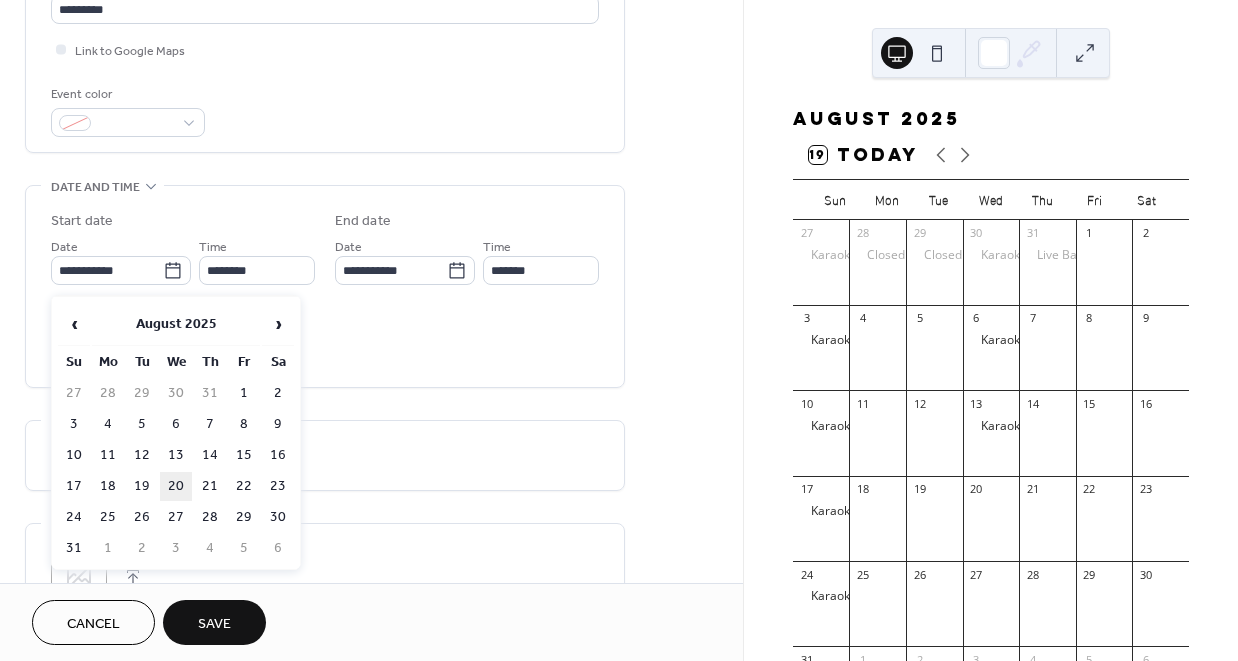 click on "20" at bounding box center [176, 486] 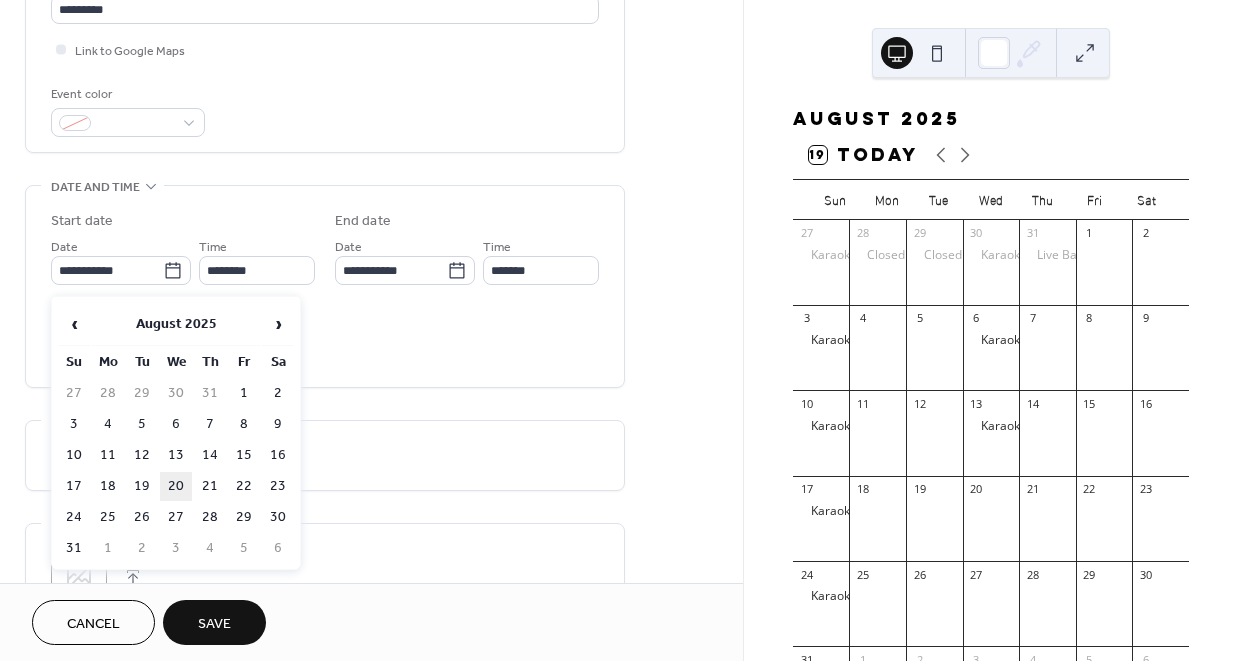 type on "**********" 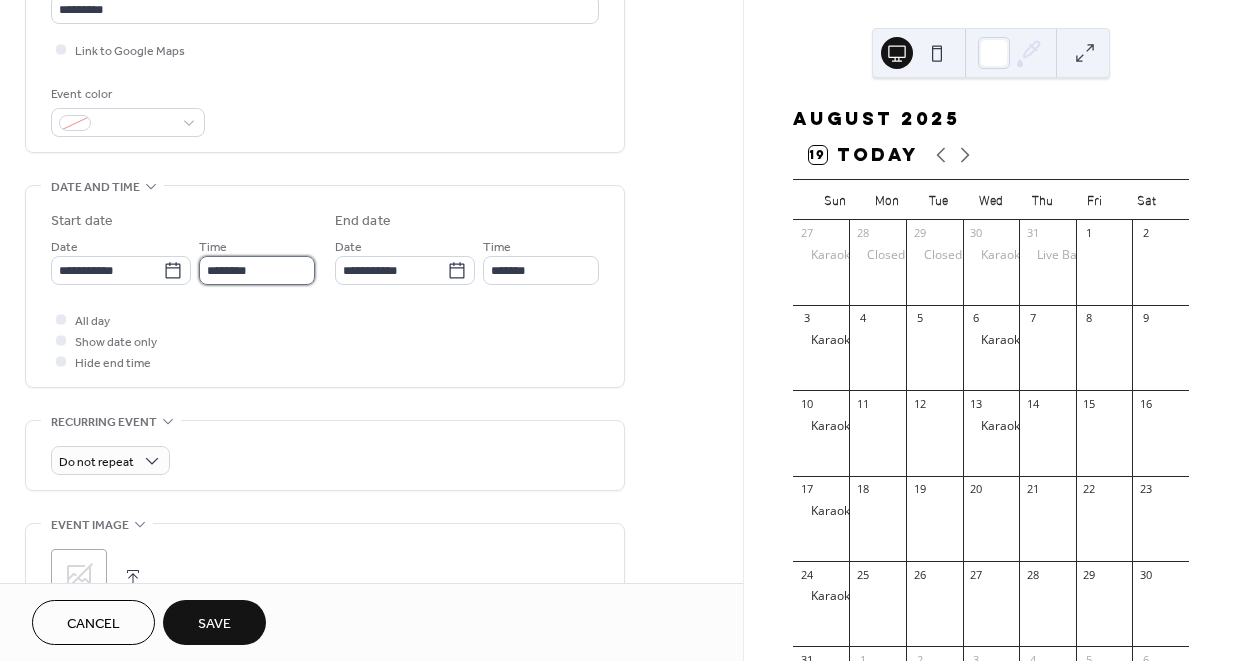 click on "********" at bounding box center [257, 270] 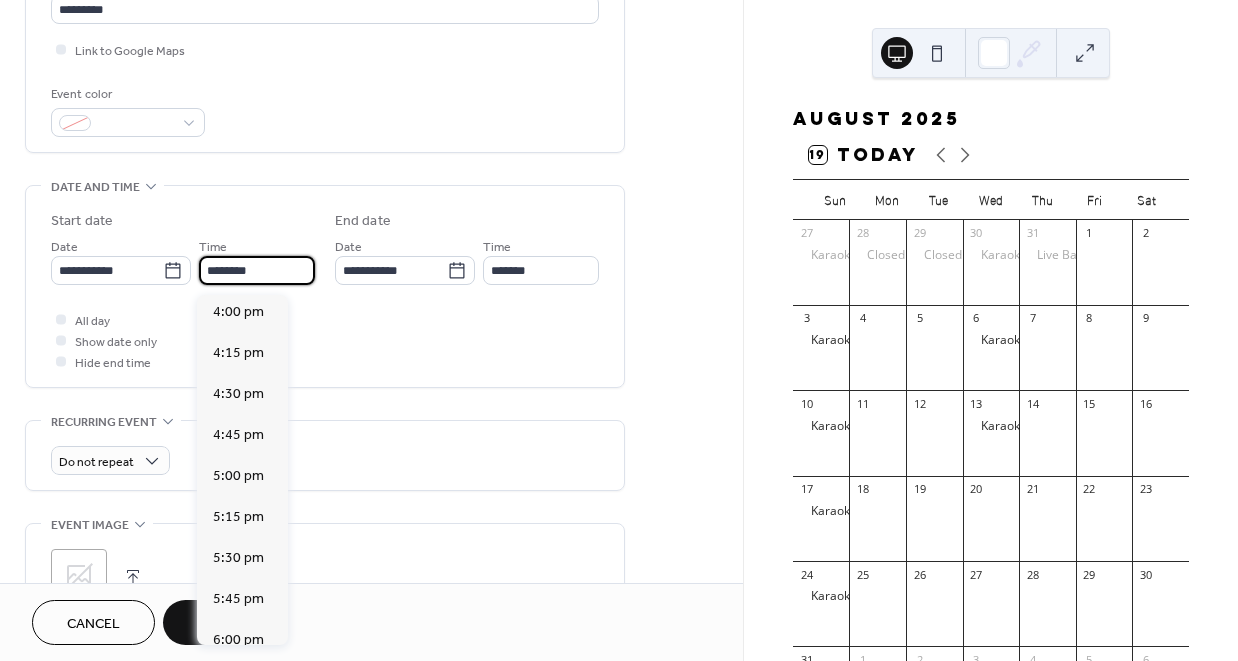 scroll, scrollTop: 2669, scrollLeft: 0, axis: vertical 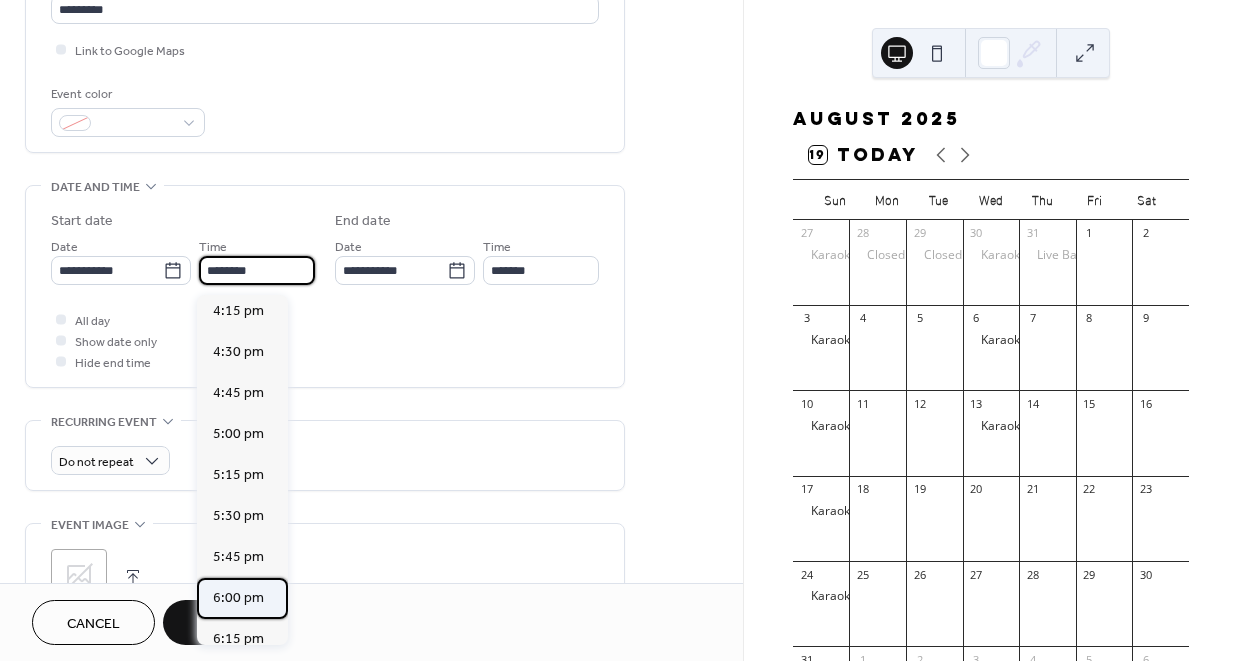 click on "6:00 pm" at bounding box center (238, 598) 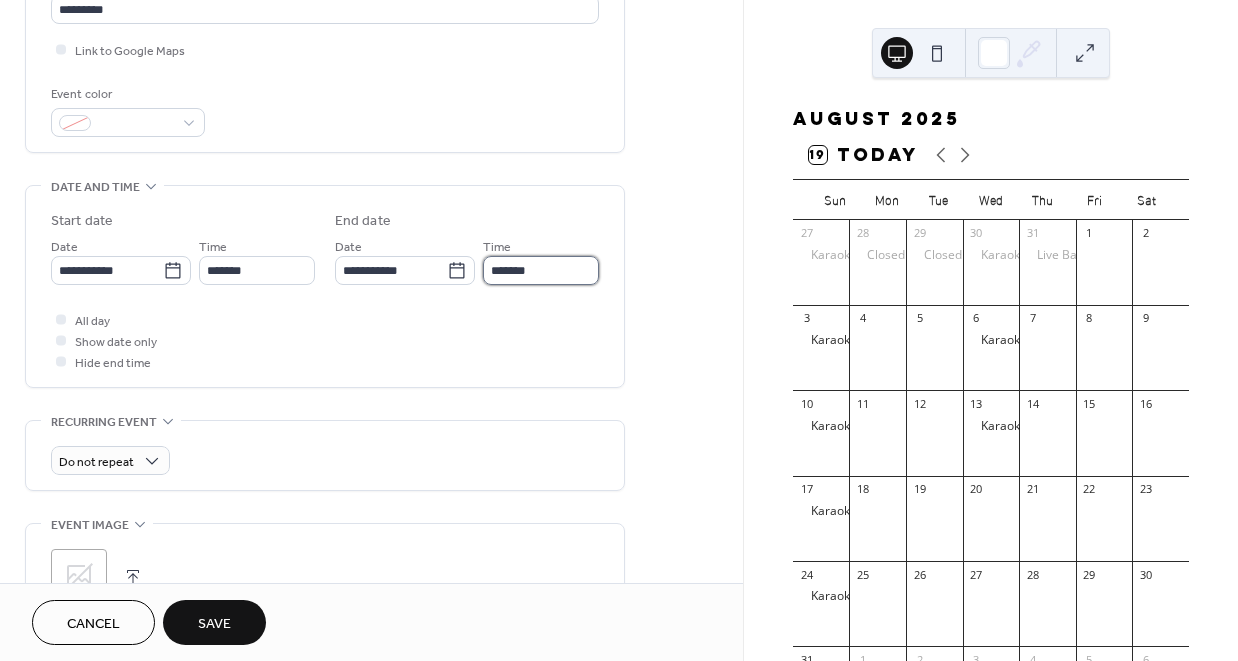 click on "*******" at bounding box center [541, 270] 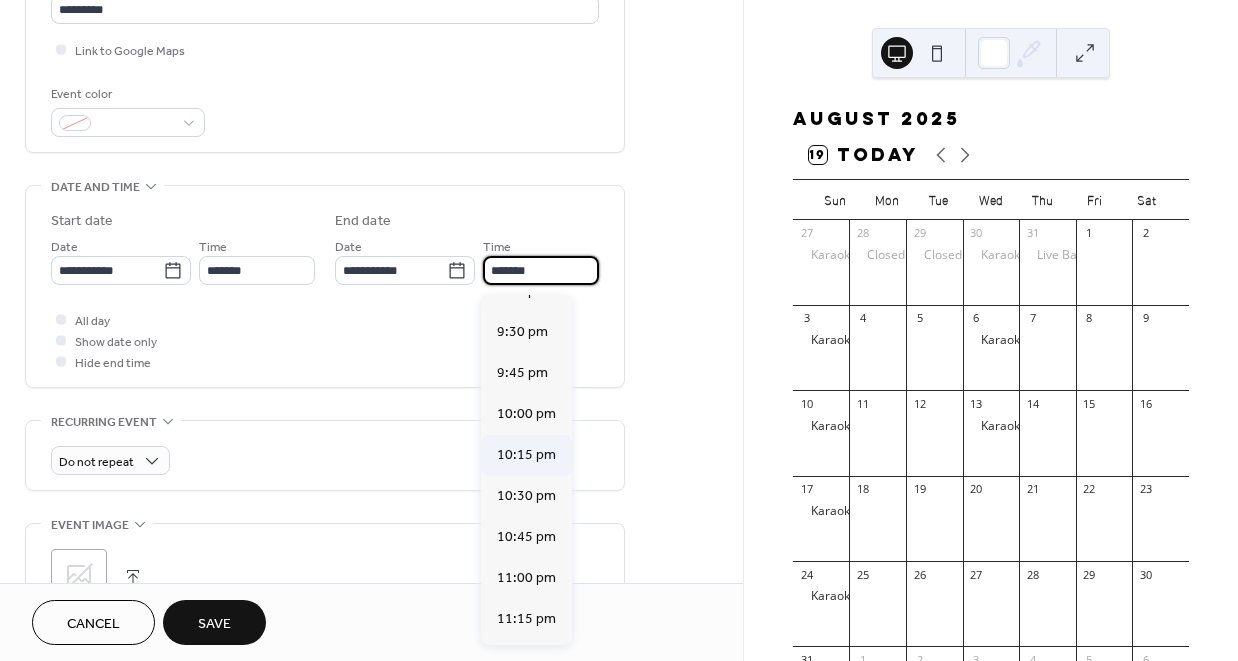 scroll, scrollTop: 531, scrollLeft: 0, axis: vertical 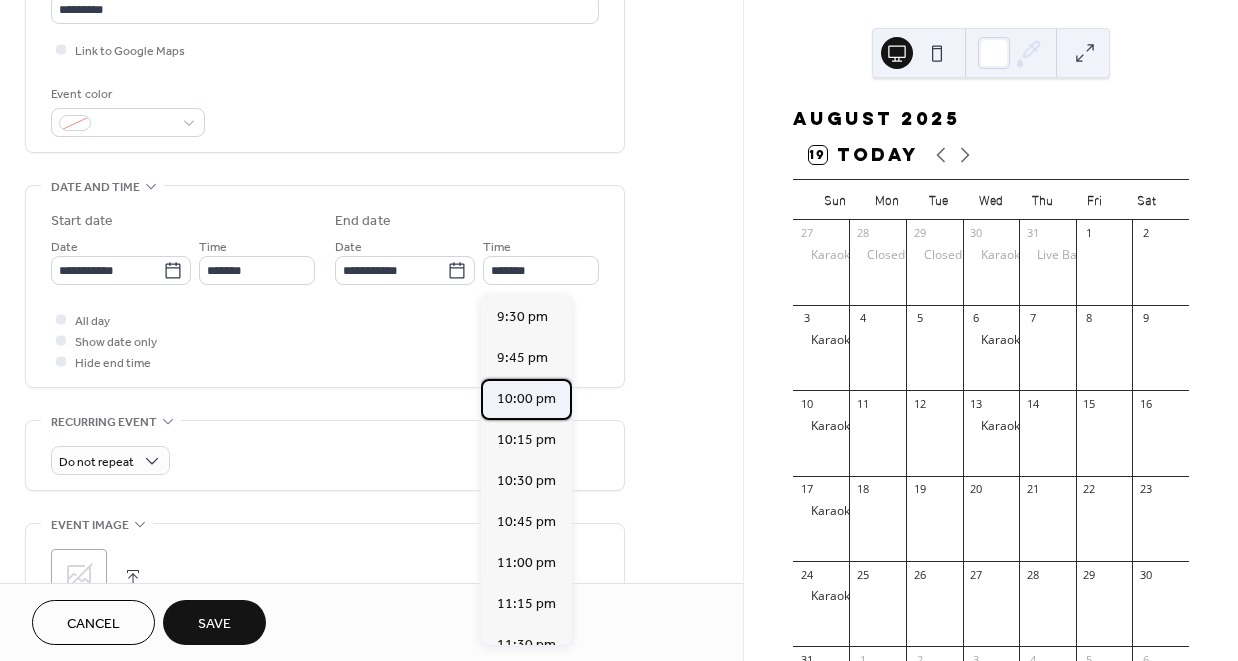 click on "10:00 pm" at bounding box center (526, 399) 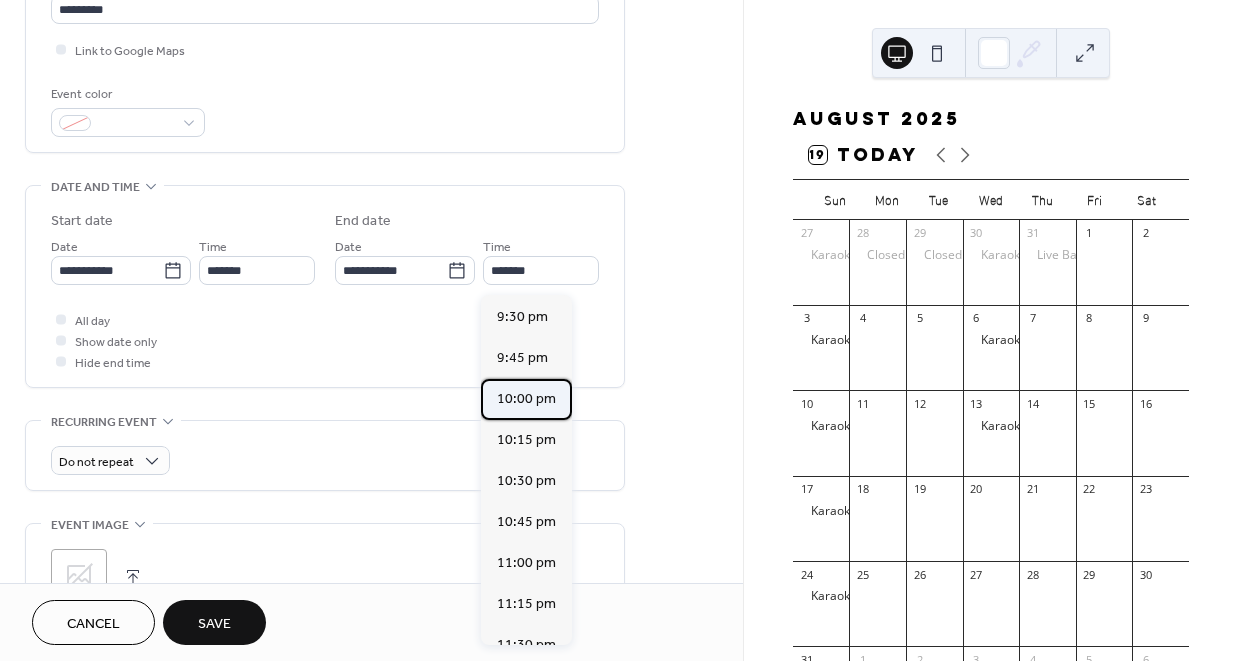 type on "********" 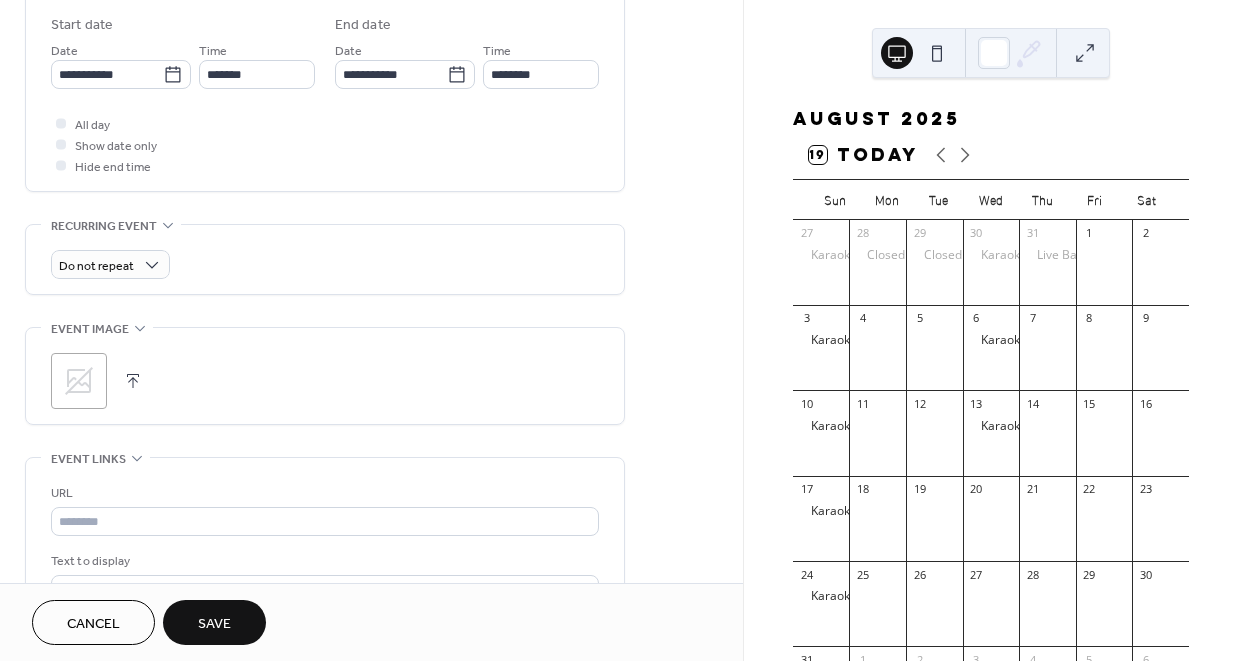 scroll, scrollTop: 700, scrollLeft: 0, axis: vertical 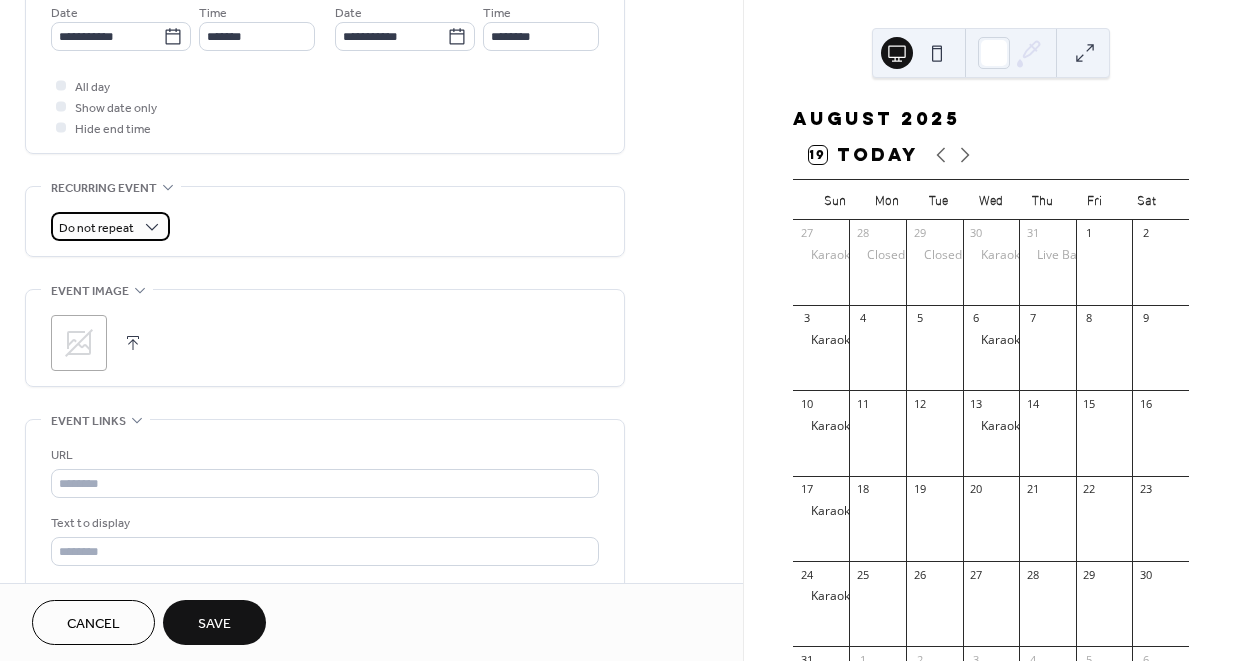 click on "Do not repeat" at bounding box center (96, 228) 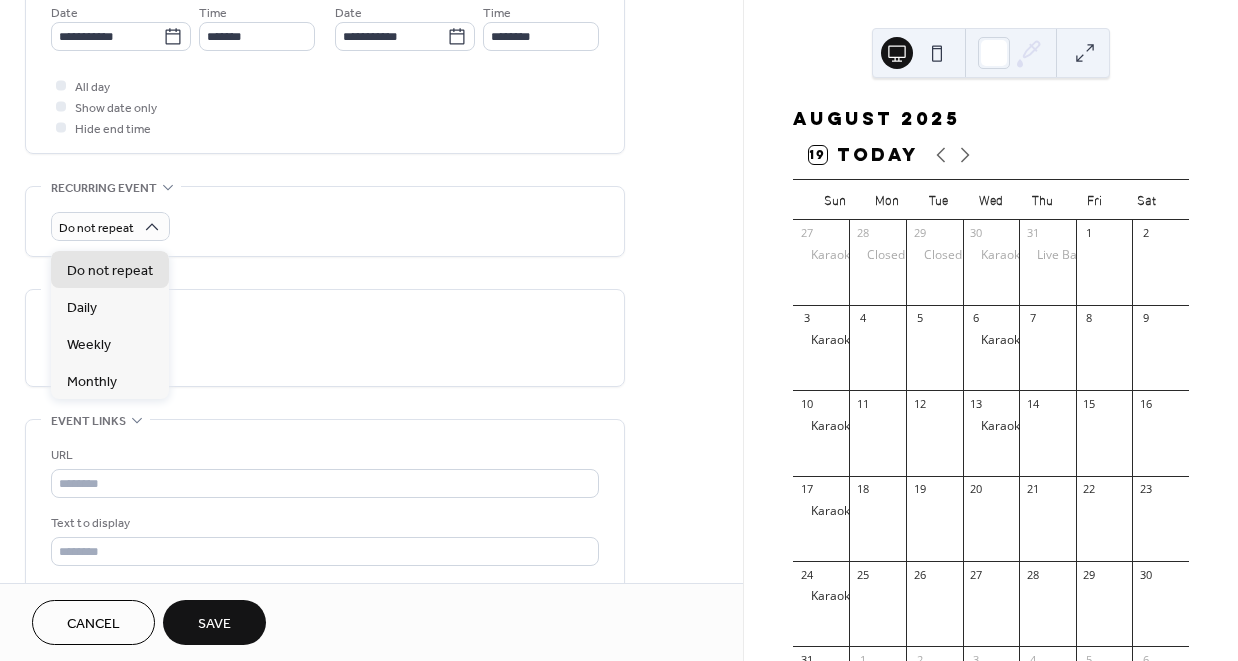 click on "Do not repeat" at bounding box center (325, 226) 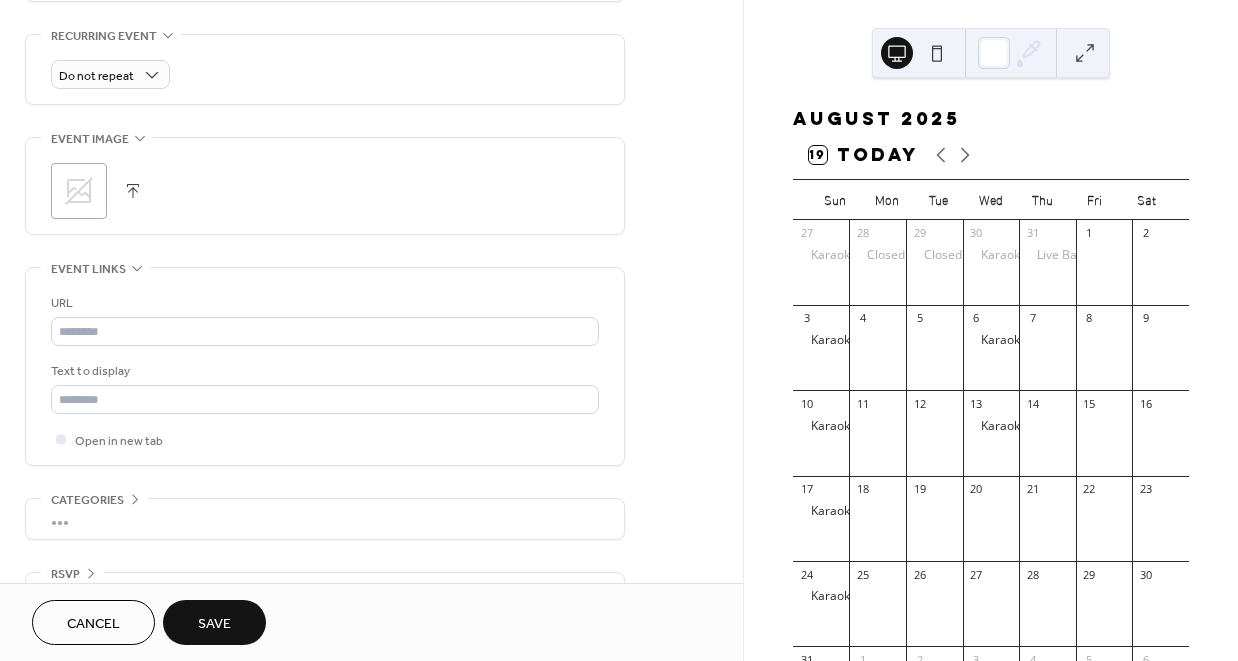 scroll, scrollTop: 880, scrollLeft: 0, axis: vertical 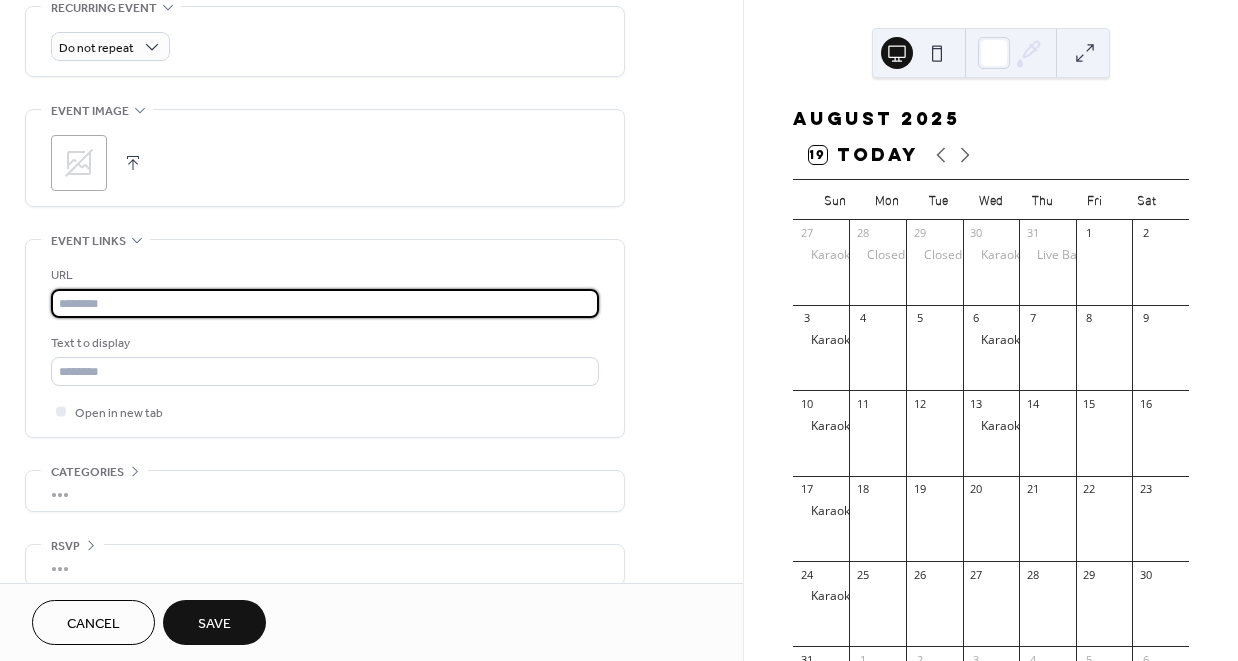 click at bounding box center [325, 303] 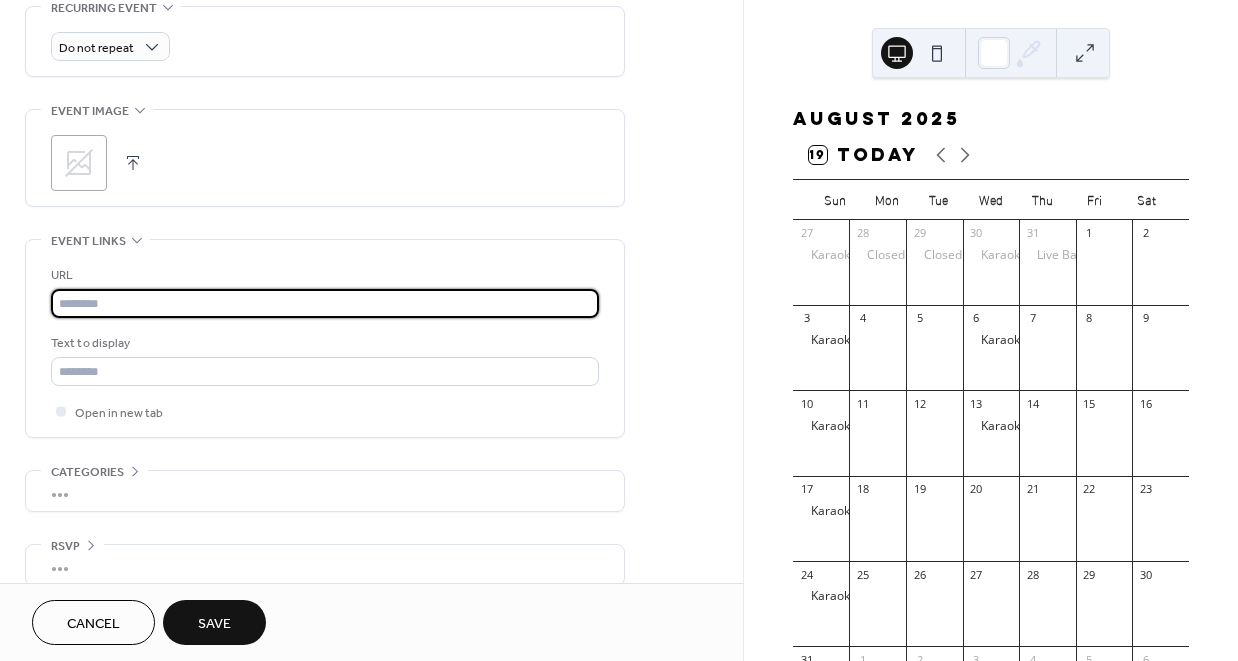 paste on "**********" 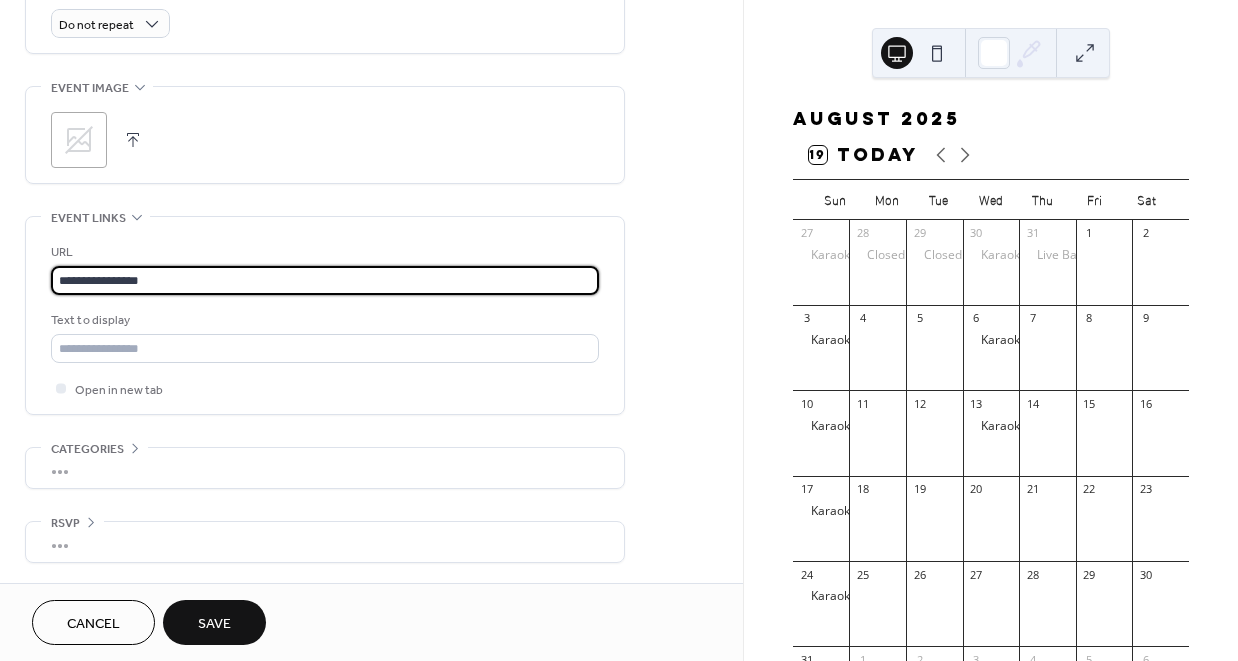scroll, scrollTop: 913, scrollLeft: 0, axis: vertical 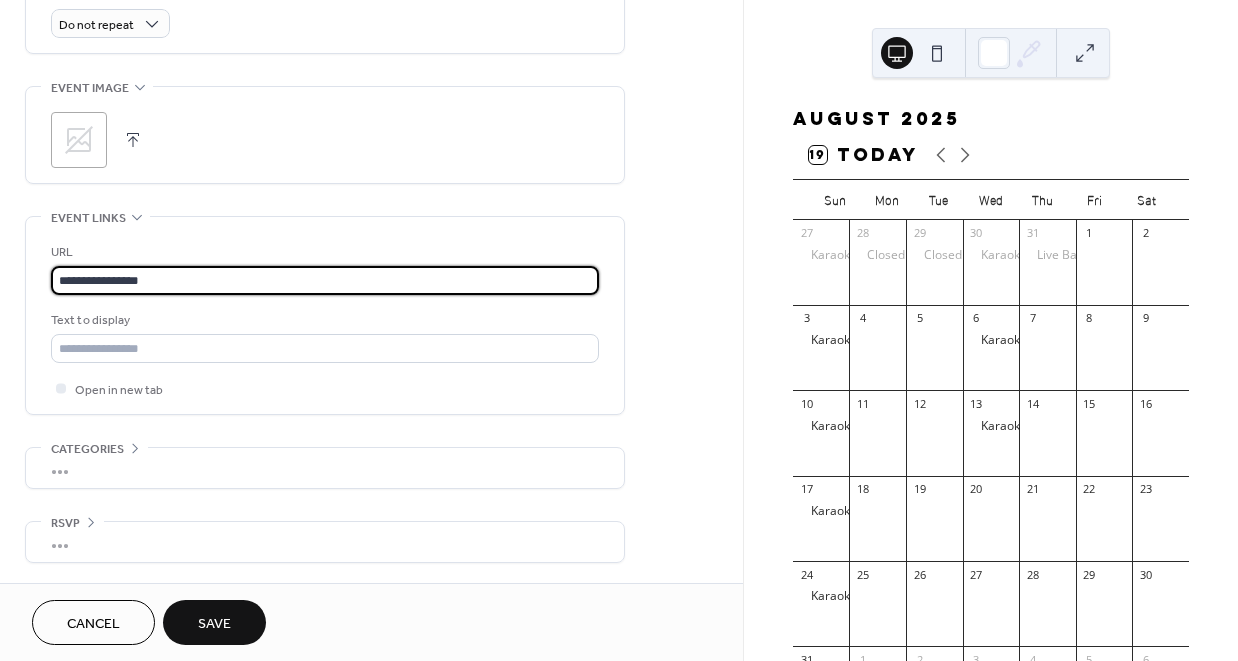 type on "**********" 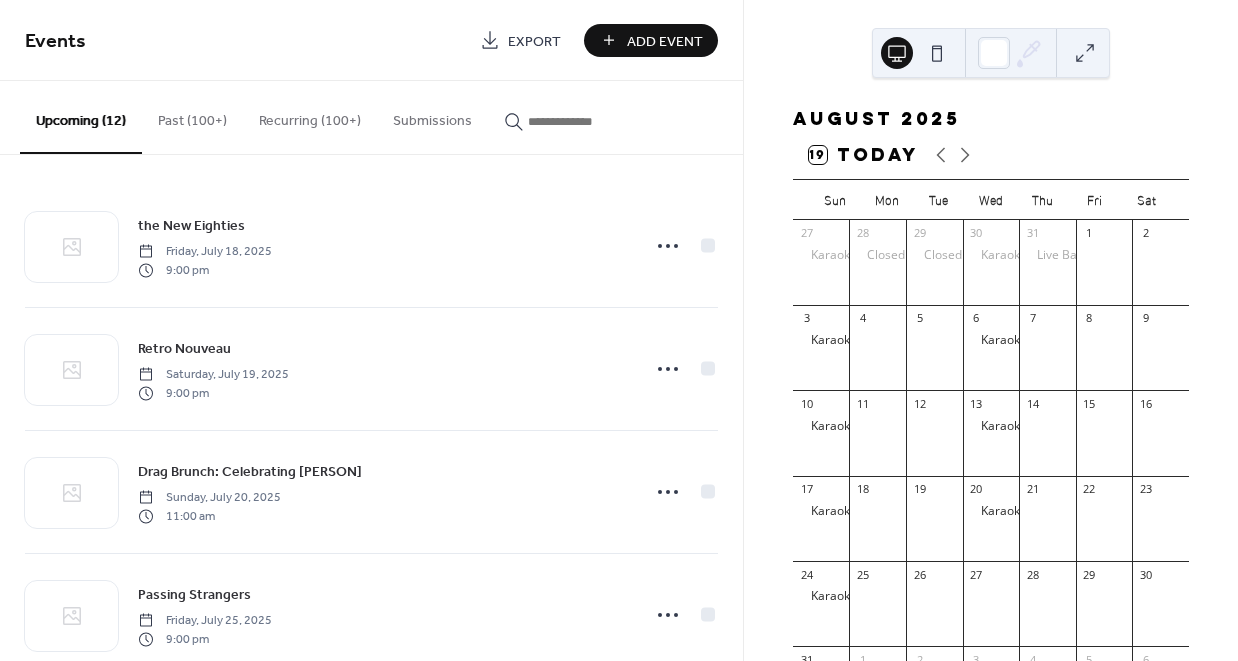click on "Add Event" at bounding box center (665, 41) 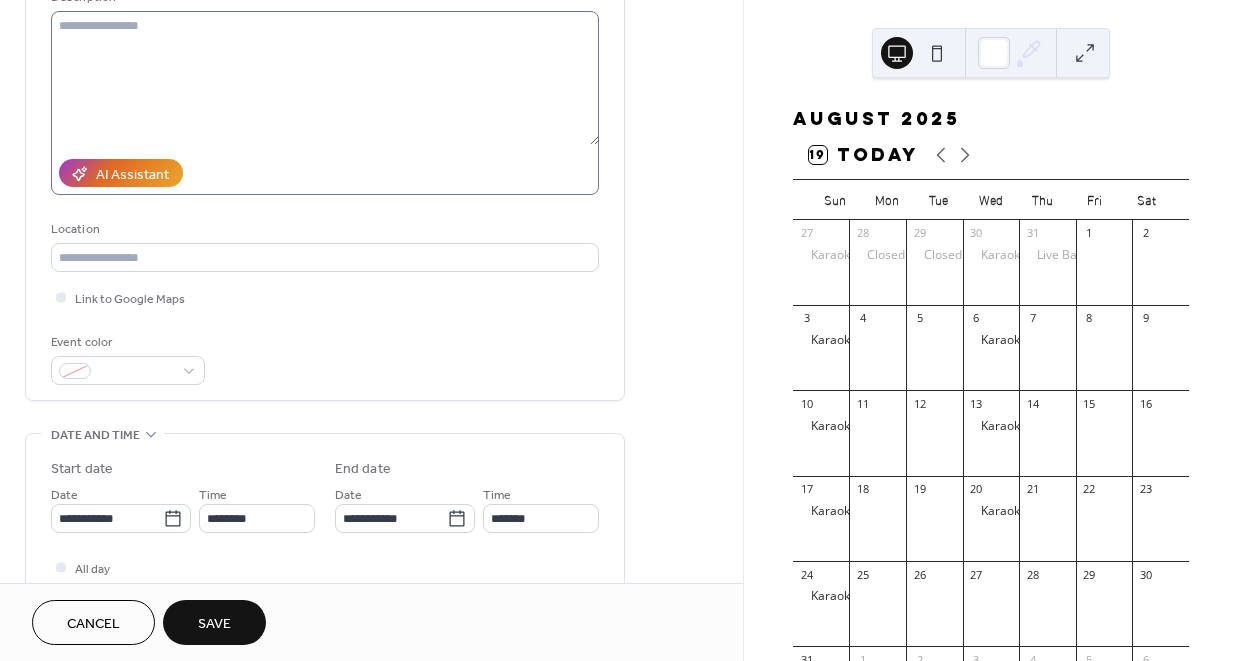 scroll, scrollTop: 234, scrollLeft: 0, axis: vertical 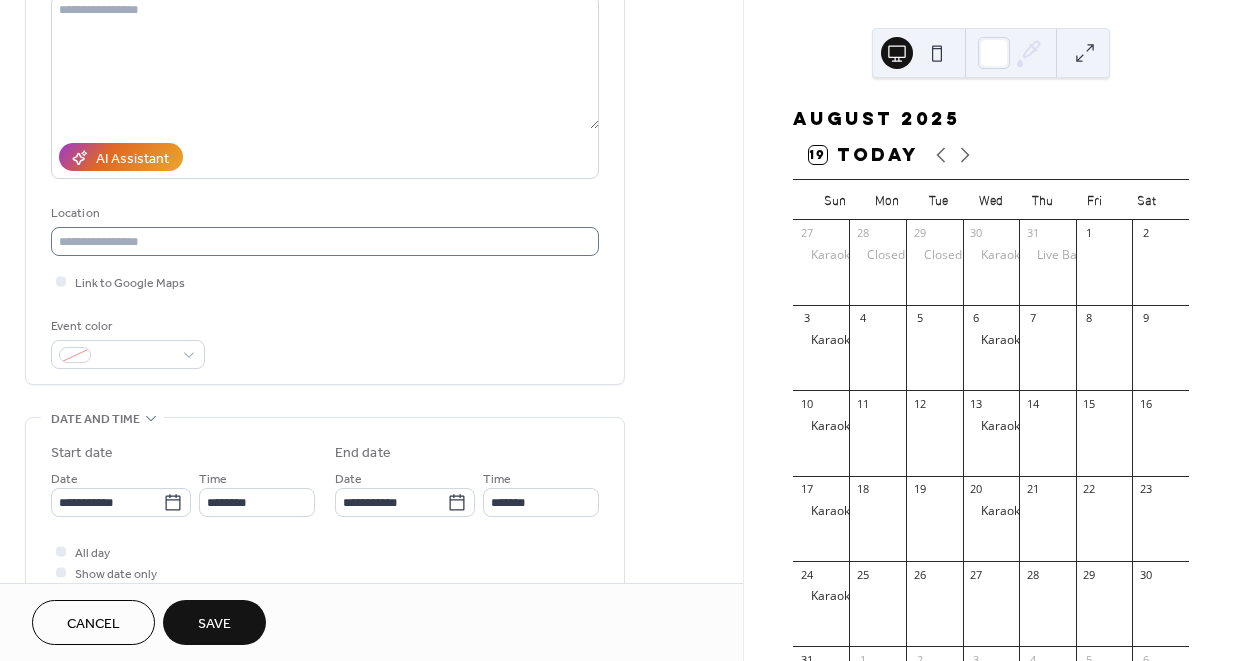 type on "**********" 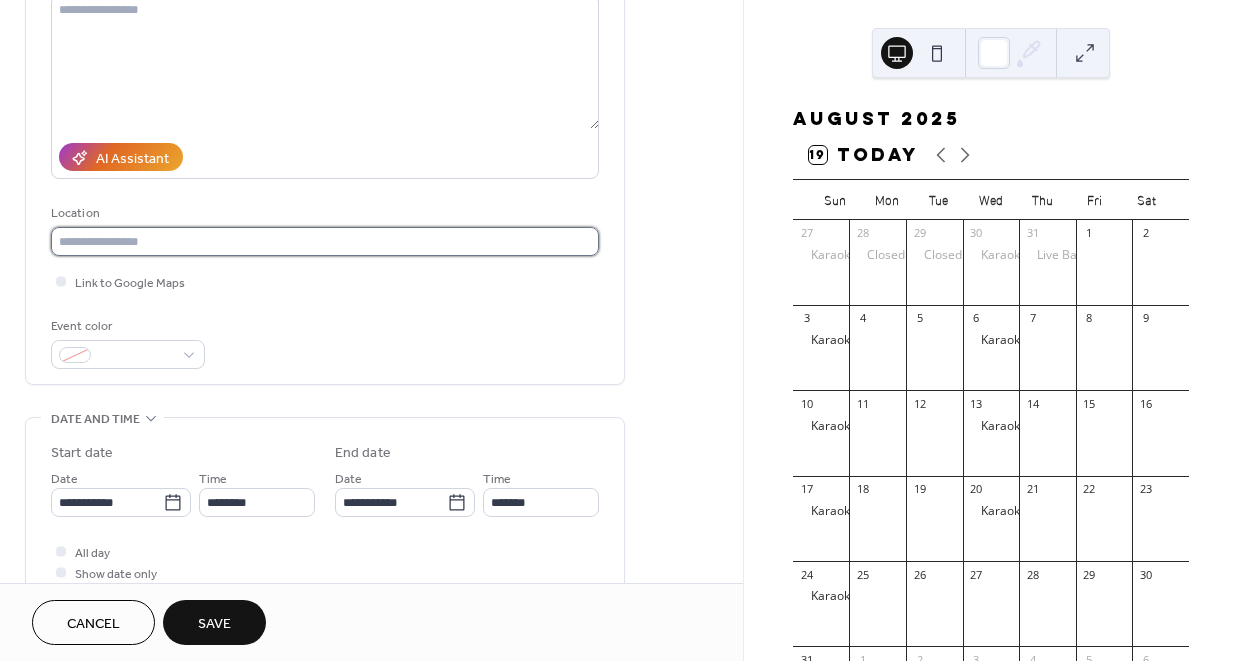 click at bounding box center (325, 241) 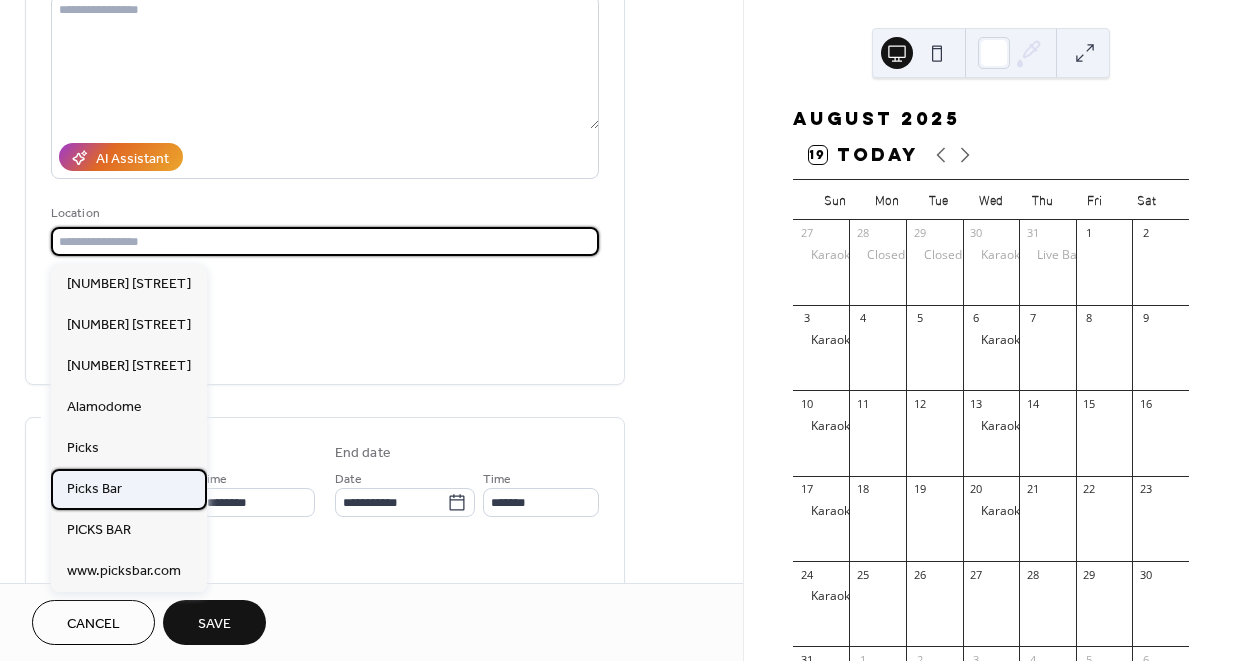 click on "Picks Bar" at bounding box center [129, 489] 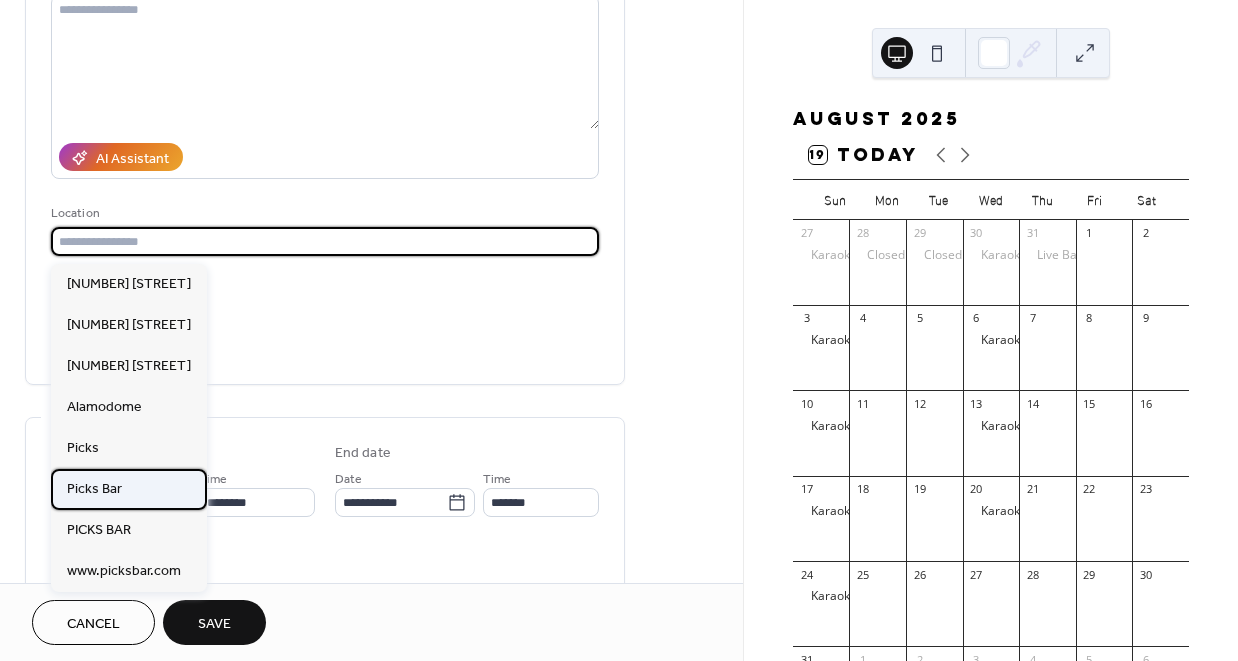 type on "*********" 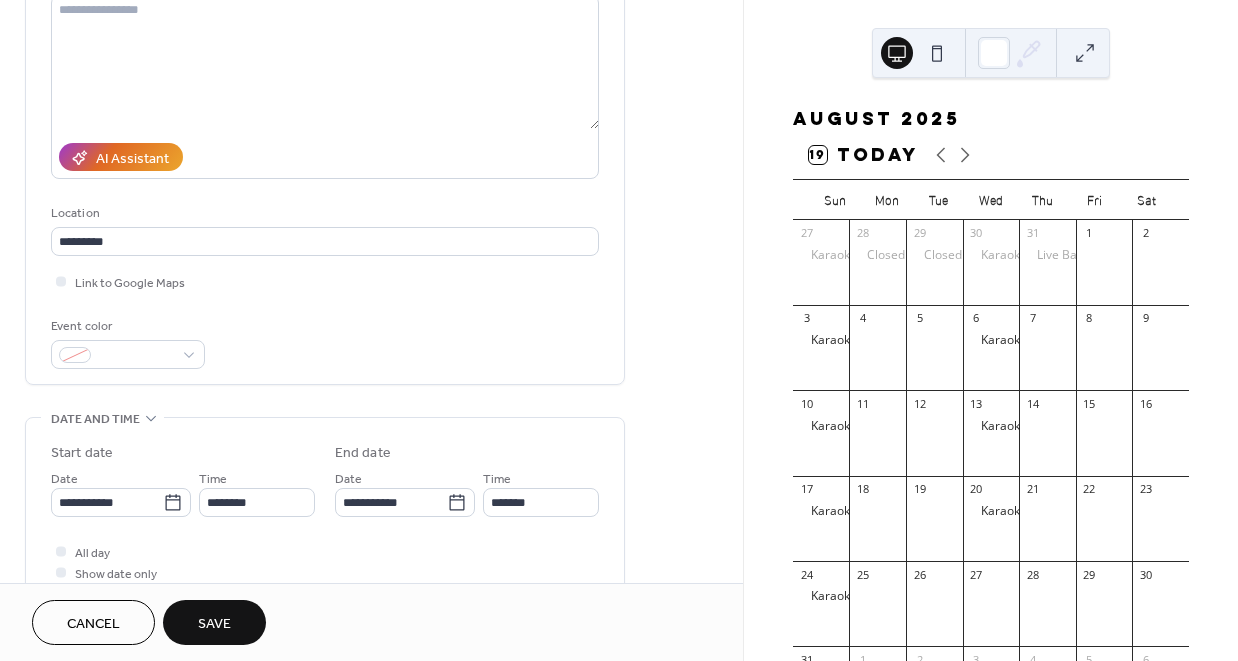 scroll, scrollTop: 256, scrollLeft: 0, axis: vertical 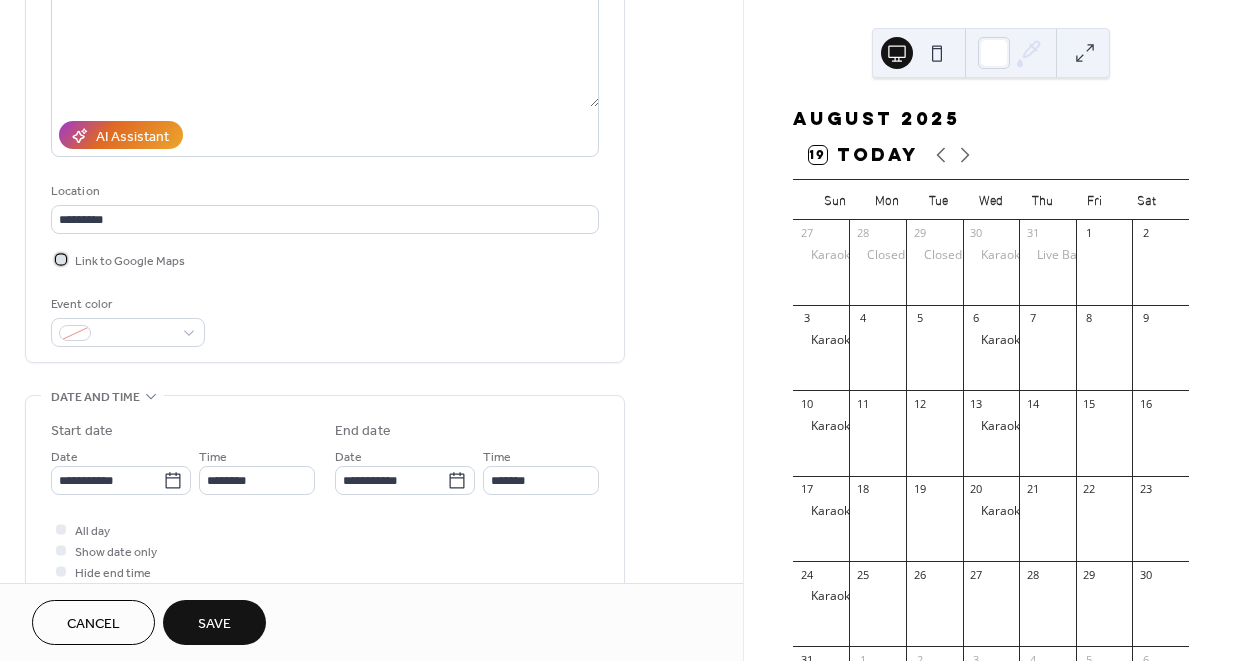 click on "Link to Google Maps" at bounding box center [130, 261] 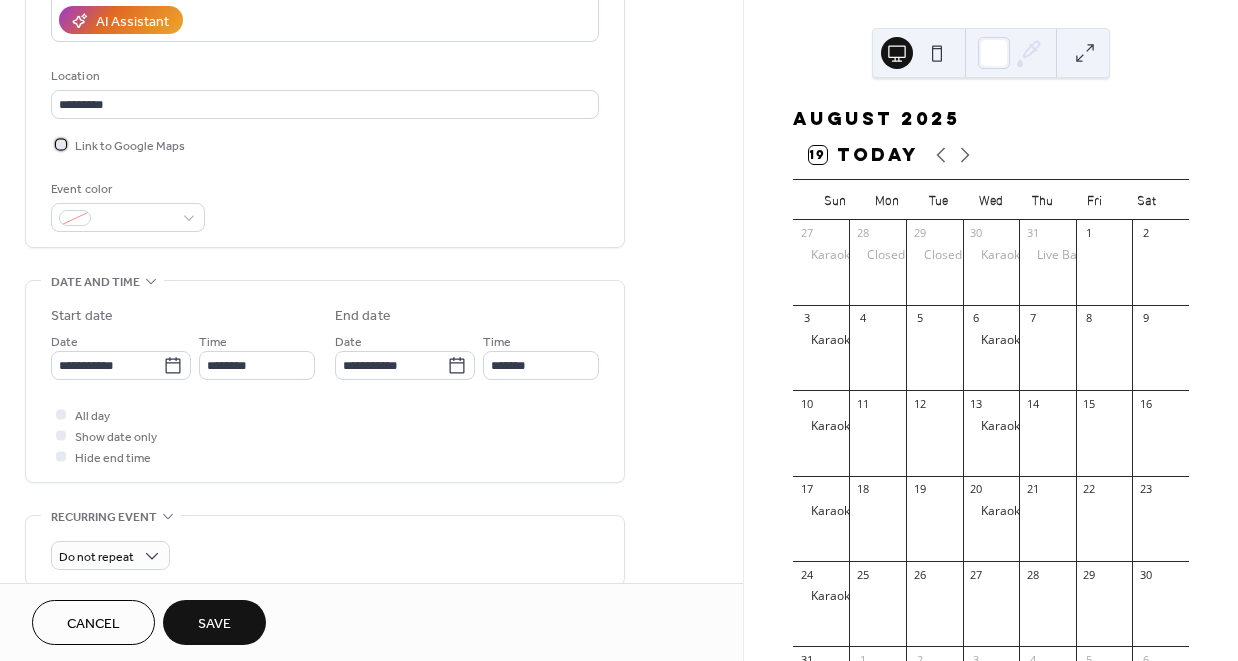 scroll, scrollTop: 400, scrollLeft: 0, axis: vertical 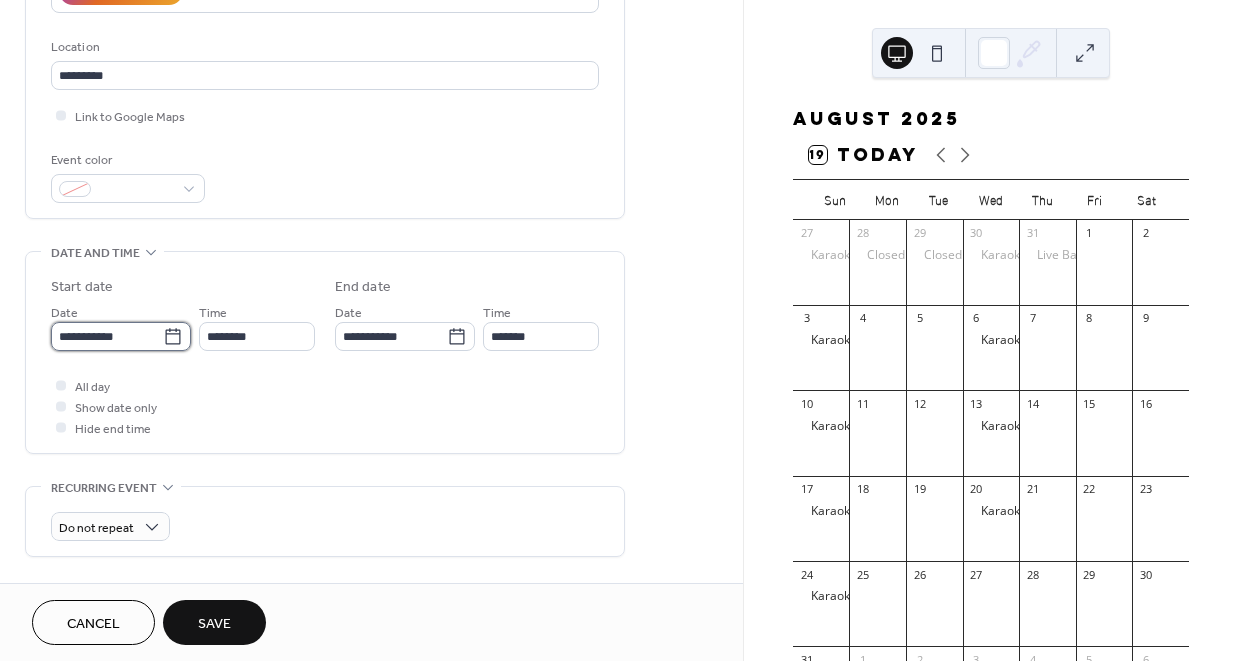 click on "**********" at bounding box center [107, 336] 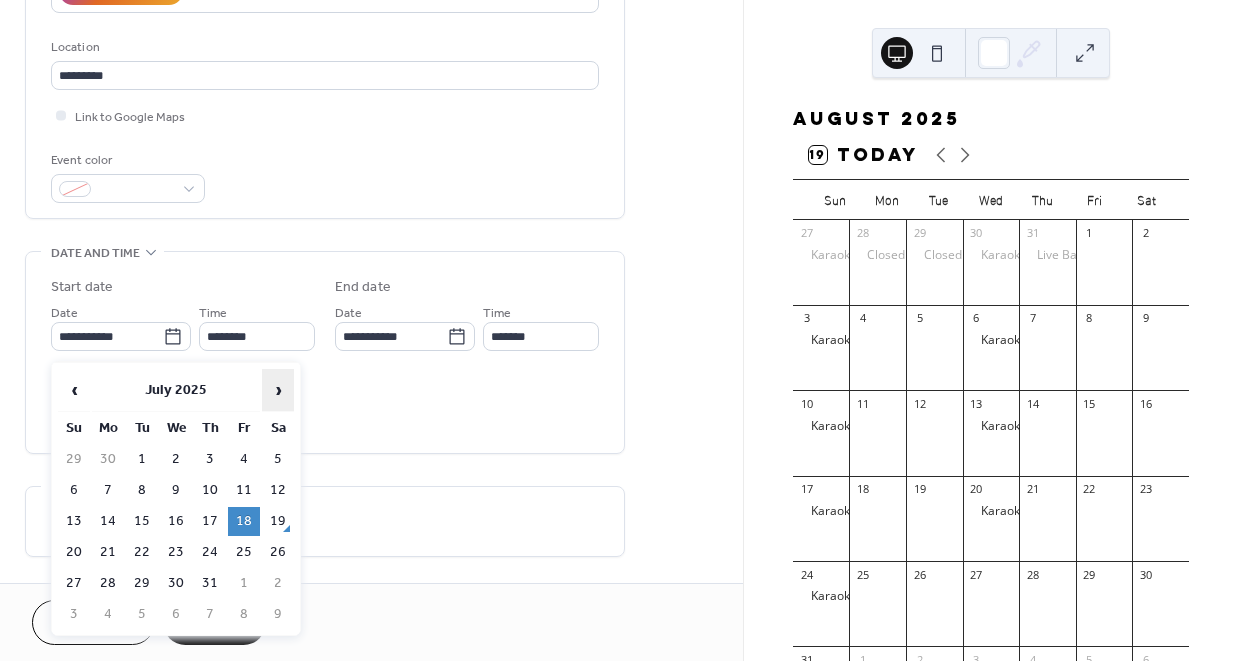 click on "›" at bounding box center [278, 390] 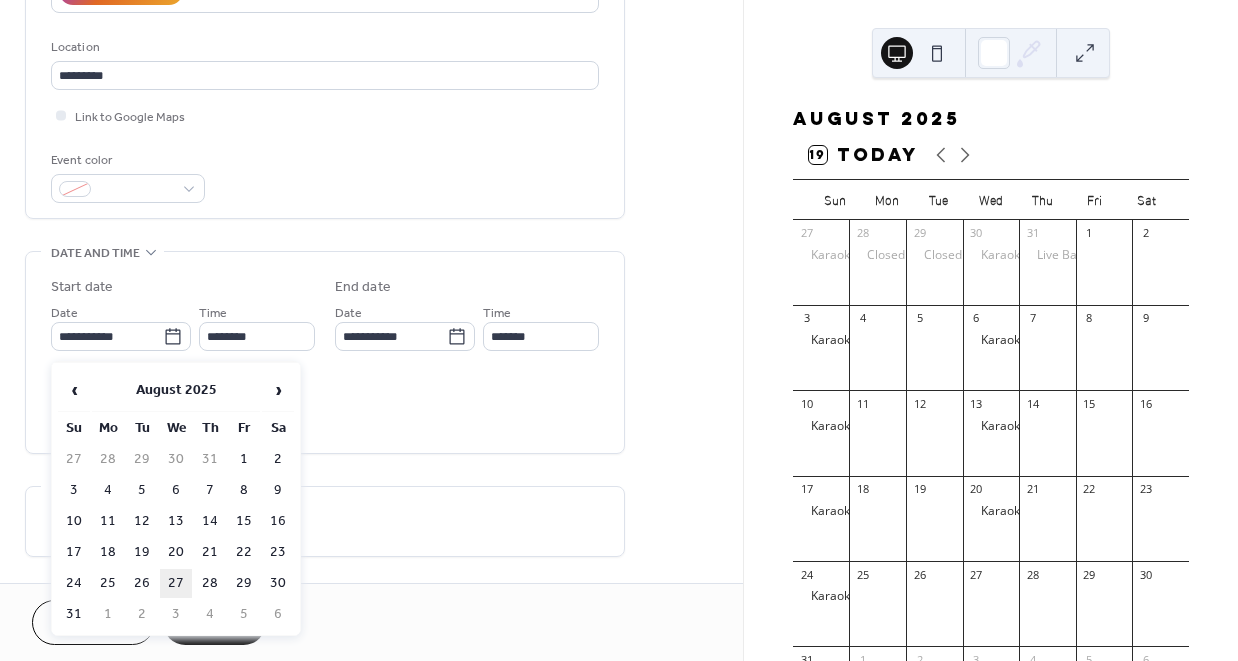 click on "27" at bounding box center [176, 583] 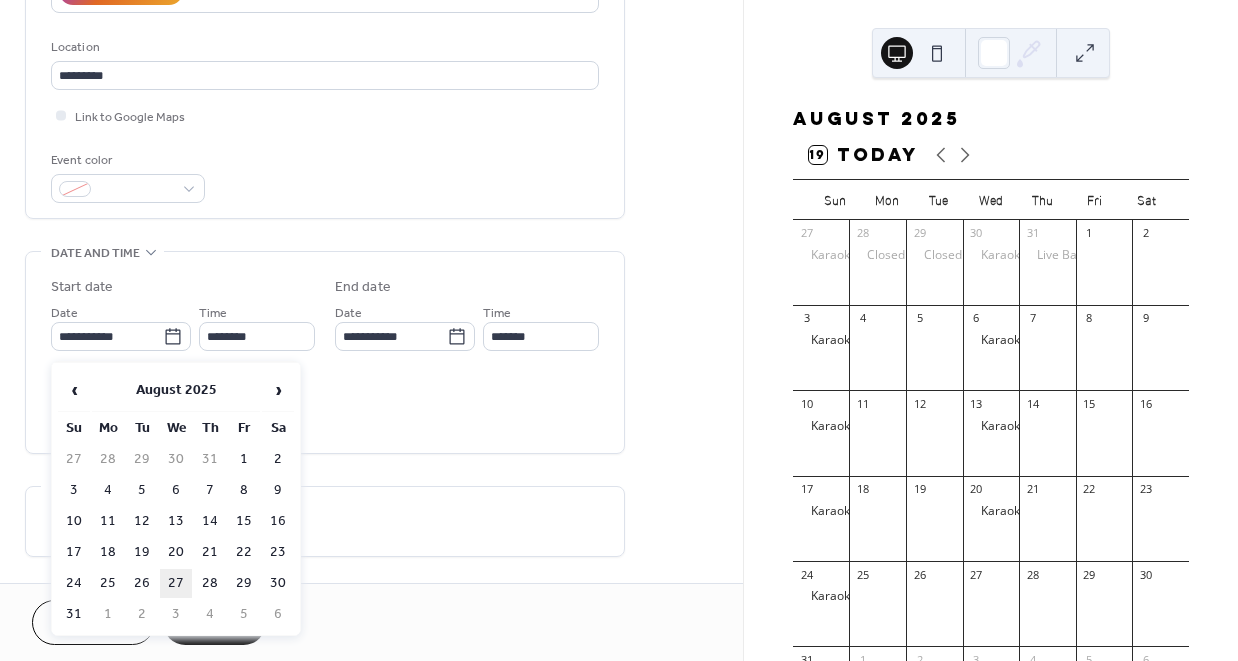 type on "**********" 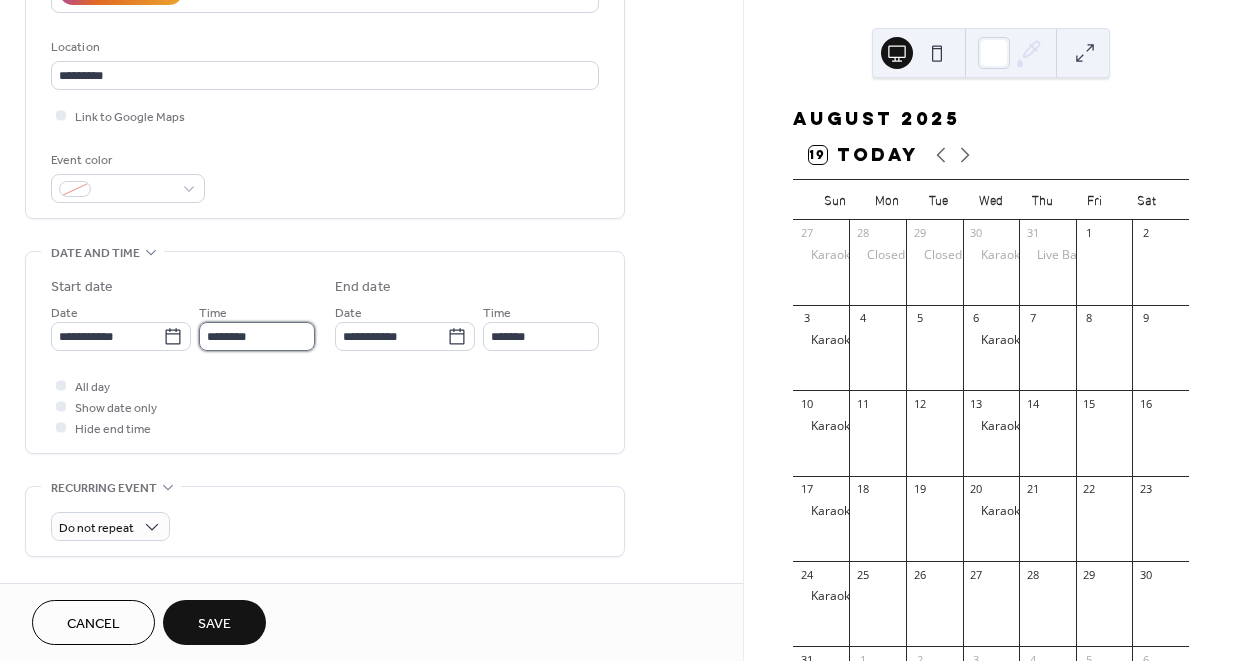 click on "********" at bounding box center (257, 336) 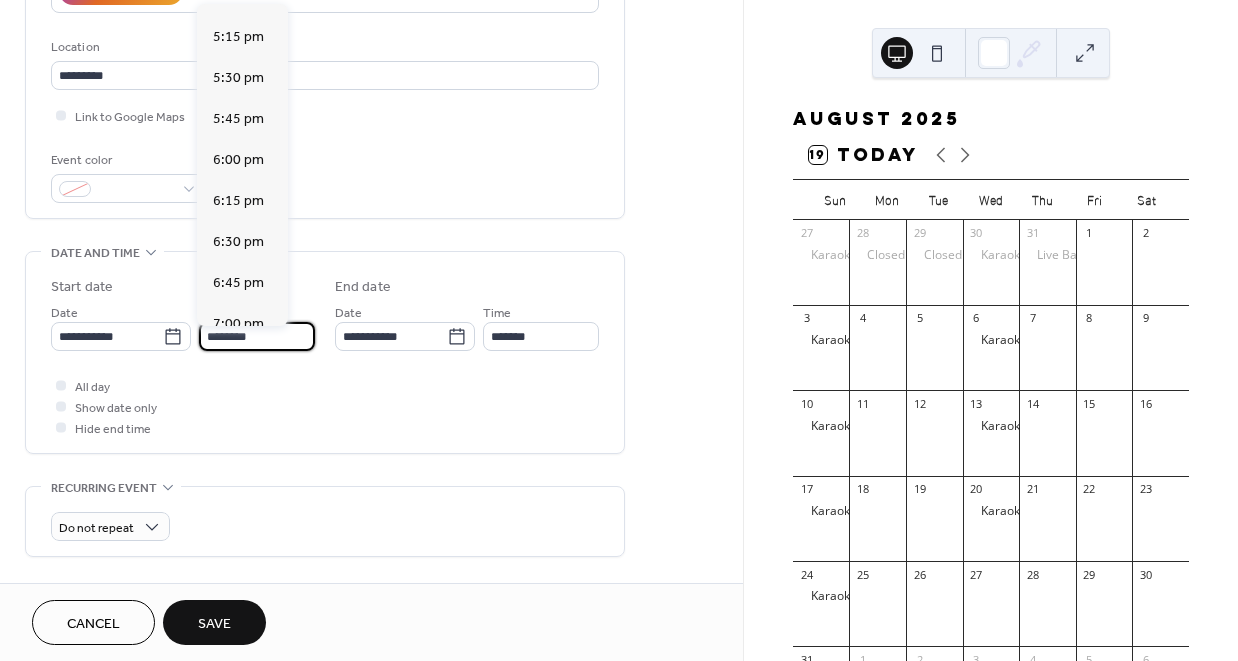 scroll, scrollTop: 2818, scrollLeft: 0, axis: vertical 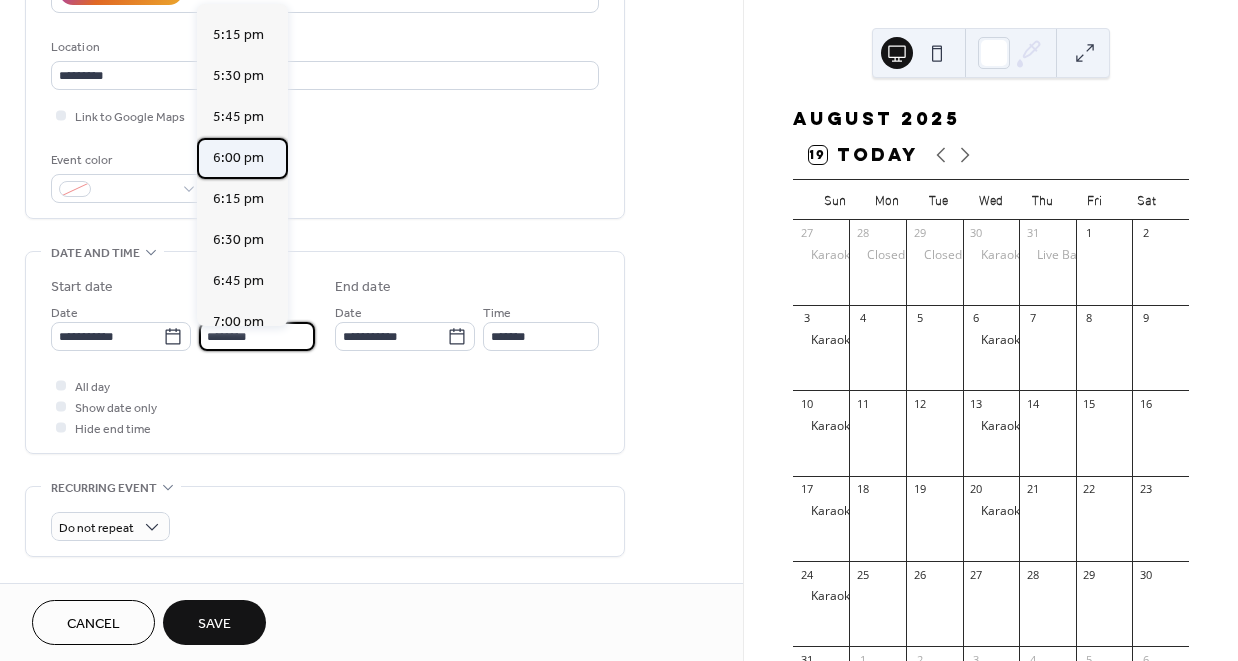 click on "6:00 pm" at bounding box center (238, 158) 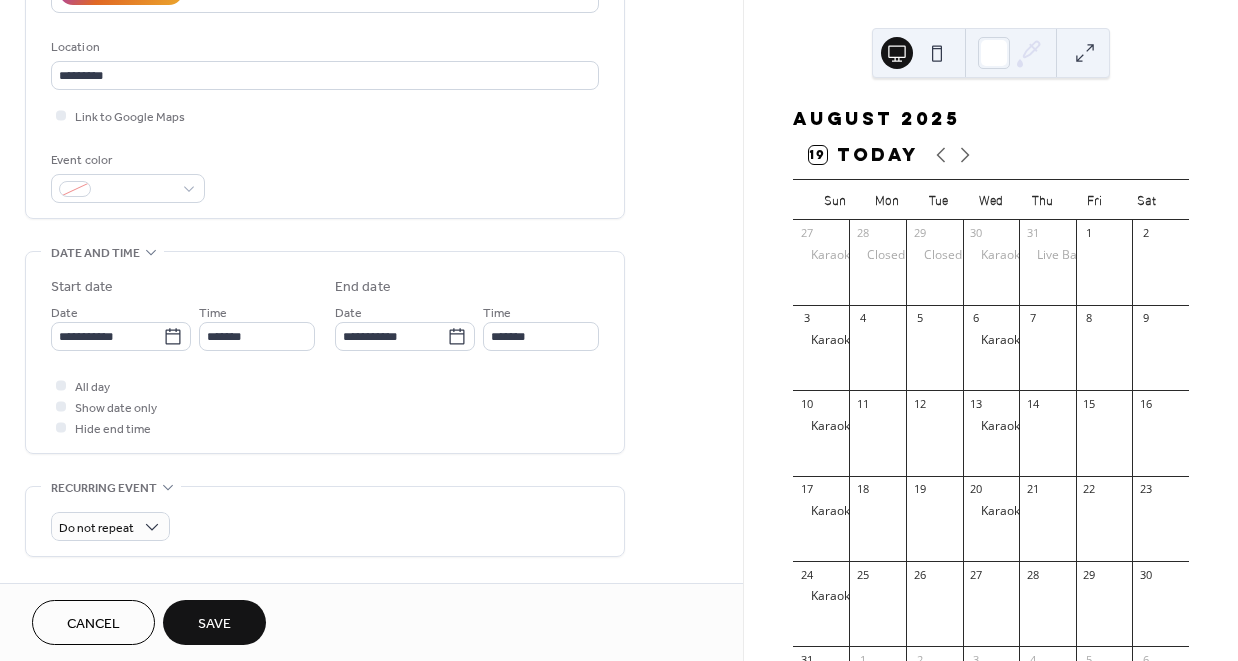 type on "*******" 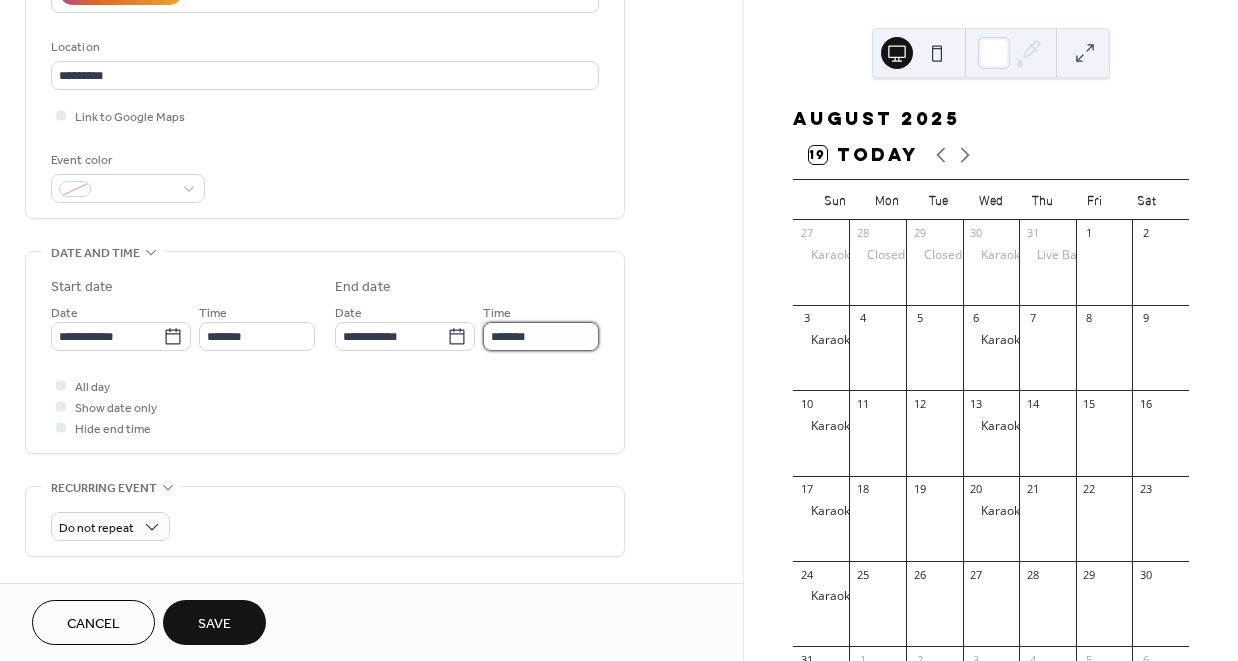 click on "*******" at bounding box center [541, 336] 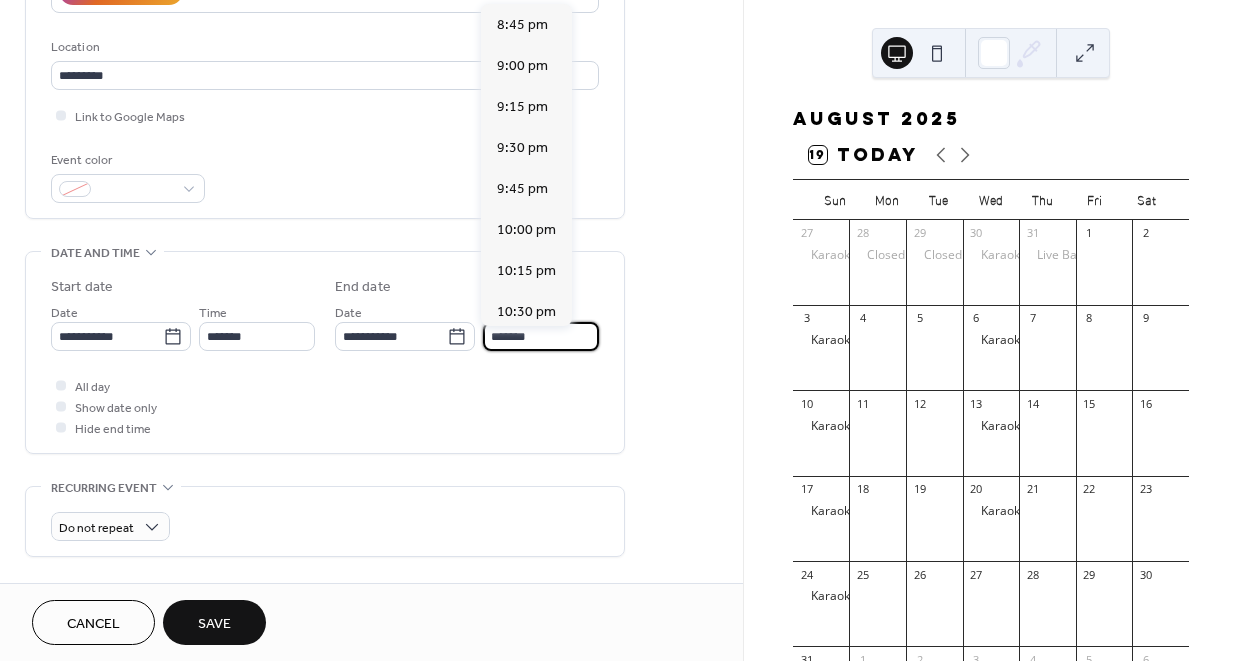 scroll, scrollTop: 406, scrollLeft: 0, axis: vertical 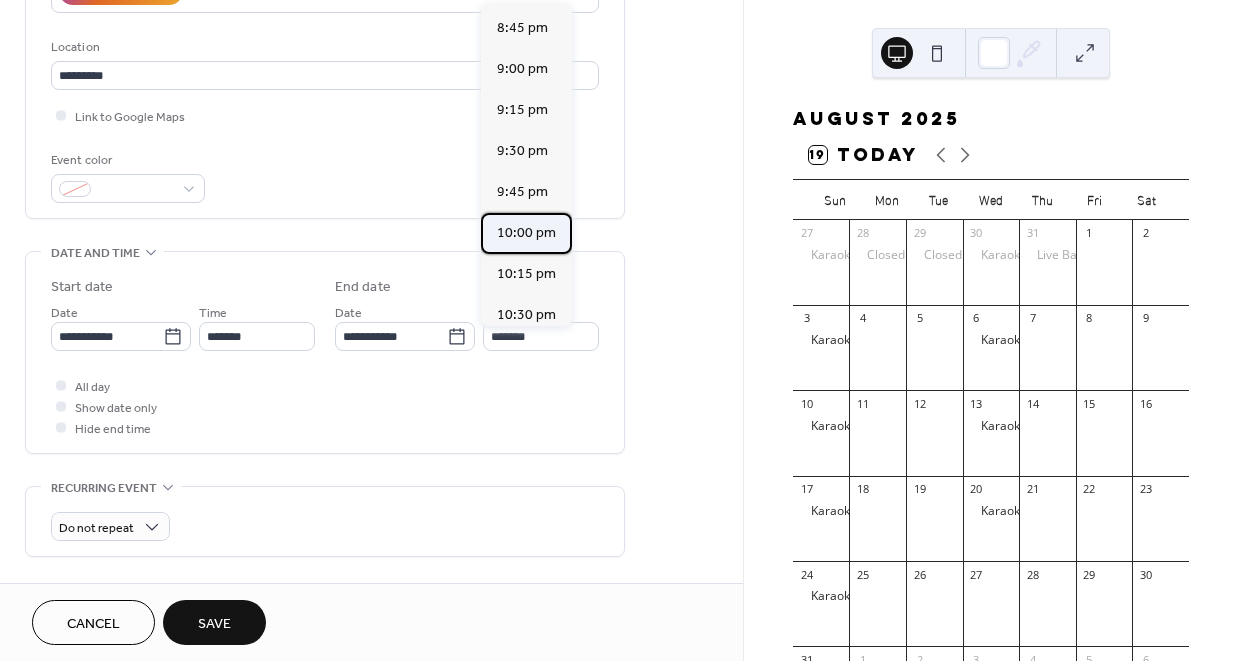 click on "10:00 pm" at bounding box center [526, 233] 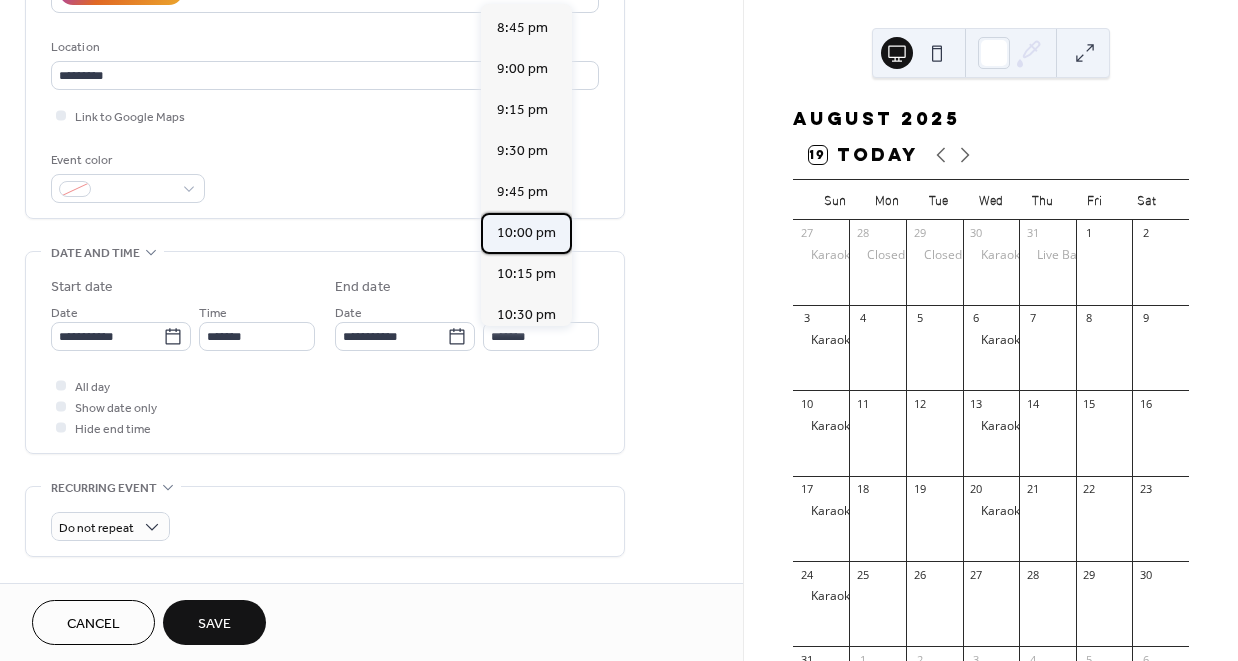 type on "********" 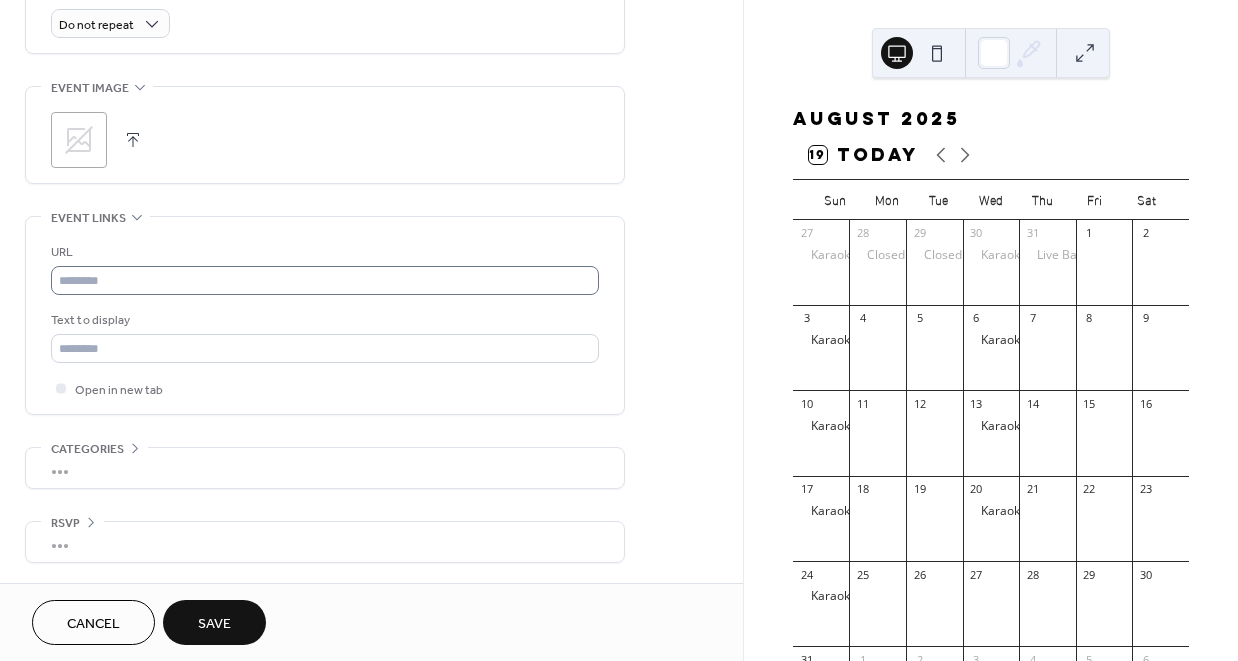 scroll, scrollTop: 913, scrollLeft: 0, axis: vertical 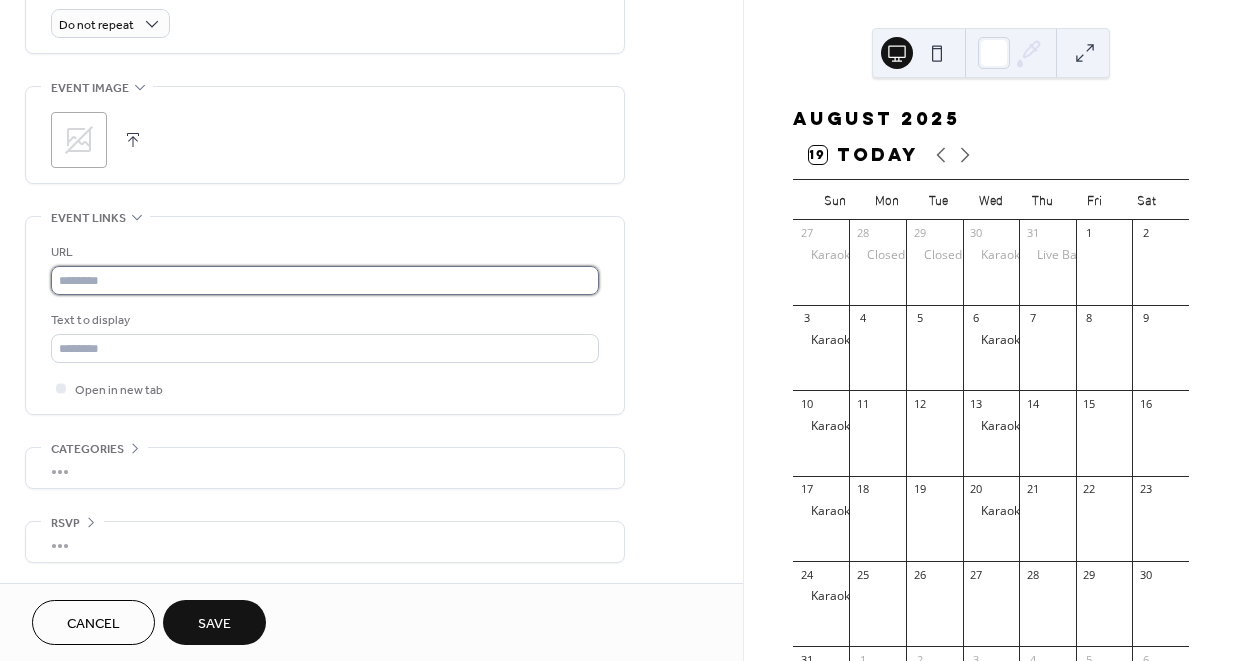 click at bounding box center [325, 280] 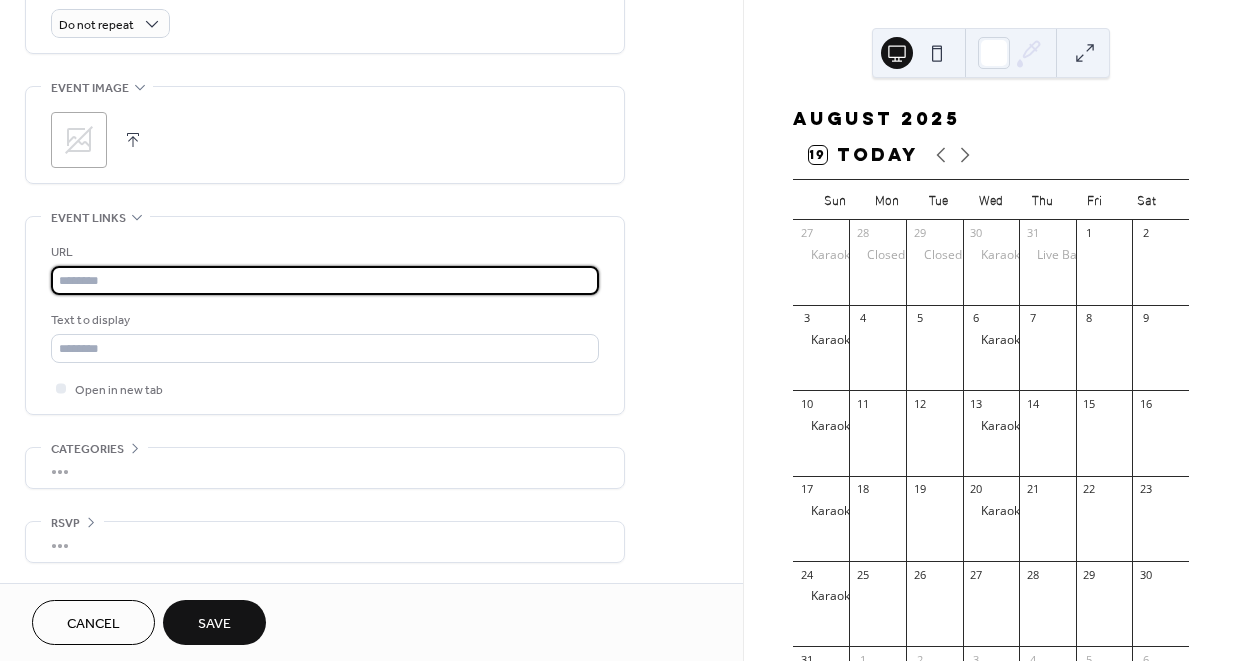 paste on "**********" 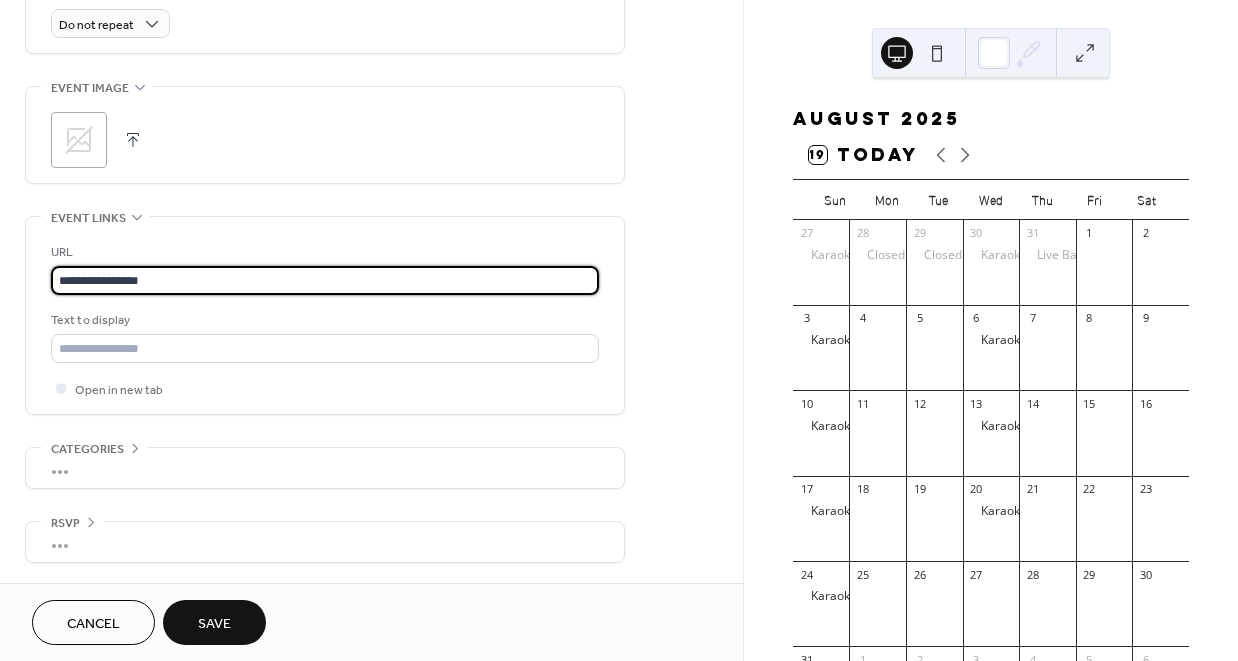 type on "**********" 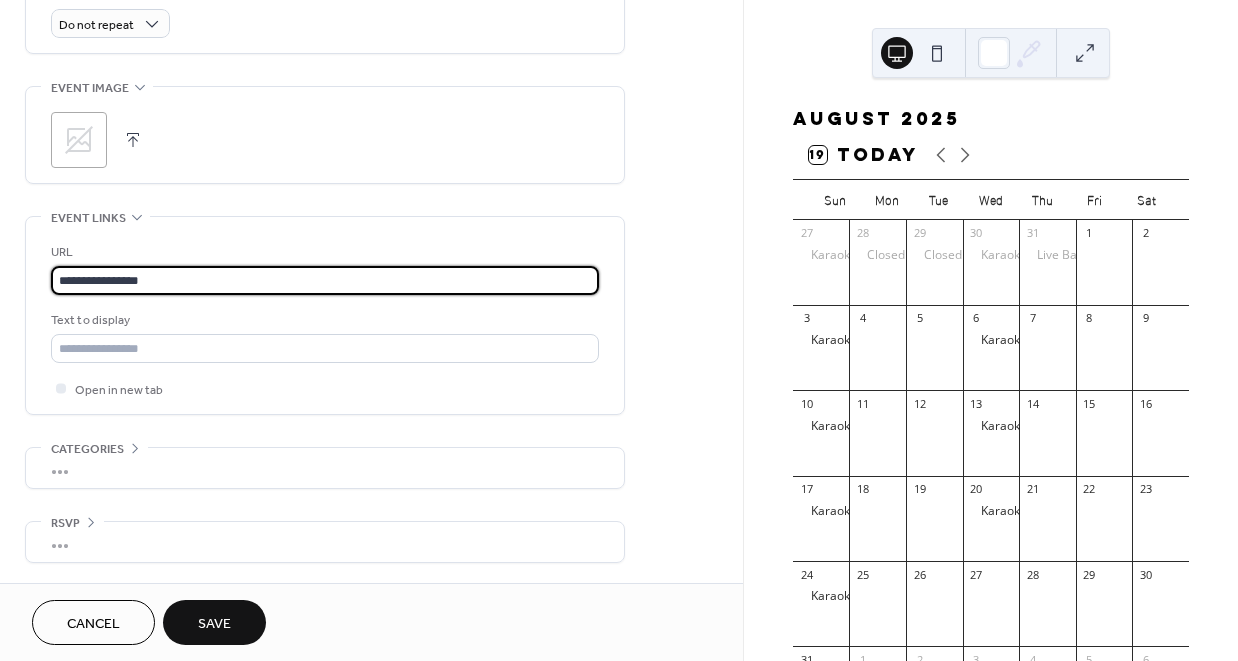 click on "Save" at bounding box center (214, 624) 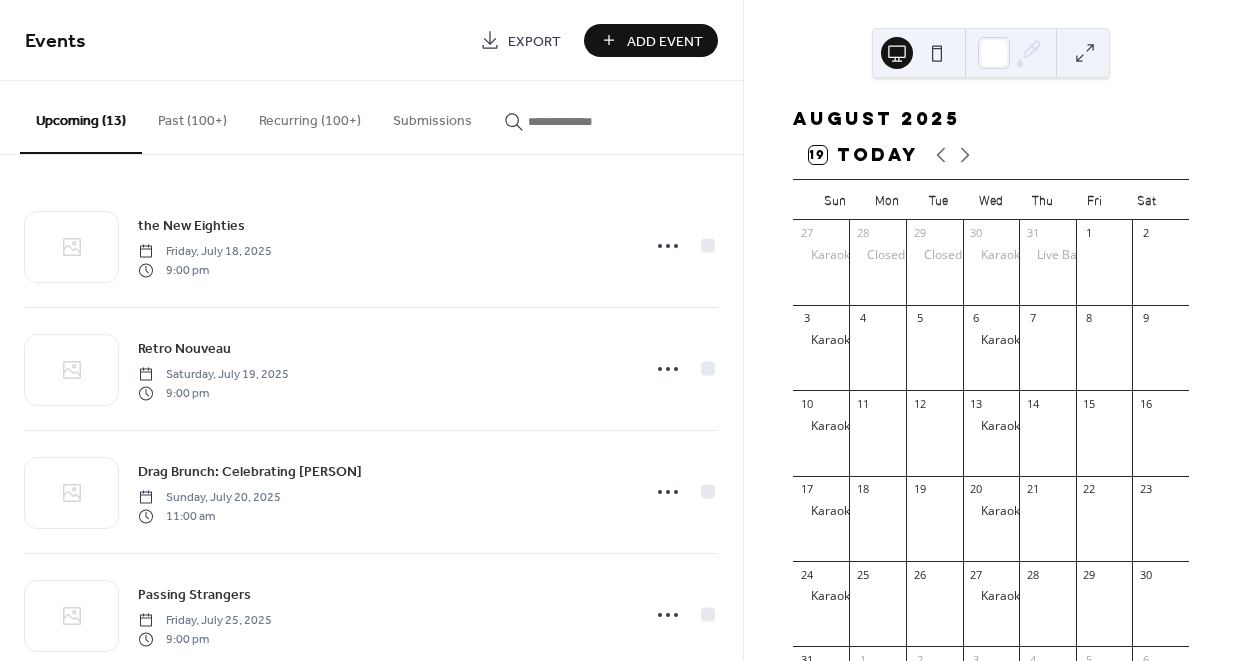 click on "Add Event" at bounding box center [665, 41] 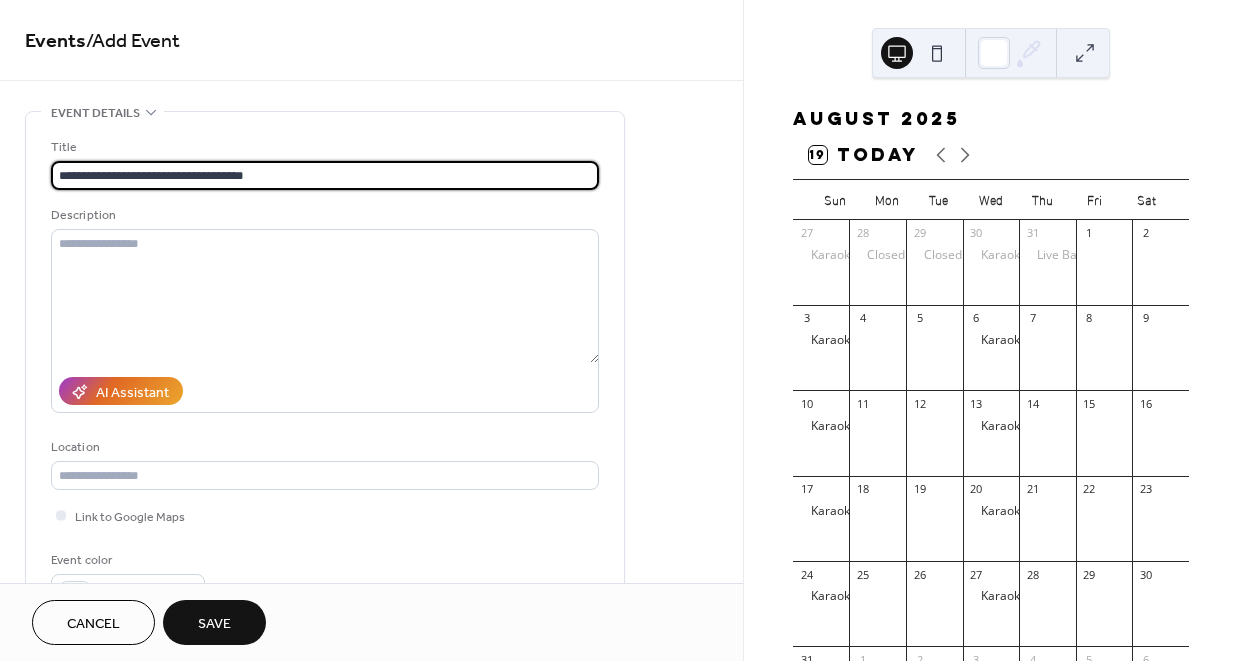 drag, startPoint x: 275, startPoint y: 171, endPoint x: -82, endPoint y: 157, distance: 357.2744 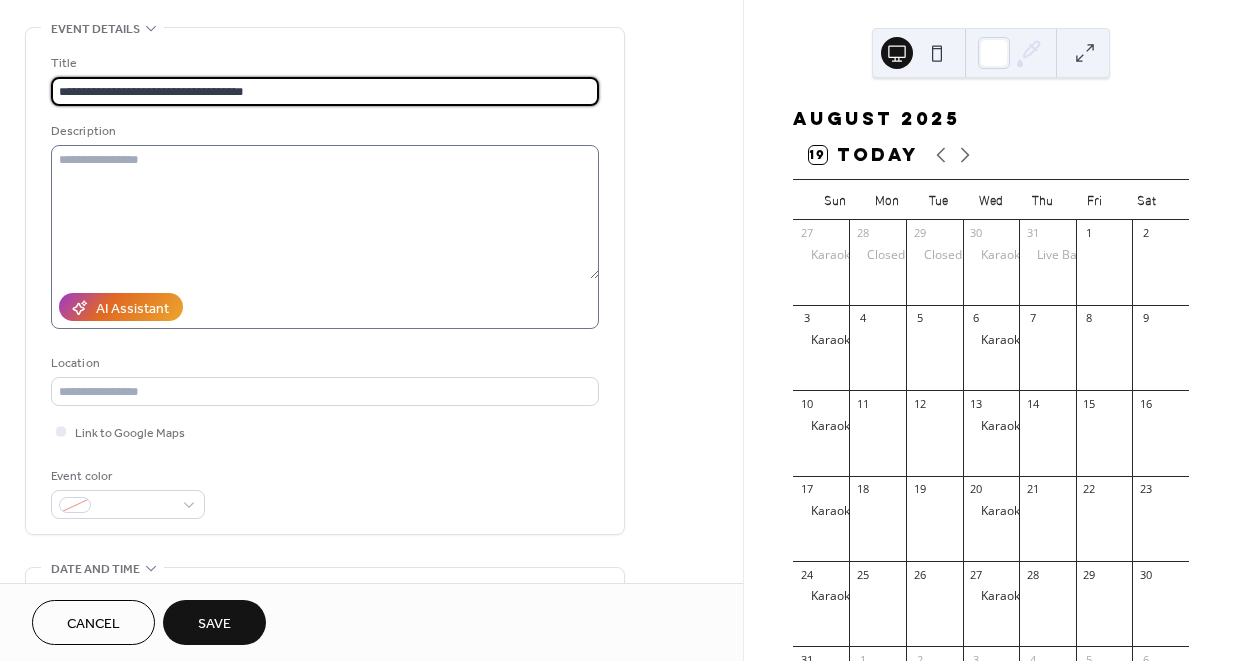 scroll, scrollTop: 181, scrollLeft: 0, axis: vertical 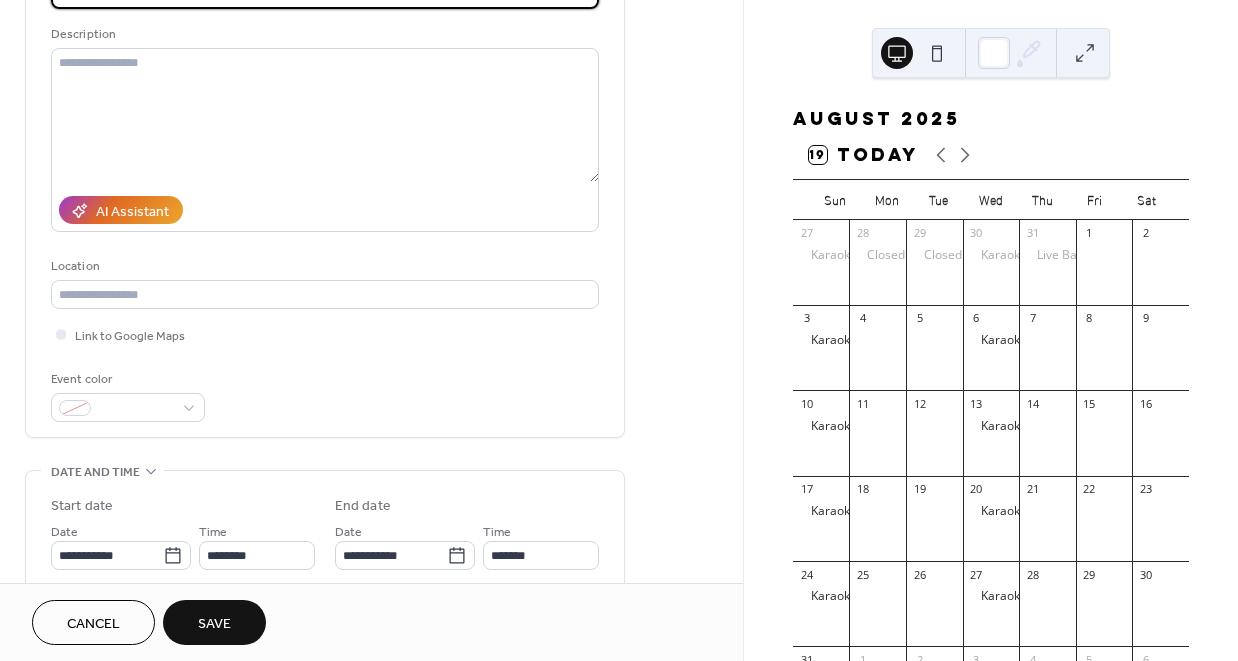 type on "**********" 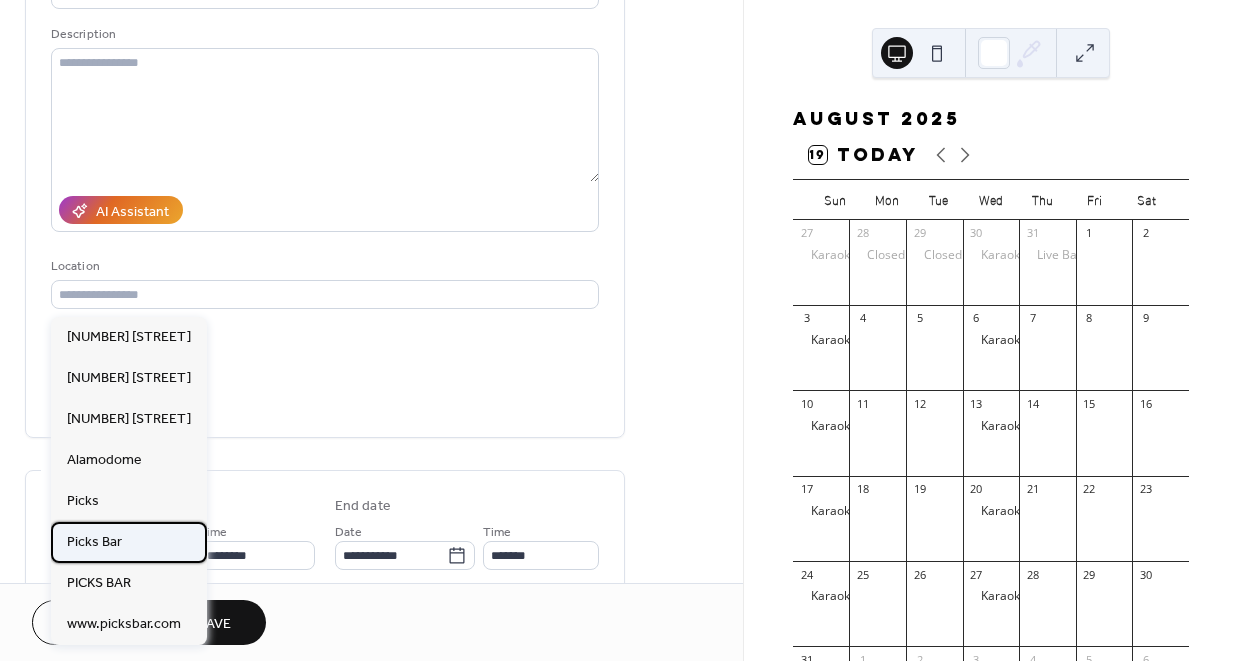 click on "Picks Bar" at bounding box center [129, 542] 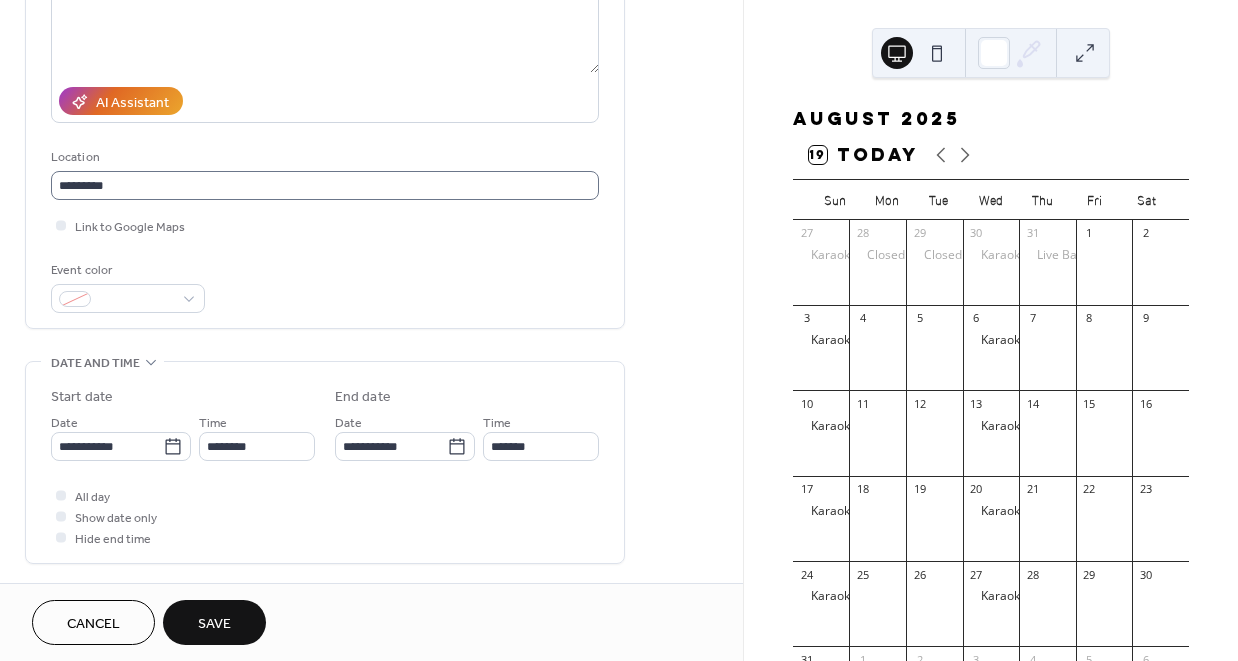scroll, scrollTop: 344, scrollLeft: 0, axis: vertical 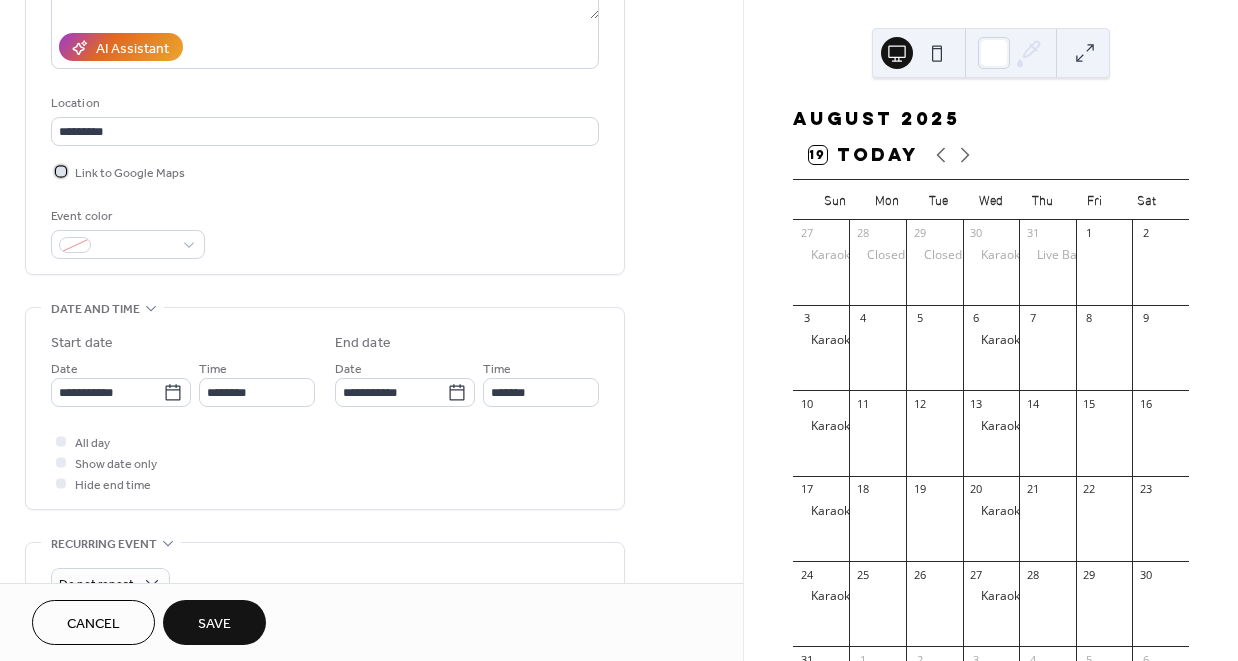 click on "Link to Google Maps" at bounding box center [130, 173] 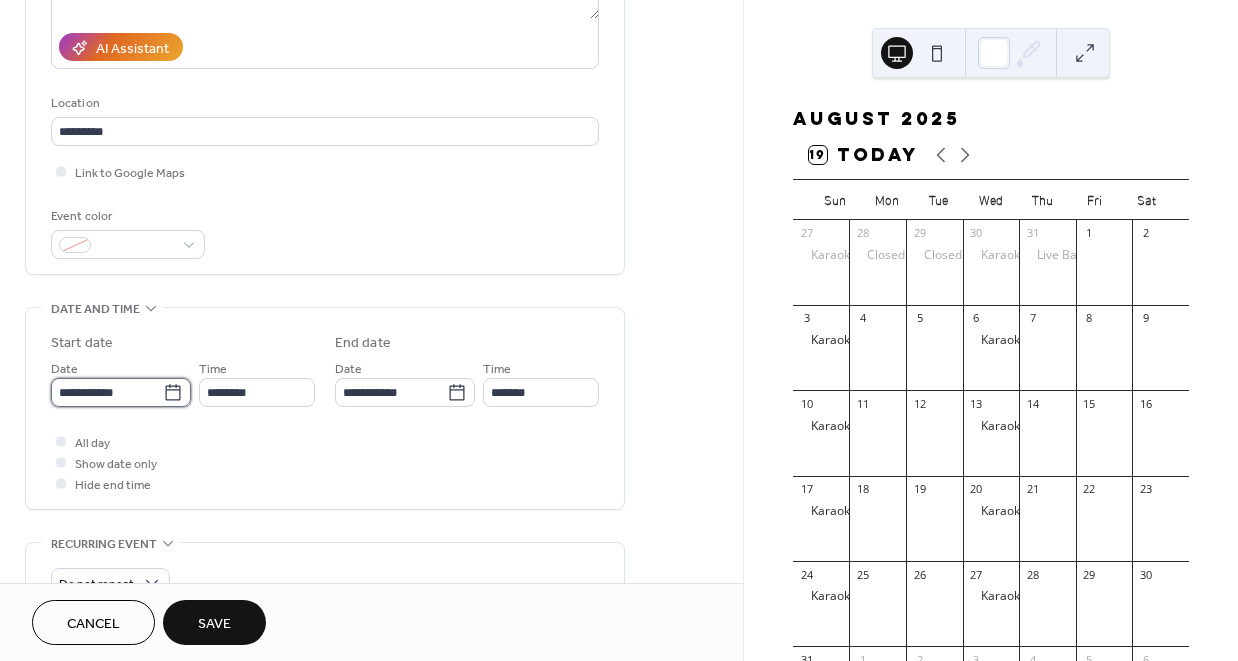 click on "**********" at bounding box center [107, 392] 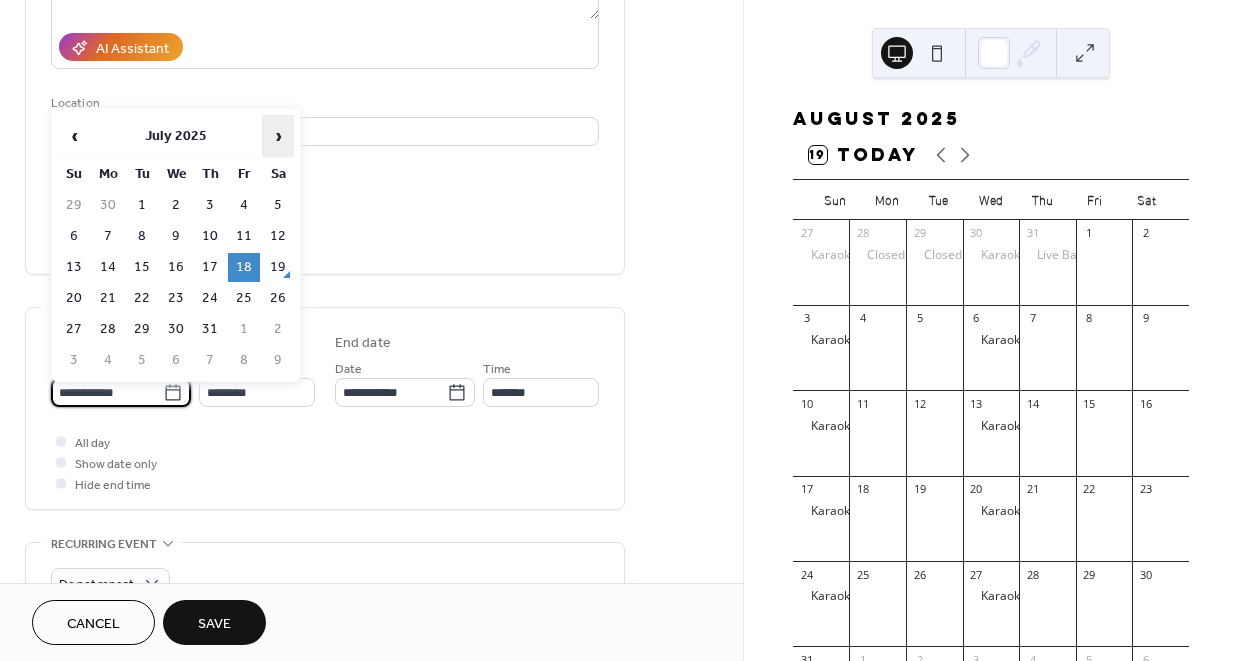 click on "›" at bounding box center [278, 136] 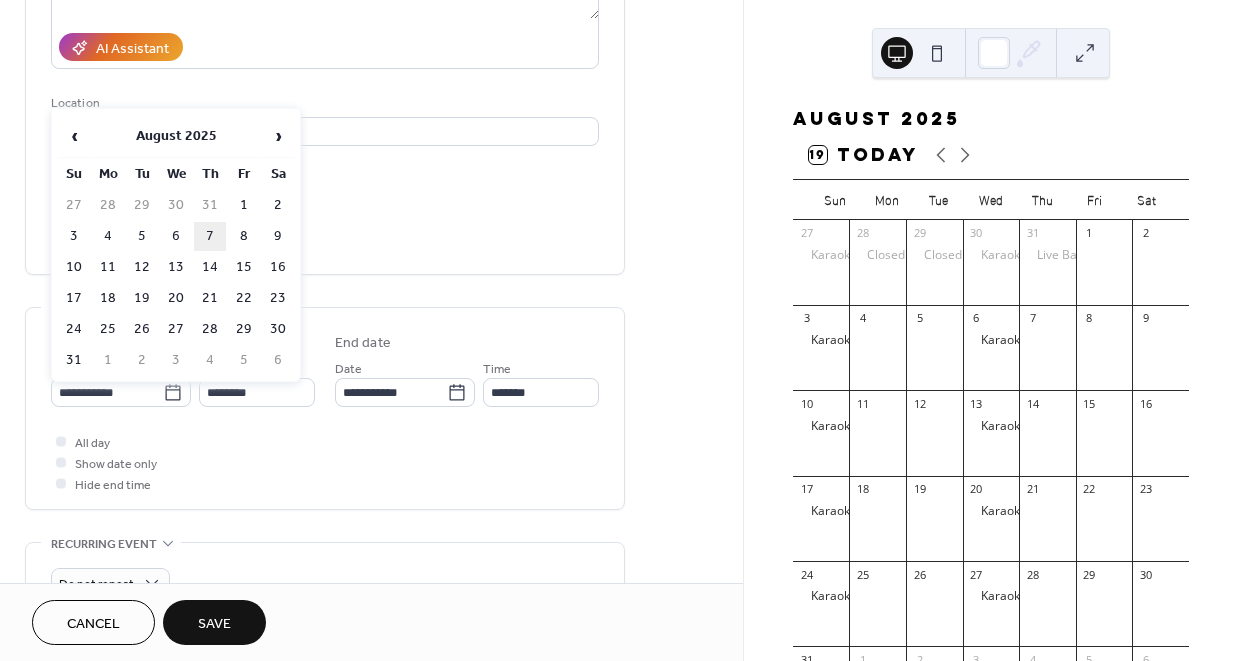 click on "7" at bounding box center [210, 236] 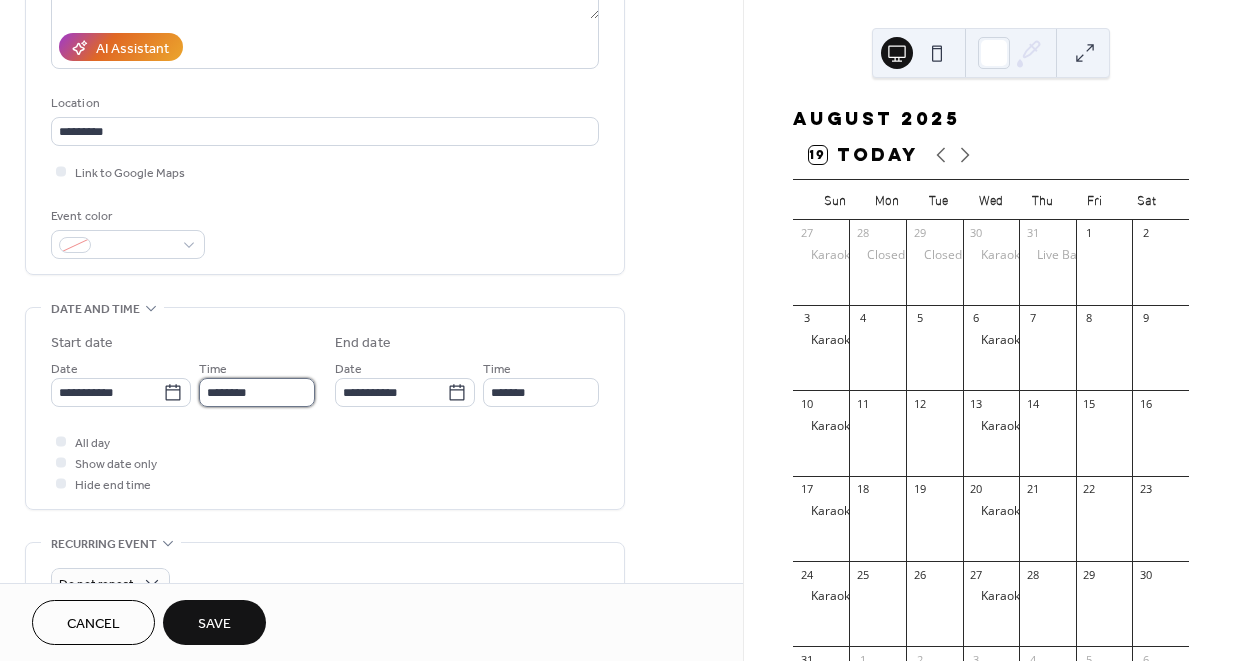 click on "********" at bounding box center [257, 392] 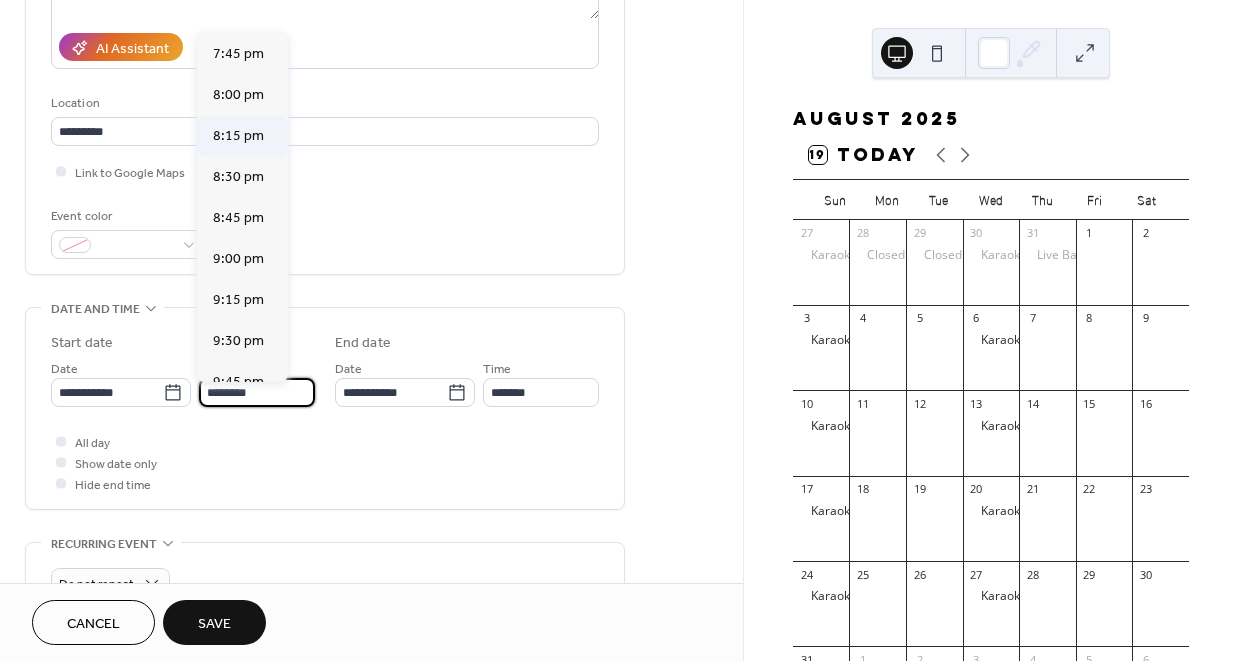 scroll, scrollTop: 3245, scrollLeft: 0, axis: vertical 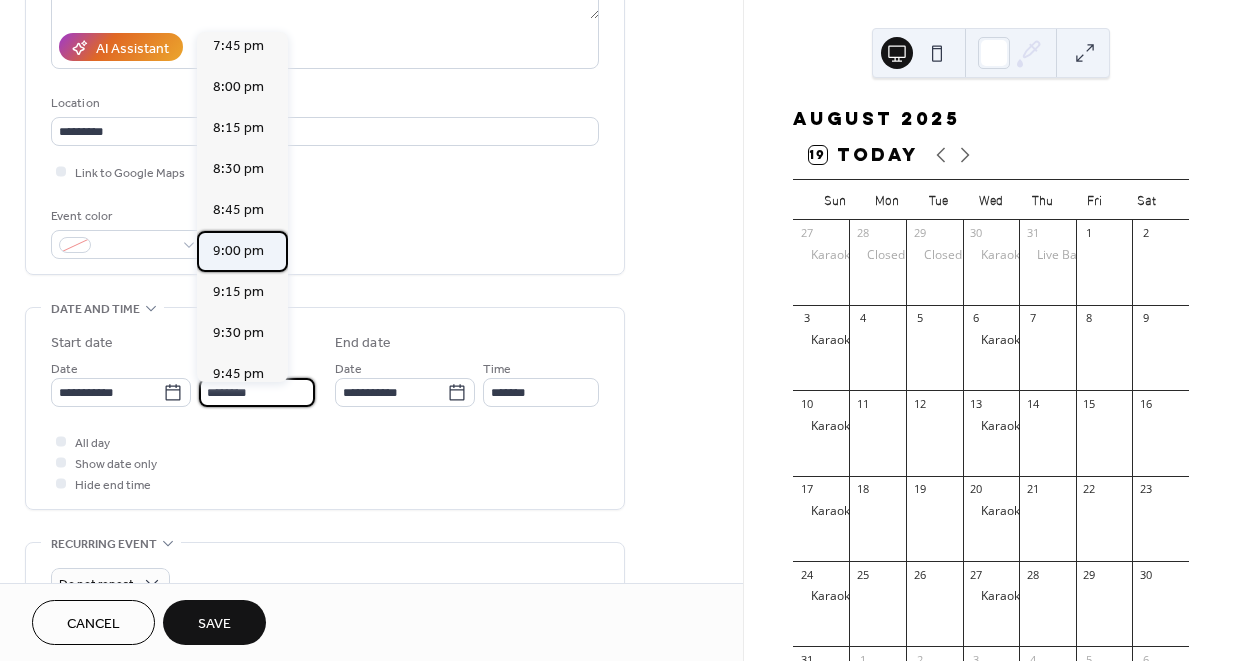 click on "9:00 pm" at bounding box center (238, 251) 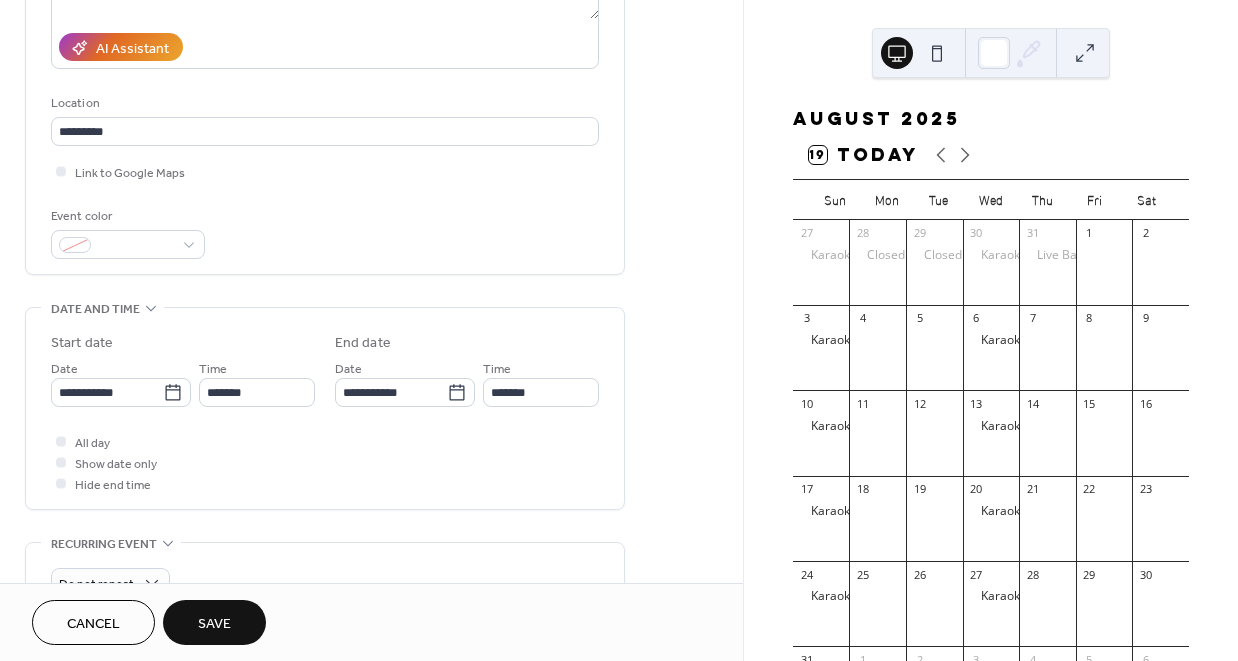 type on "*******" 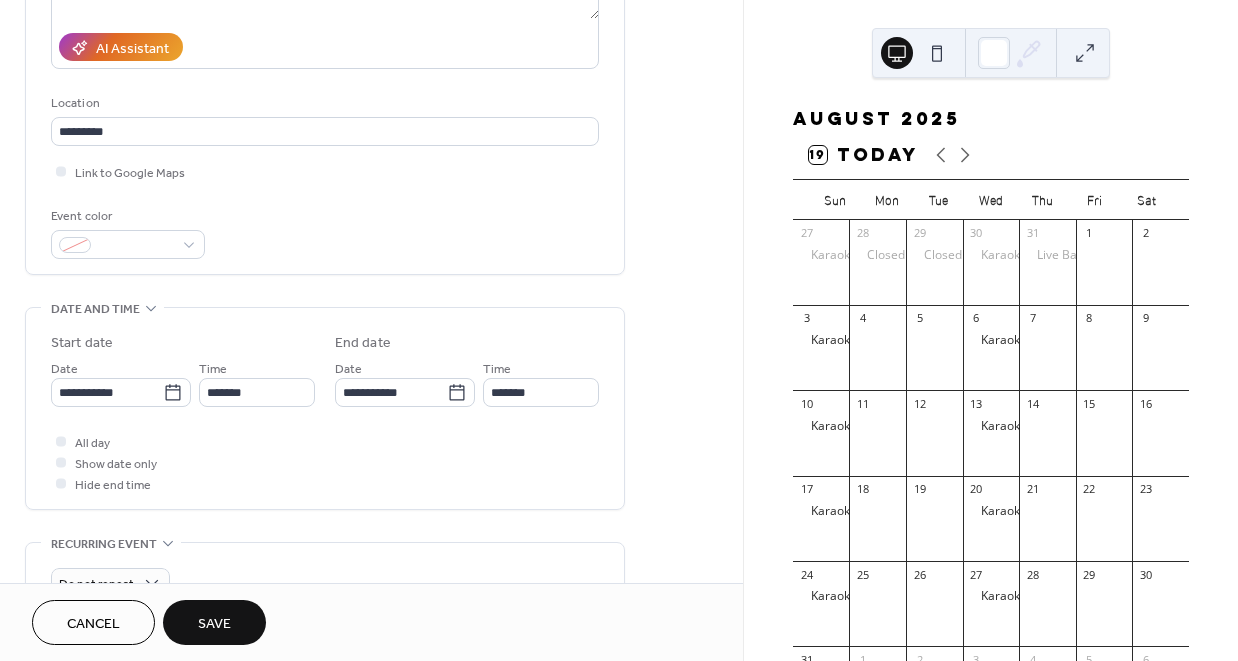 type on "********" 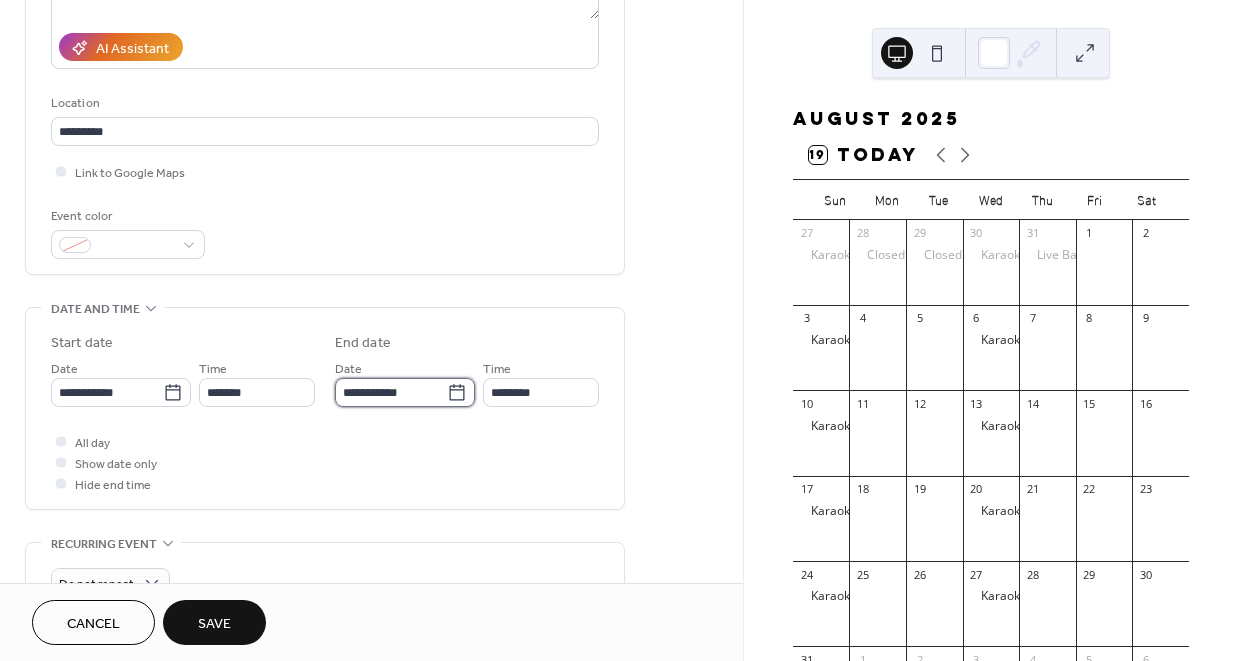 click on "**********" at bounding box center (391, 392) 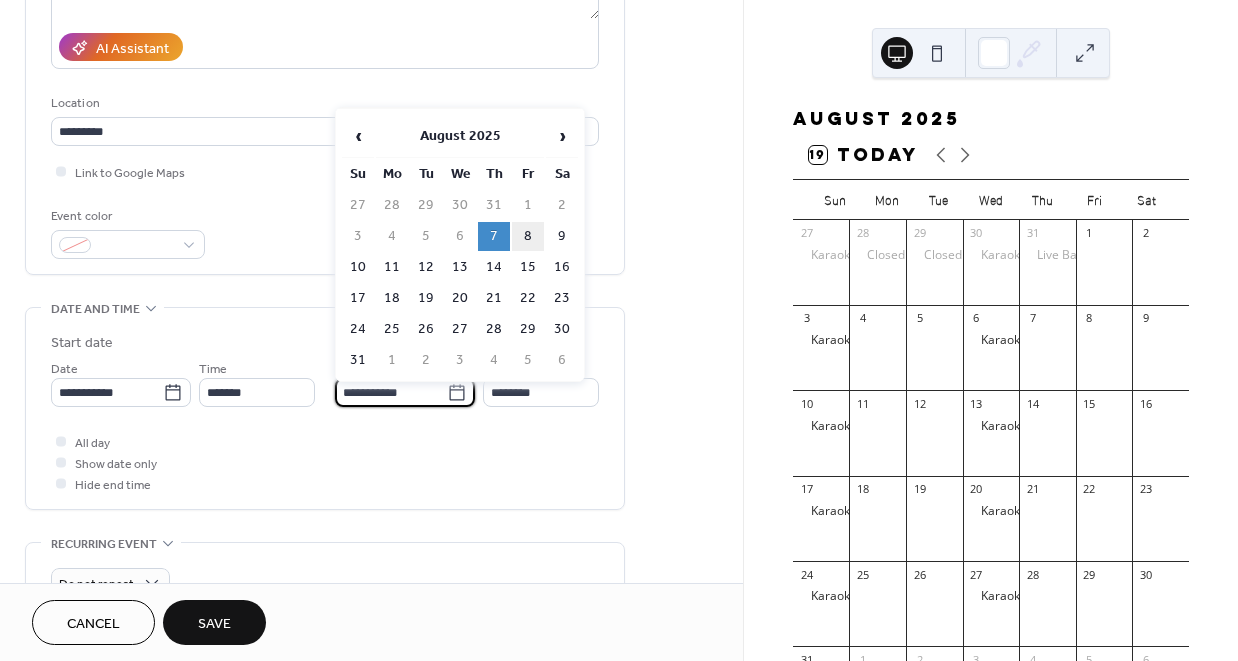 click on "8" at bounding box center [528, 236] 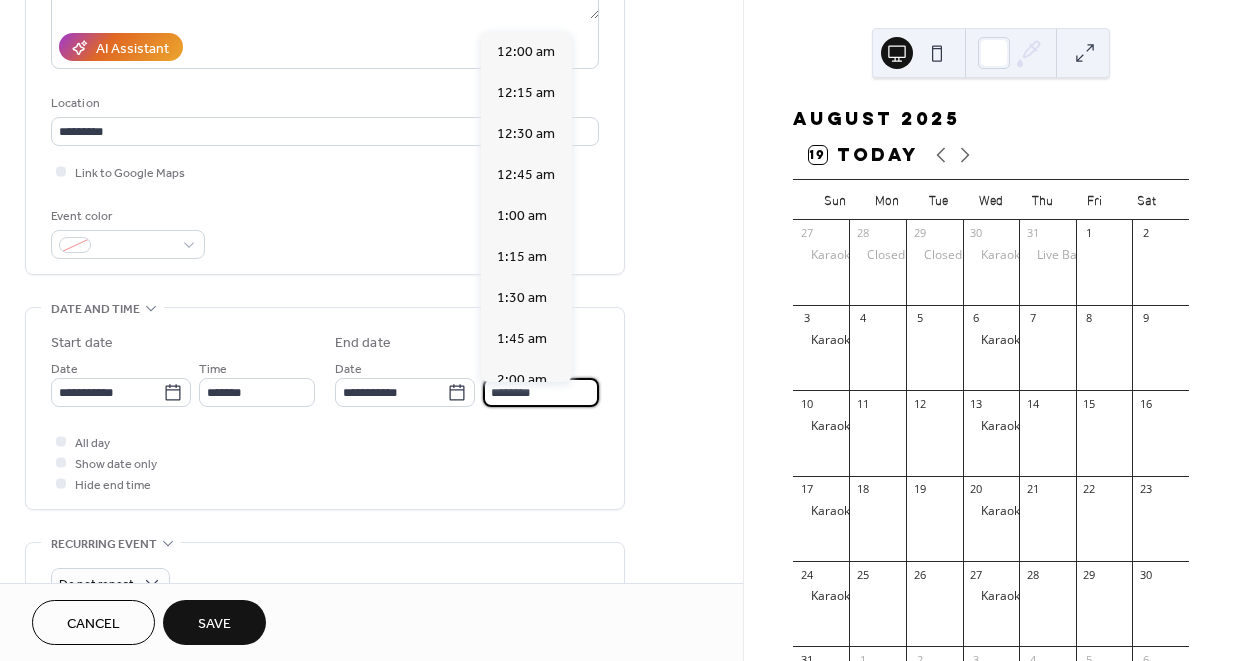 click on "********" at bounding box center (541, 392) 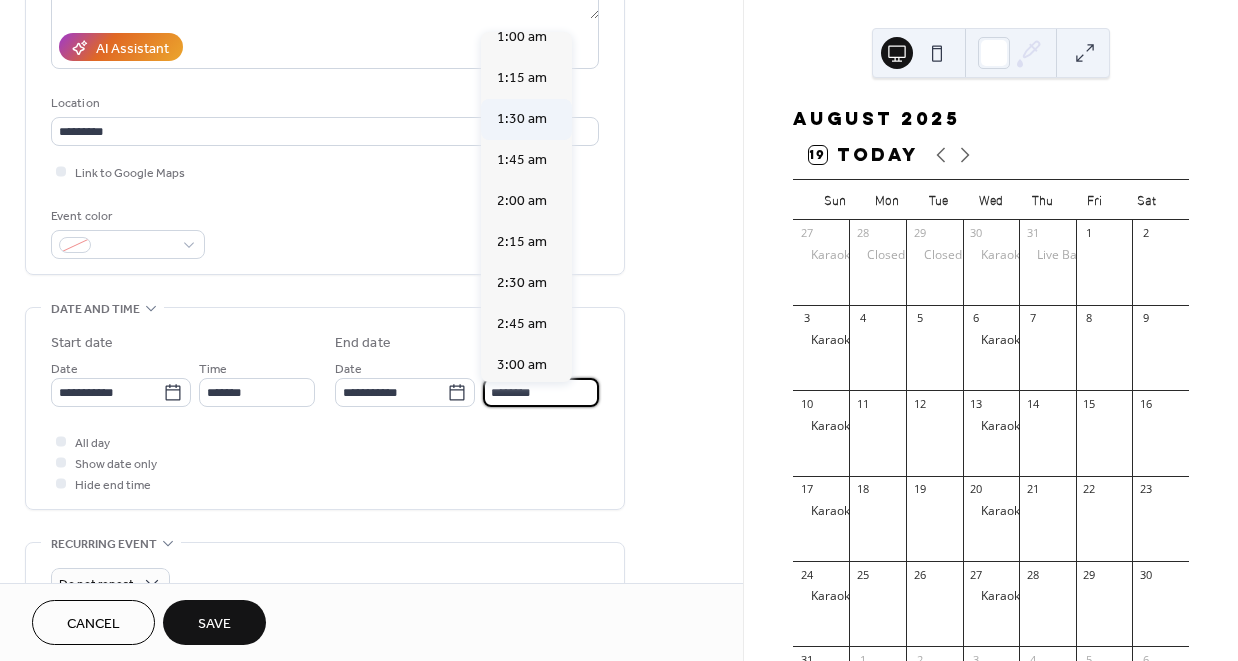 scroll, scrollTop: 141, scrollLeft: 0, axis: vertical 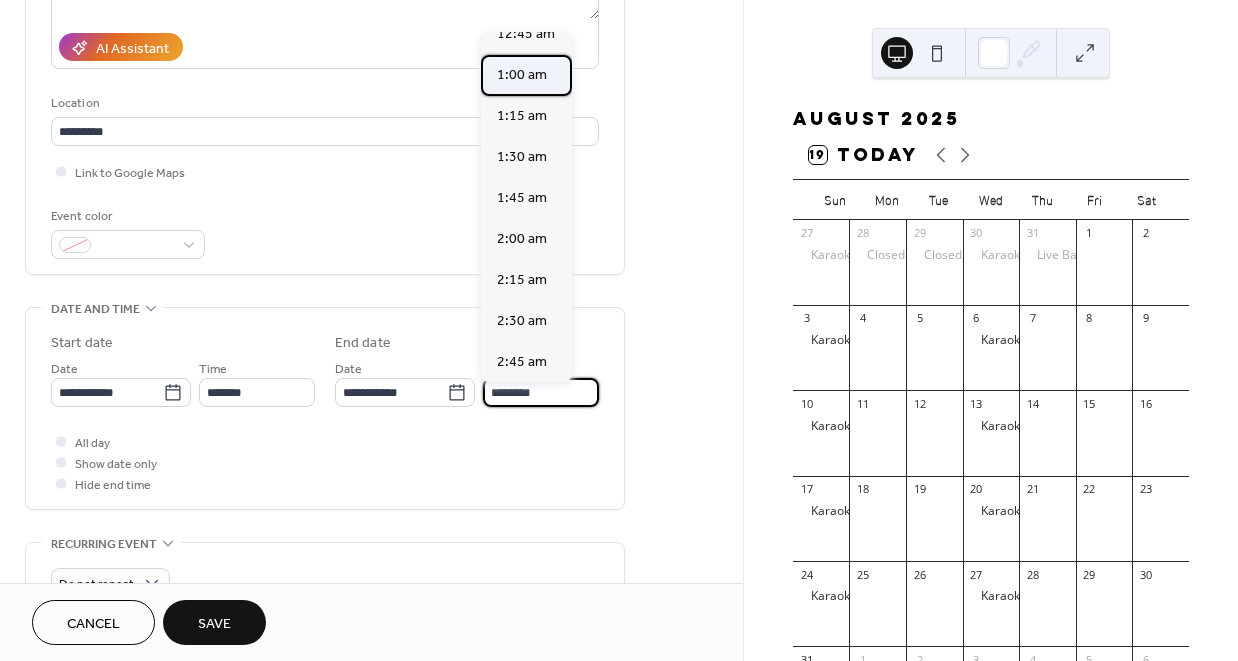 click on "1:00 am" at bounding box center (522, 75) 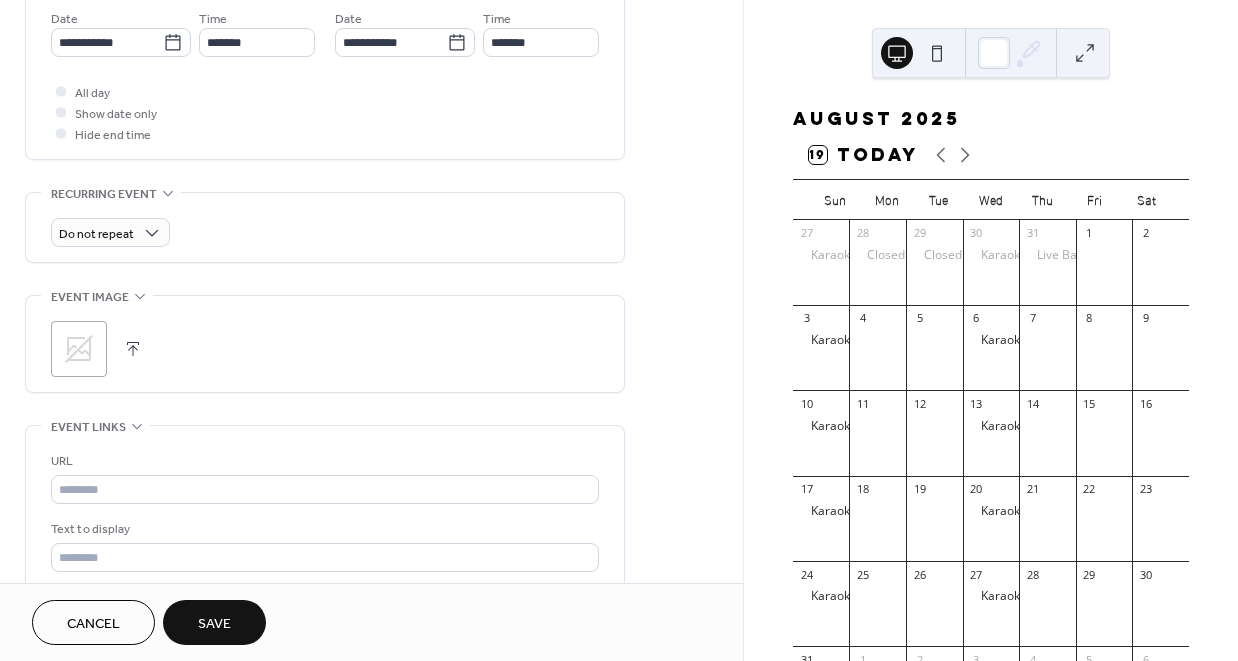 scroll, scrollTop: 695, scrollLeft: 0, axis: vertical 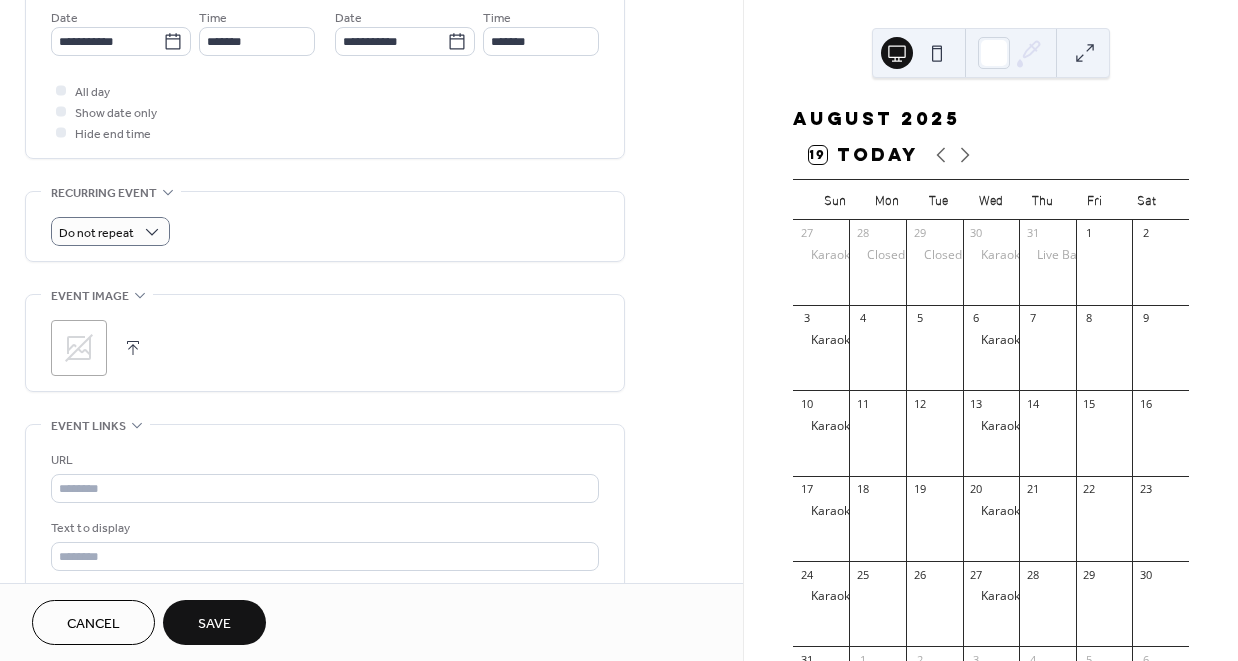 click on "**********" at bounding box center (325, 93) 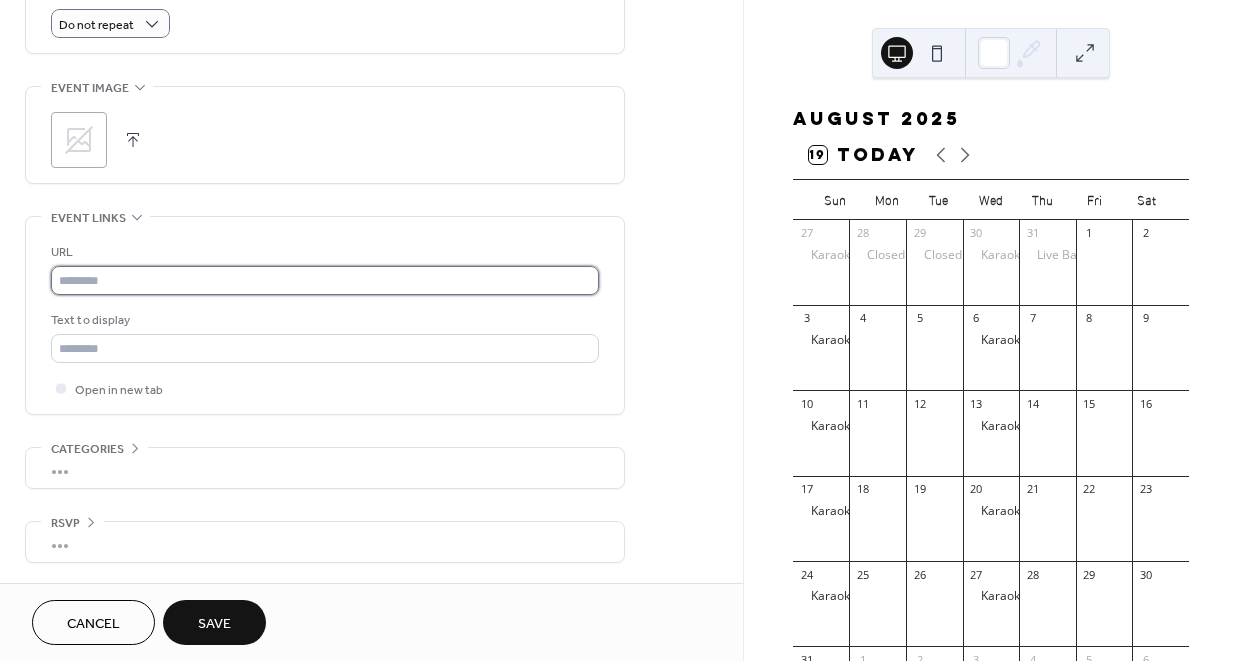 scroll, scrollTop: 913, scrollLeft: 0, axis: vertical 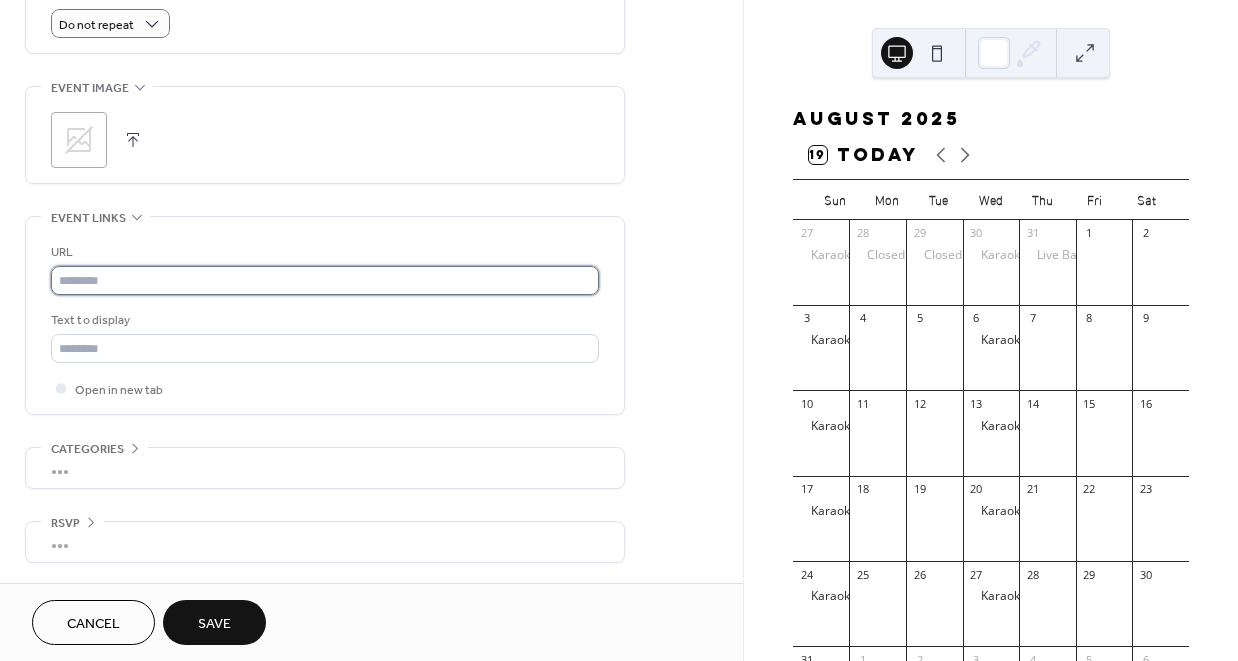 click at bounding box center [325, 280] 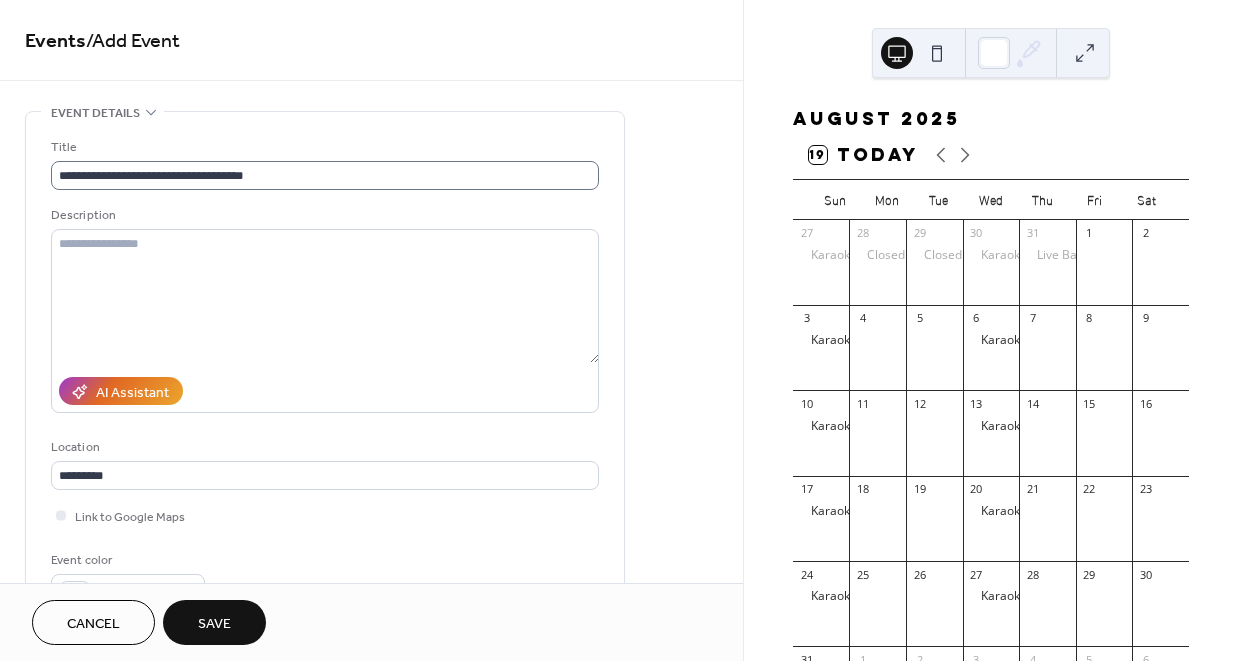 scroll, scrollTop: 0, scrollLeft: 0, axis: both 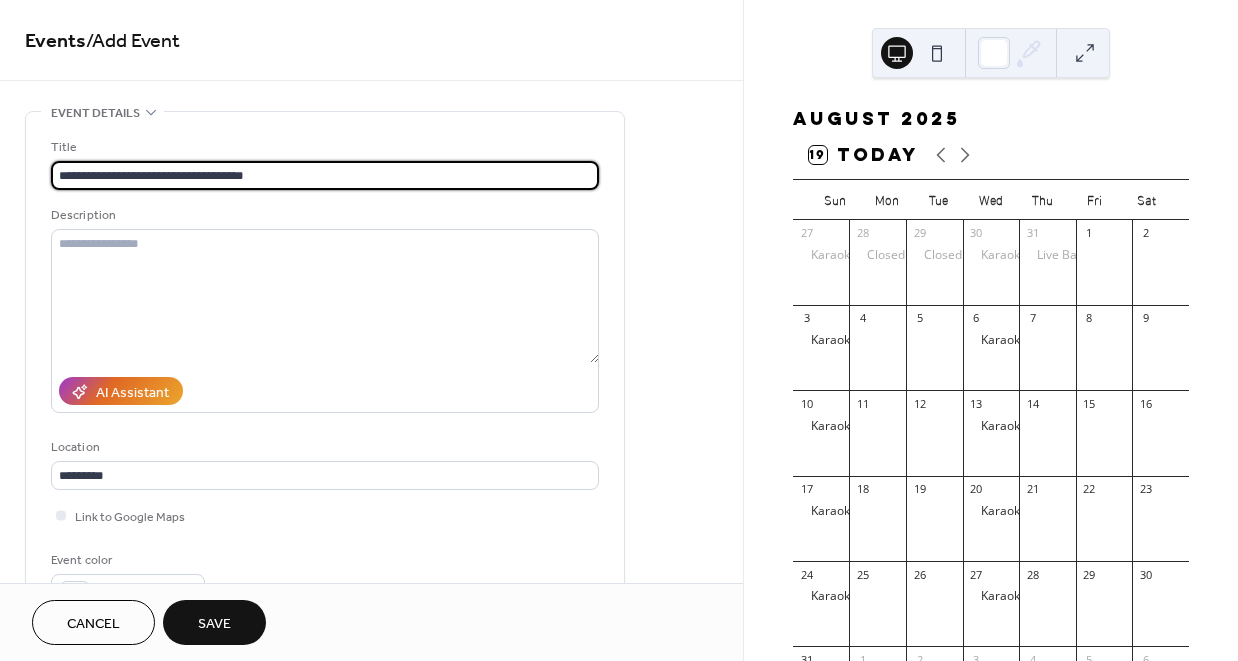 drag, startPoint x: 276, startPoint y: 178, endPoint x: -82, endPoint y: 166, distance: 358.20105 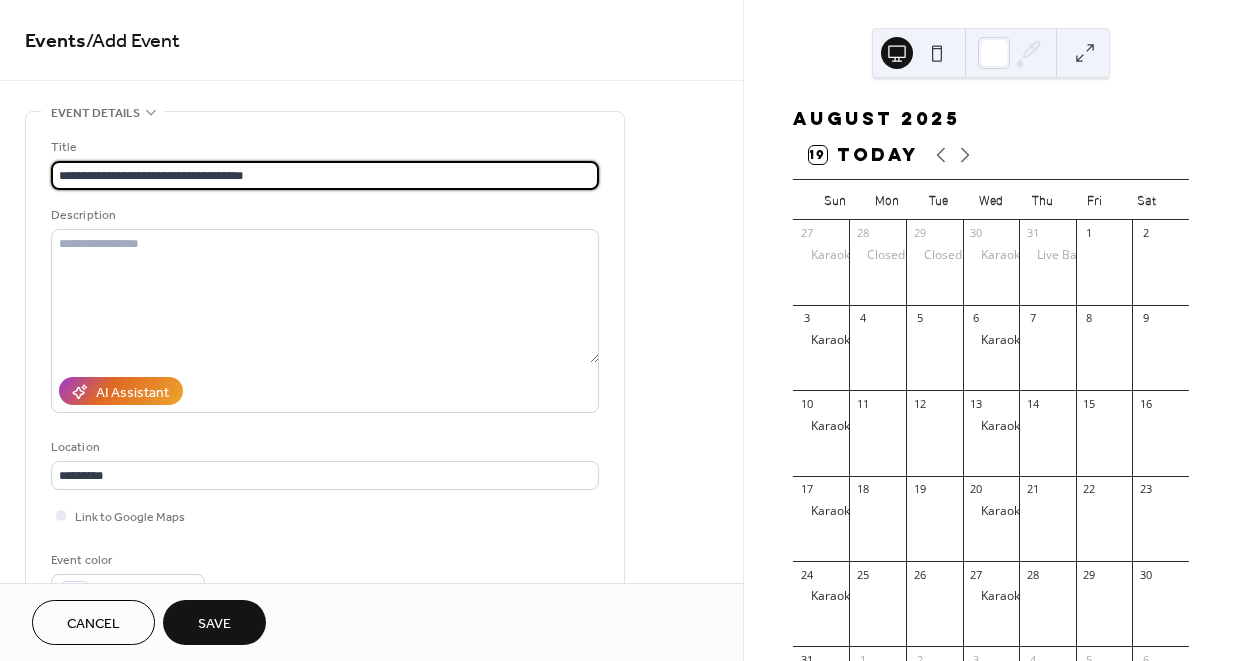 click on "**********" at bounding box center (619, 330) 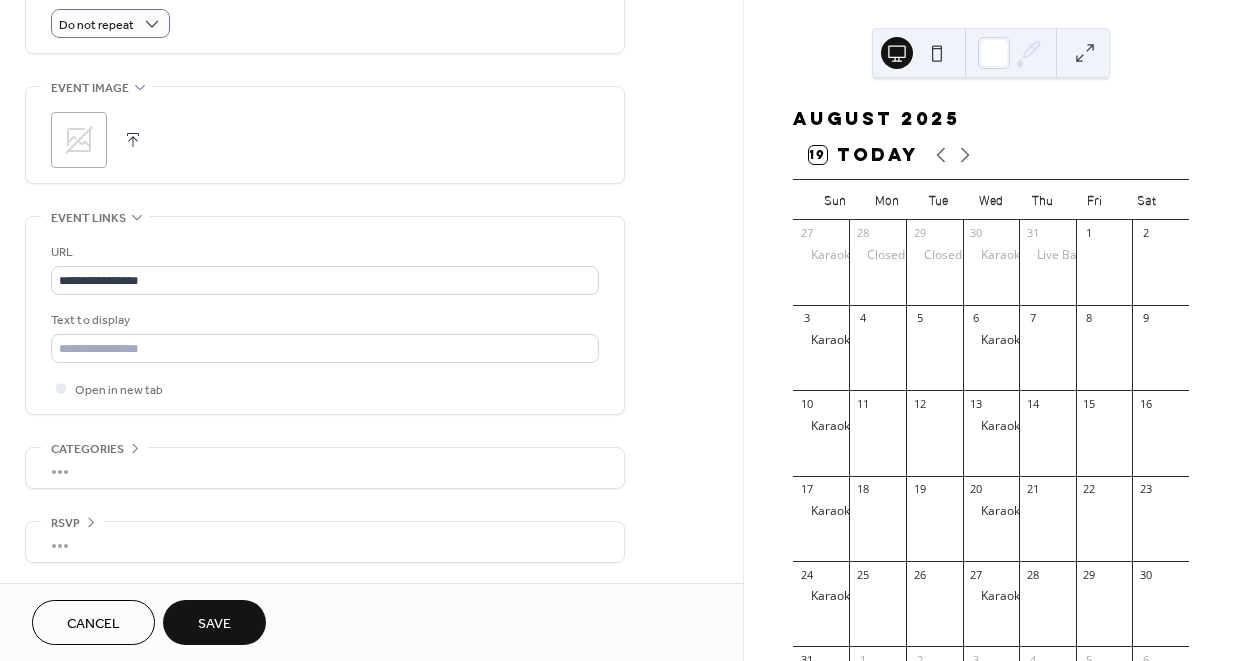 scroll, scrollTop: 913, scrollLeft: 0, axis: vertical 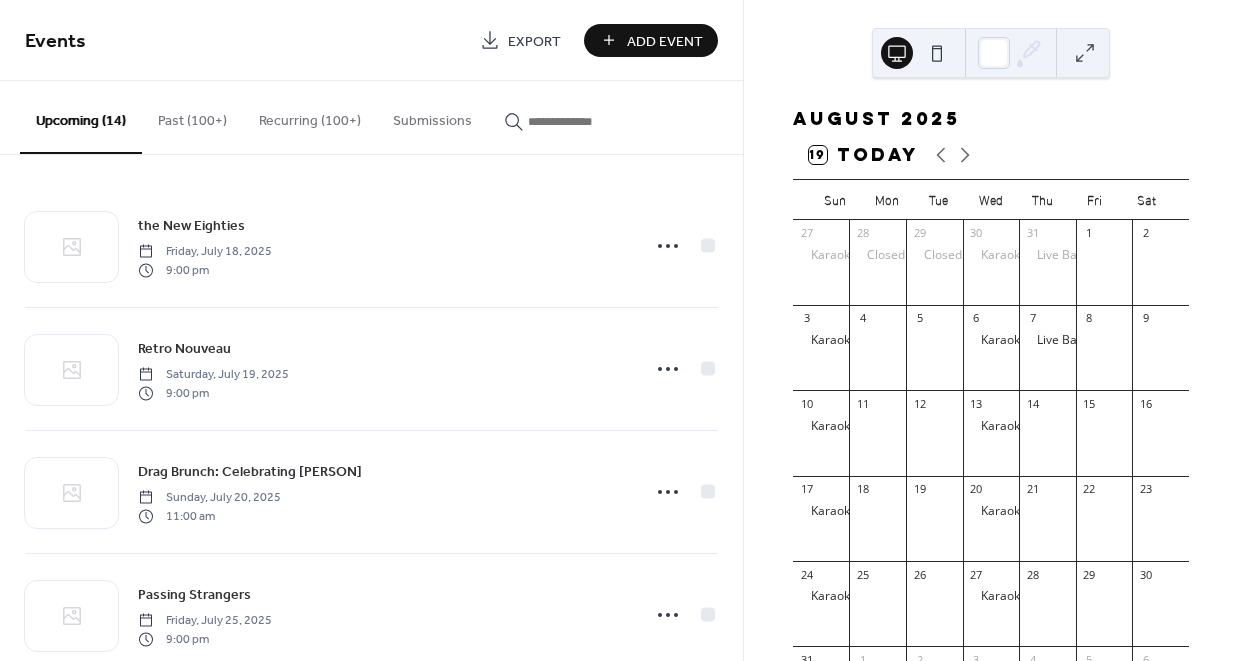click on "Add Event" at bounding box center [665, 41] 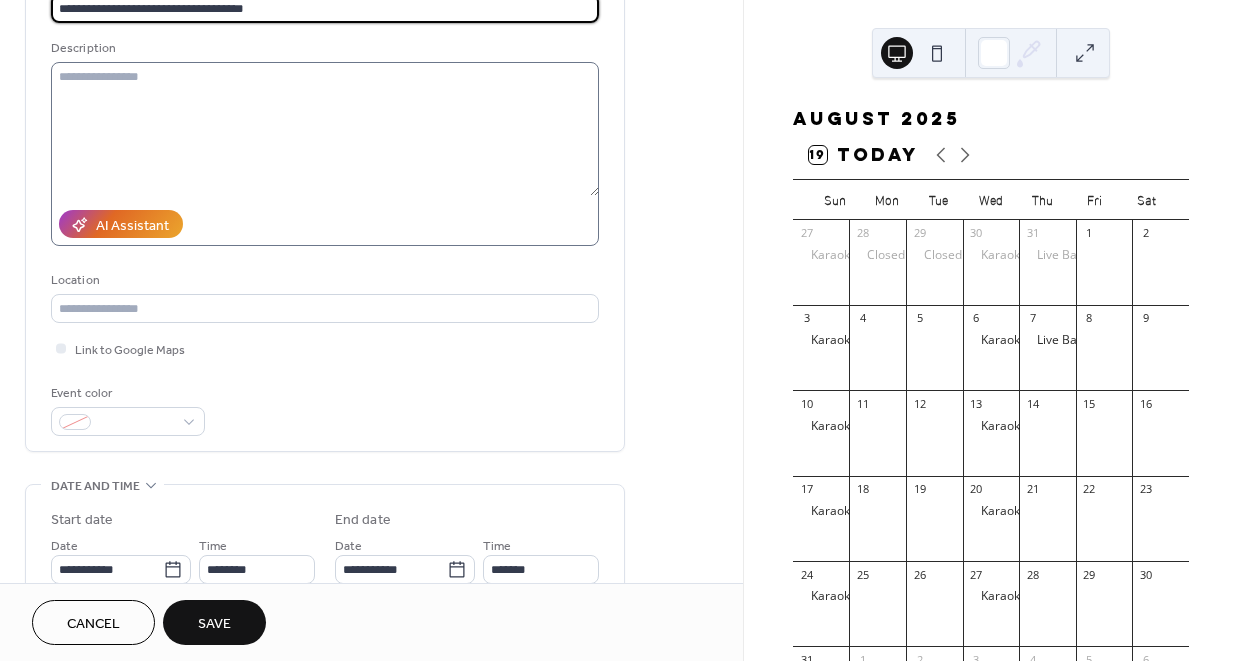 scroll, scrollTop: 238, scrollLeft: 0, axis: vertical 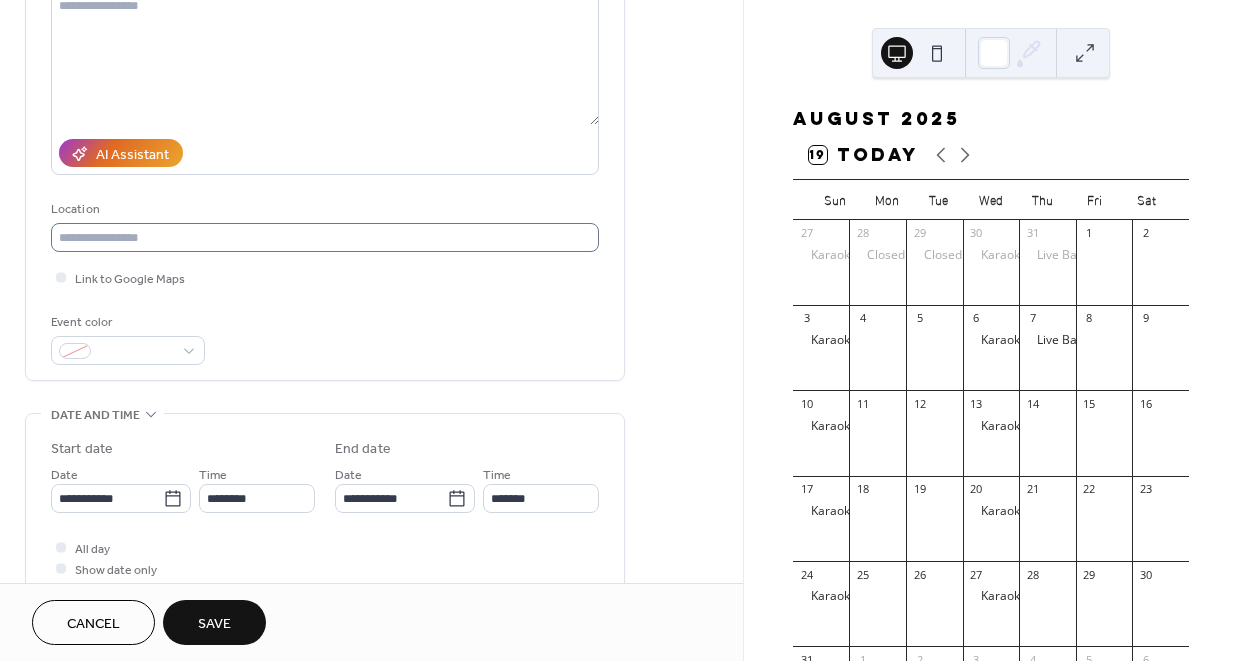 type on "**********" 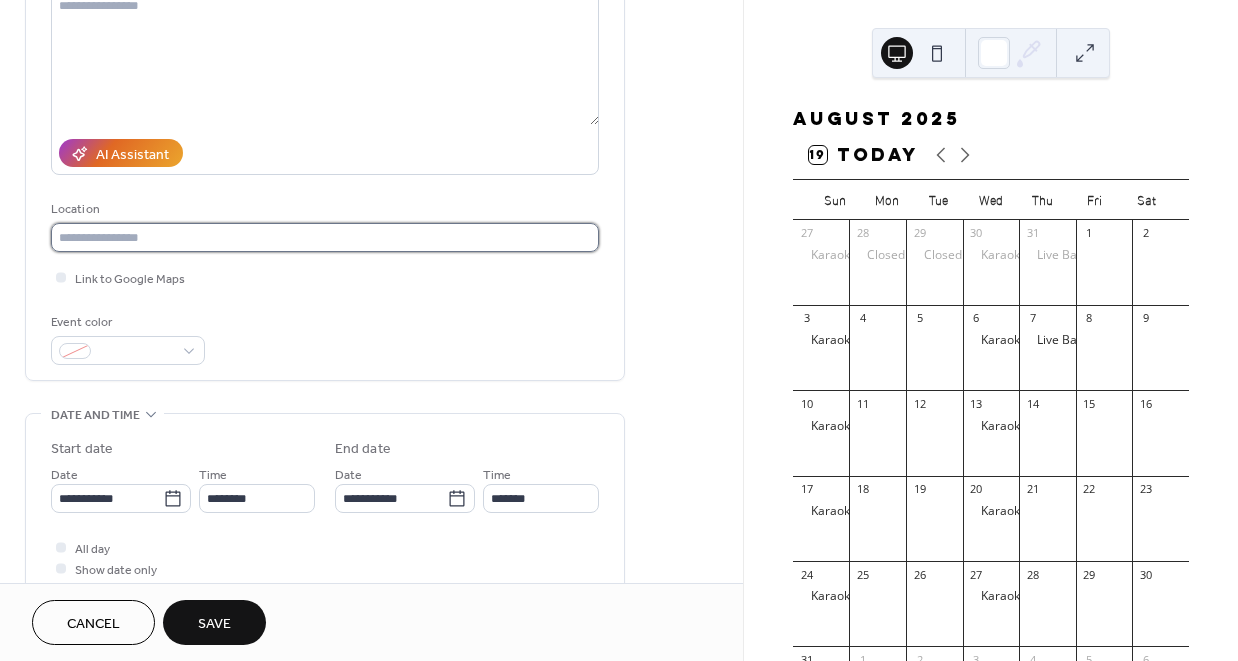 click at bounding box center (325, 237) 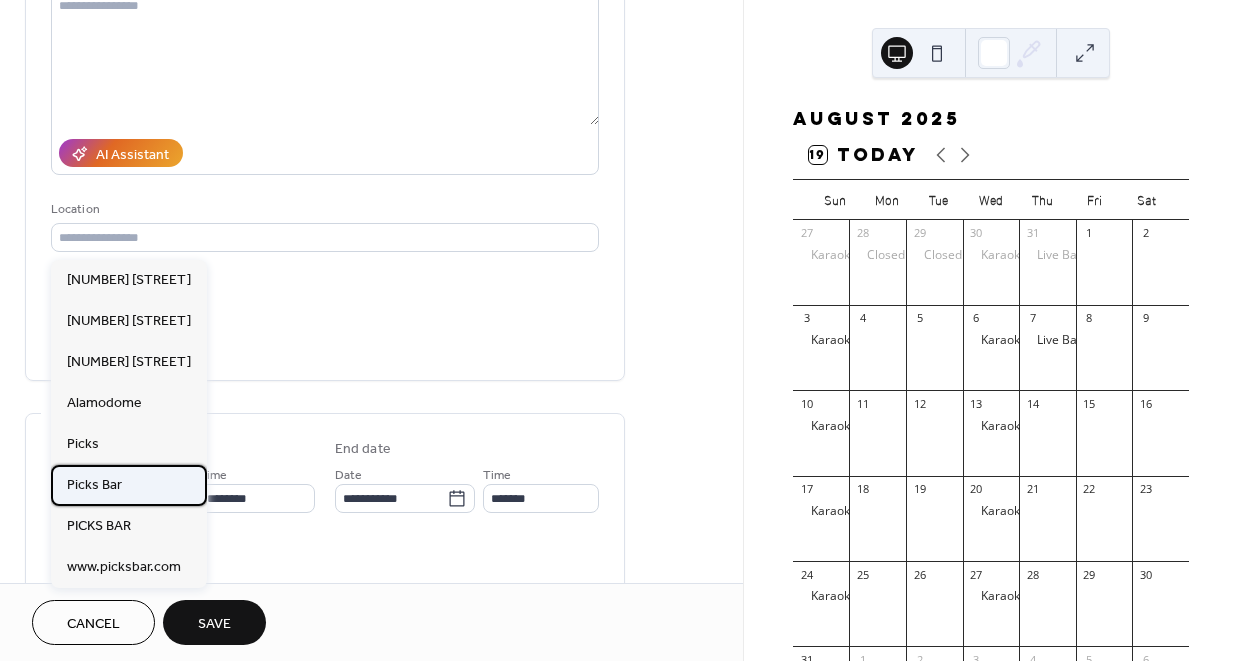 click on "Picks Bar" at bounding box center [129, 485] 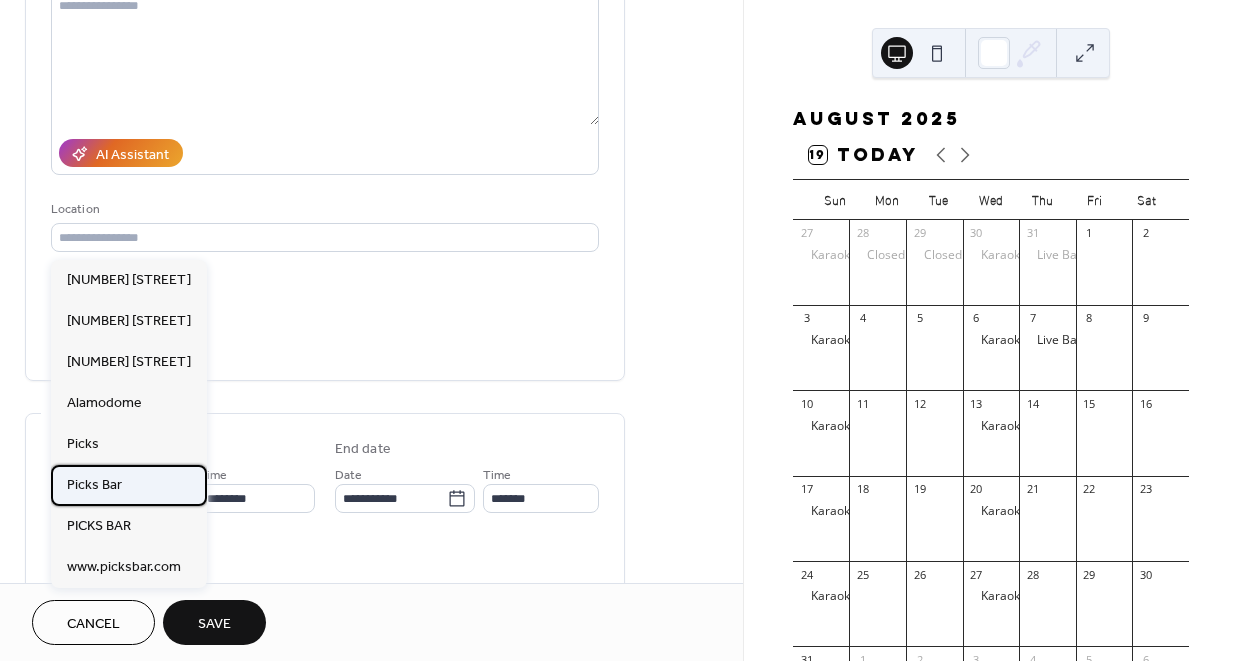 type on "*********" 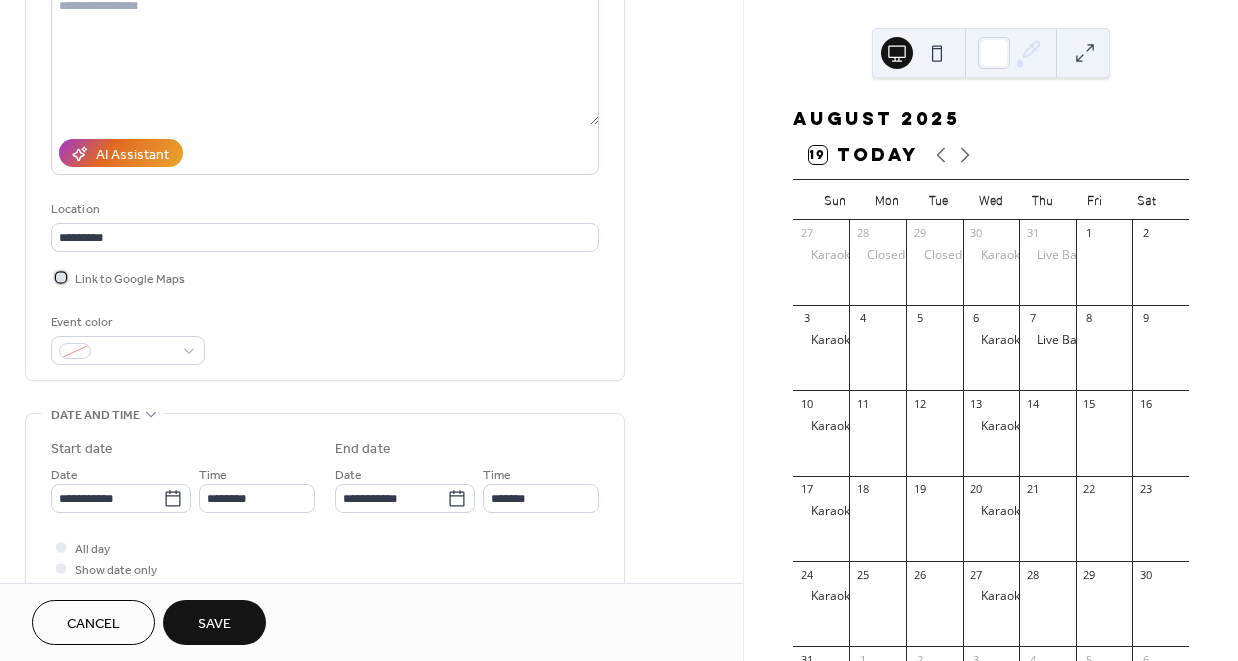 click on "Link to Google Maps" at bounding box center (130, 279) 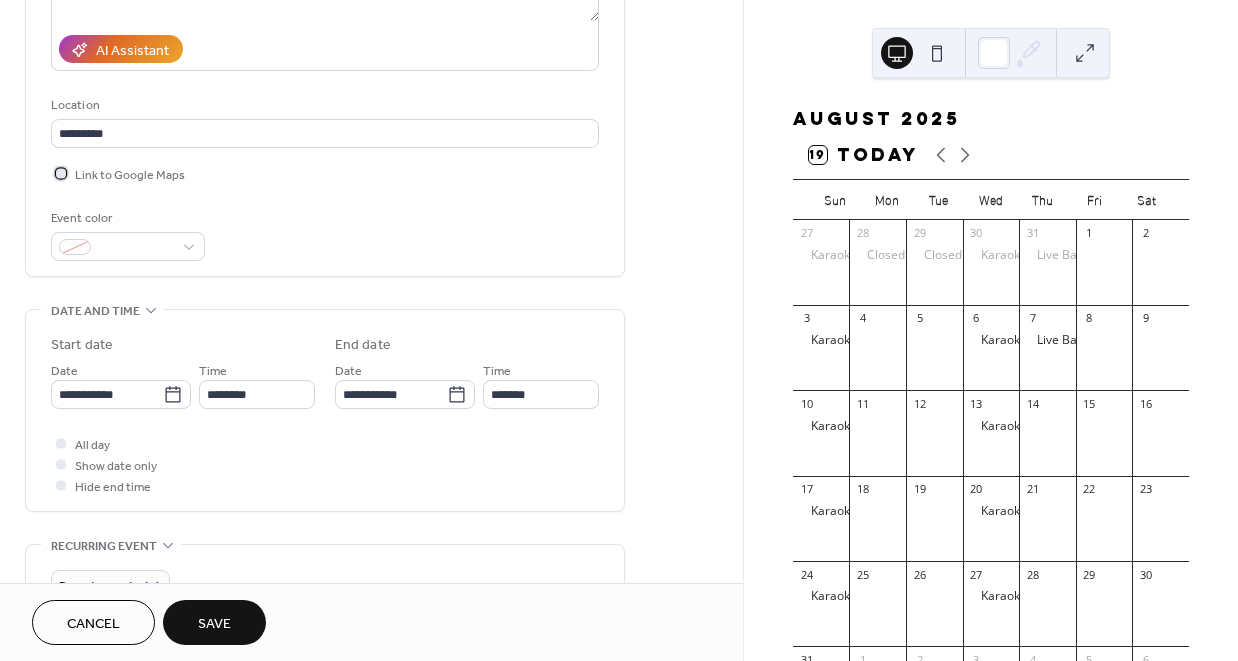 scroll, scrollTop: 359, scrollLeft: 0, axis: vertical 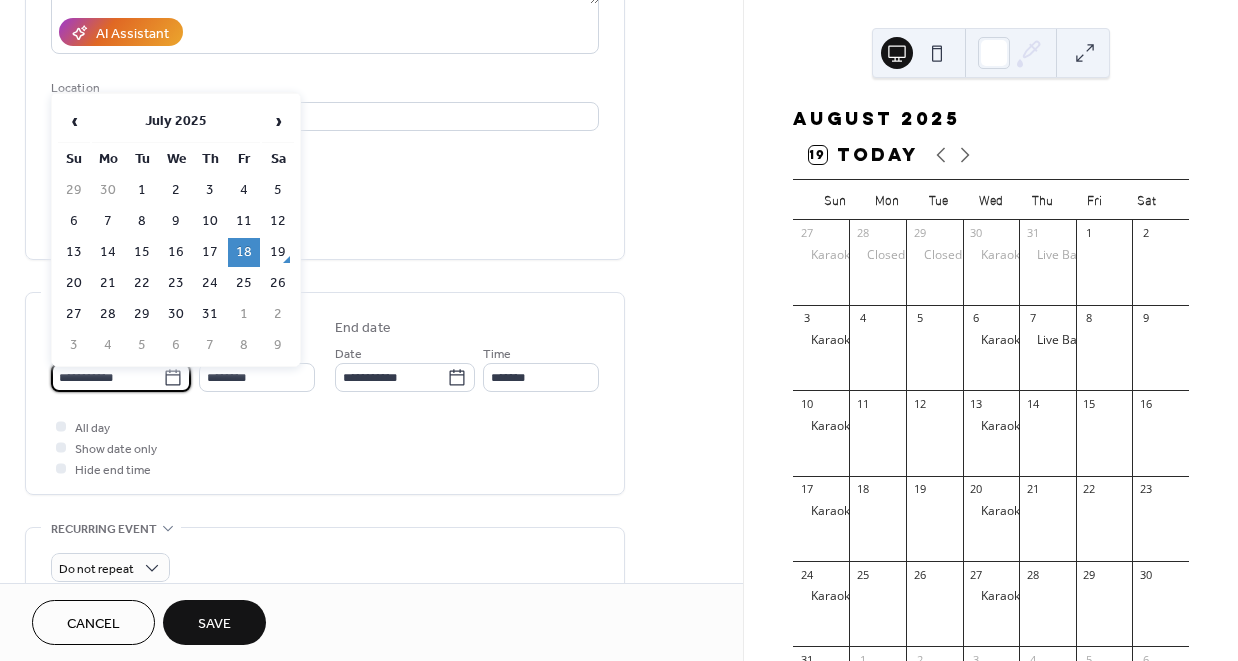 click on "**********" at bounding box center [107, 377] 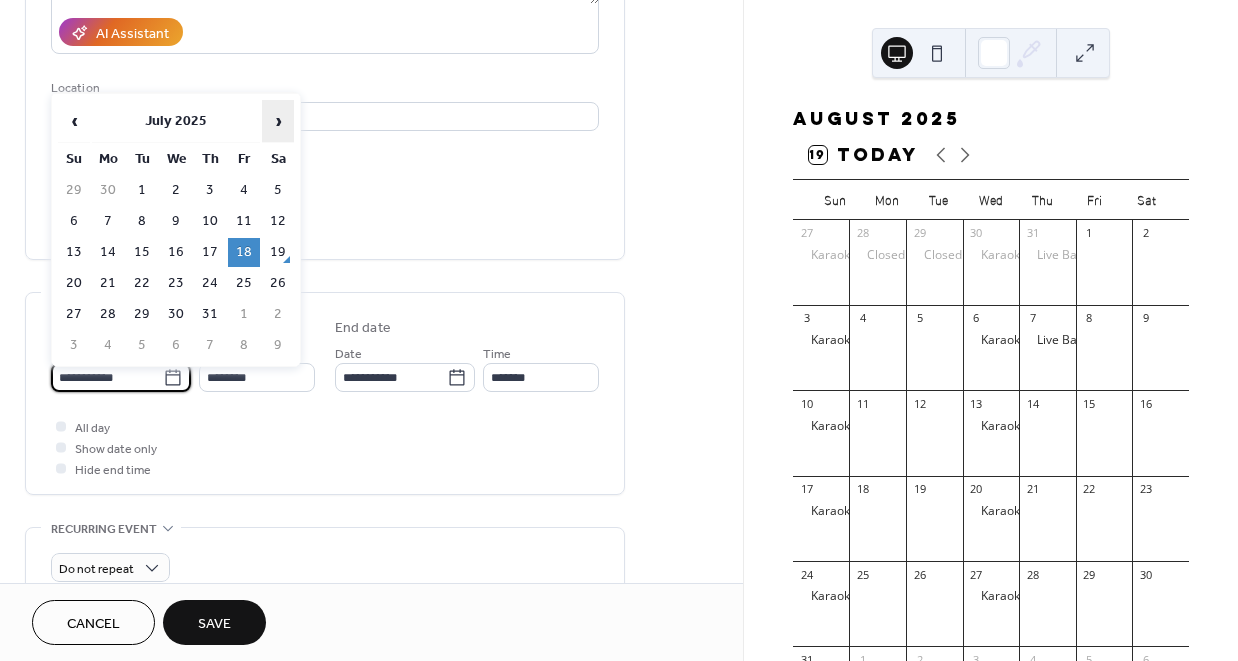 click on "›" at bounding box center (278, 121) 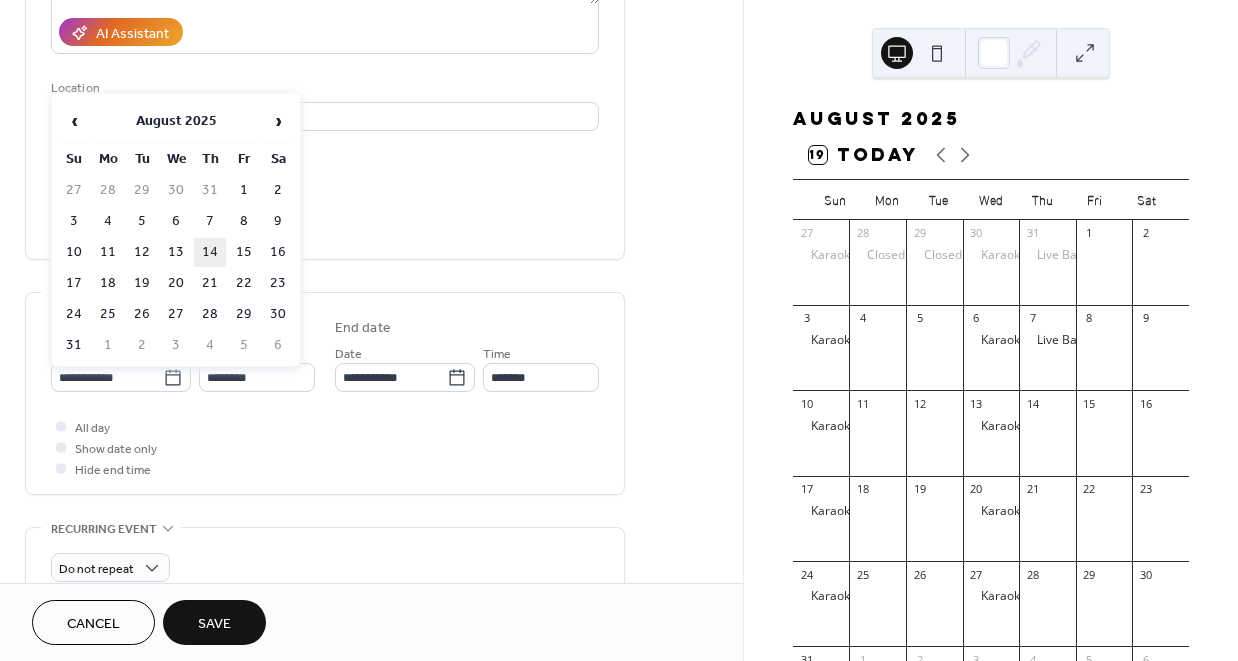 click on "14" at bounding box center [210, 252] 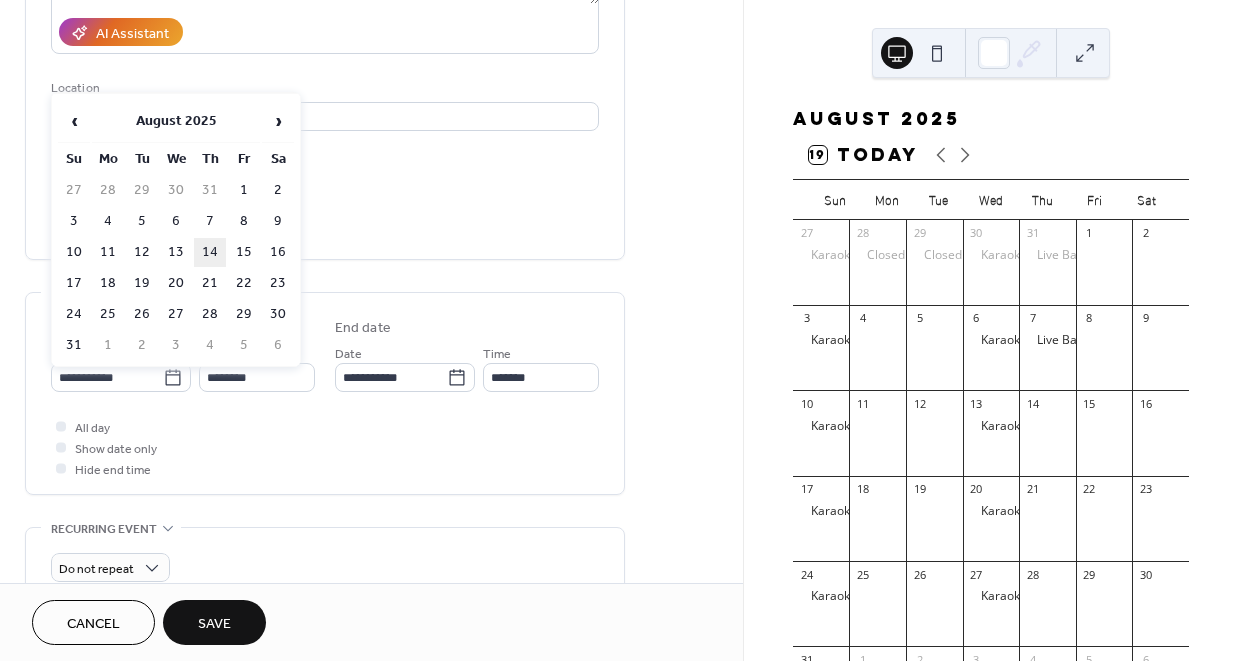 type on "**********" 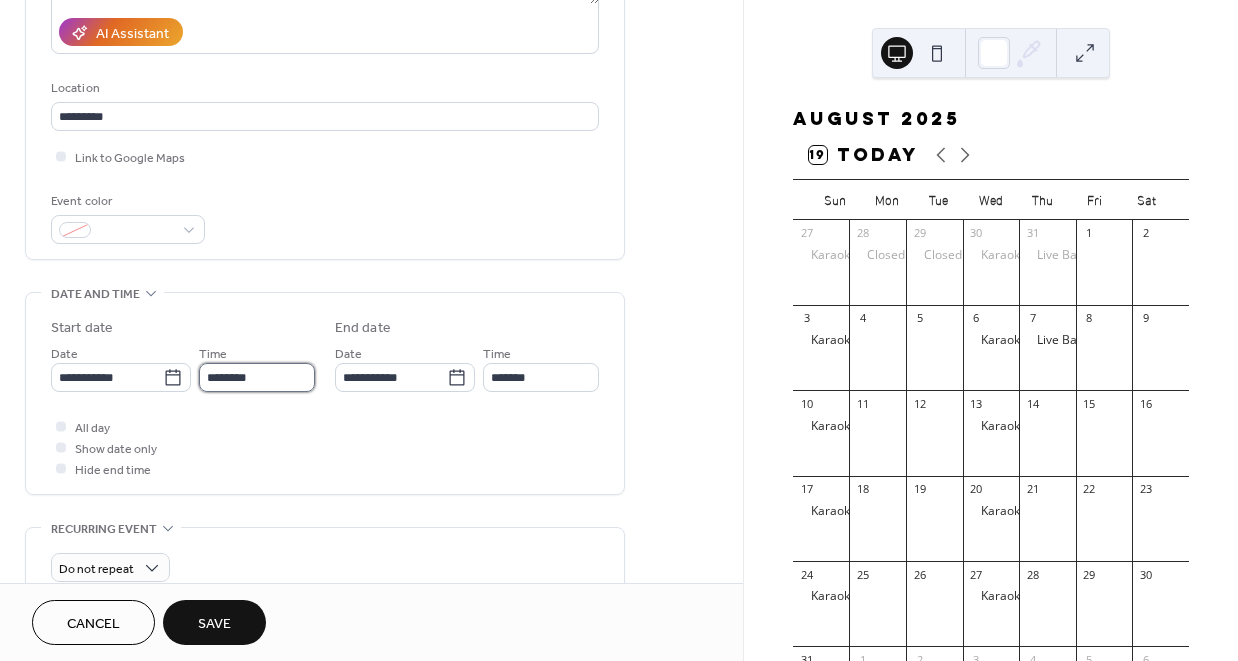 click on "********" at bounding box center (257, 377) 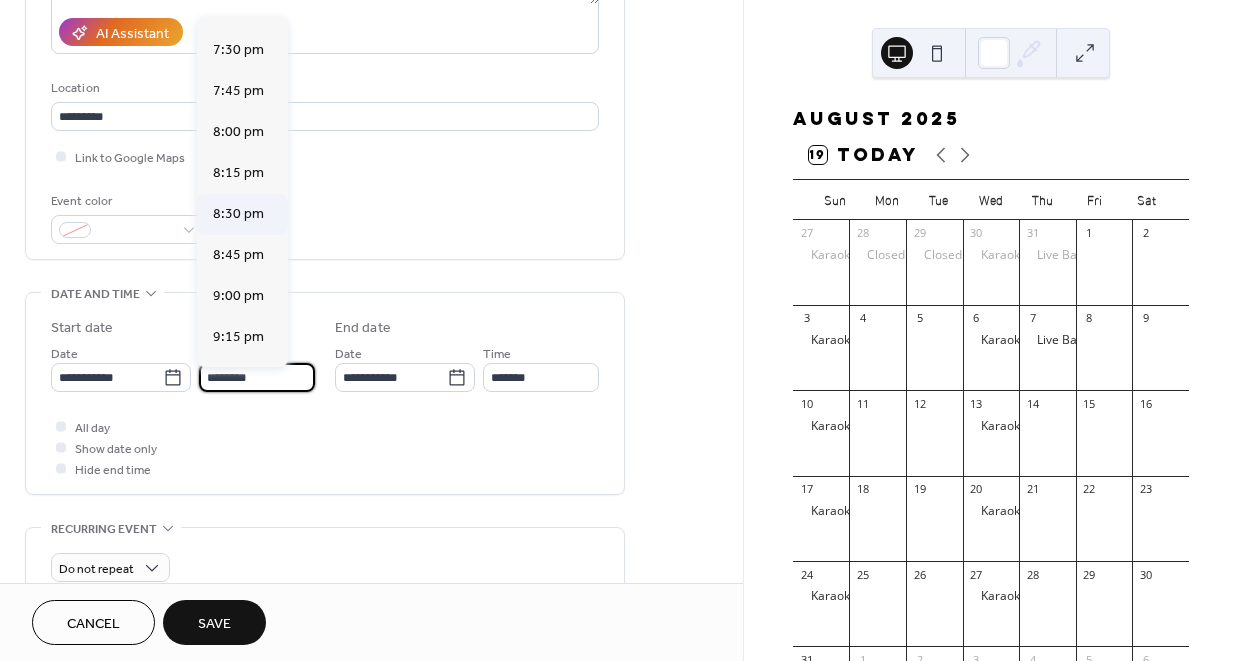 scroll, scrollTop: 3194, scrollLeft: 0, axis: vertical 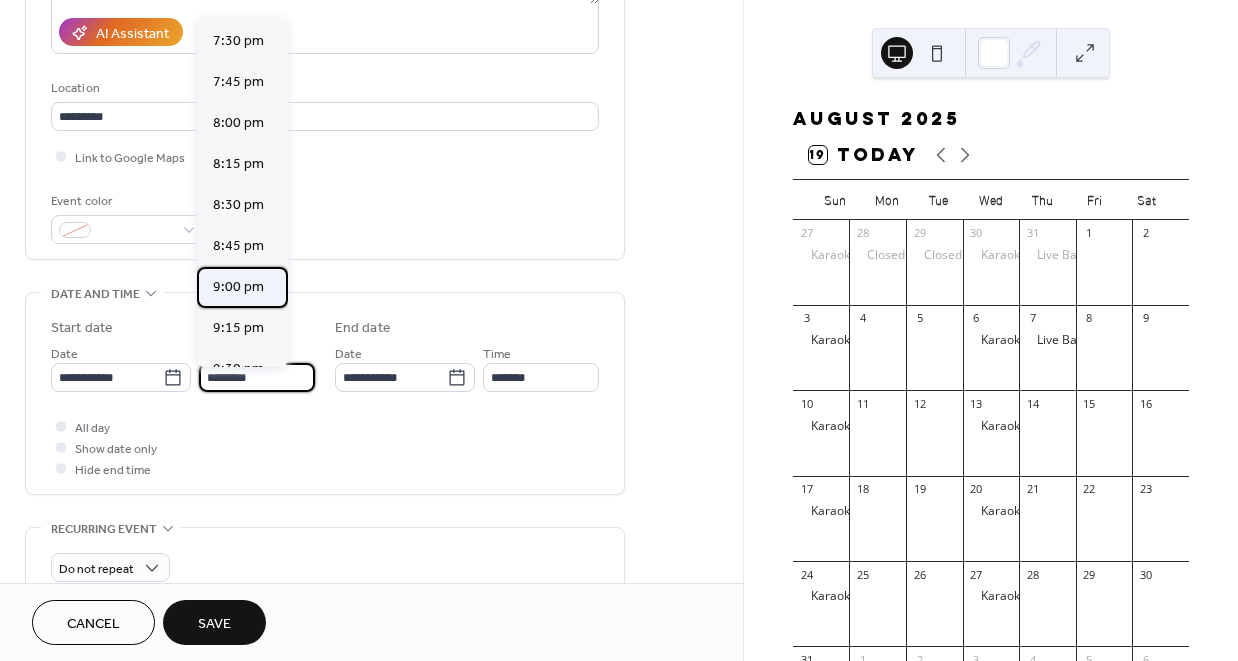 click on "9:00 pm" at bounding box center [238, 287] 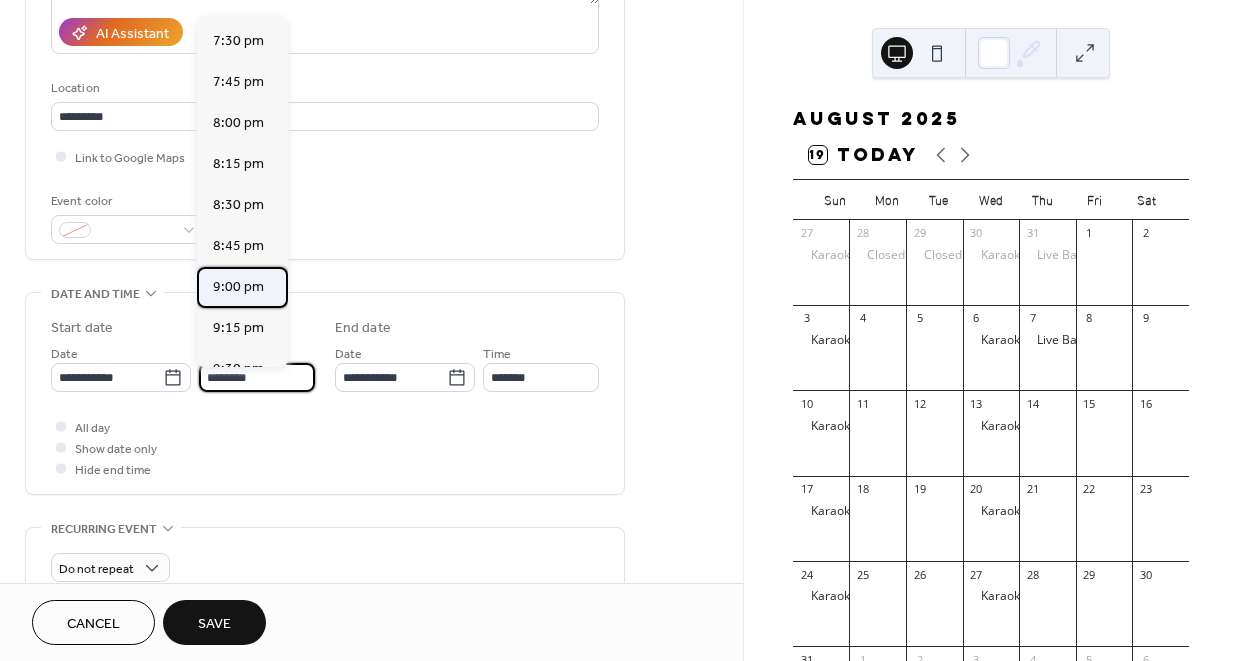 type on "*******" 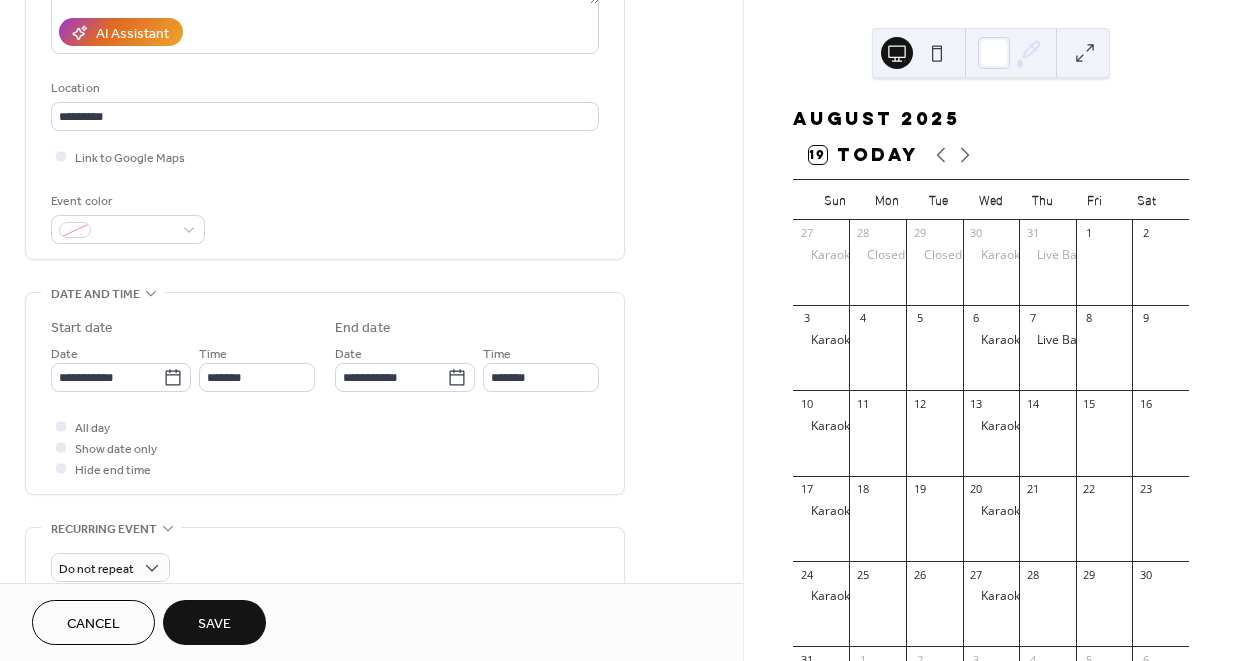 type on "********" 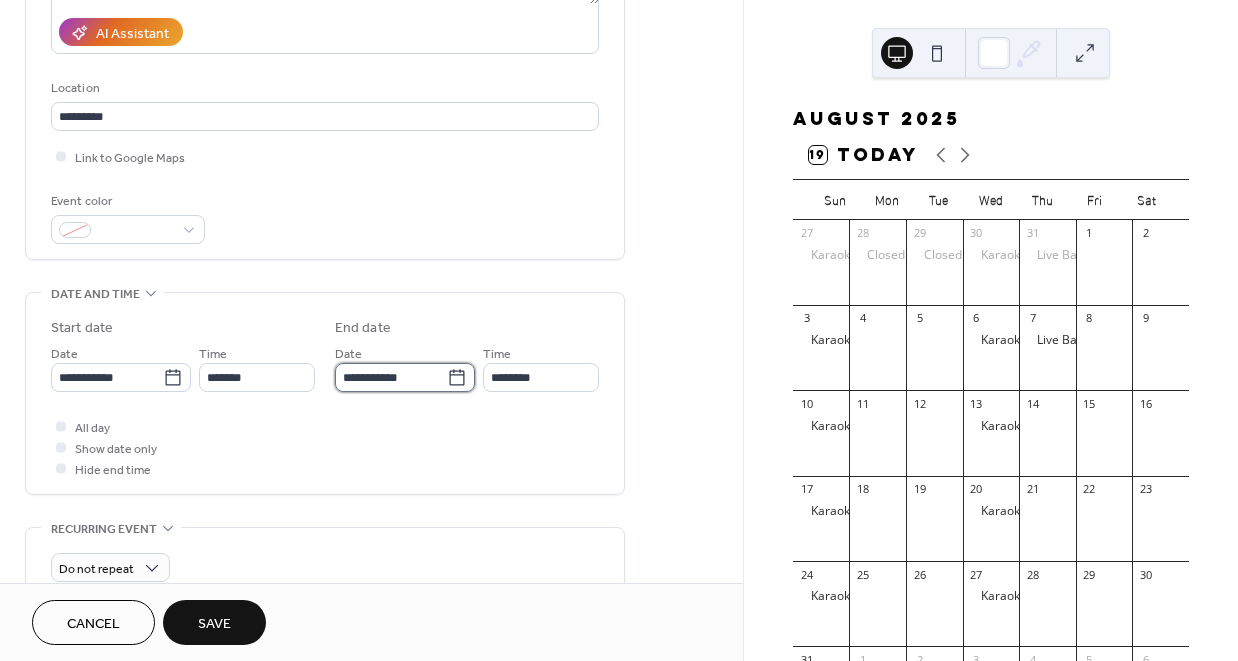 click on "**********" at bounding box center [391, 377] 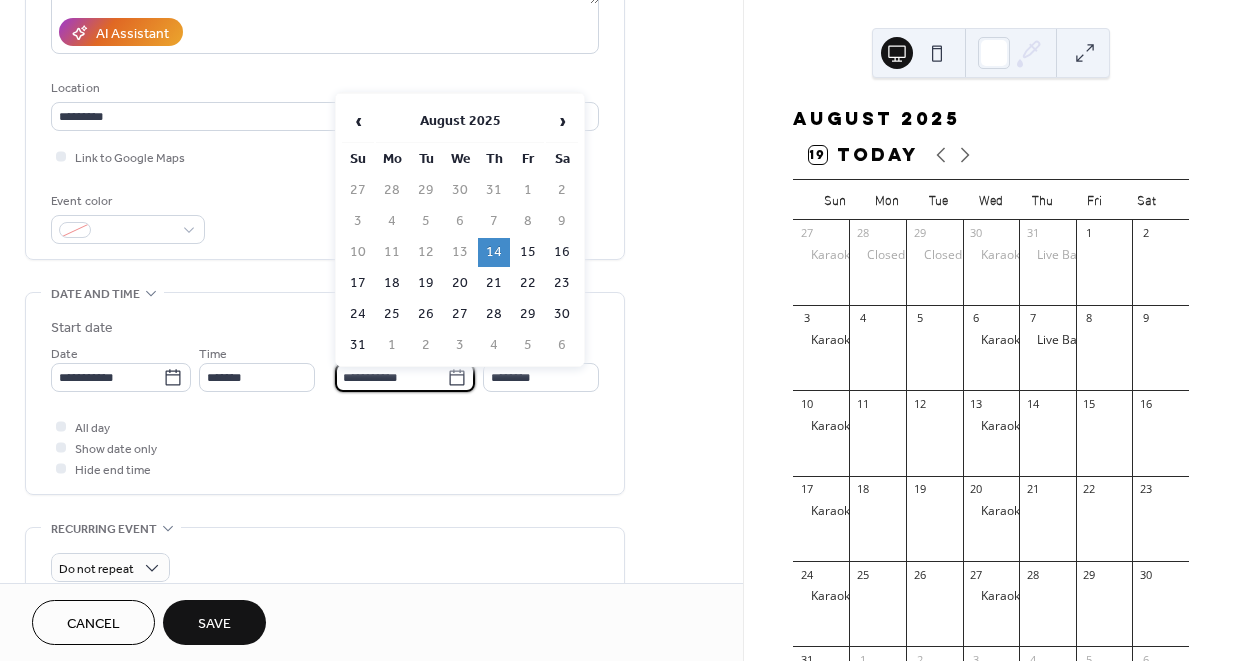 click on "14" at bounding box center [494, 252] 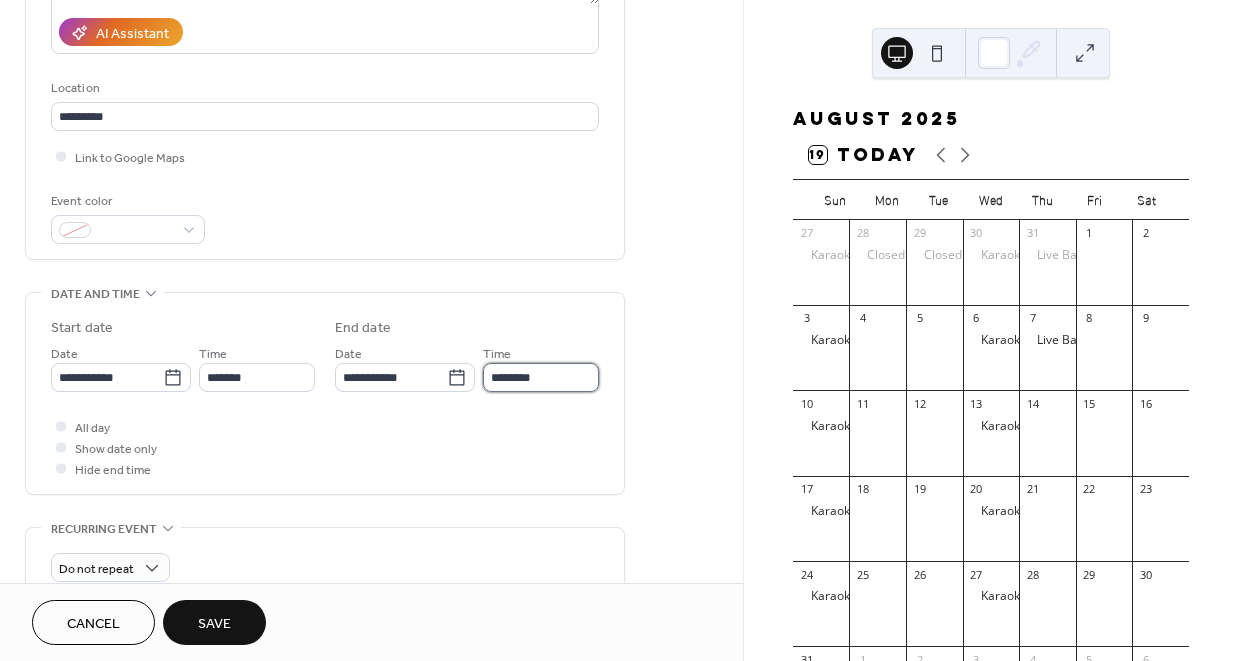click on "********" at bounding box center [541, 377] 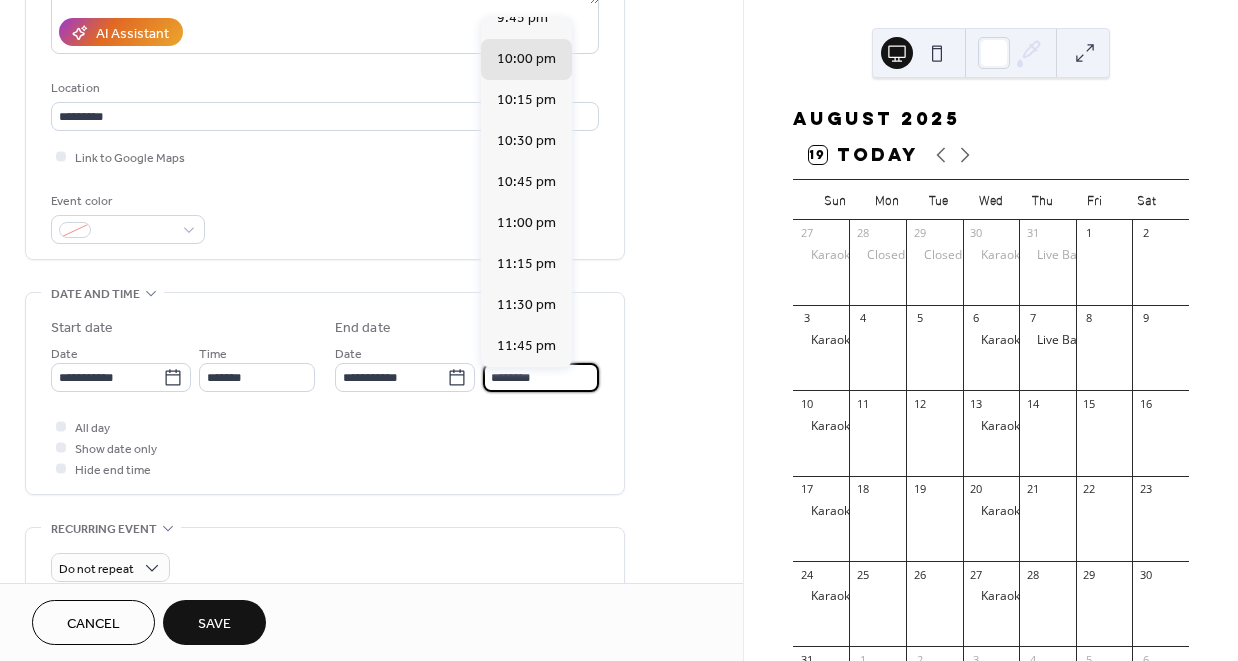 scroll, scrollTop: 101, scrollLeft: 0, axis: vertical 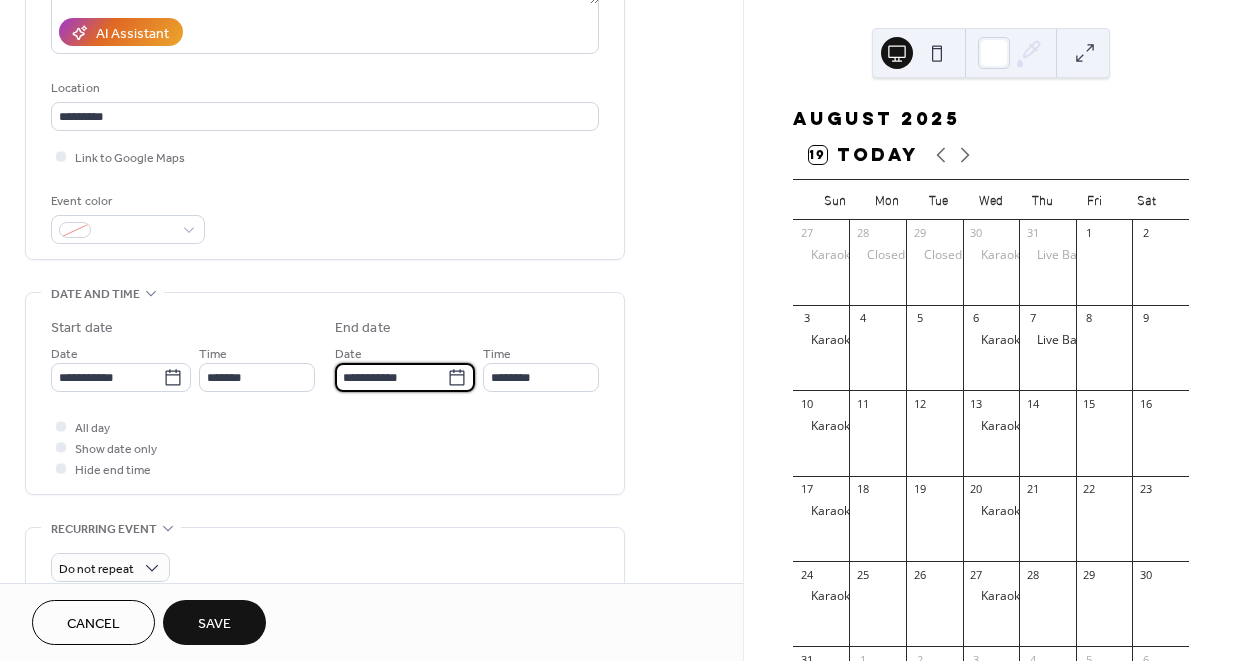 click on "**********" at bounding box center [391, 377] 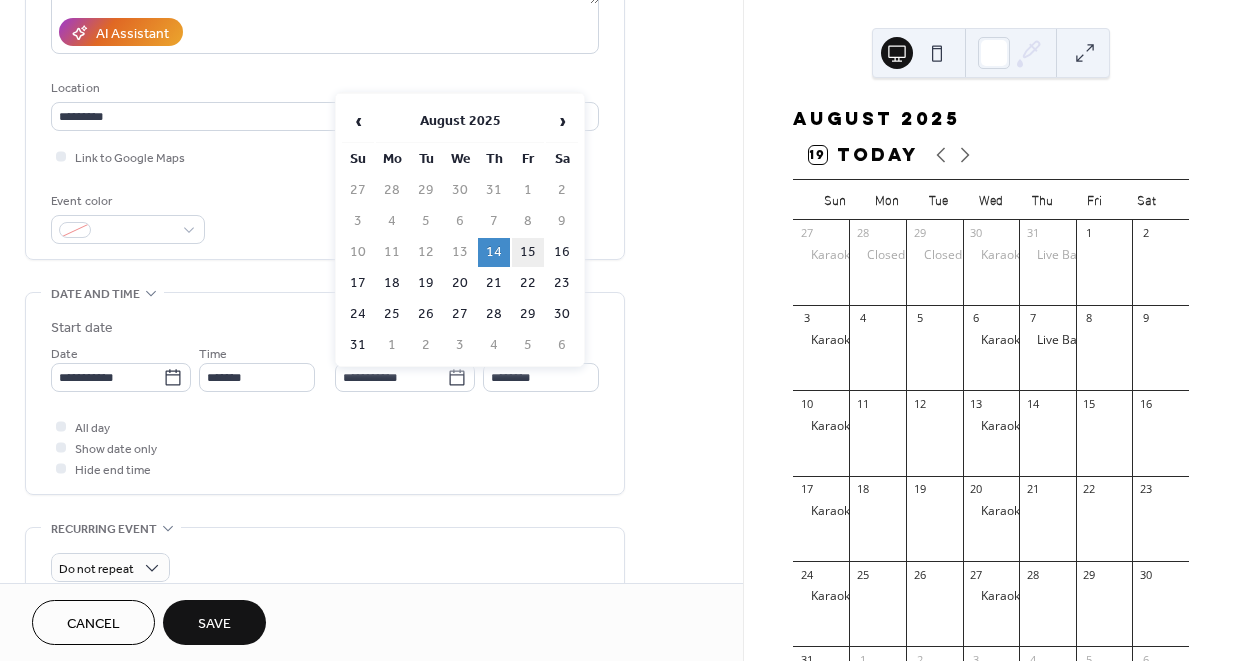 click on "15" at bounding box center (528, 252) 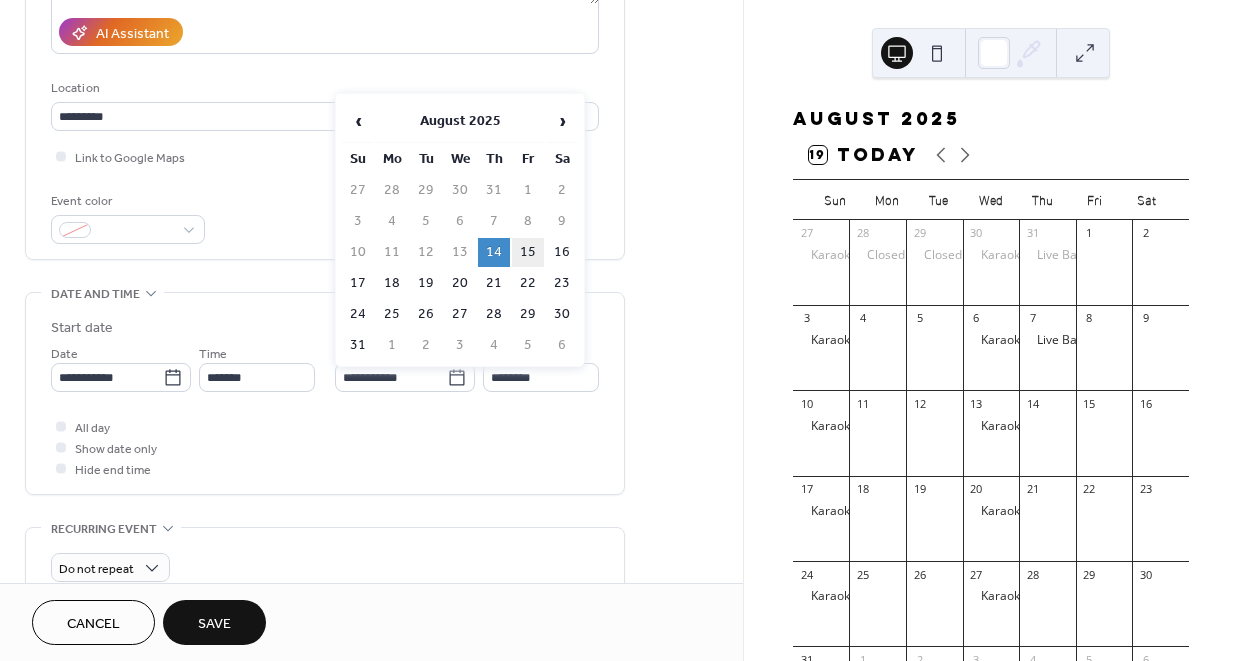 type on "**********" 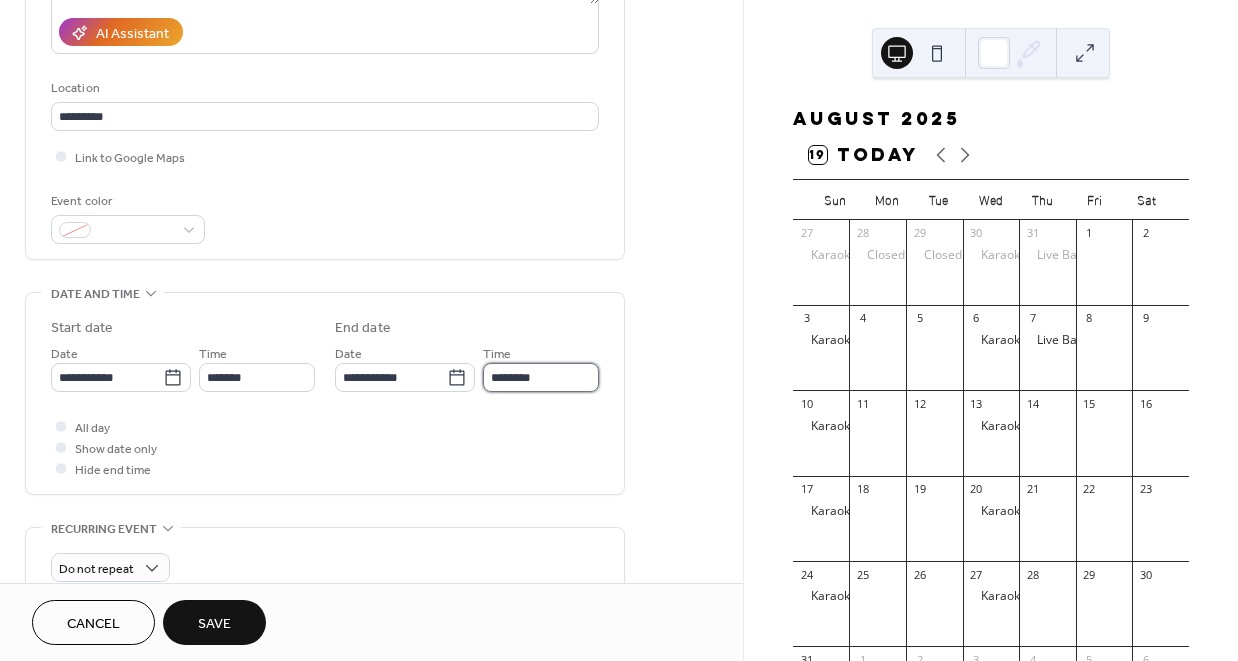 click on "********" at bounding box center (541, 377) 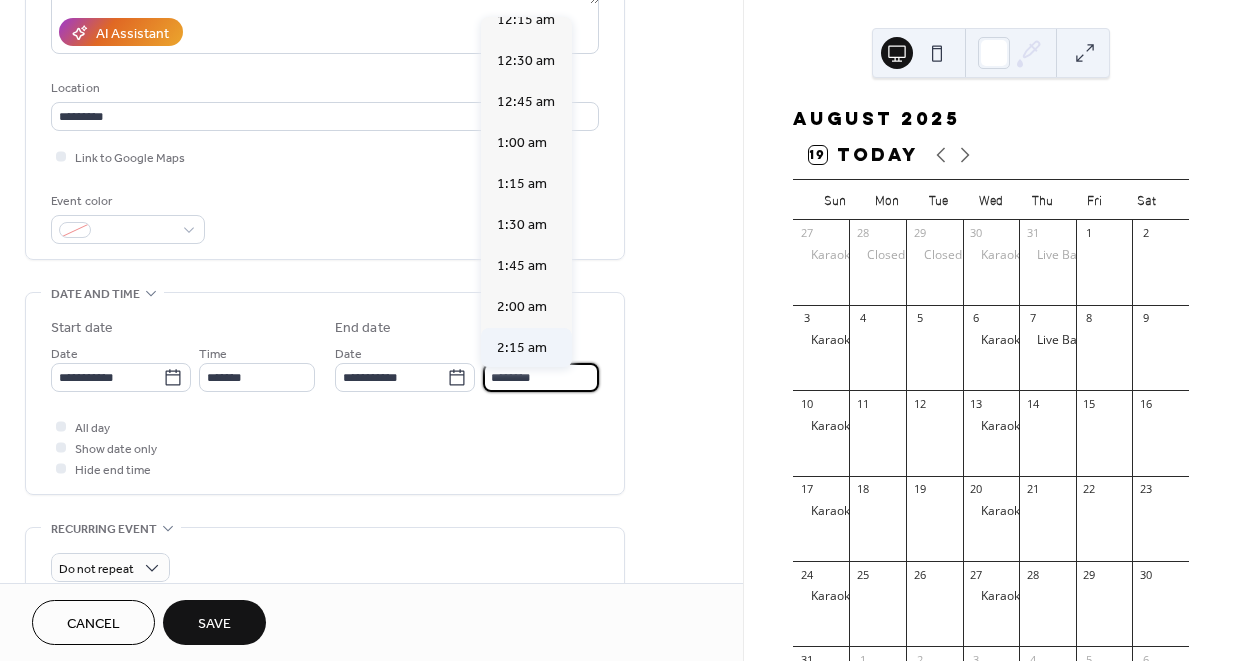 scroll, scrollTop: 49, scrollLeft: 0, axis: vertical 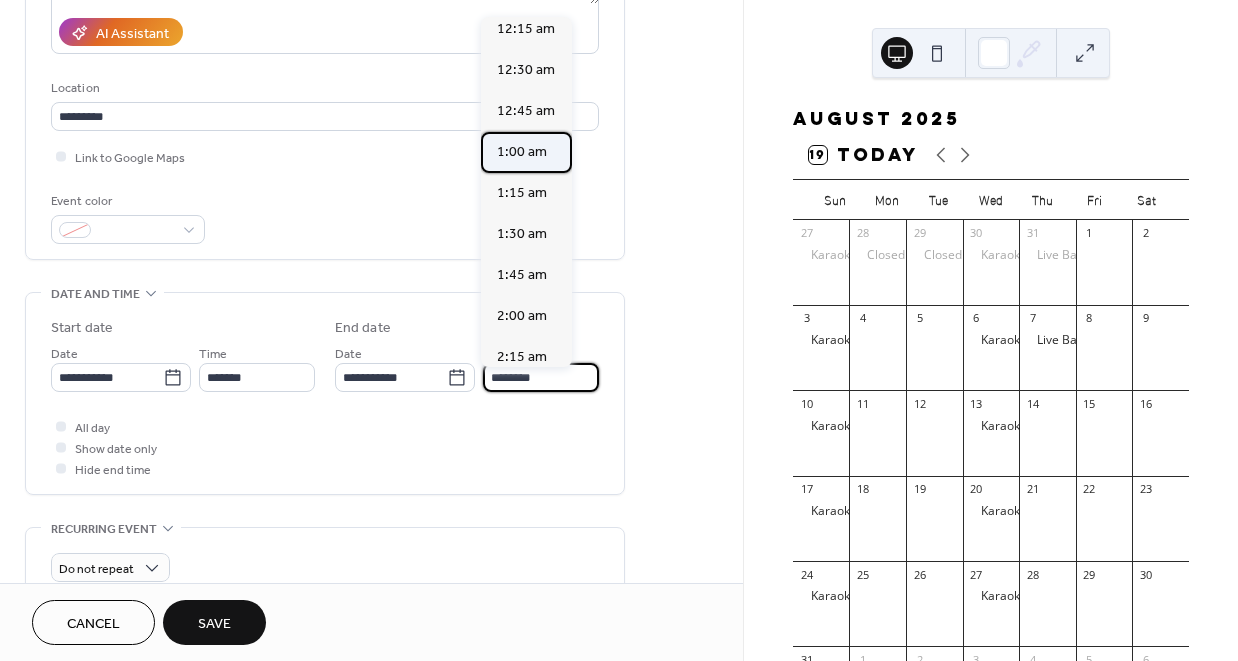 click on "1:00 am" at bounding box center (522, 152) 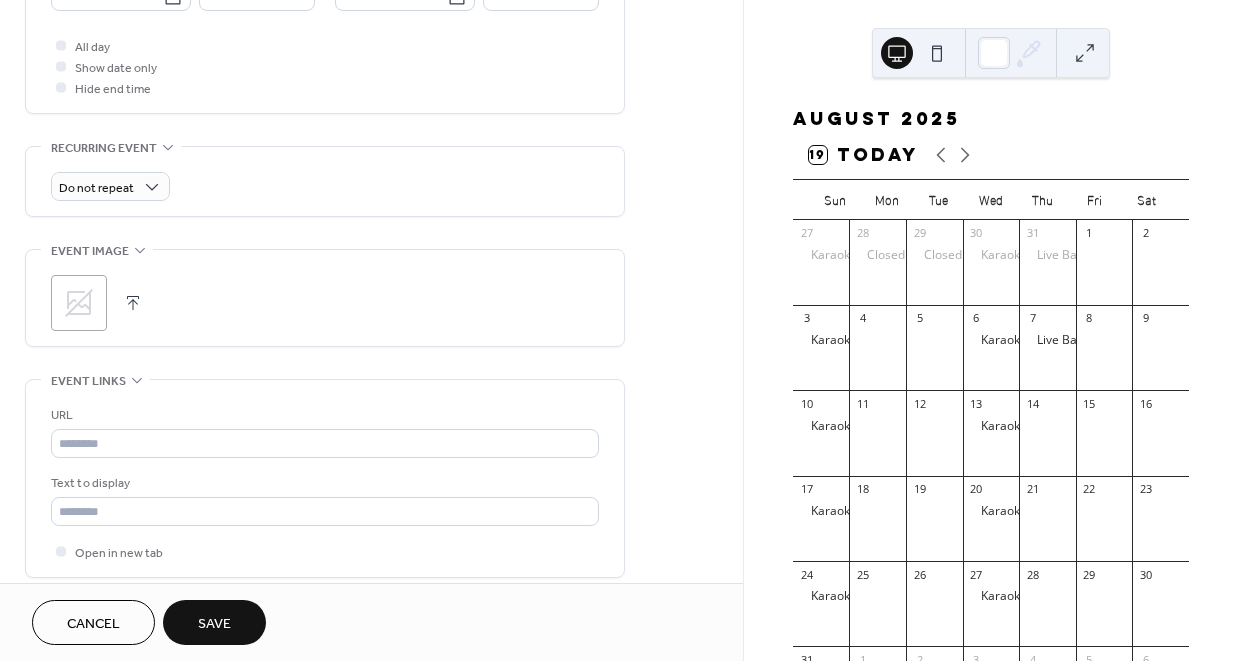 scroll, scrollTop: 751, scrollLeft: 0, axis: vertical 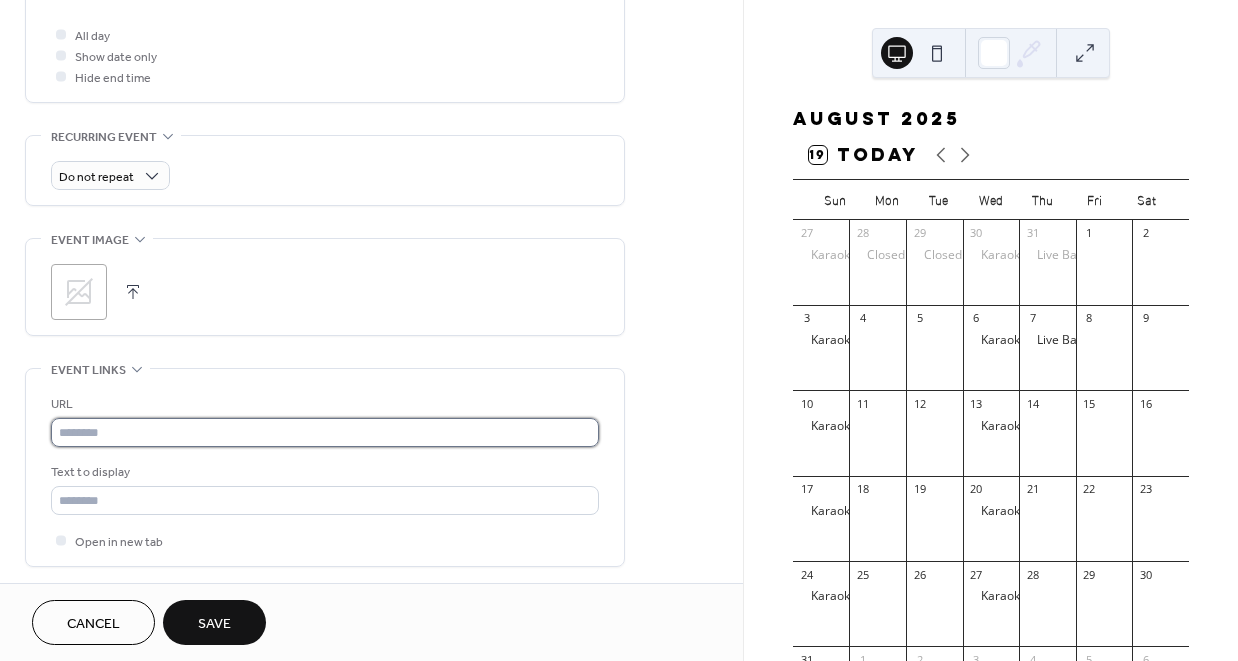 click at bounding box center (325, 432) 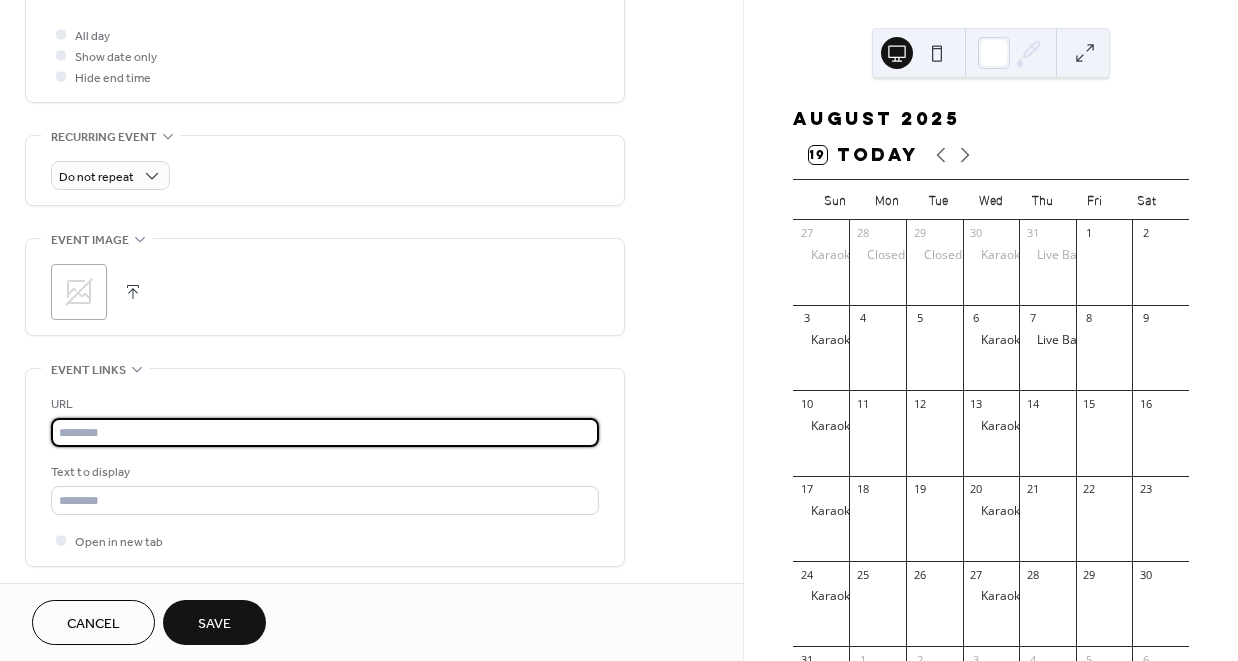 paste on "**********" 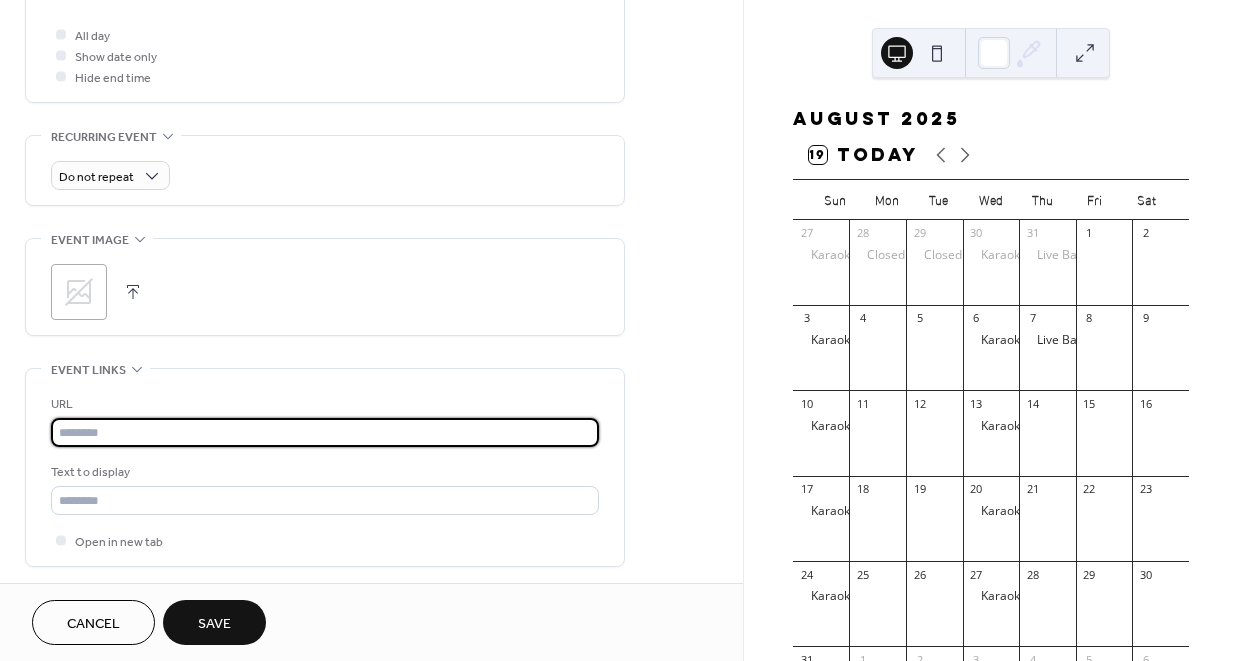 type on "**********" 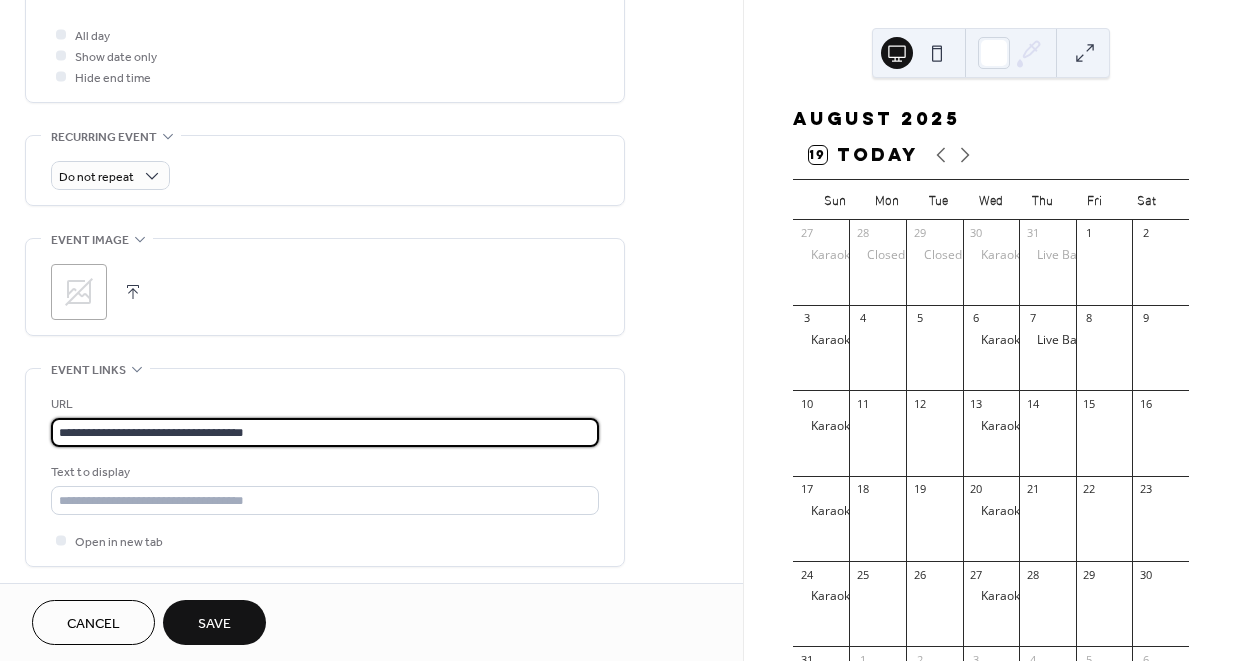drag, startPoint x: 326, startPoint y: 443, endPoint x: -82, endPoint y: 410, distance: 409.3324 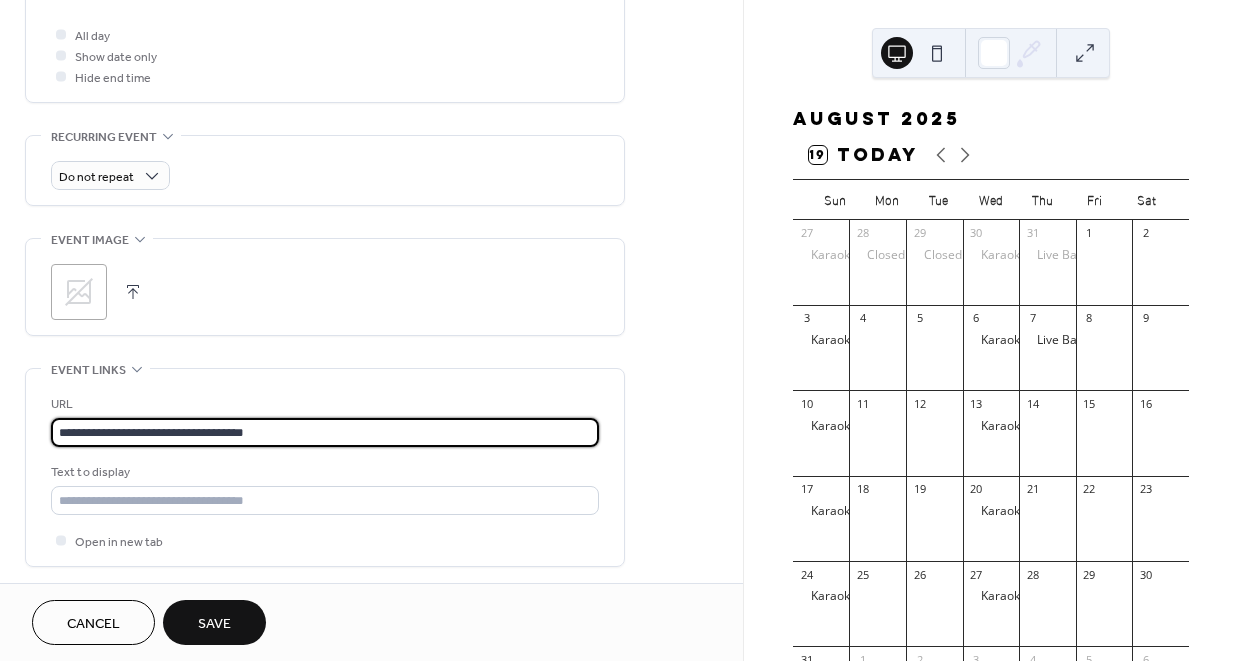 click on "**********" at bounding box center [619, 330] 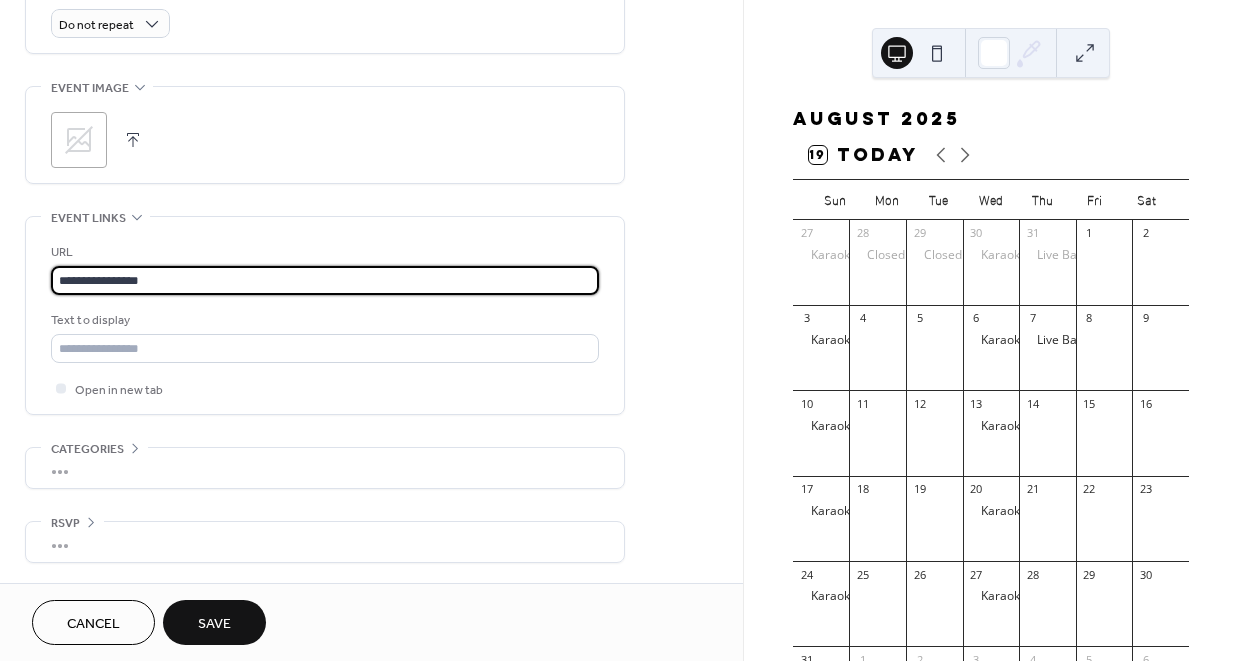 scroll, scrollTop: 913, scrollLeft: 0, axis: vertical 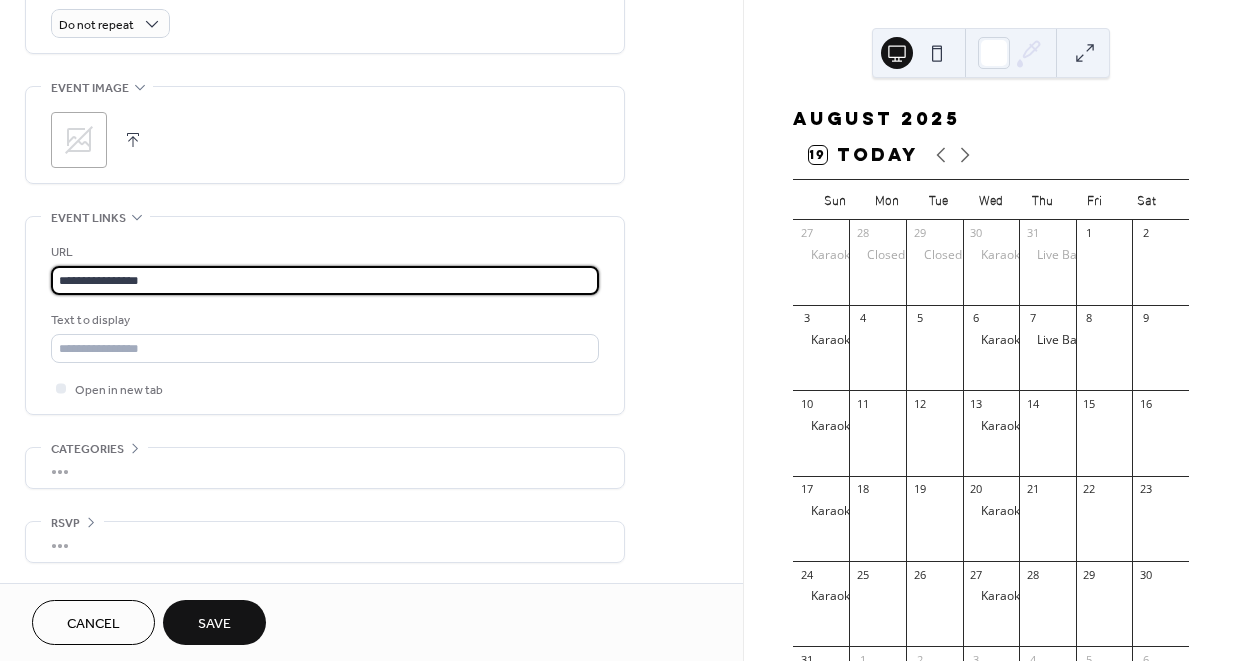 type on "**********" 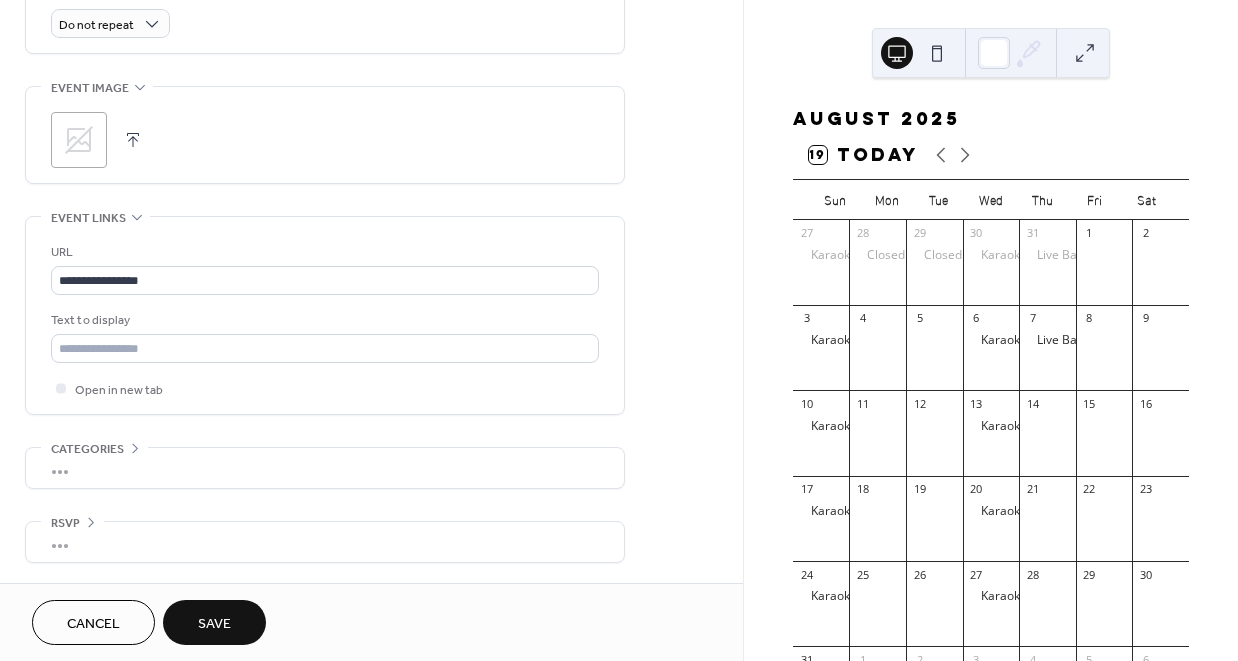 click on "Save" at bounding box center (214, 624) 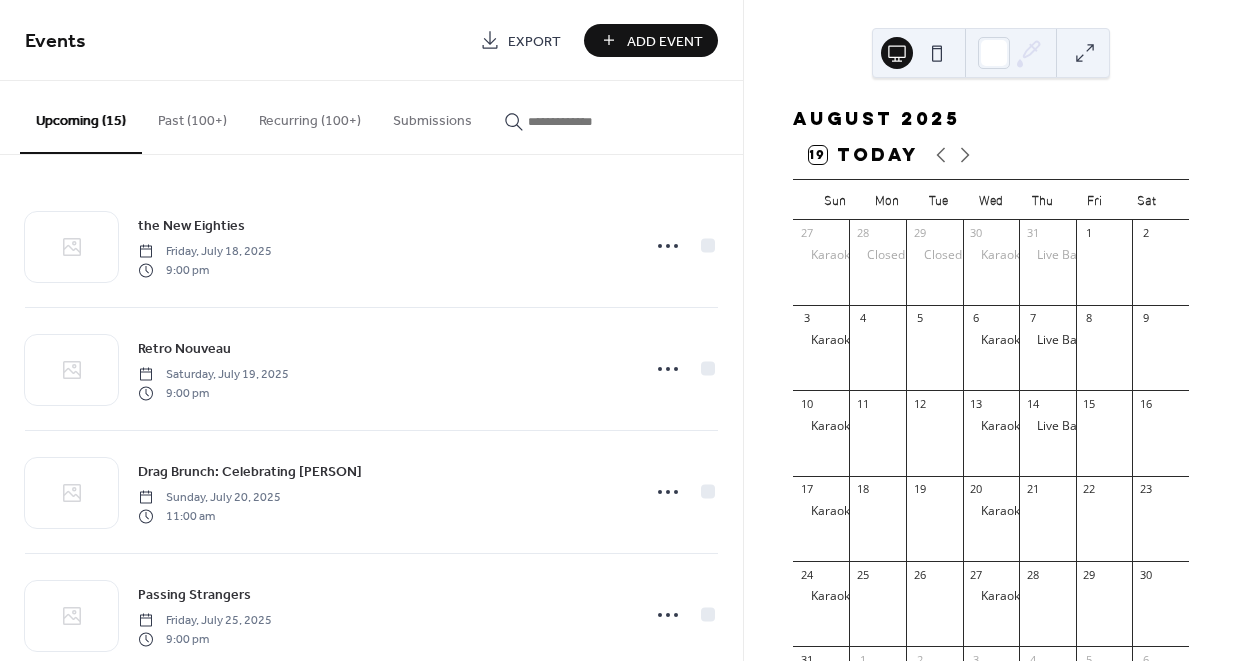 click on "Add Event" at bounding box center [665, 41] 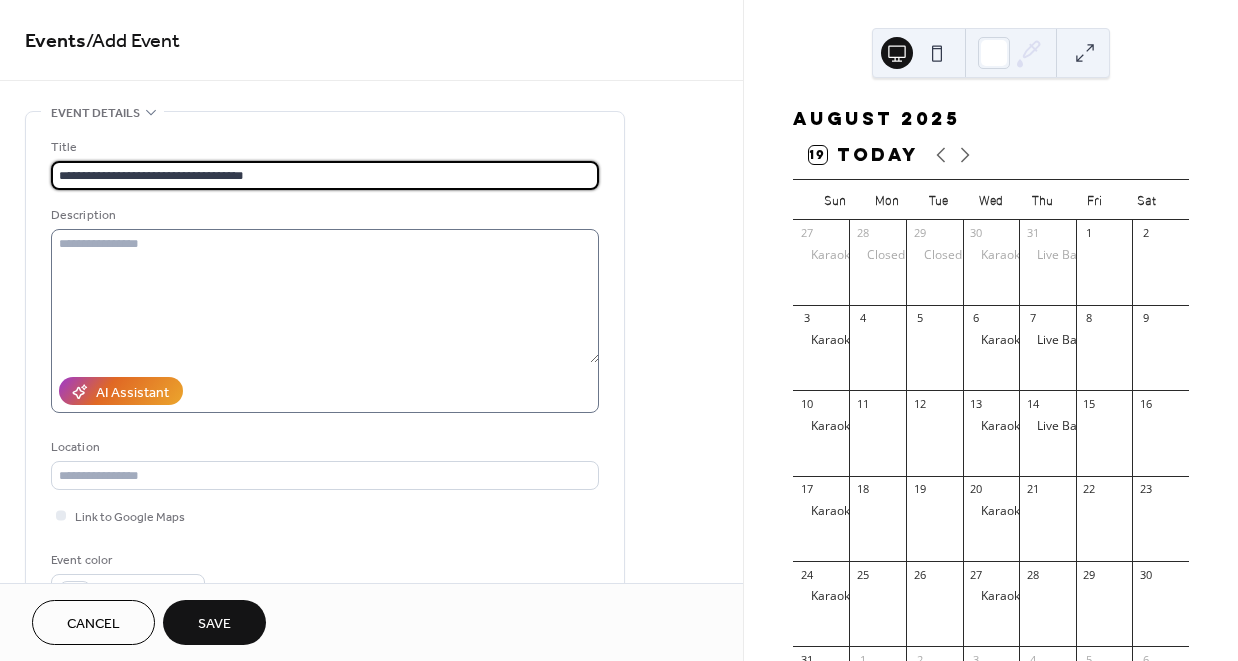scroll, scrollTop: 225, scrollLeft: 0, axis: vertical 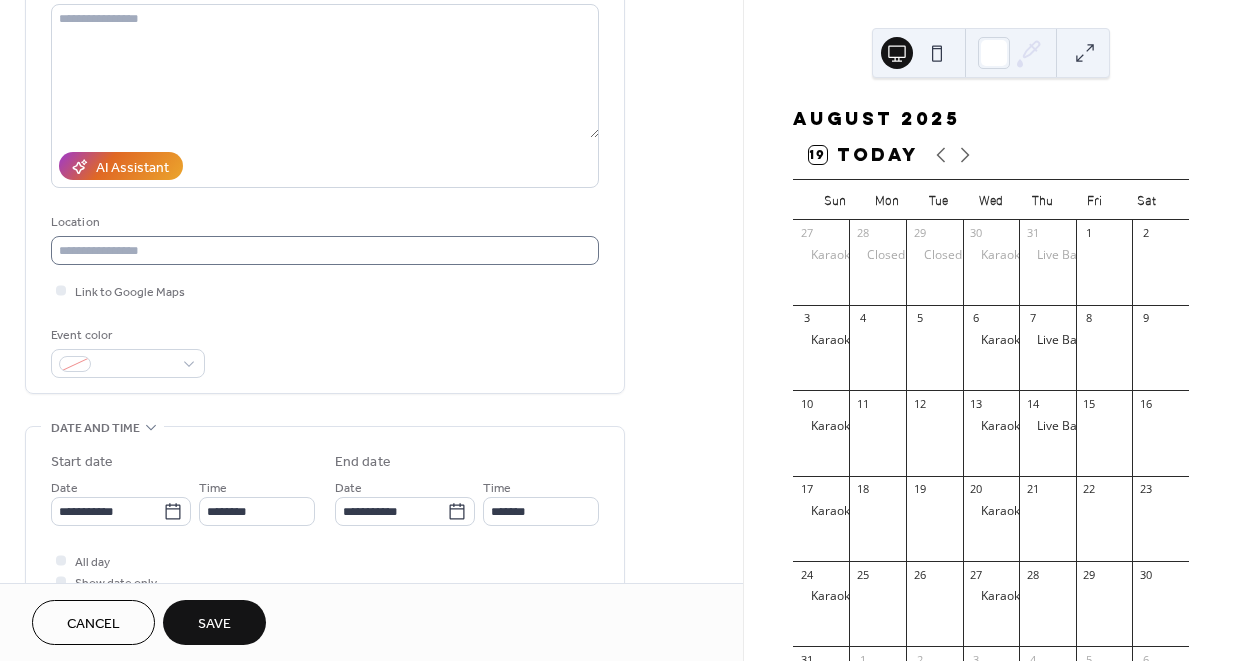 type on "**********" 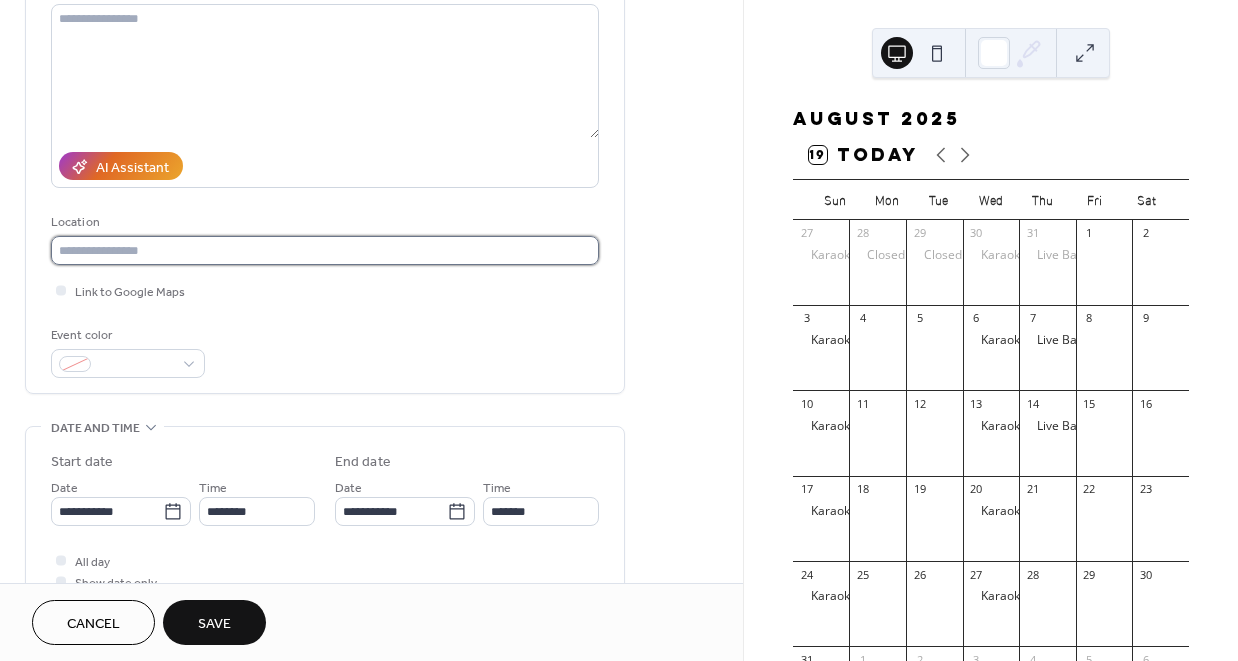 click at bounding box center (325, 250) 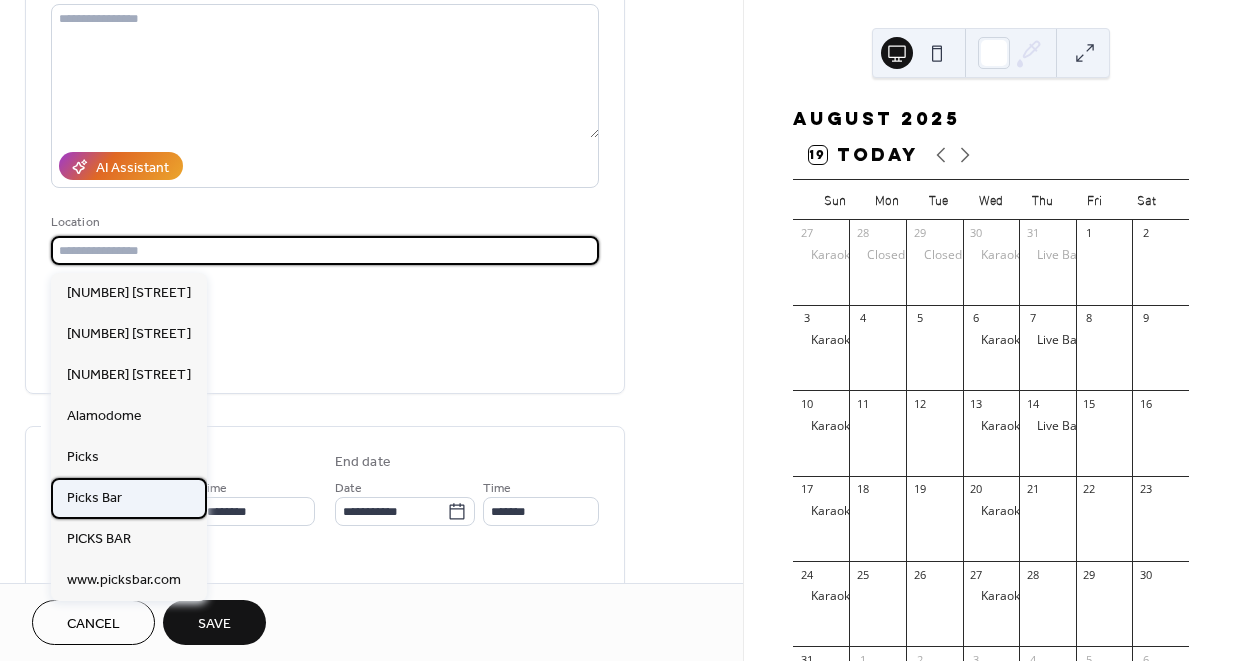 click on "Picks Bar" at bounding box center (129, 498) 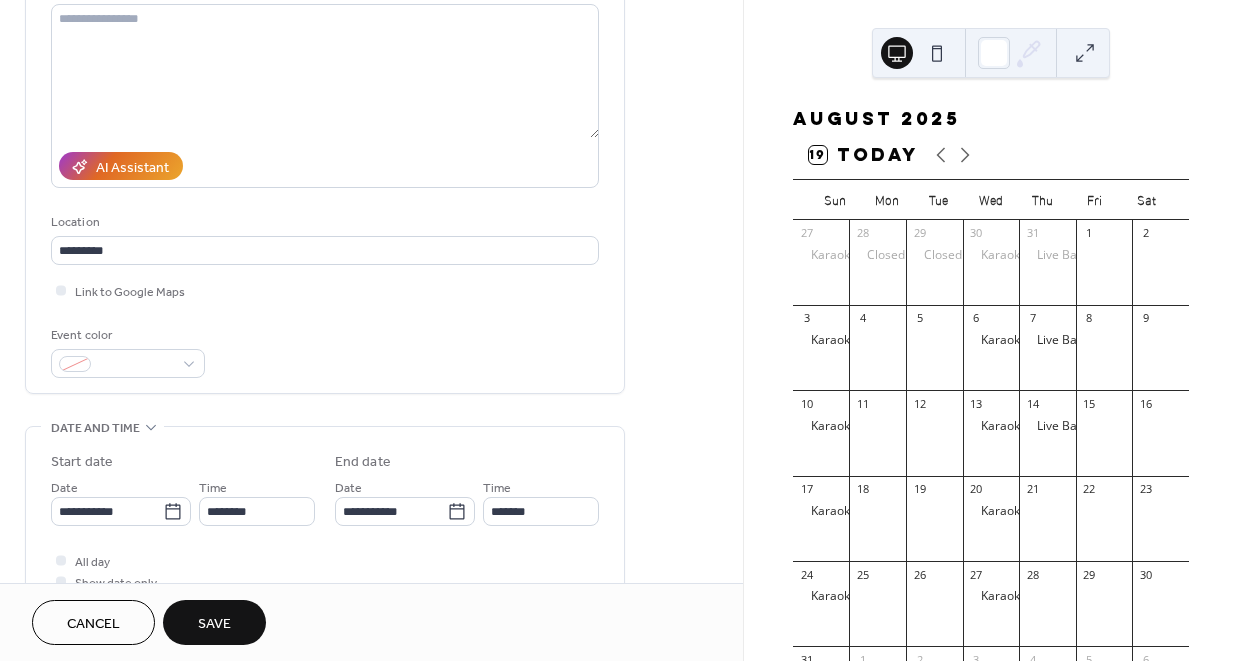 type on "*********" 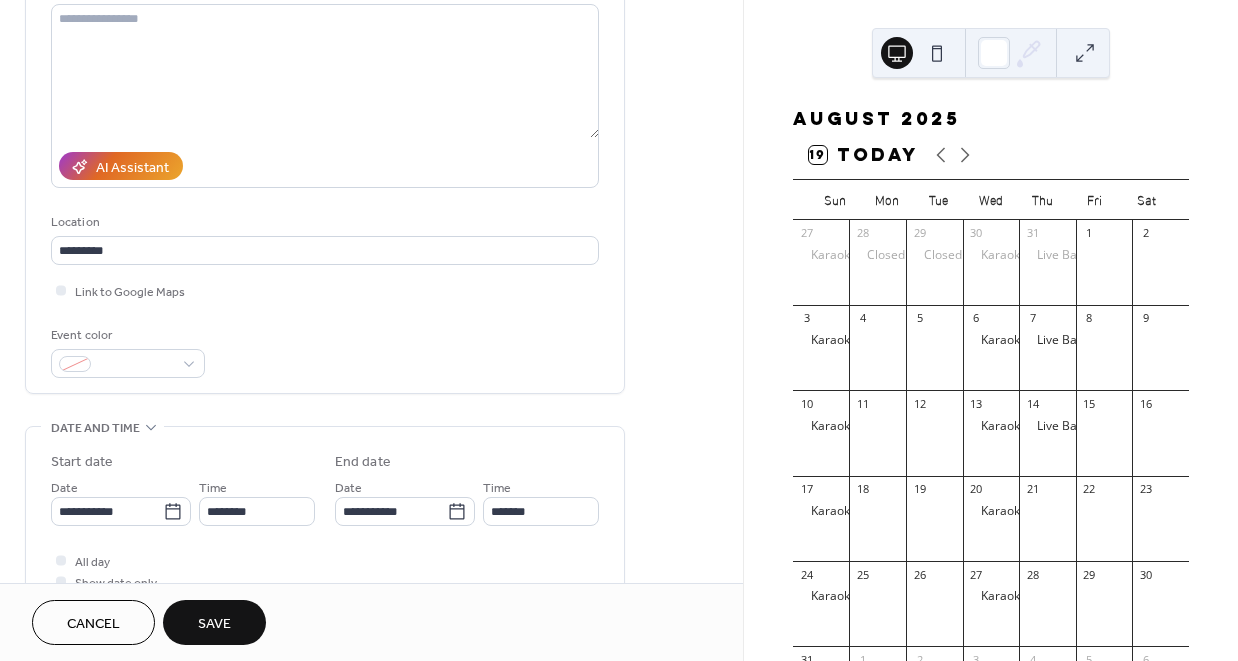 scroll, scrollTop: 250, scrollLeft: 0, axis: vertical 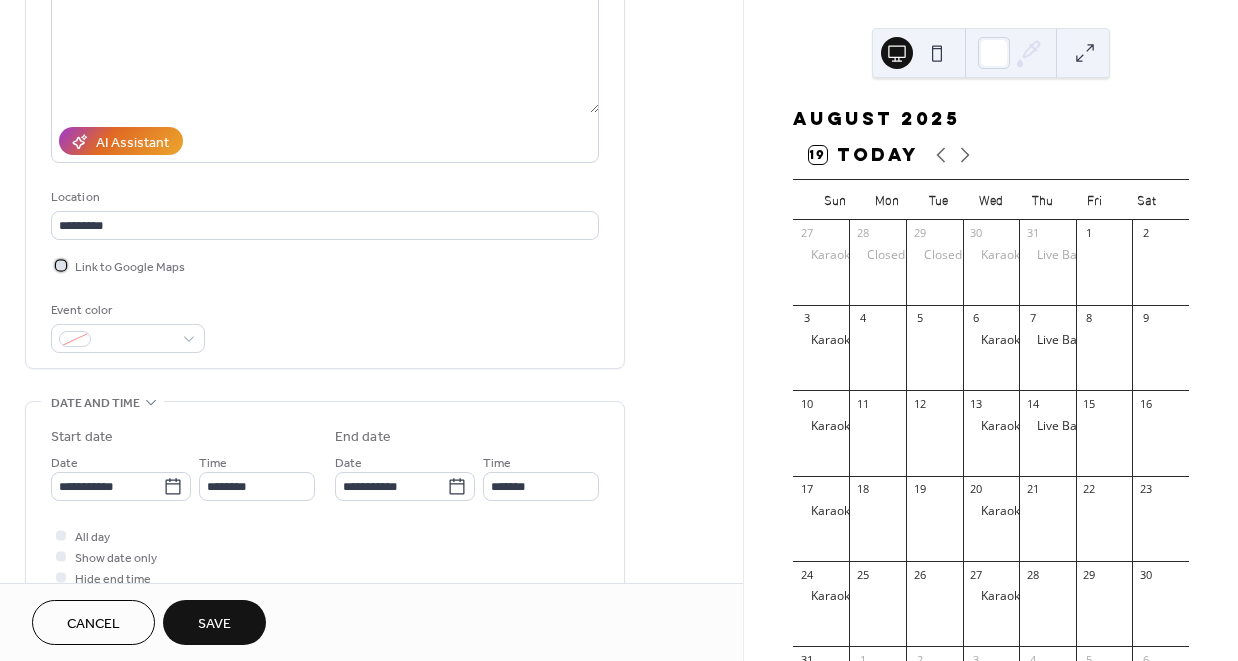 click on "Link to Google Maps" at bounding box center (130, 267) 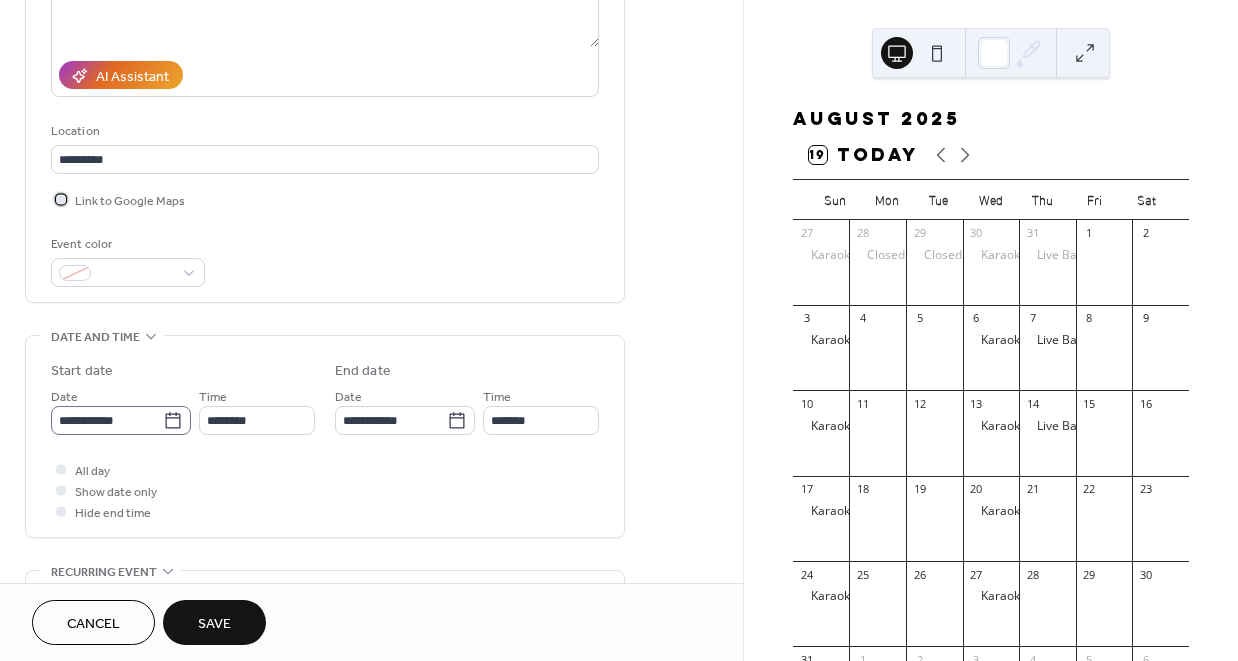 scroll, scrollTop: 336, scrollLeft: 0, axis: vertical 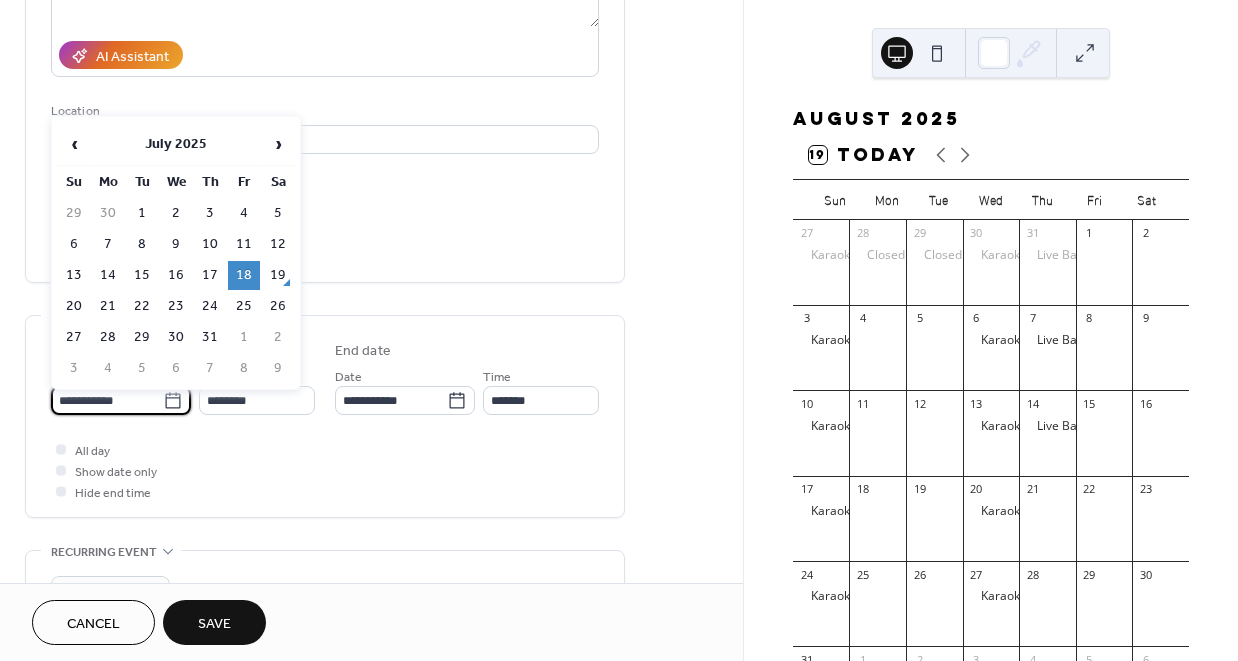 click on "**********" at bounding box center [107, 400] 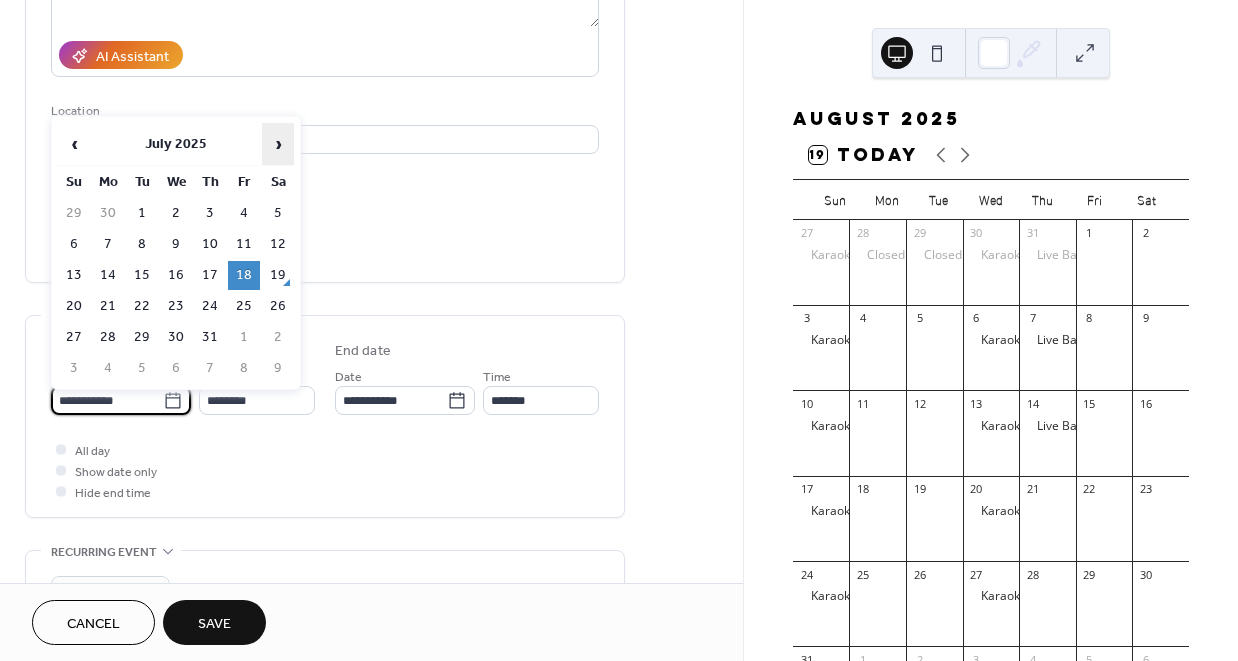 click on "›" at bounding box center [278, 144] 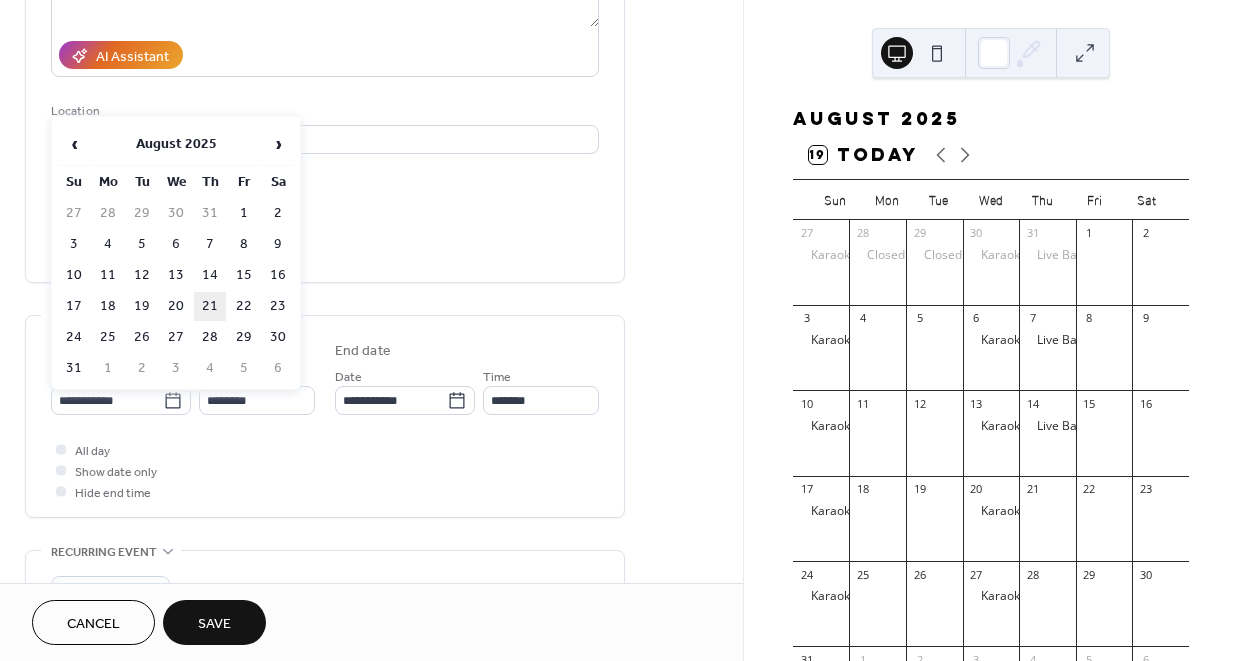 click on "21" at bounding box center [210, 306] 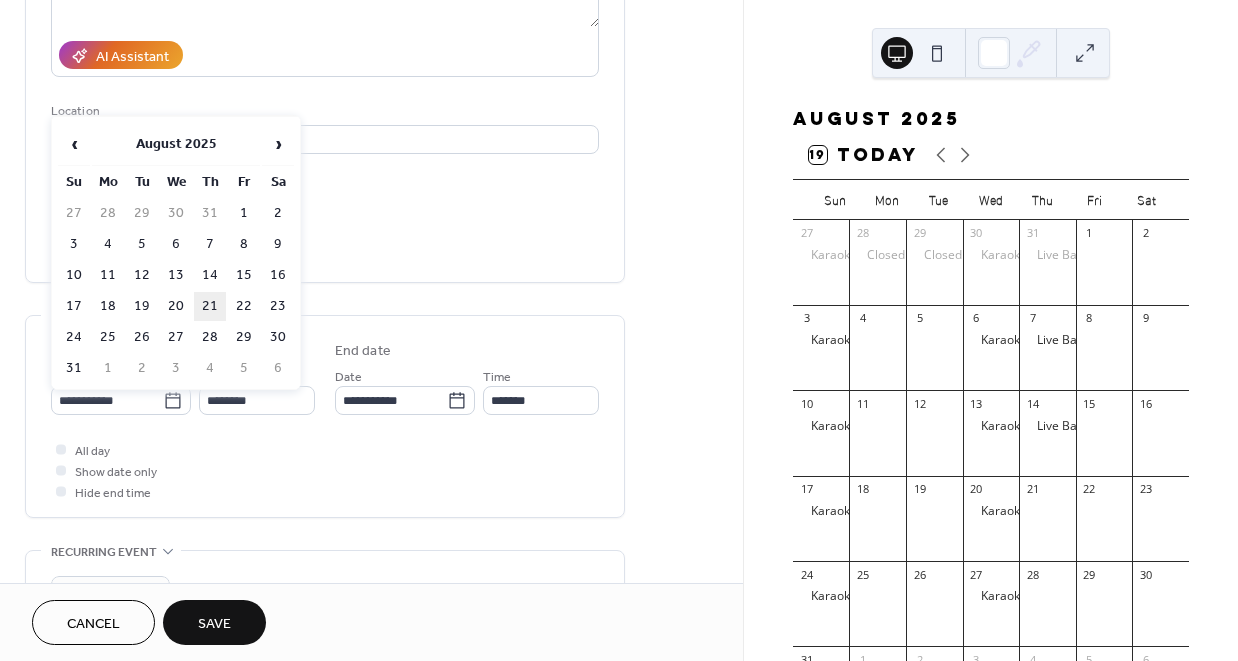 type on "**********" 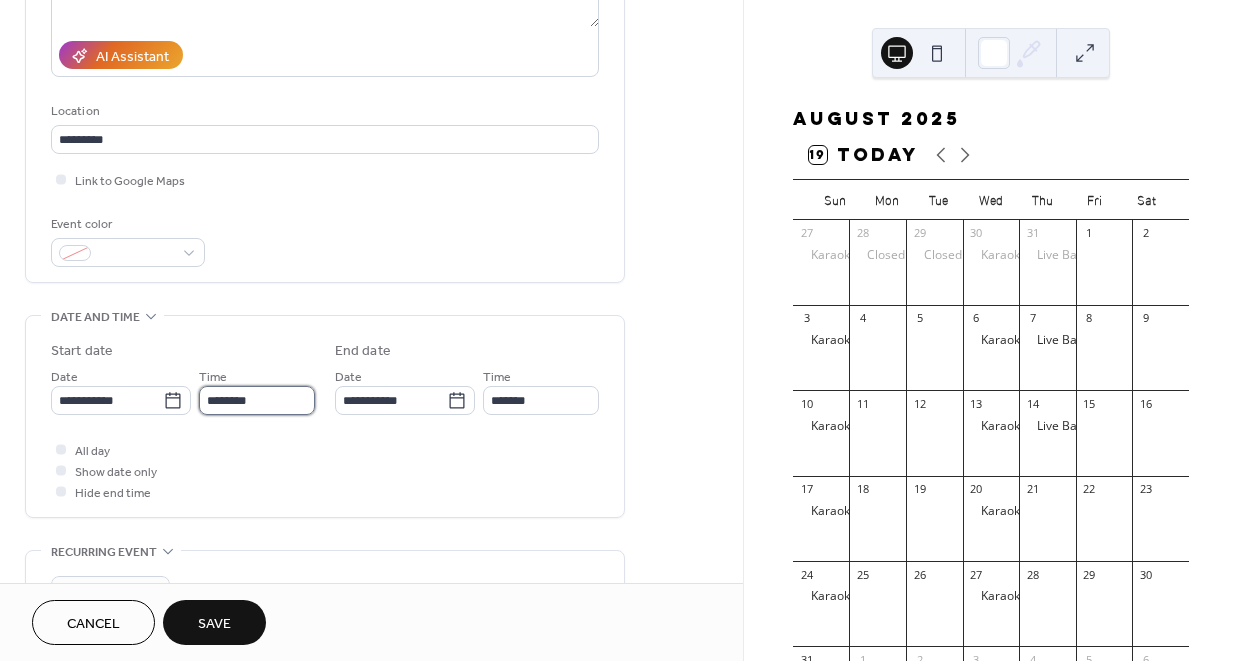 click on "********" at bounding box center (257, 400) 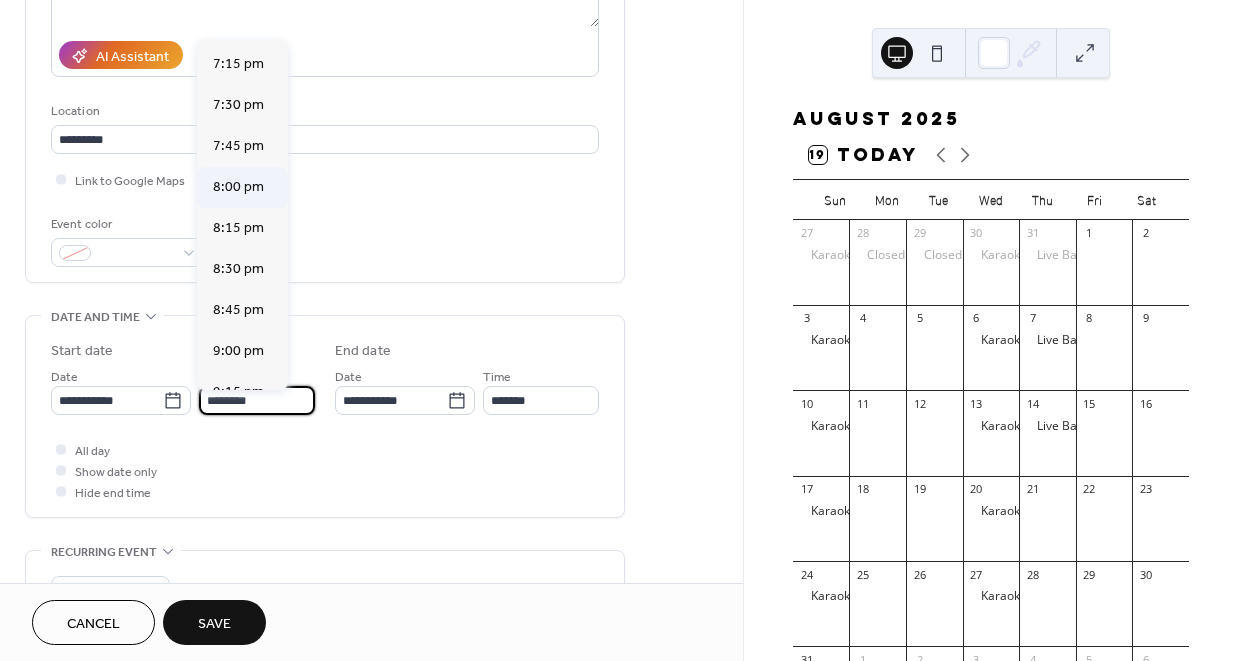 scroll, scrollTop: 3202, scrollLeft: 0, axis: vertical 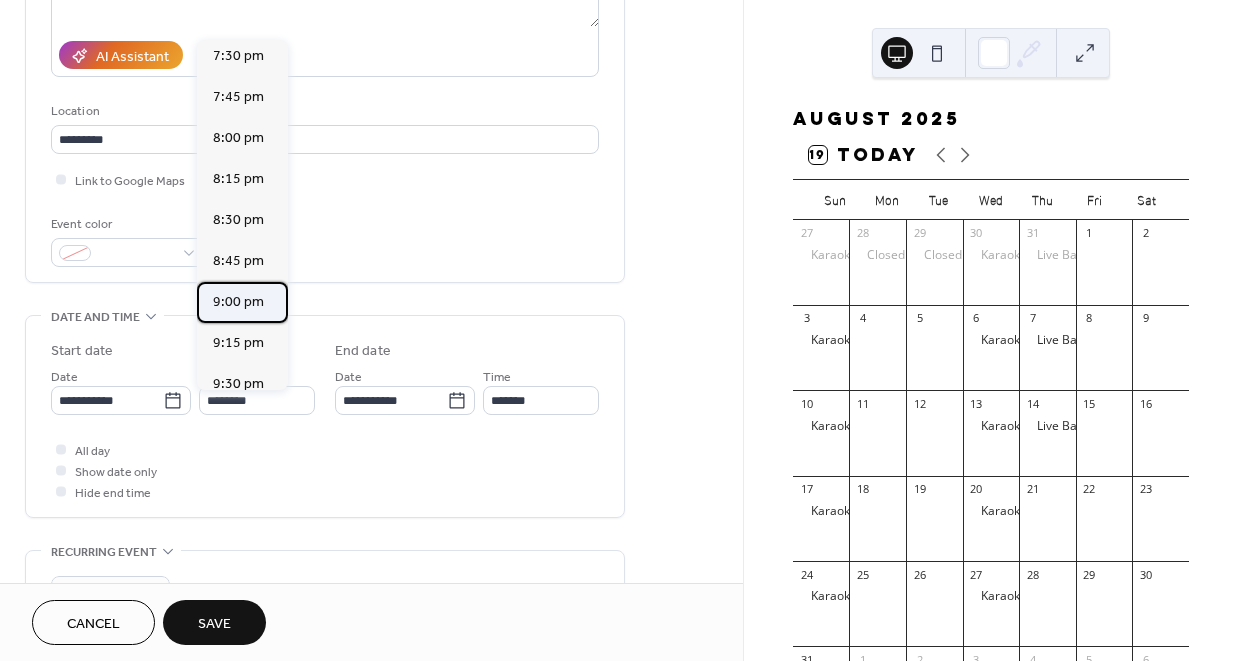 click on "9:00 pm" at bounding box center [238, 302] 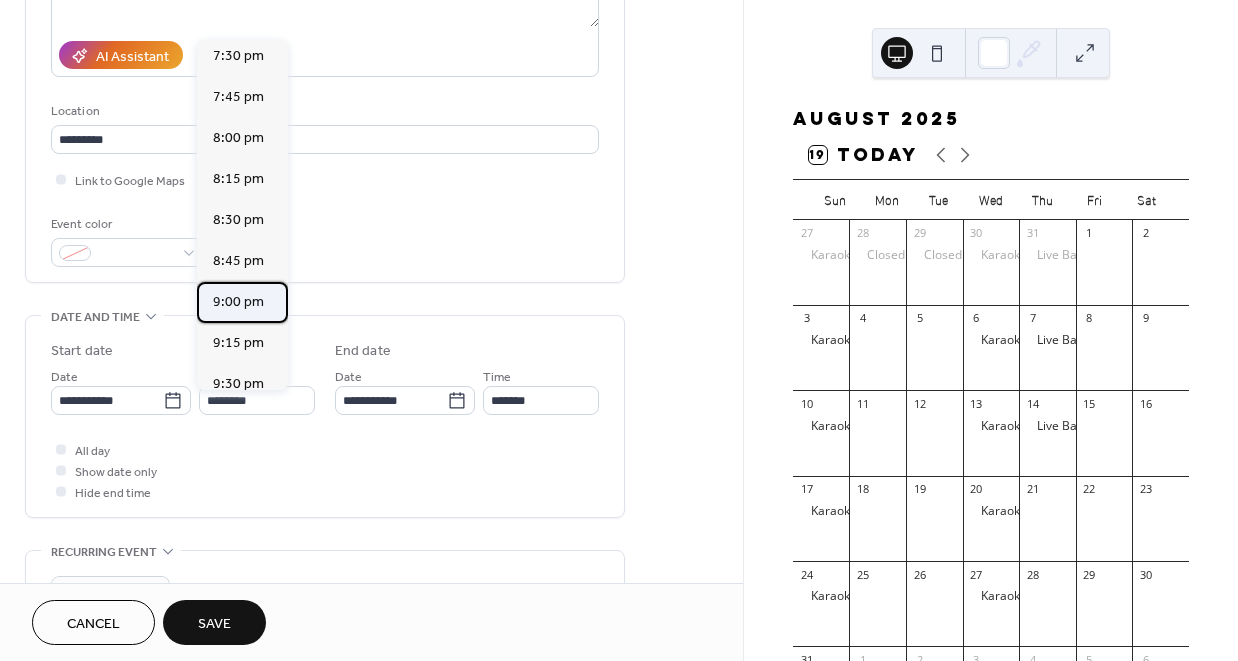 type on "*******" 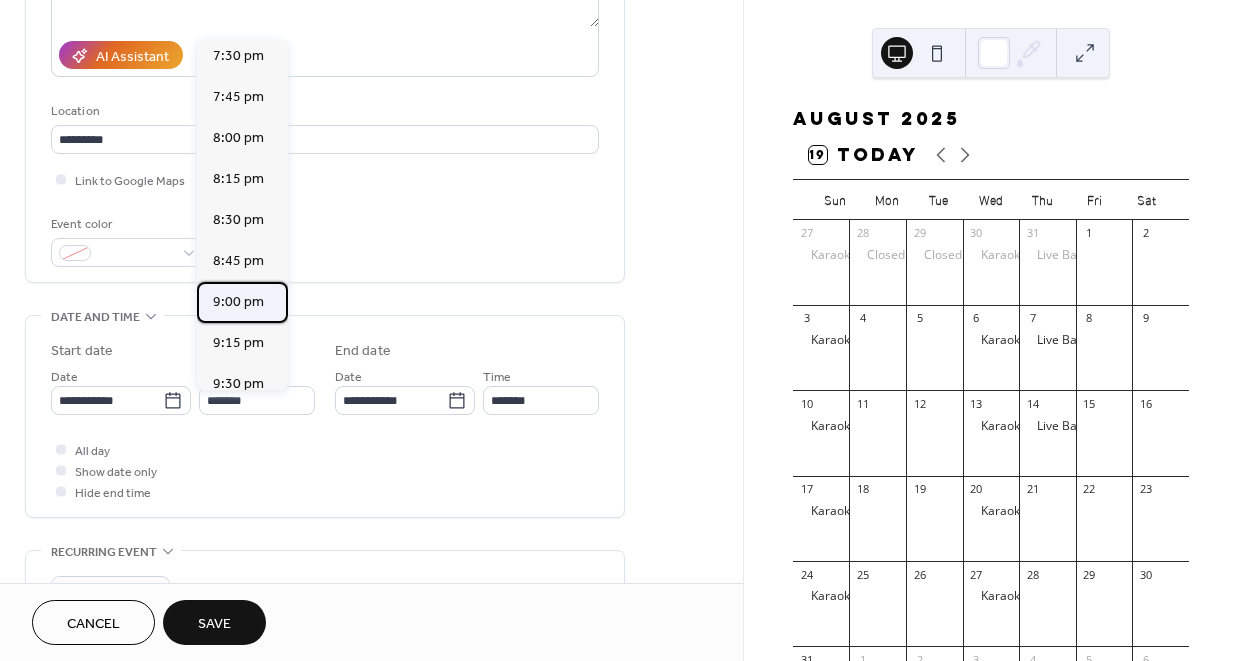 type on "********" 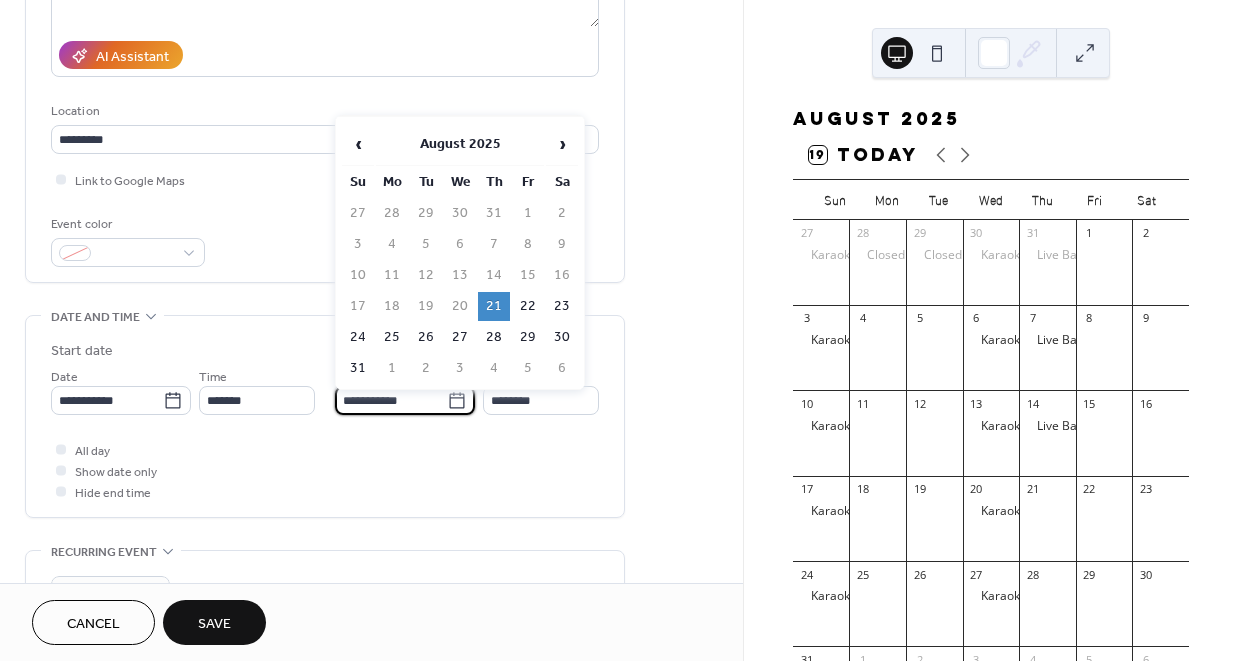 click on "**********" at bounding box center [391, 400] 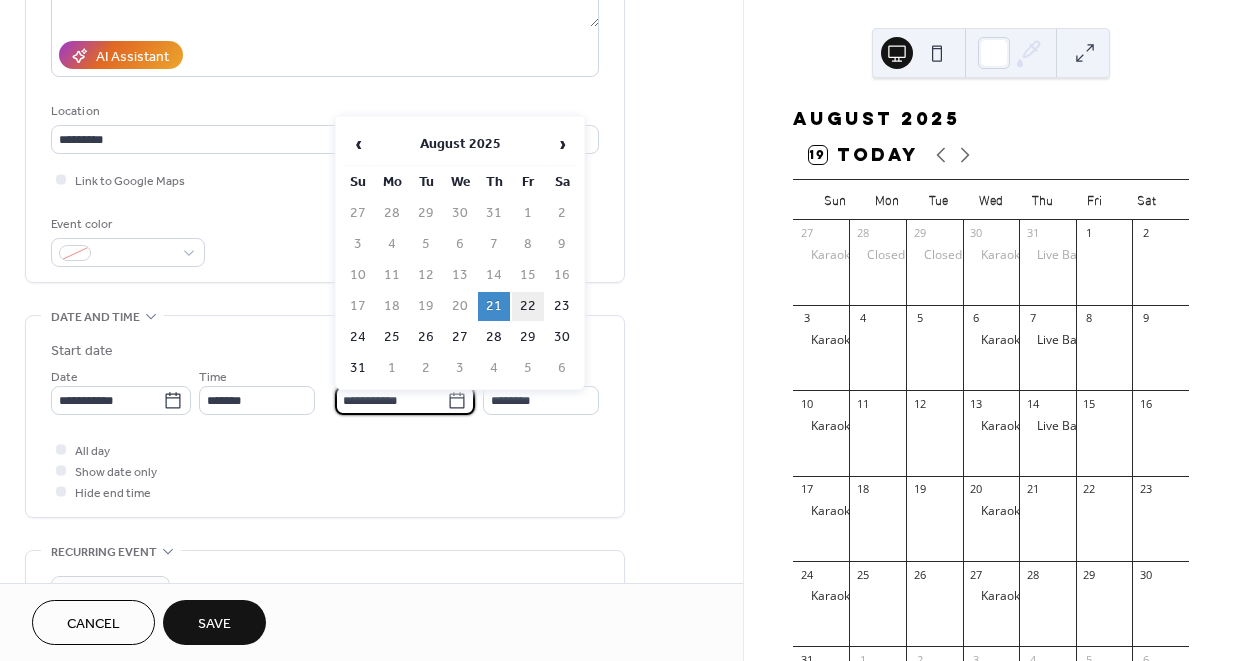 click on "22" at bounding box center (528, 306) 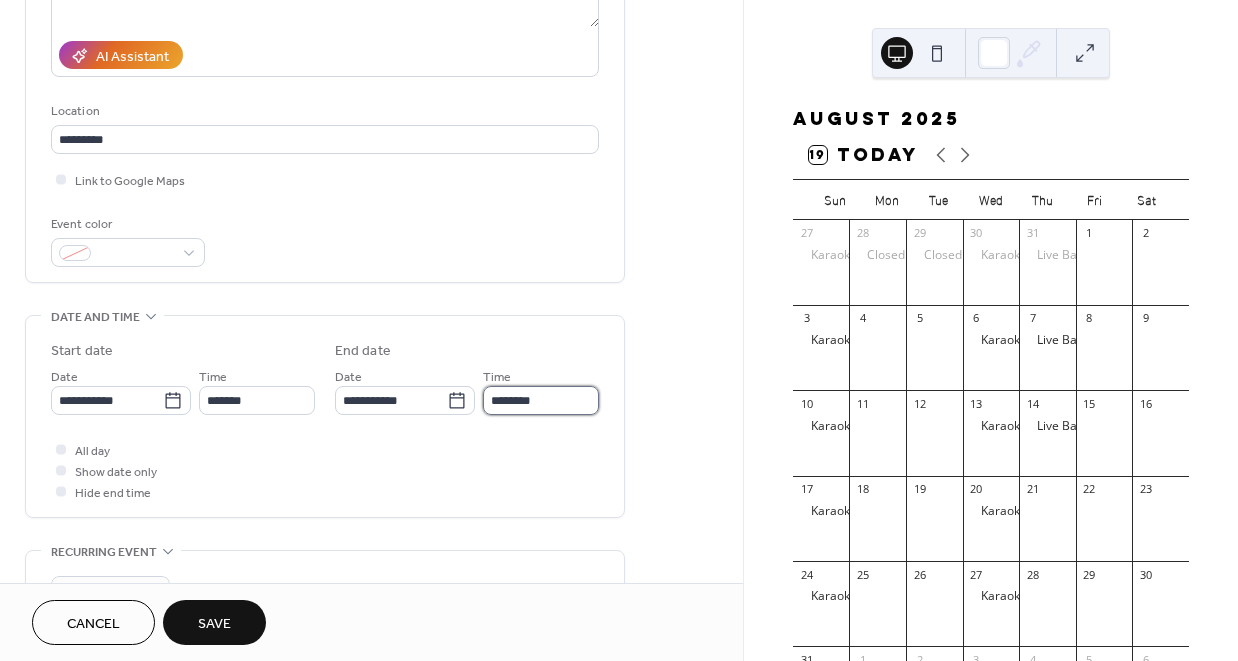 click on "********" at bounding box center (541, 400) 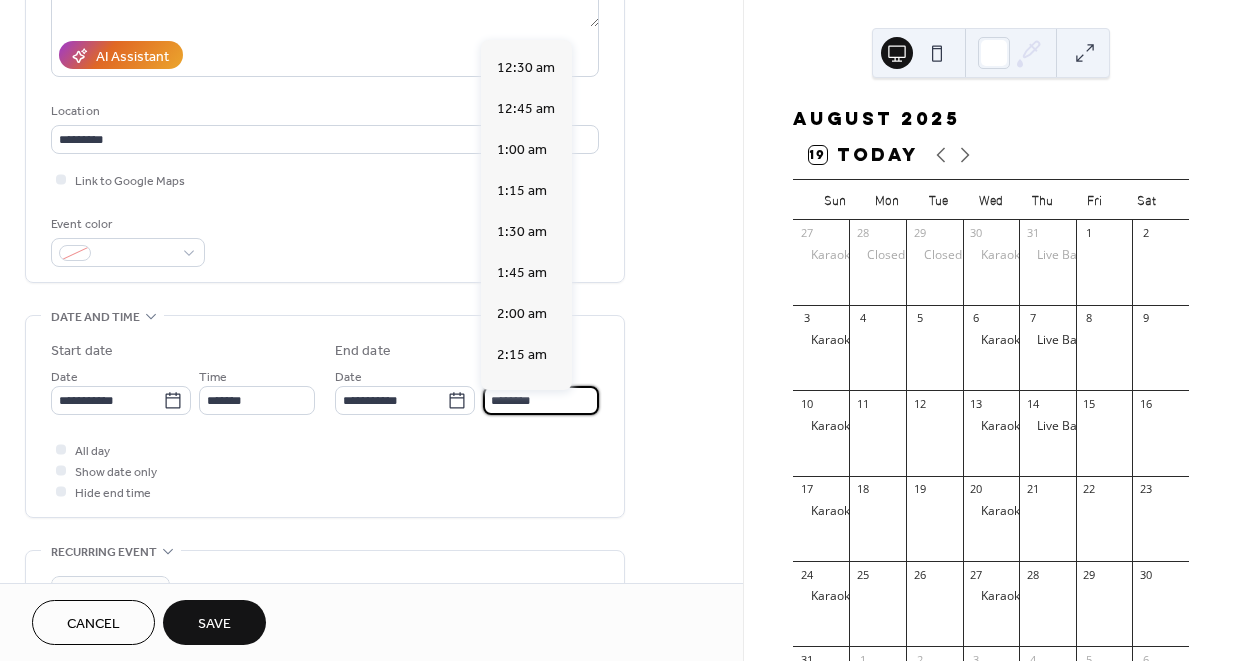 scroll, scrollTop: 66, scrollLeft: 0, axis: vertical 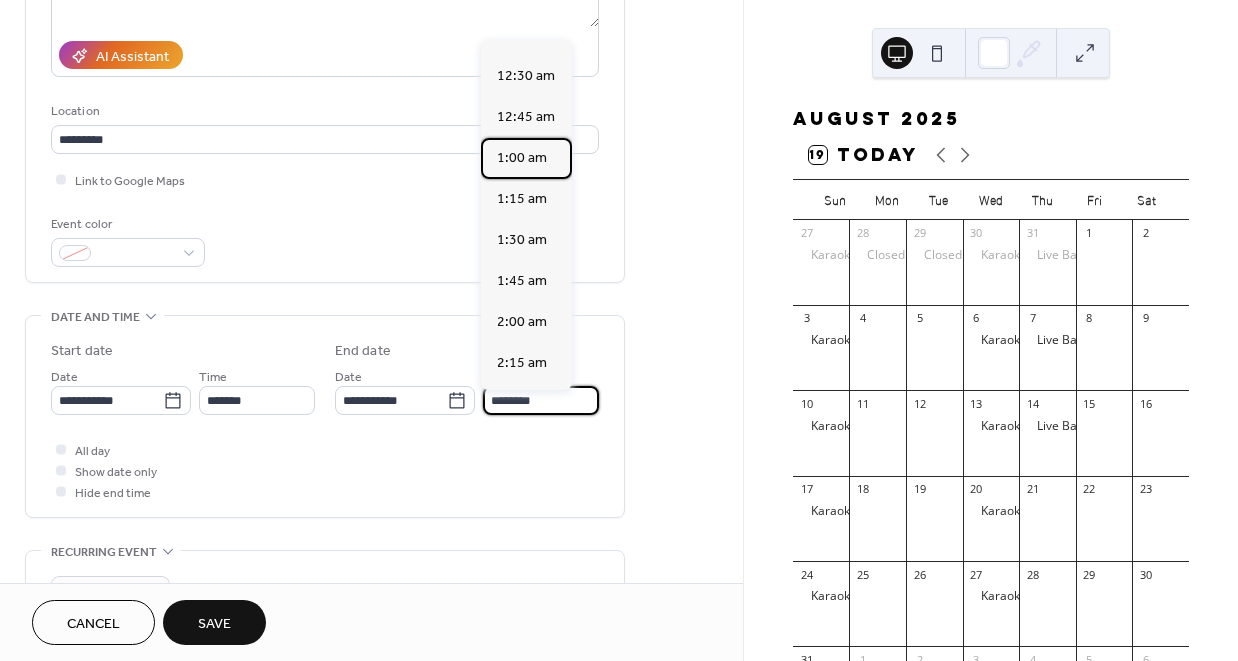 click on "1:00 am" at bounding box center (522, 158) 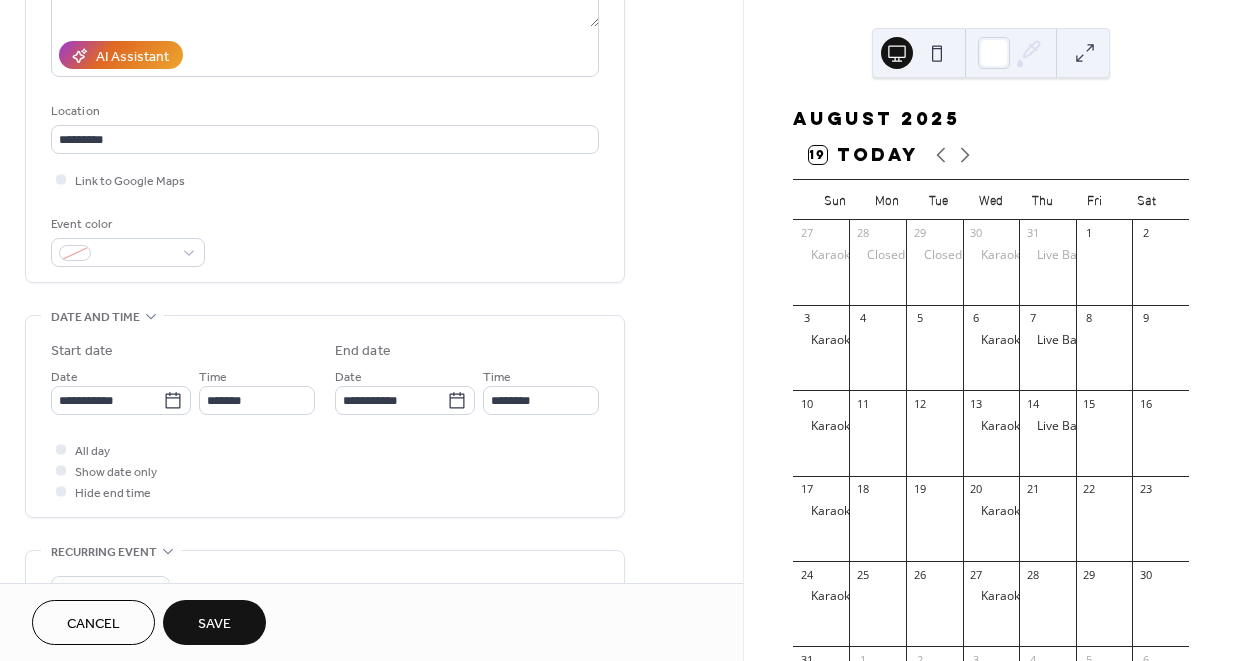 type on "*******" 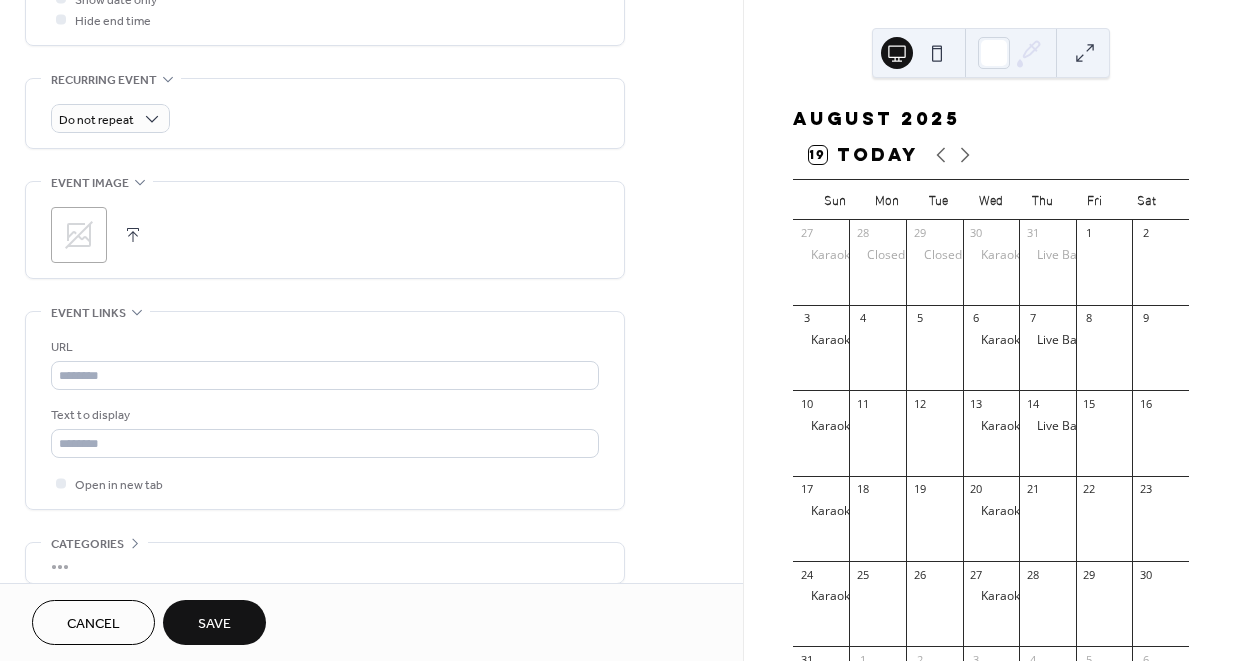 scroll, scrollTop: 836, scrollLeft: 0, axis: vertical 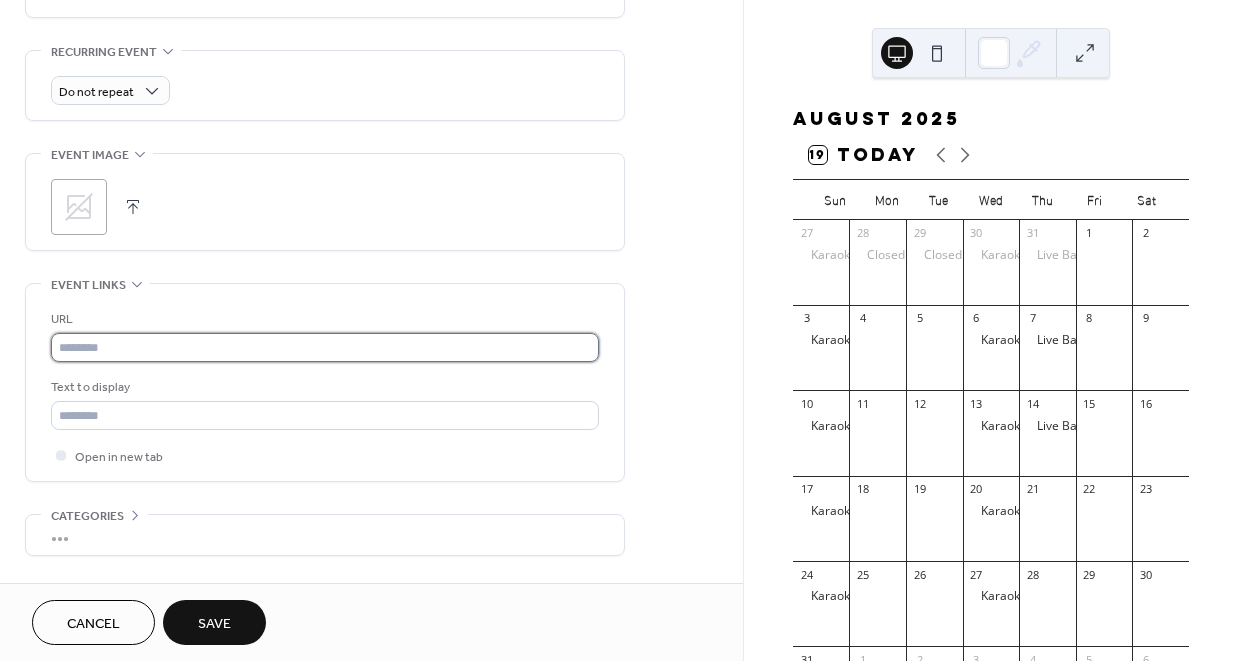 click at bounding box center (325, 347) 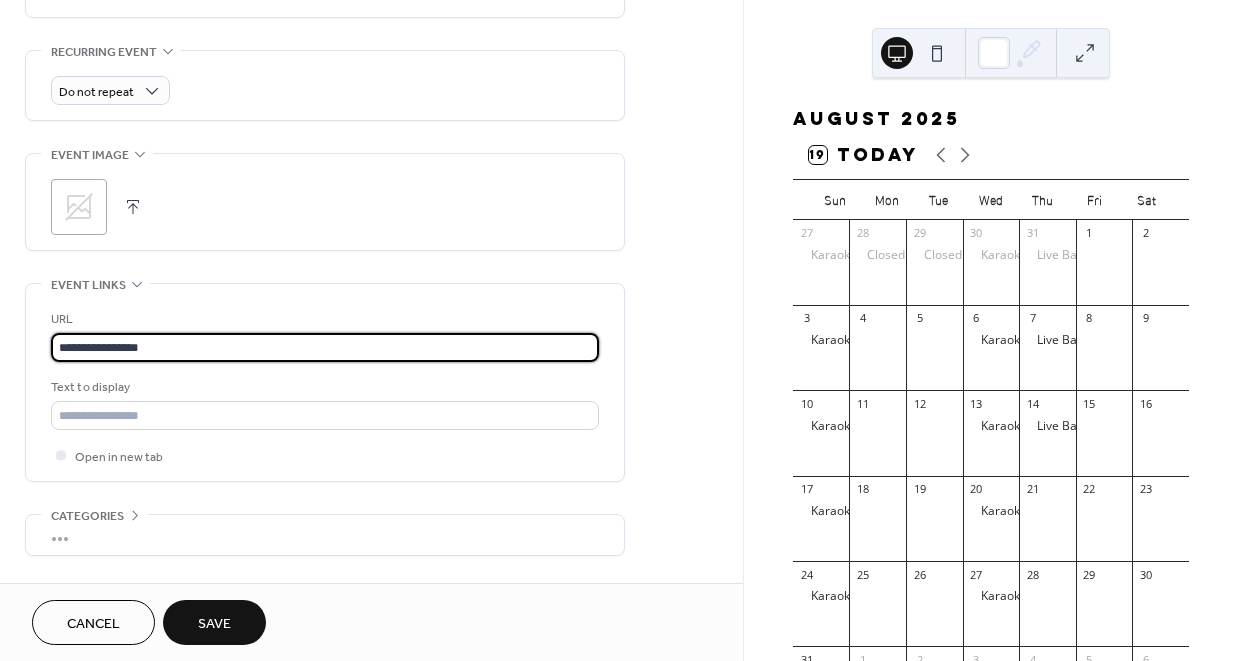 type on "**********" 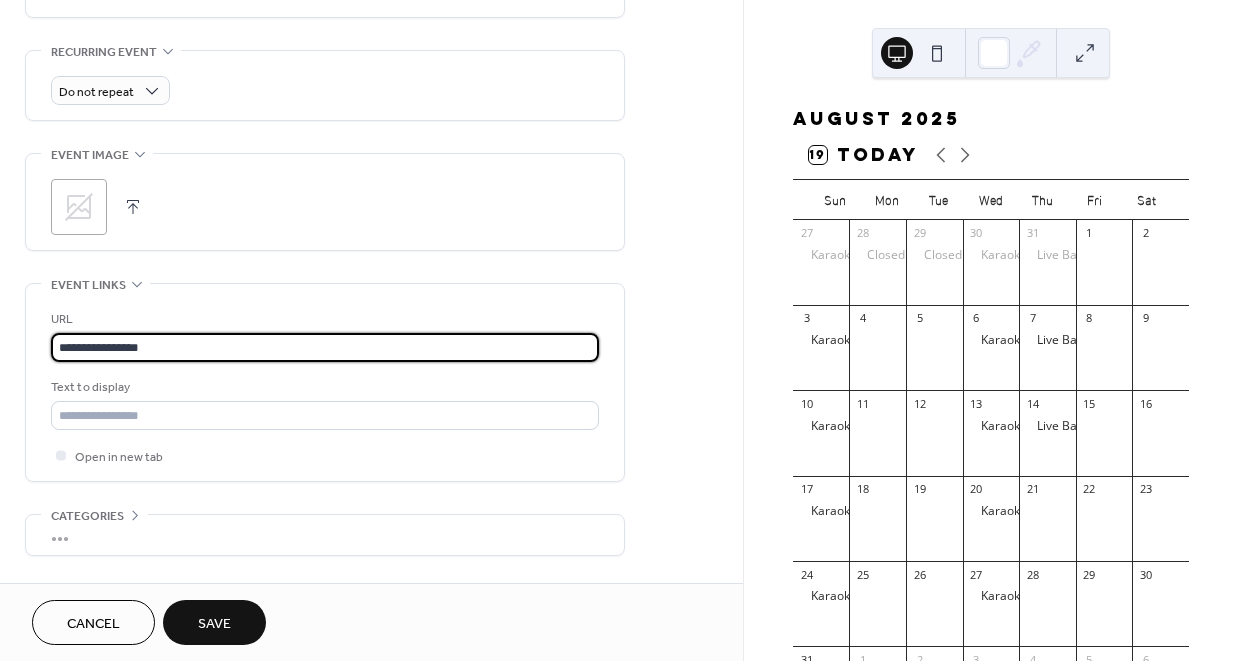 click on "Save" at bounding box center [214, 624] 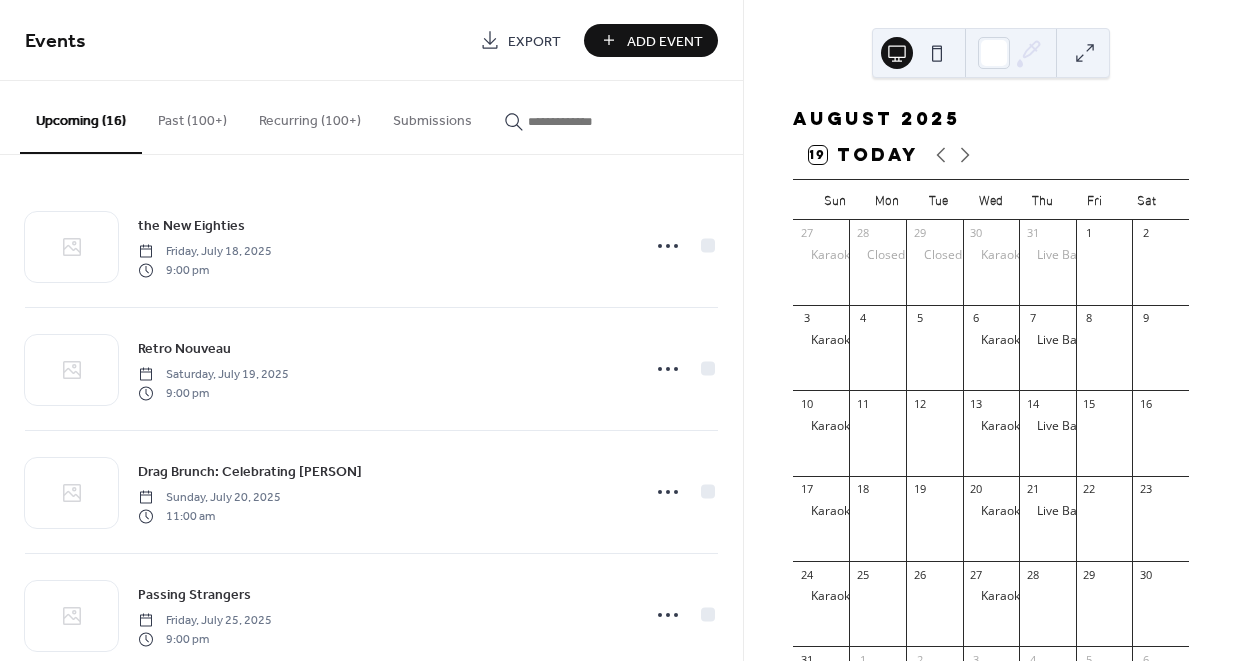 click on "Add Event" at bounding box center [665, 41] 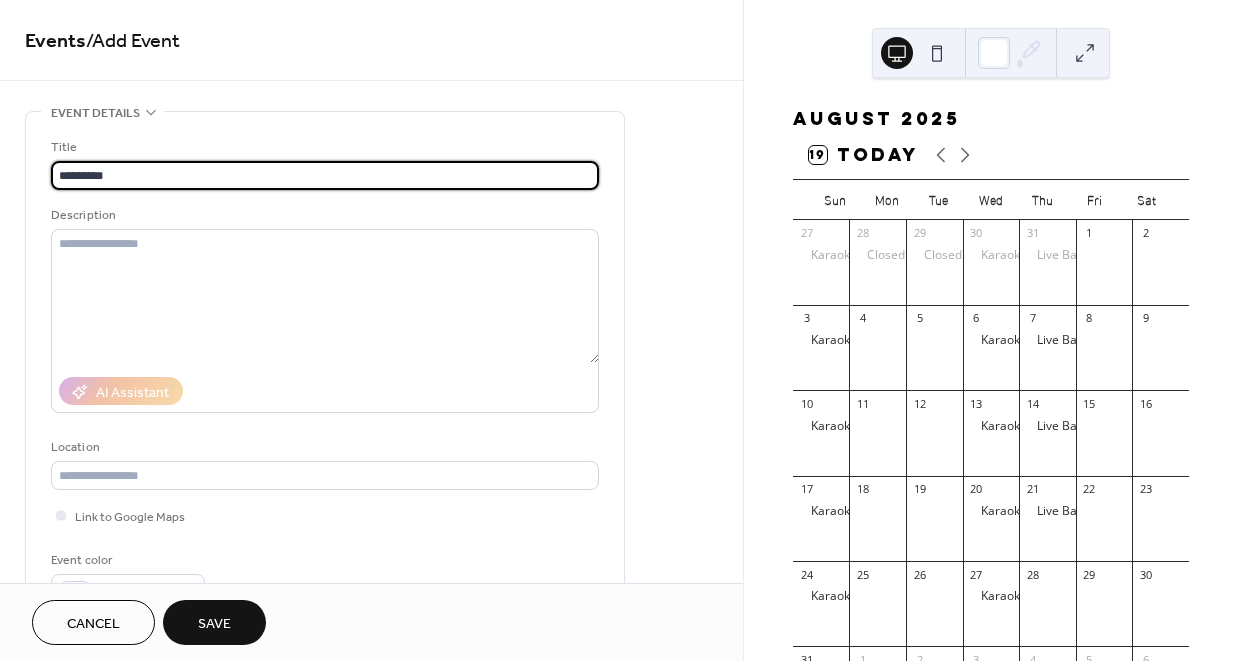 type on "********" 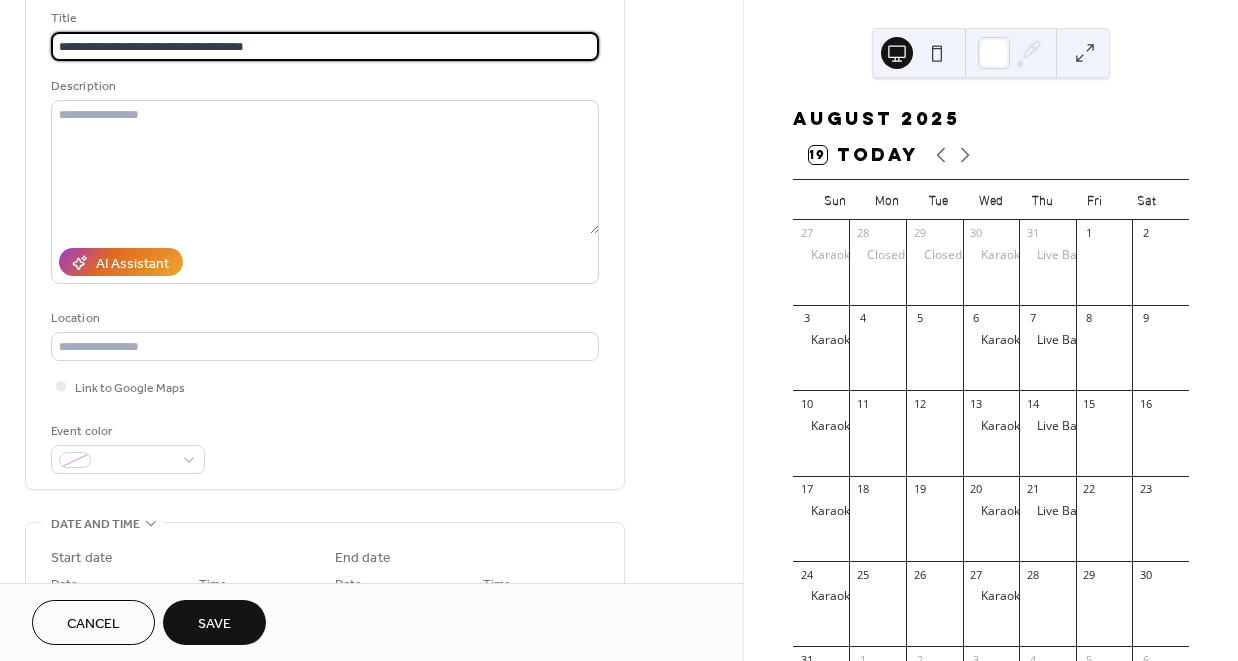 scroll, scrollTop: 135, scrollLeft: 0, axis: vertical 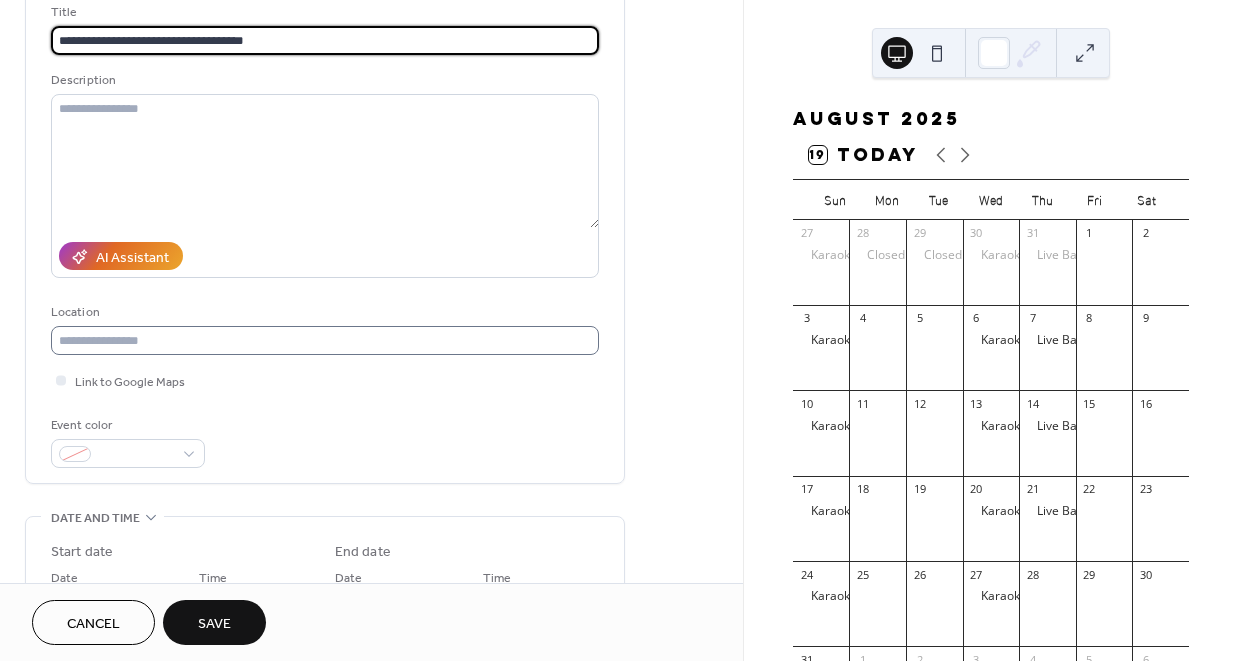 type on "**********" 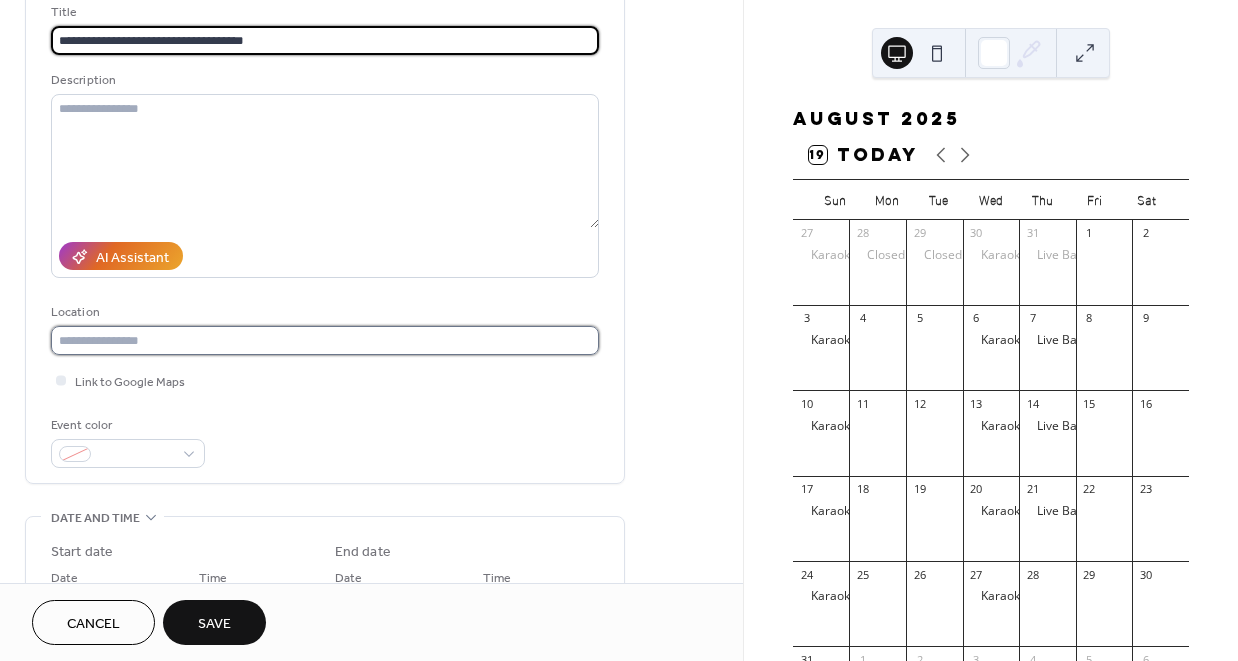 click at bounding box center [325, 340] 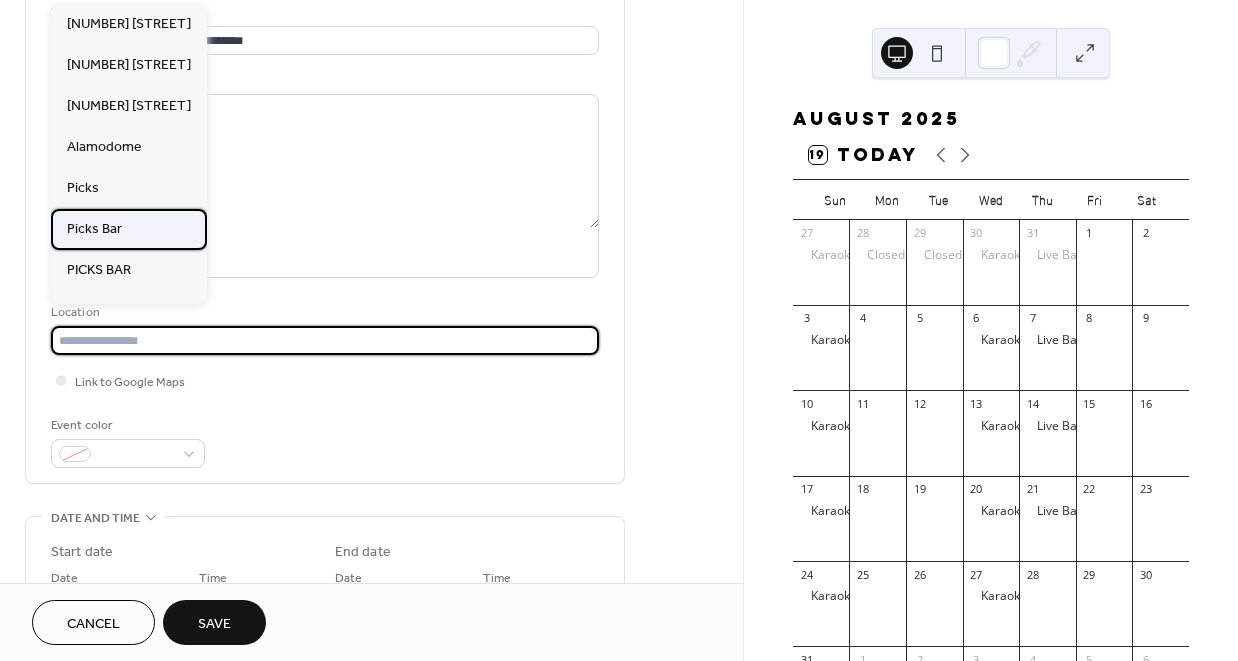 click on "Picks Bar" at bounding box center [129, 229] 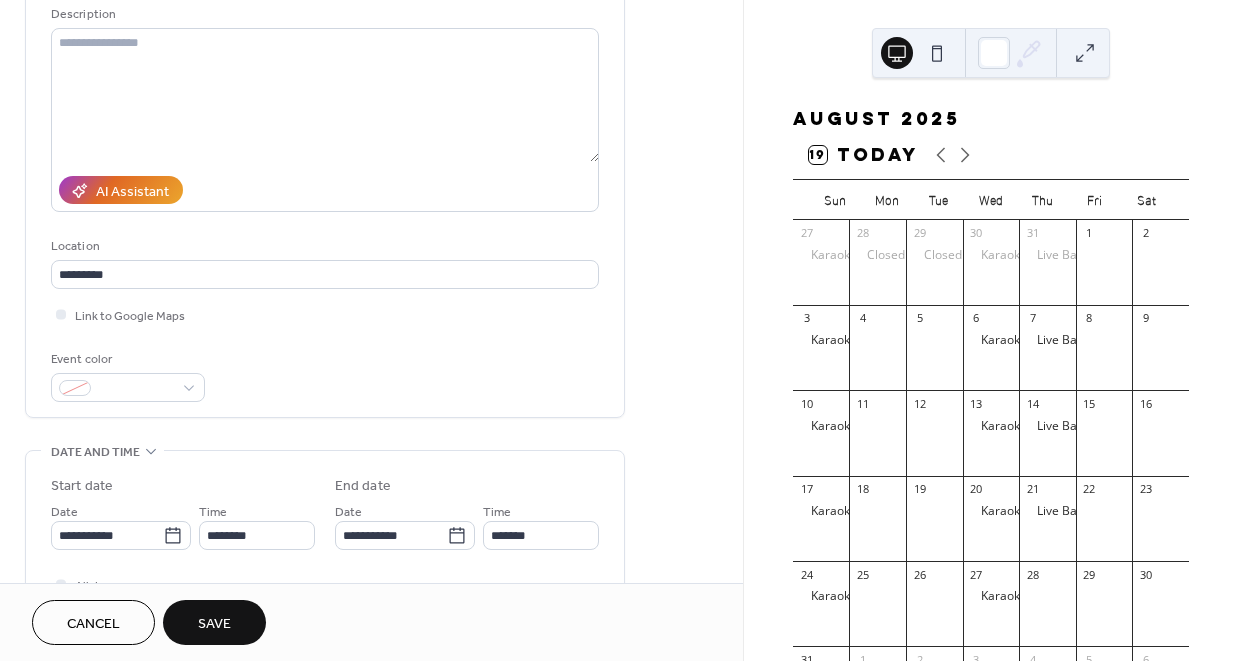 scroll, scrollTop: 274, scrollLeft: 0, axis: vertical 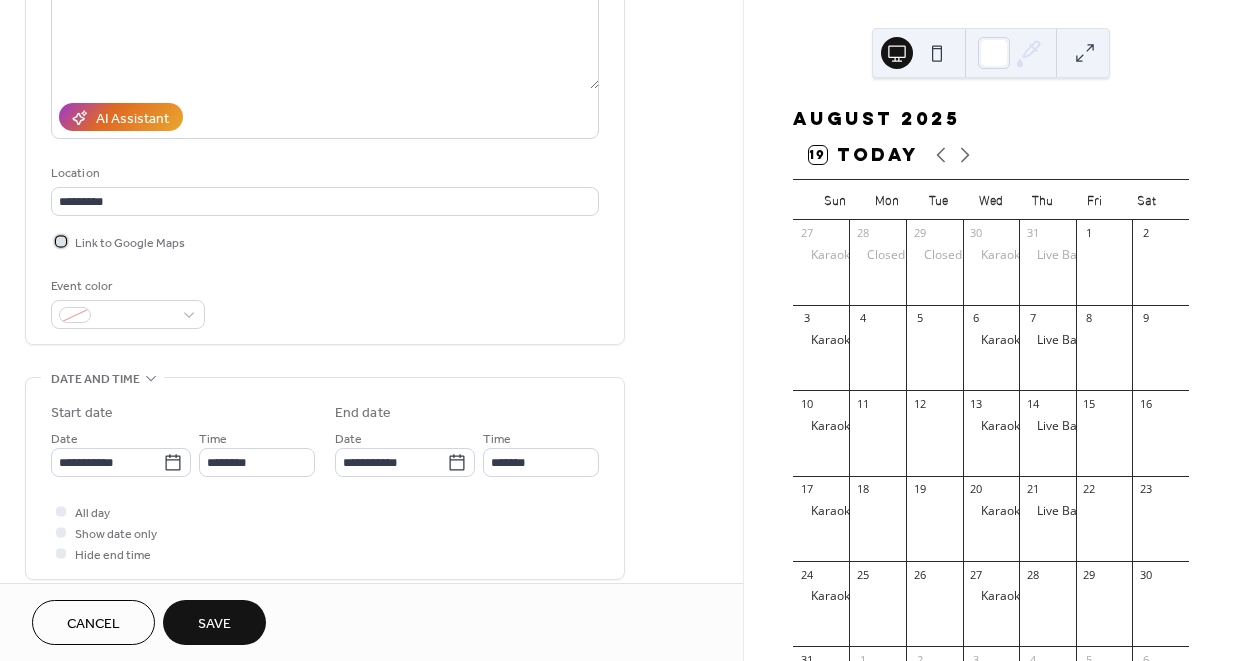 click on "Link to Google Maps" at bounding box center [130, 243] 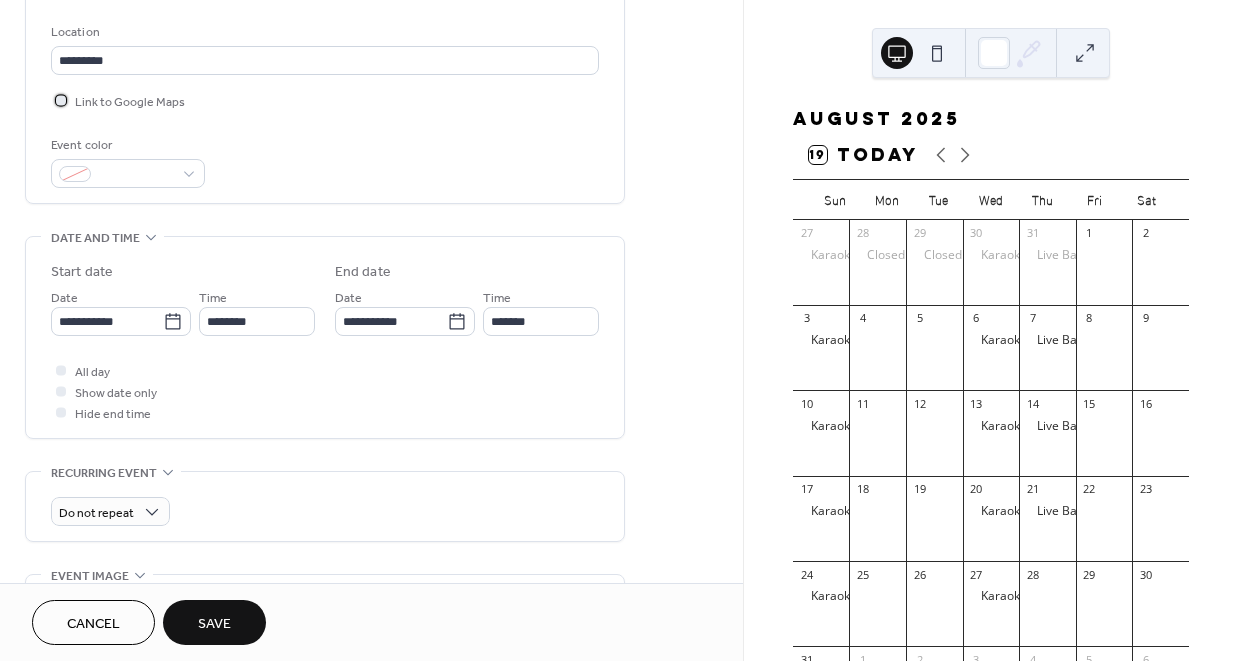 scroll, scrollTop: 448, scrollLeft: 0, axis: vertical 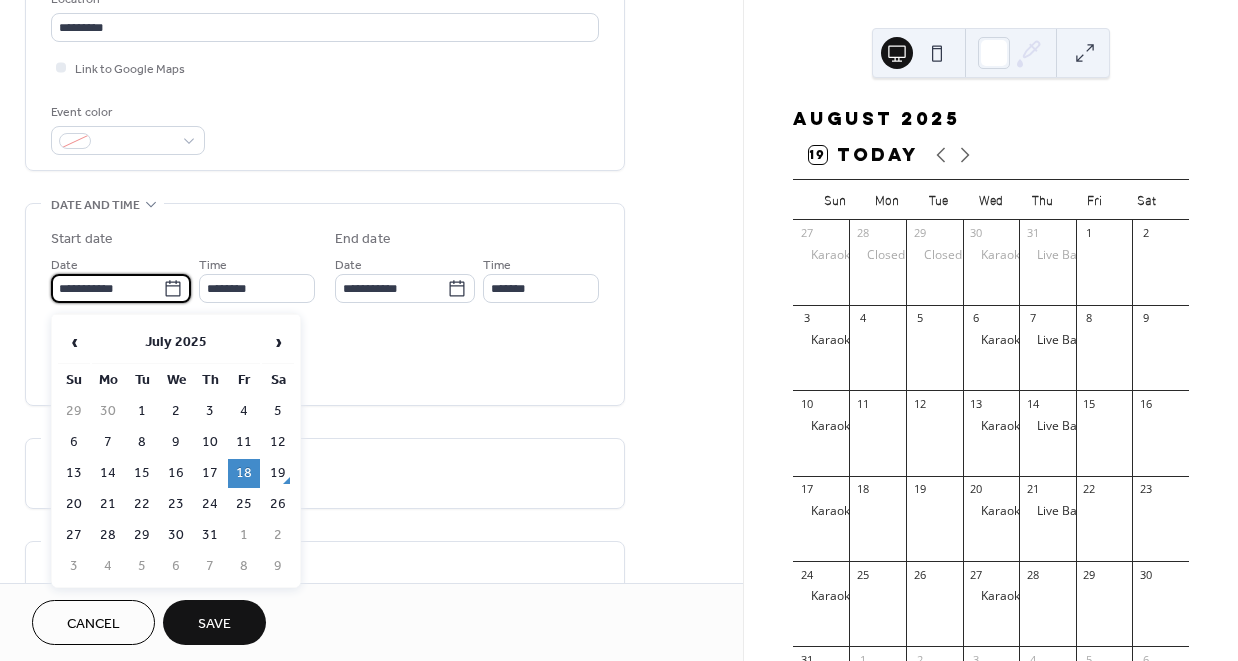 click on "**********" at bounding box center (107, 288) 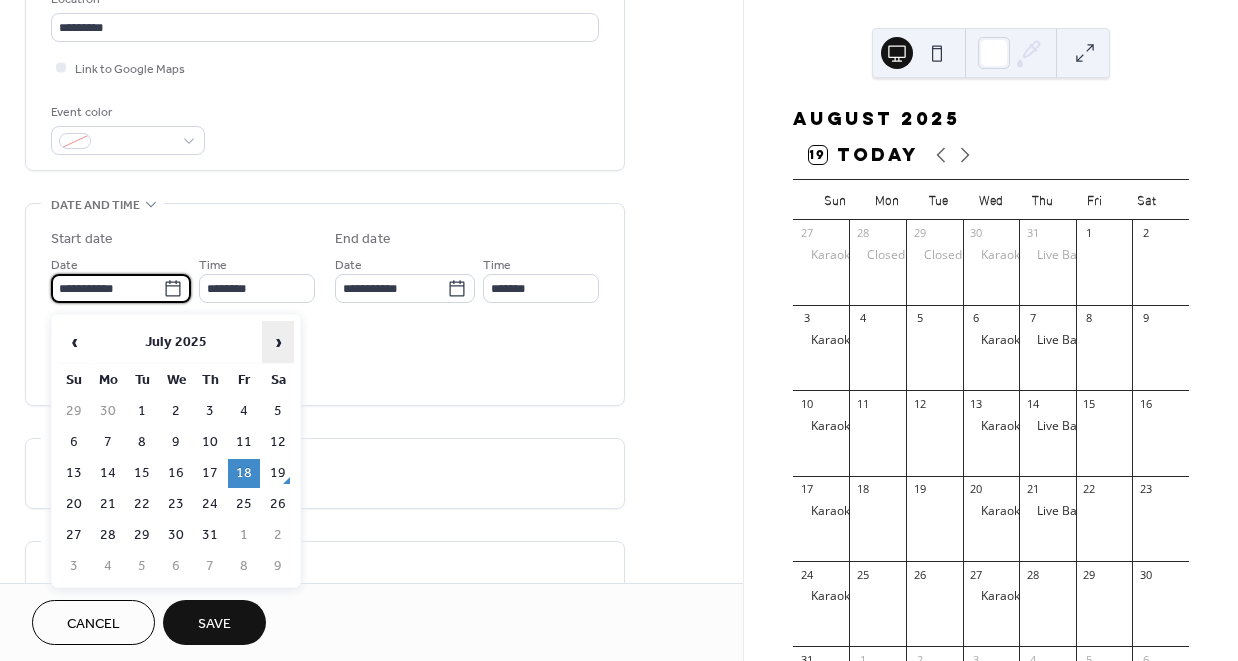 click on "›" at bounding box center (278, 342) 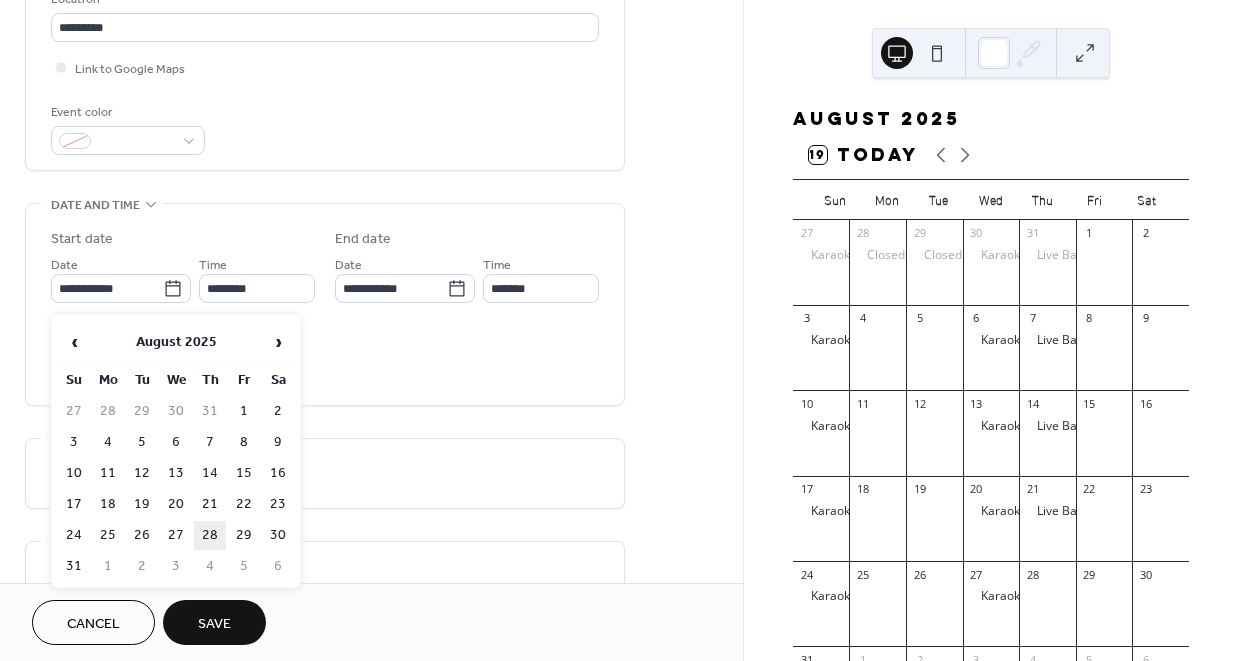 click on "28" at bounding box center (210, 535) 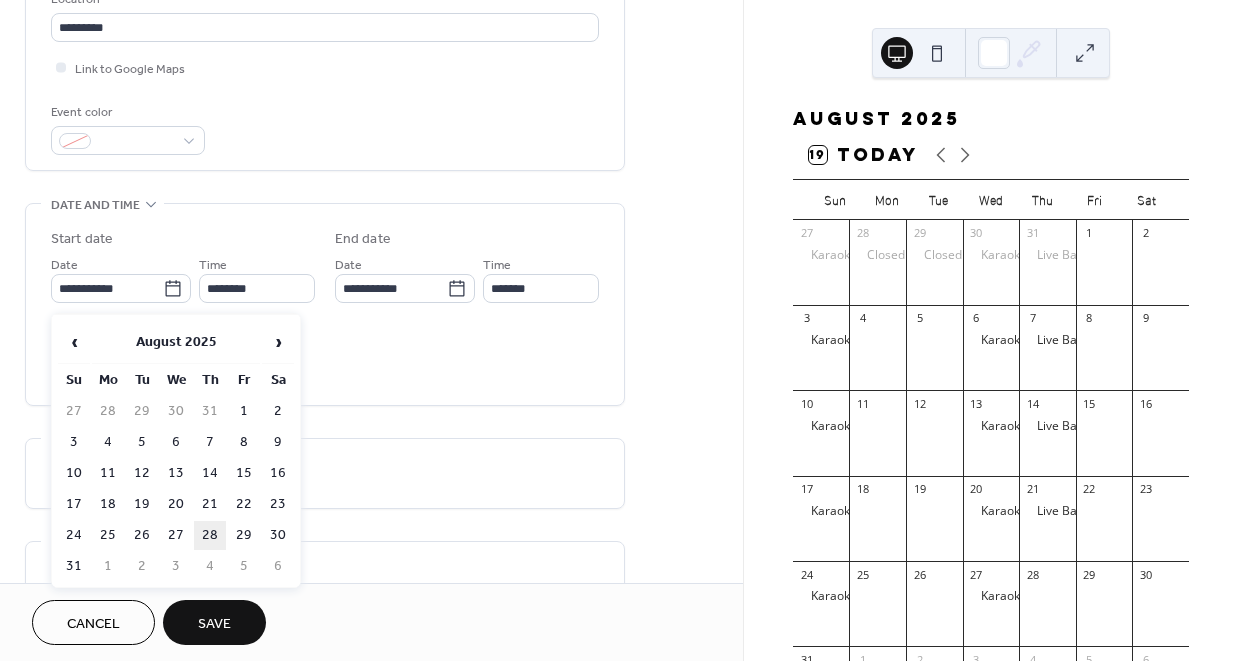 type on "**********" 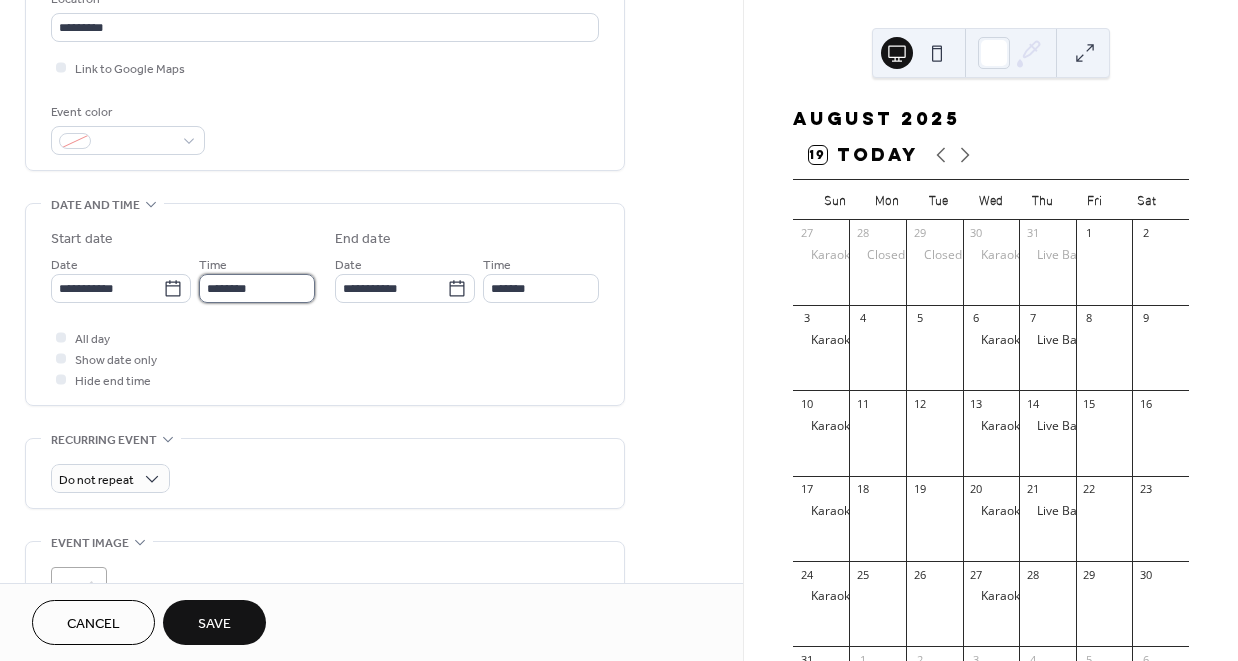 click on "********" at bounding box center [257, 288] 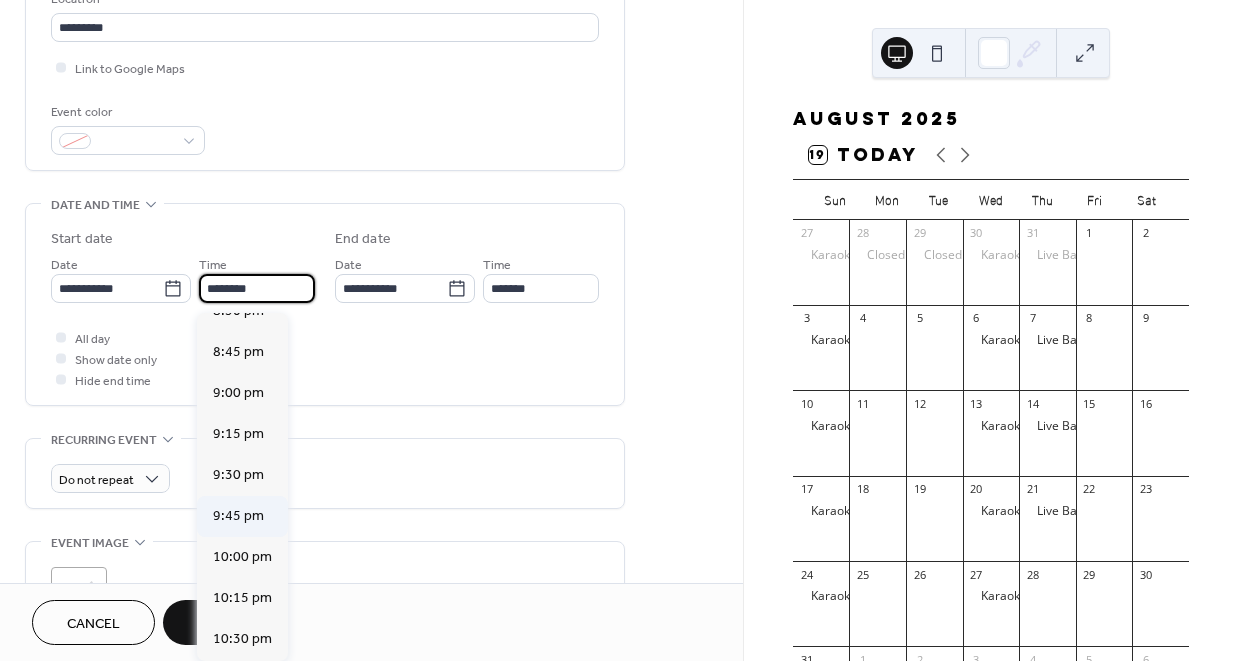 scroll, scrollTop: 3382, scrollLeft: 0, axis: vertical 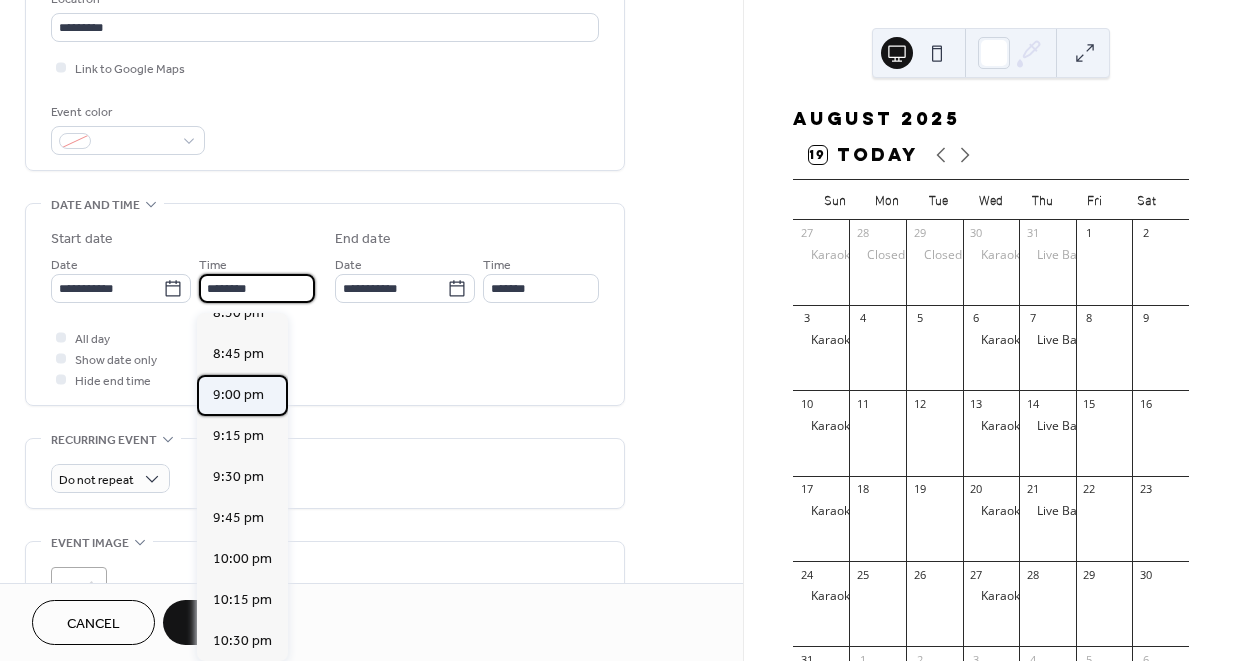 click on "9:00 pm" at bounding box center [238, 395] 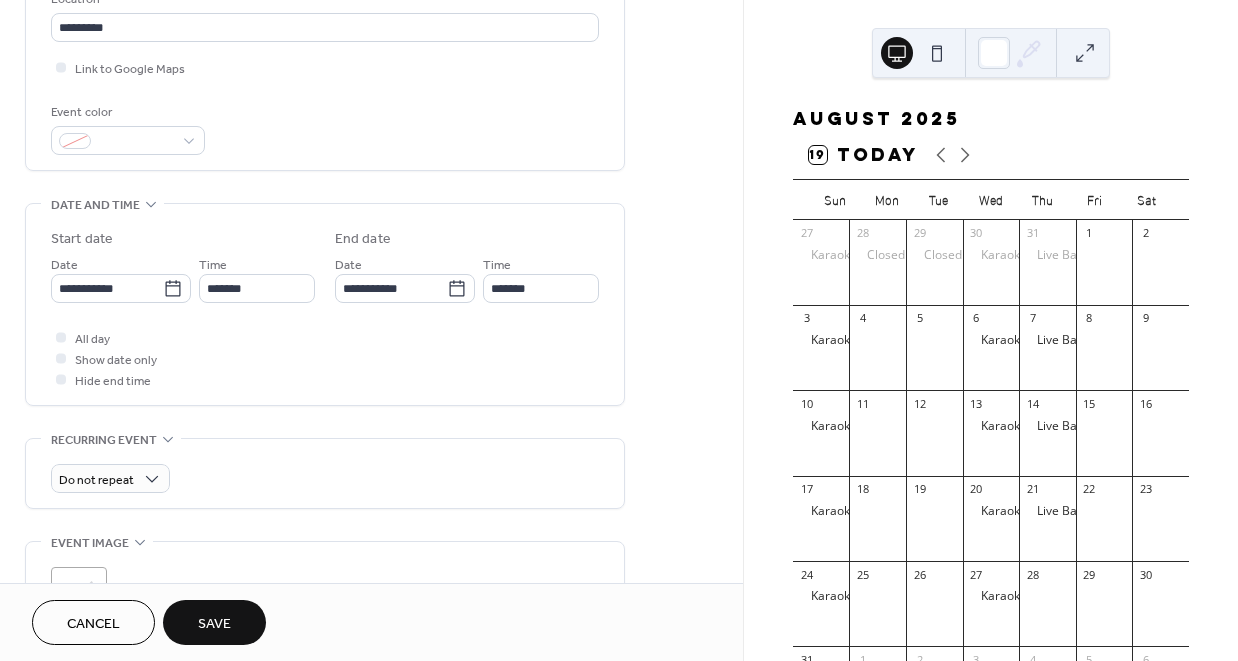 type on "*******" 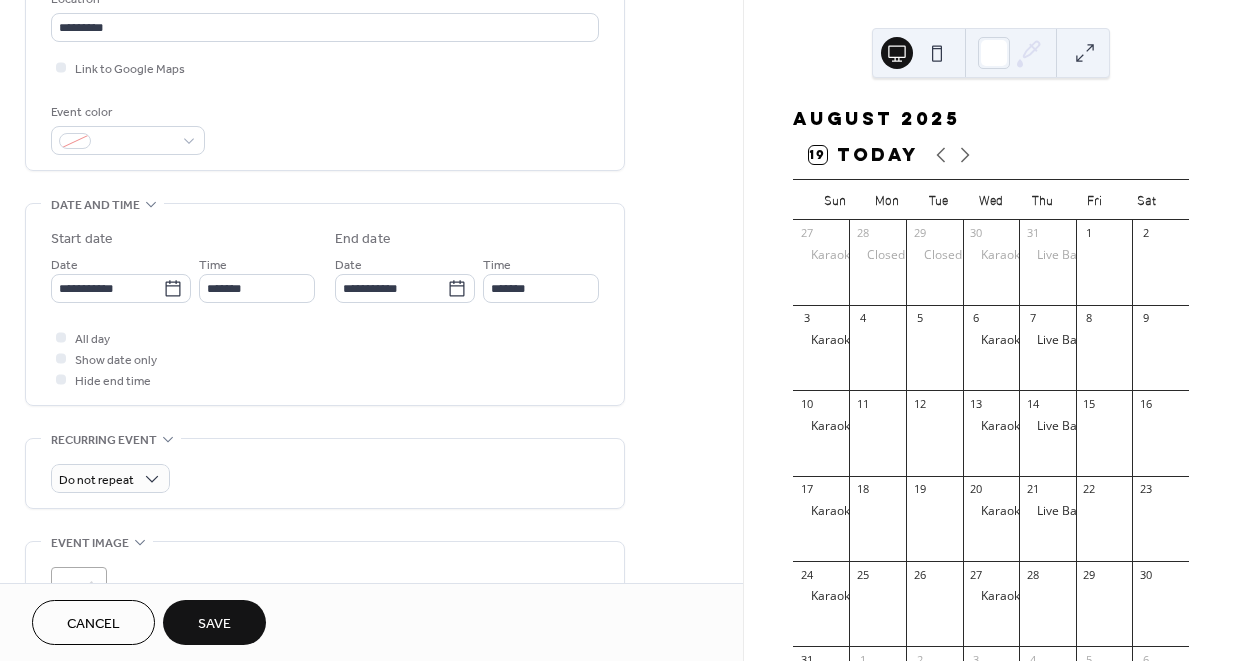 type on "********" 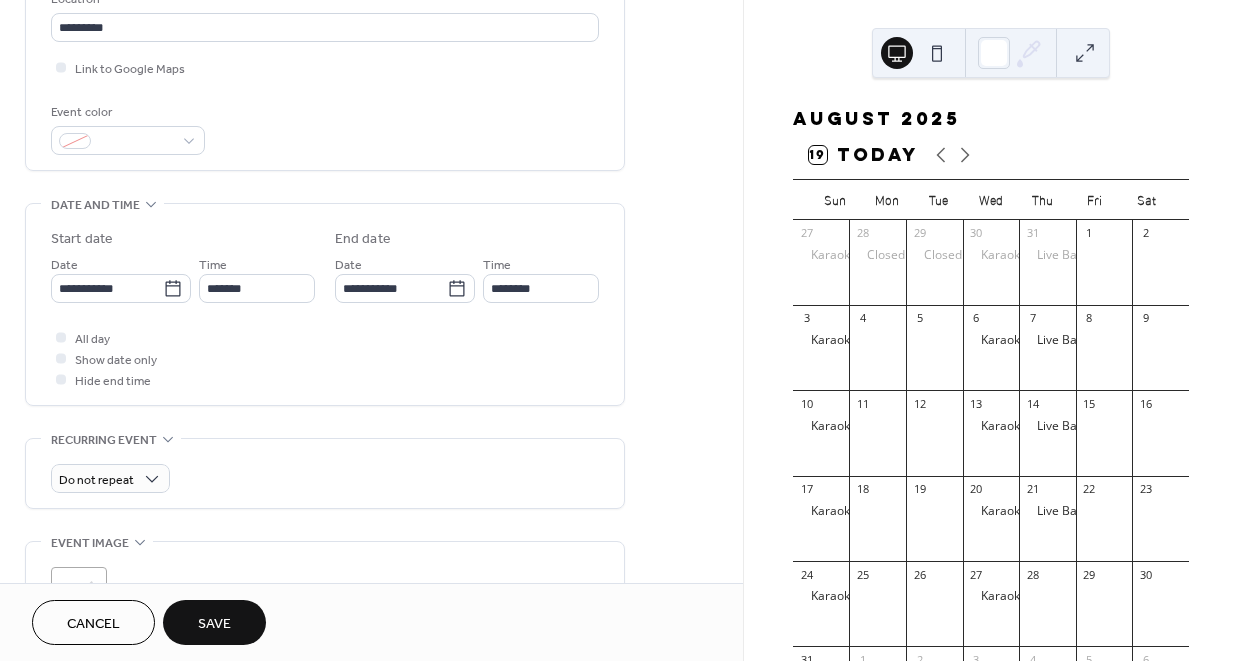 click on "**********" at bounding box center [325, 309] 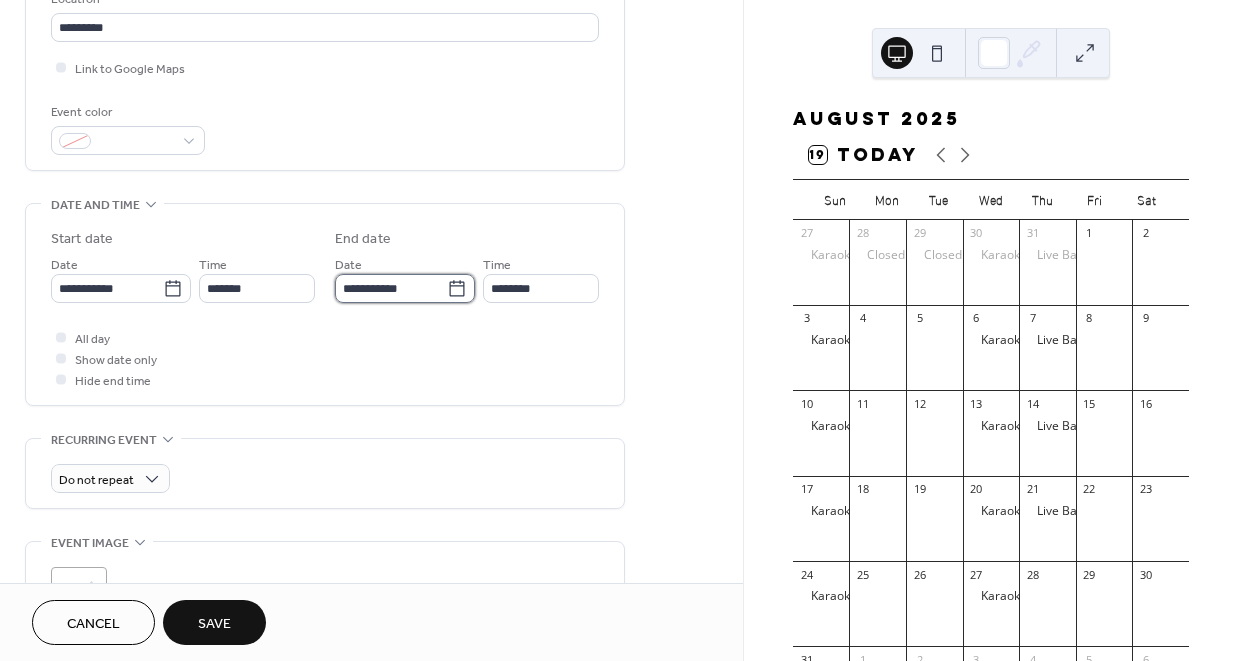 click on "**********" at bounding box center [391, 288] 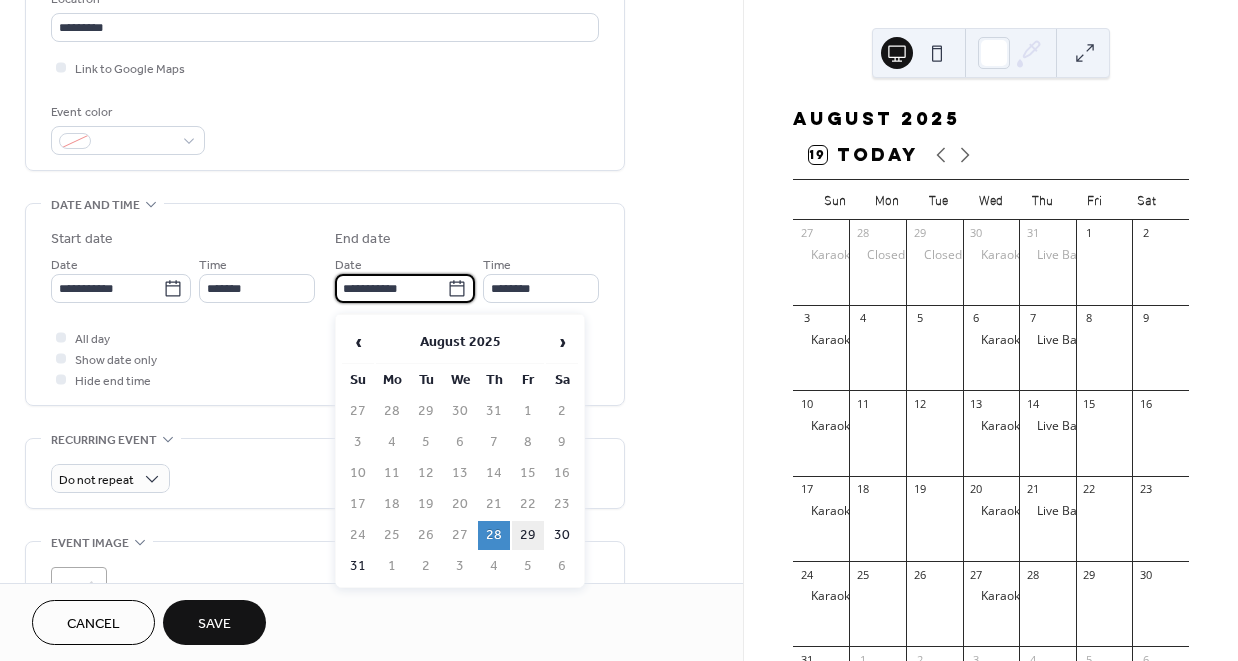 click on "29" at bounding box center [528, 535] 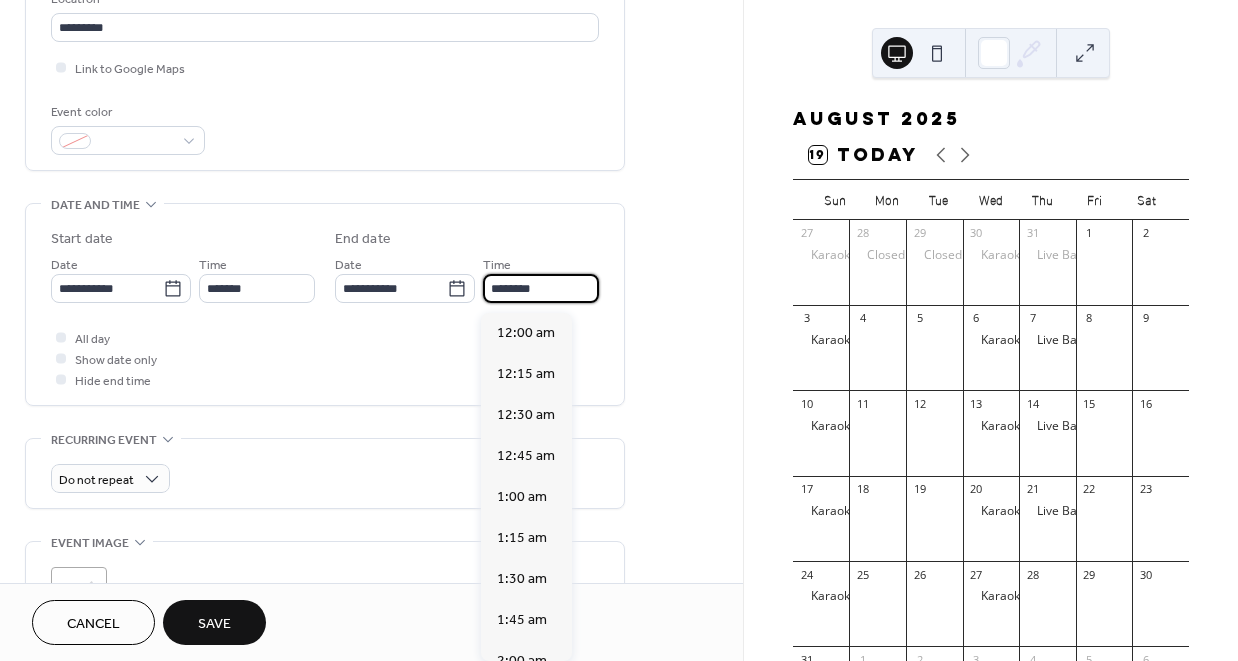 click on "********" at bounding box center (541, 288) 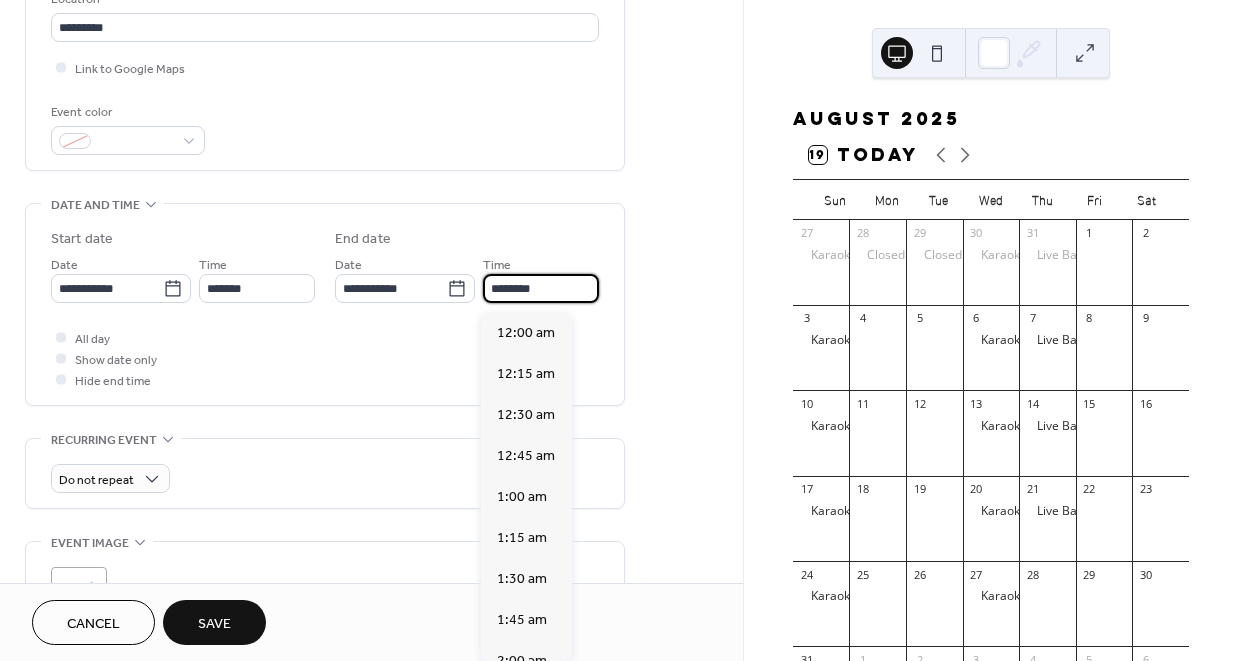 scroll, scrollTop: 0, scrollLeft: 0, axis: both 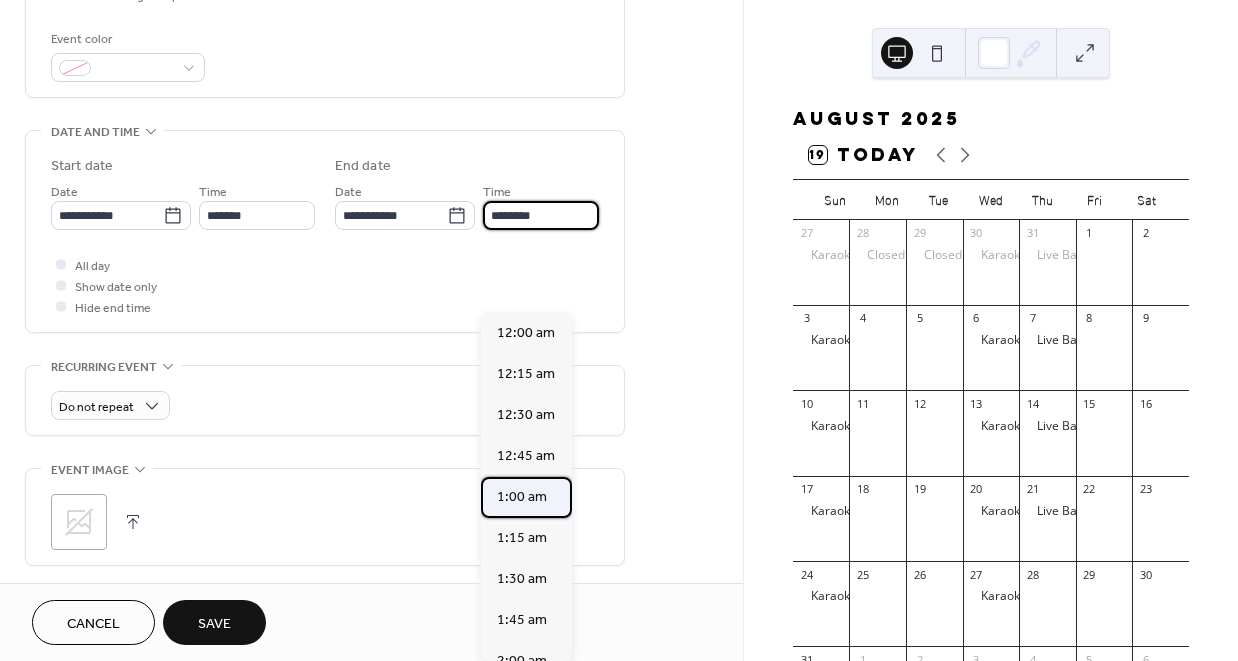 click on "1:00 am" at bounding box center [522, 497] 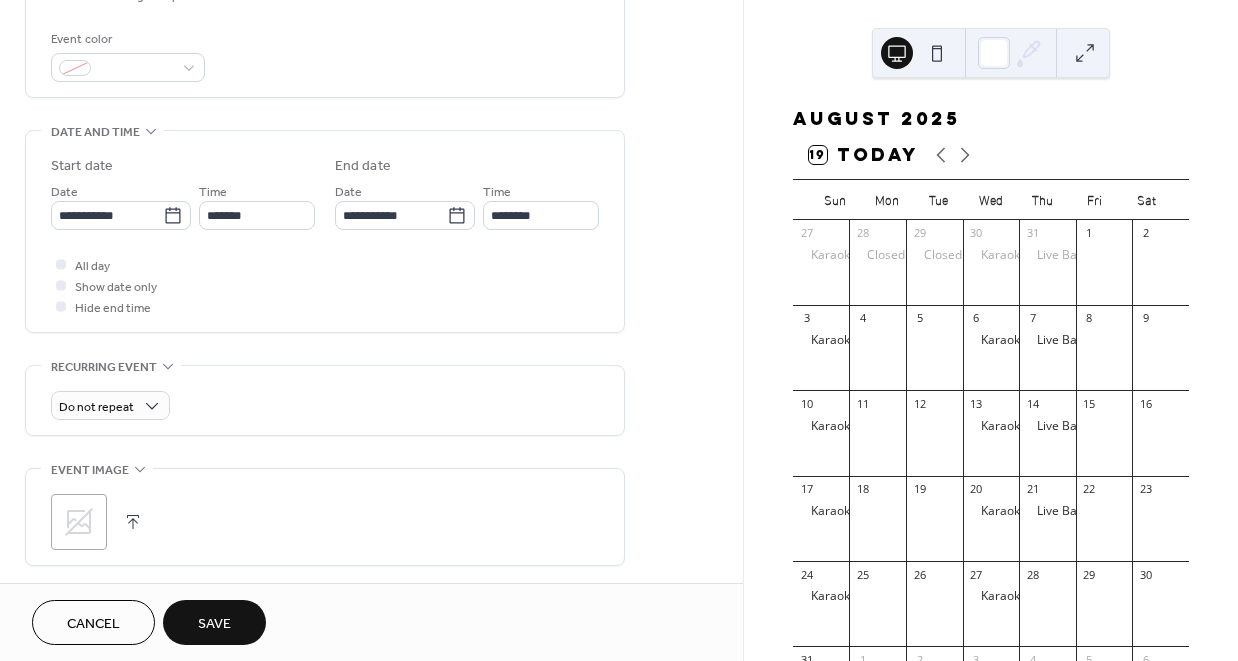 type on "*******" 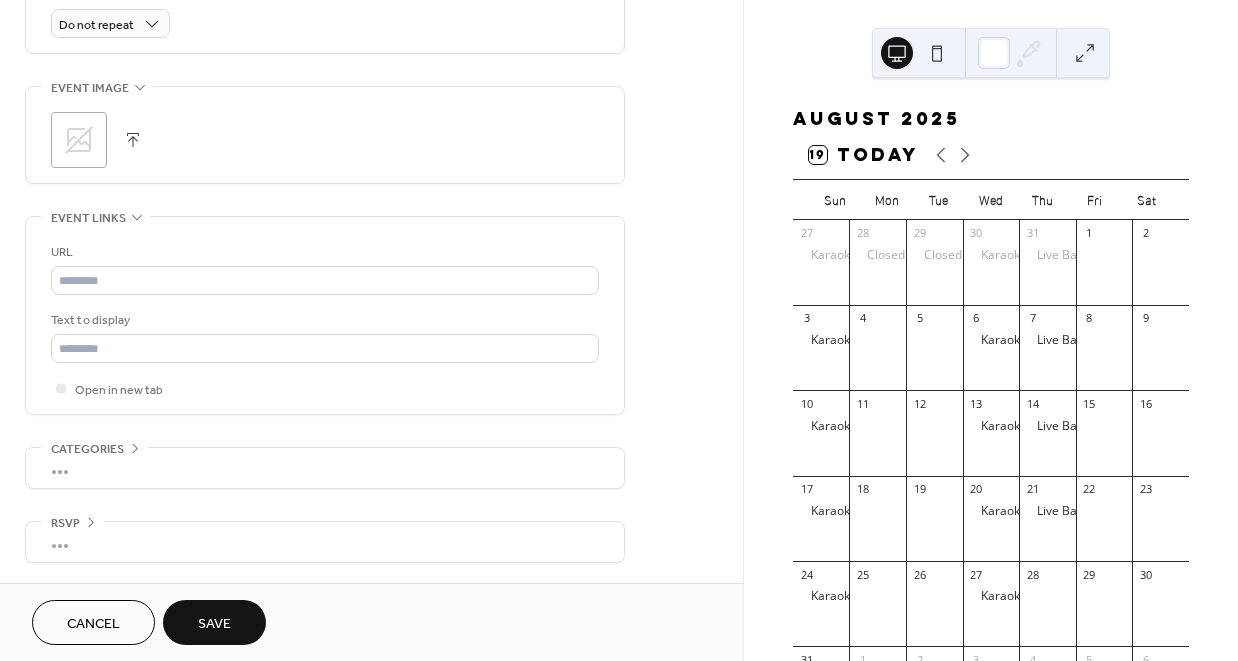 scroll, scrollTop: 913, scrollLeft: 0, axis: vertical 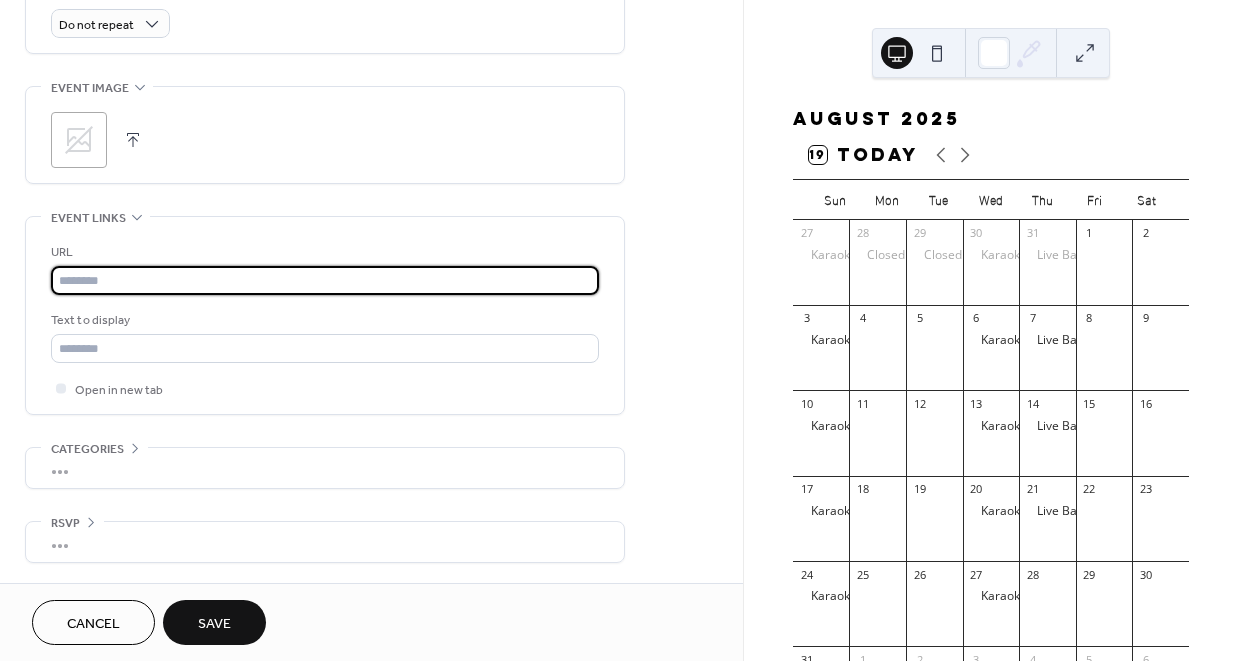 click at bounding box center [325, 280] 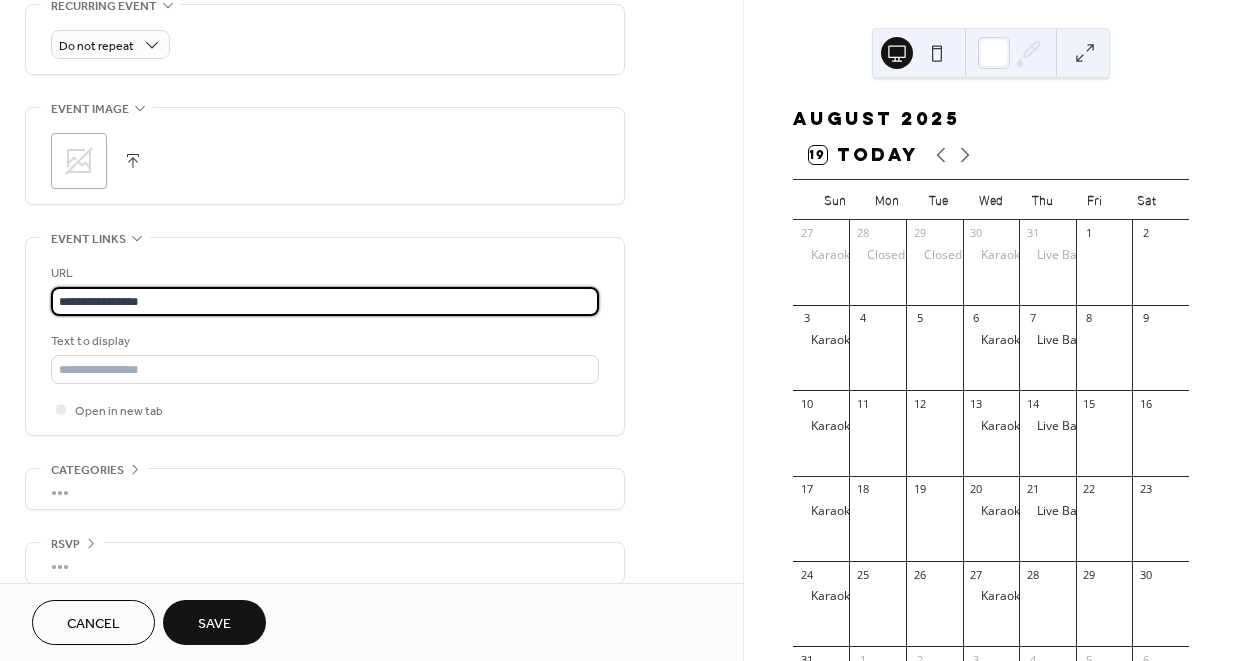 scroll, scrollTop: 884, scrollLeft: 0, axis: vertical 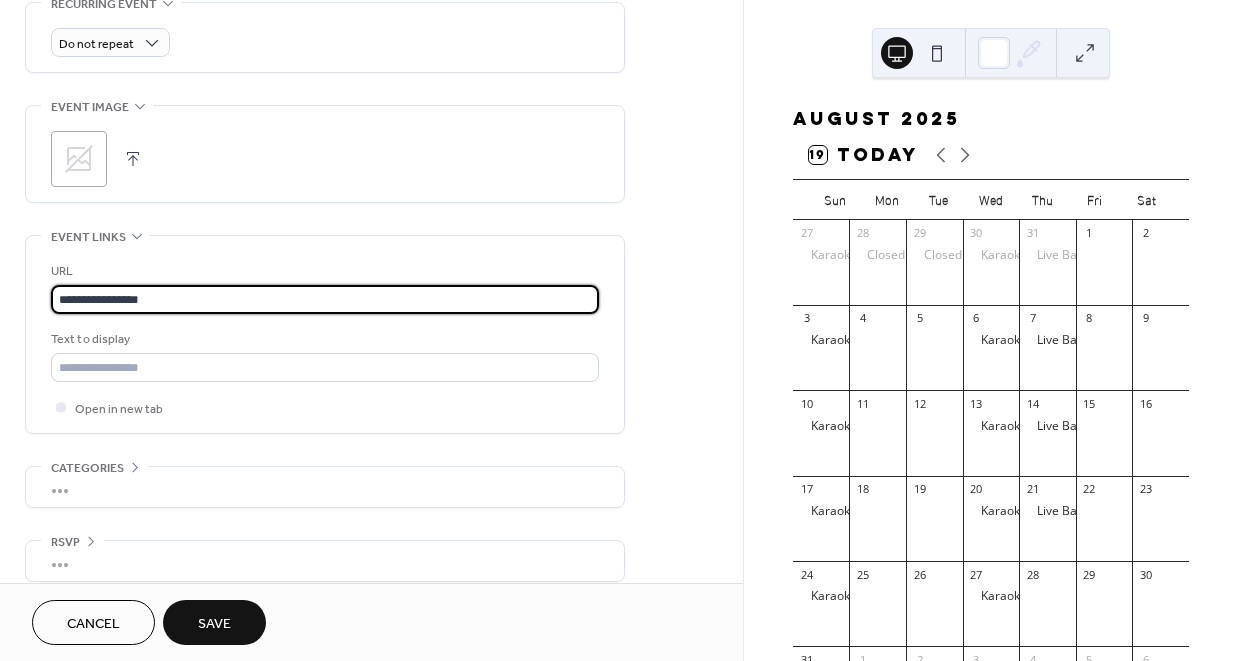 type on "**********" 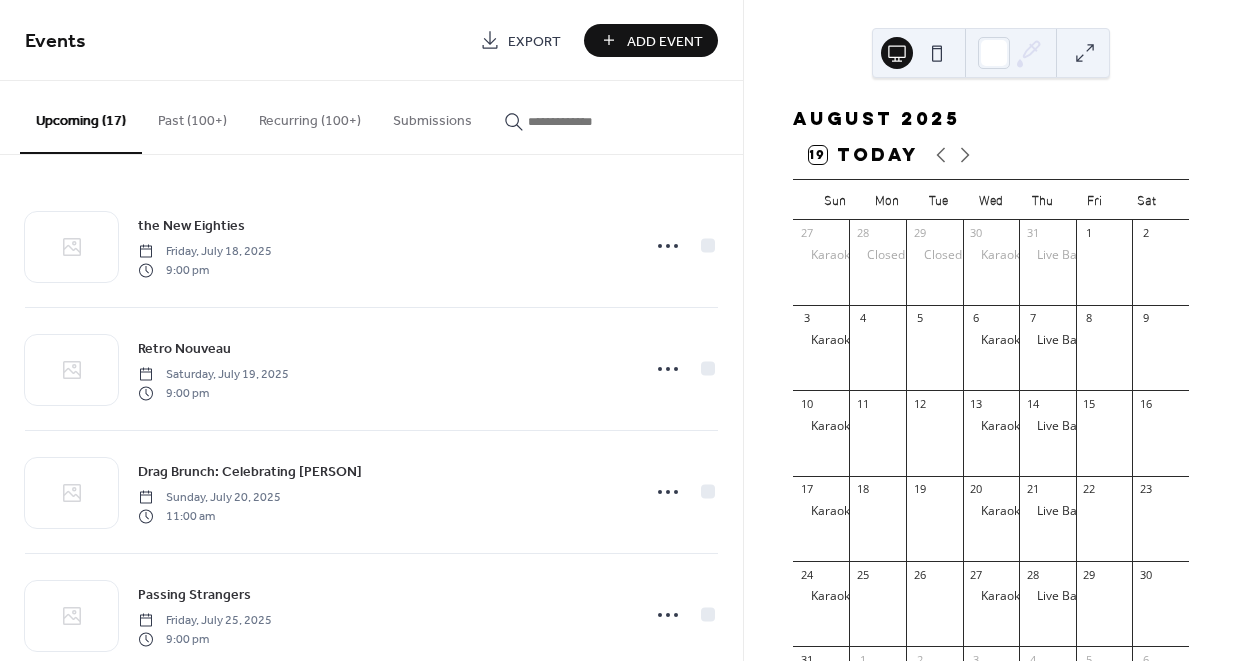 click on "Add Event" at bounding box center [665, 41] 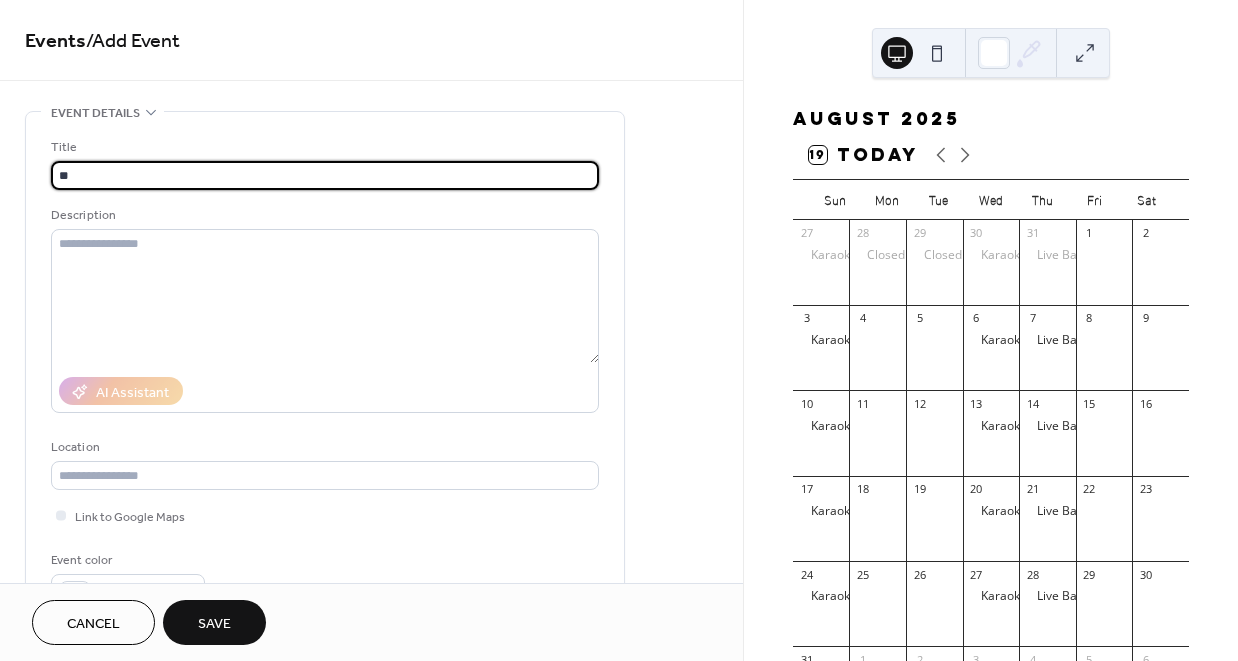 type on "*" 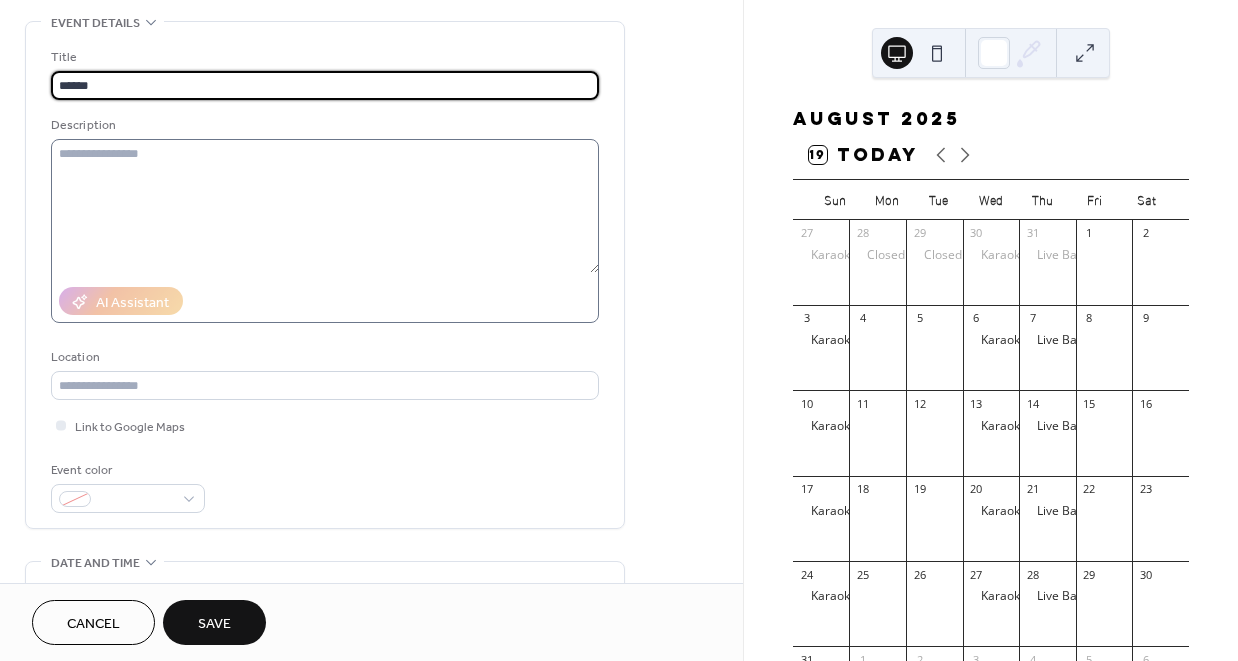 scroll, scrollTop: 111, scrollLeft: 0, axis: vertical 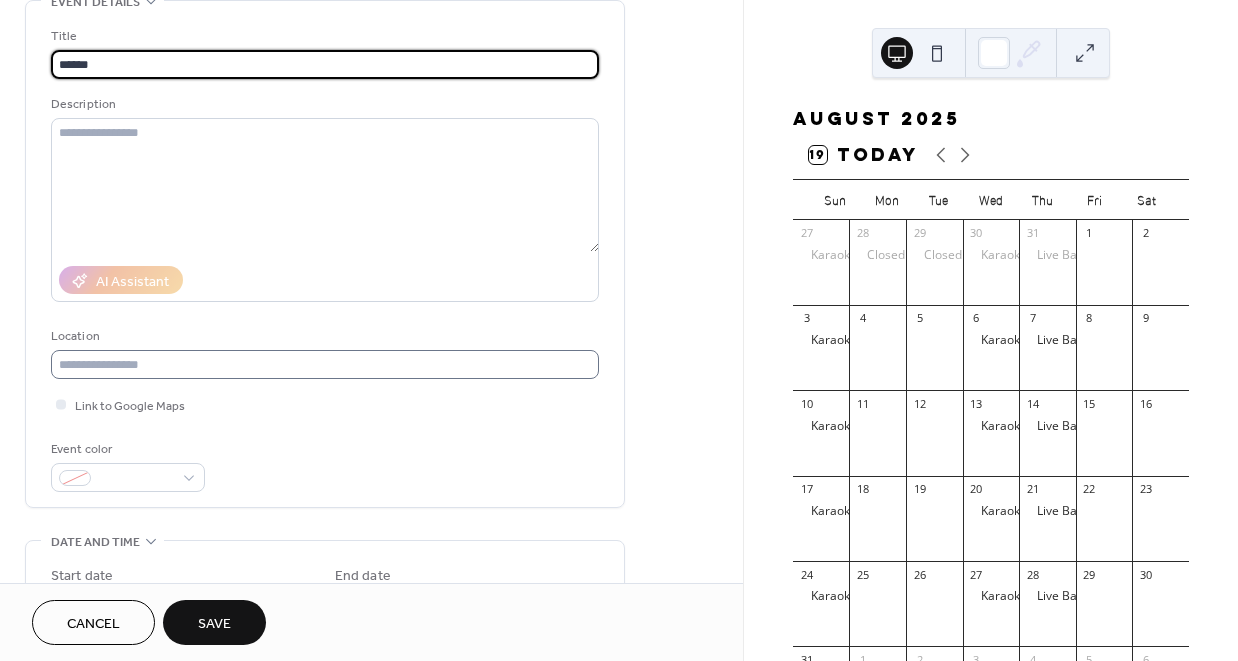 type on "******" 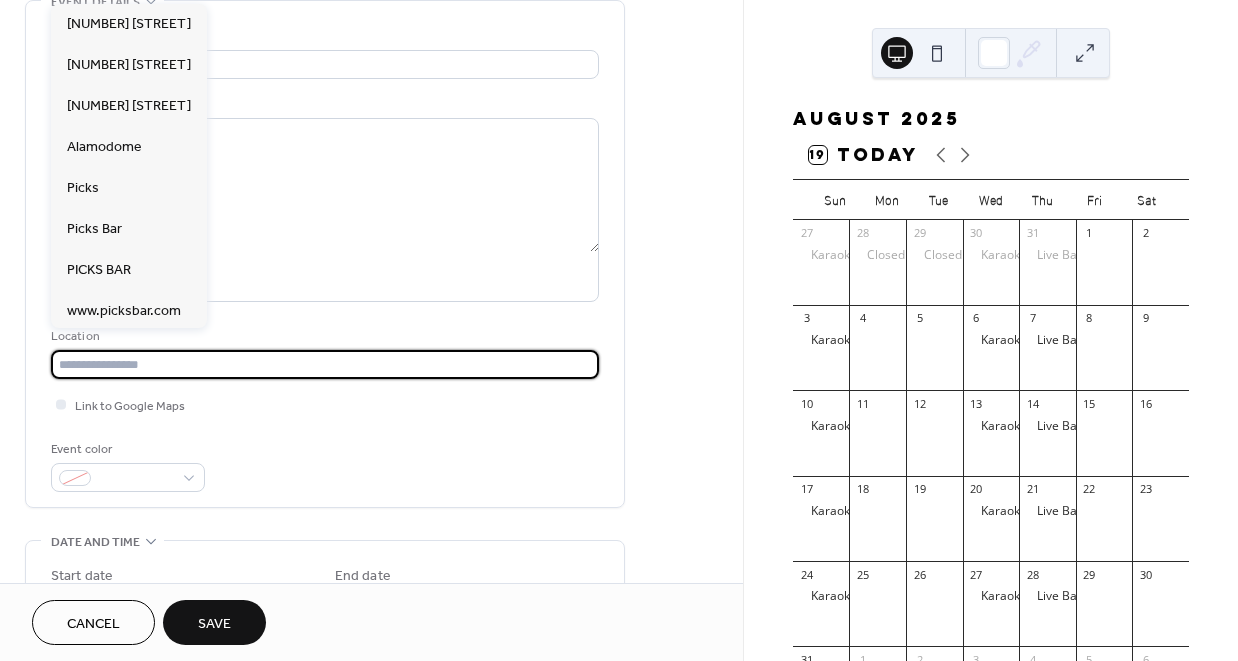 click at bounding box center [325, 364] 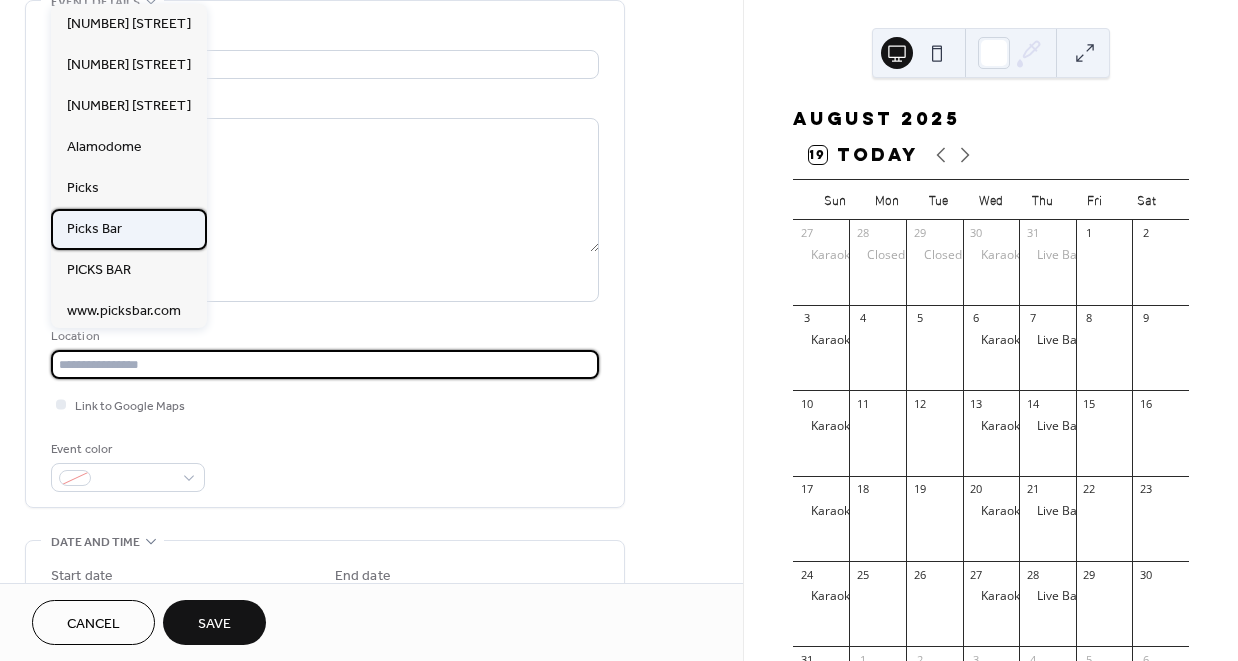 click on "Picks Bar" at bounding box center (129, 229) 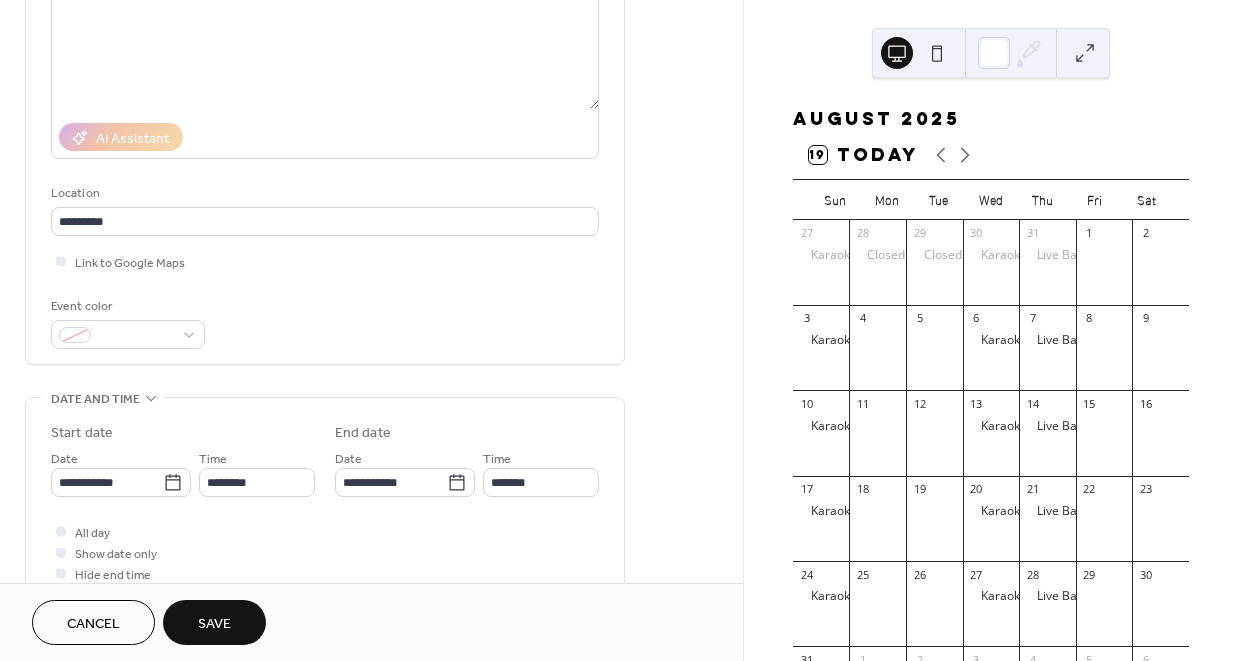 scroll, scrollTop: 311, scrollLeft: 0, axis: vertical 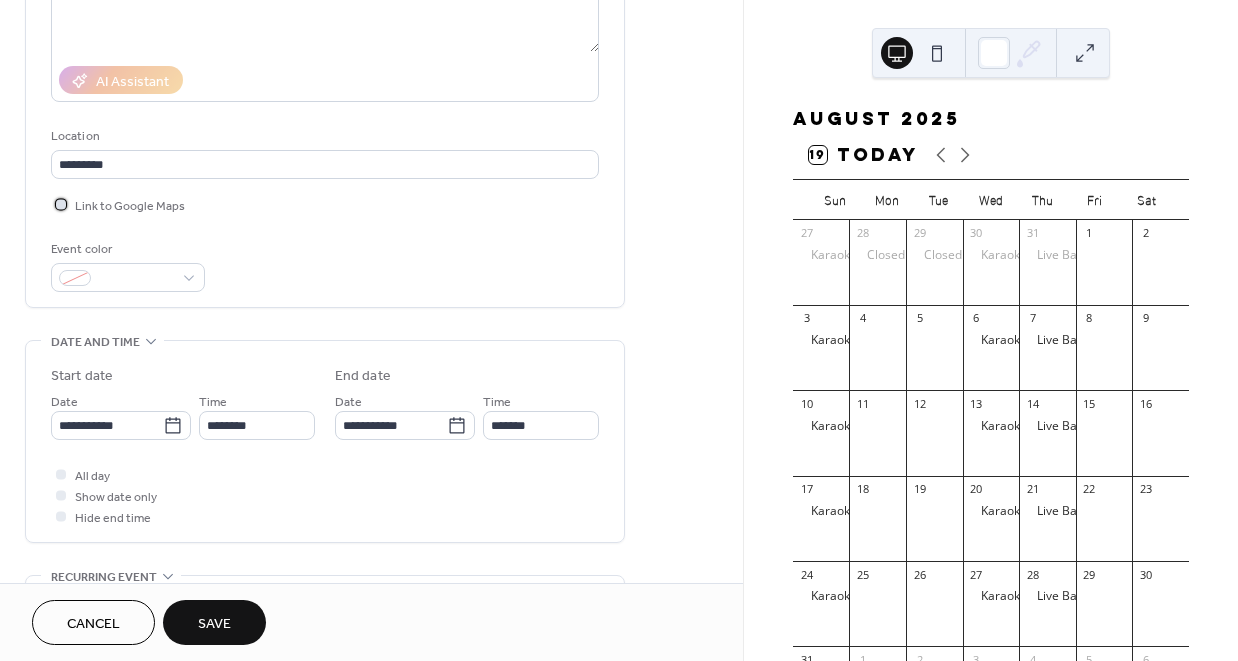 click on "Link to Google Maps" at bounding box center [130, 206] 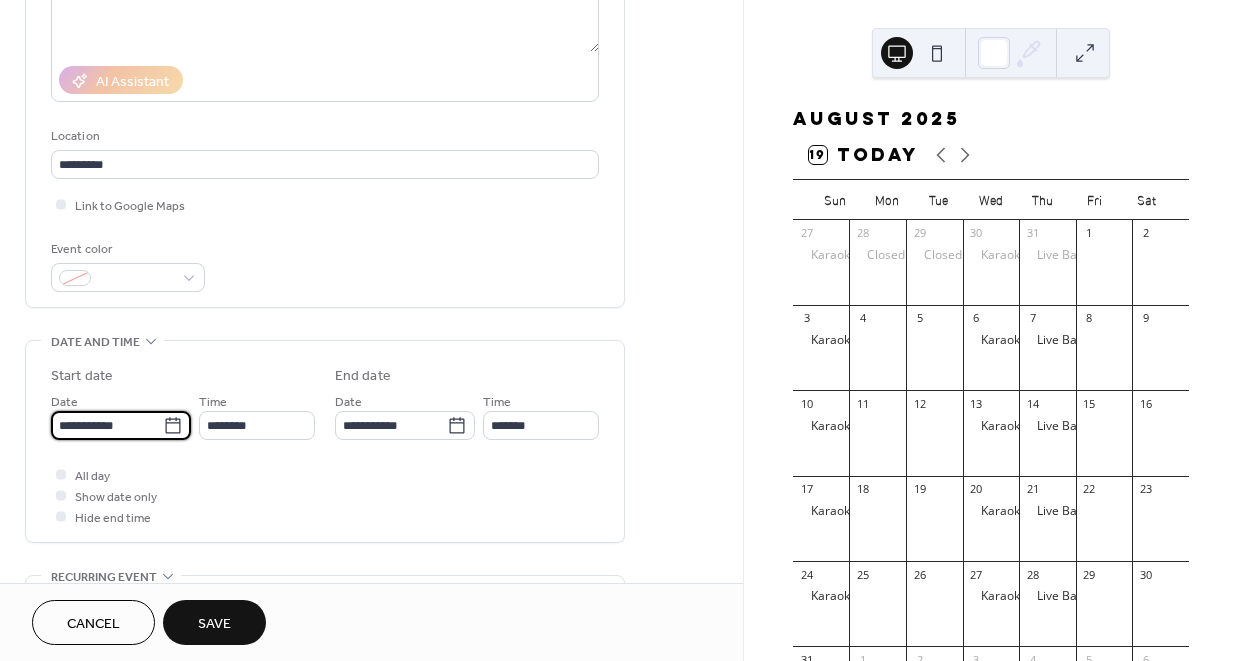 click on "**********" at bounding box center (107, 425) 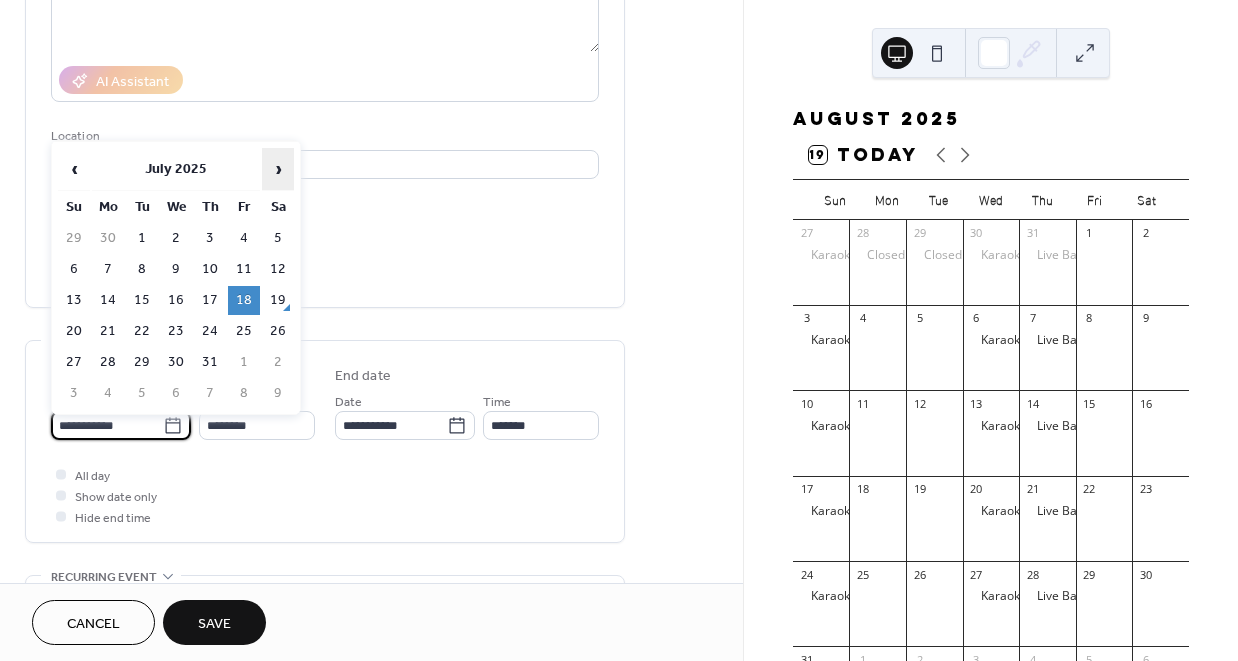 click on "›" at bounding box center (278, 169) 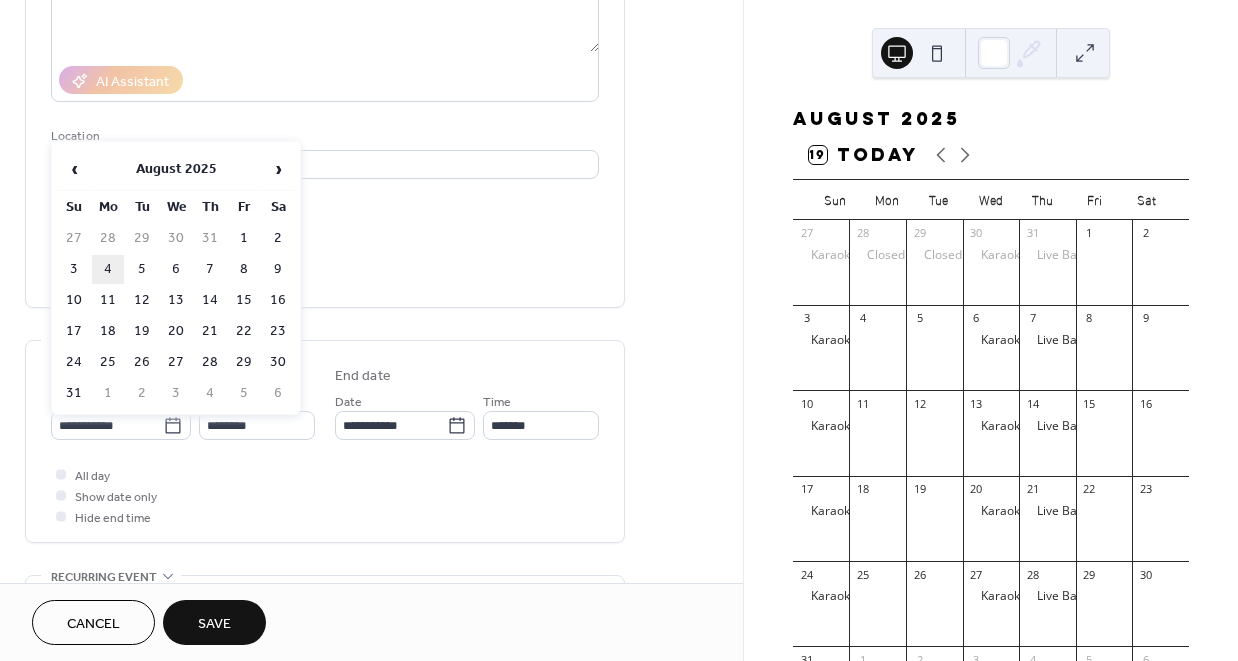 click on "4" at bounding box center [108, 269] 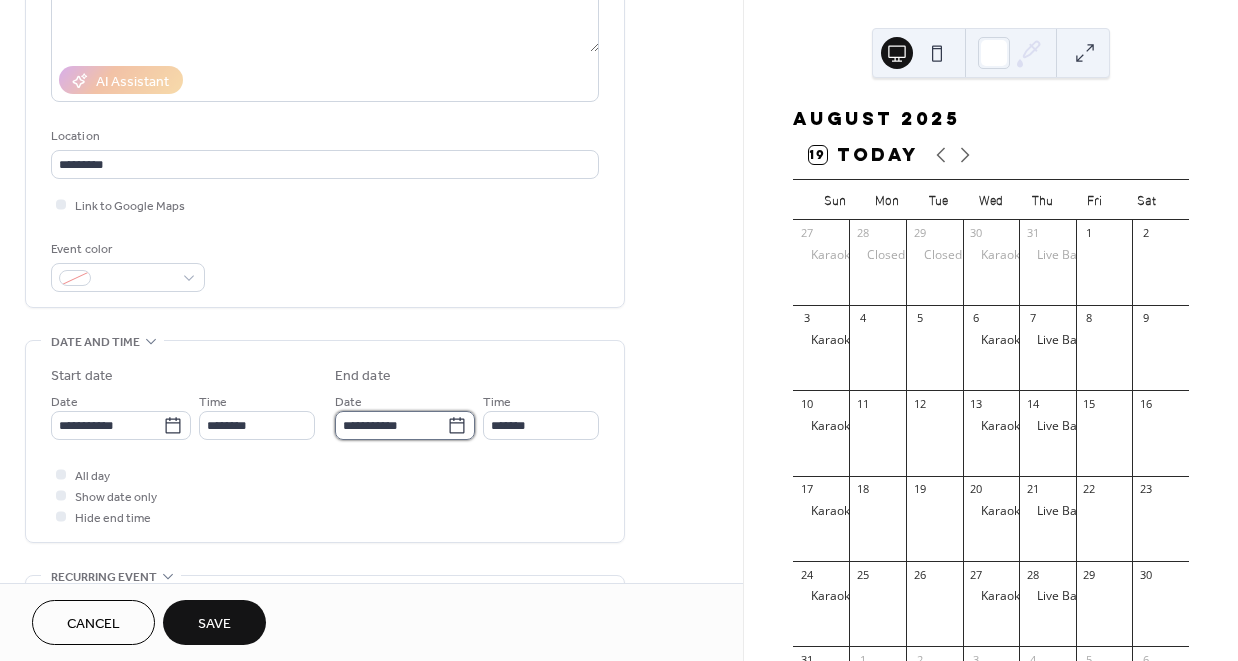 click on "**********" at bounding box center (391, 425) 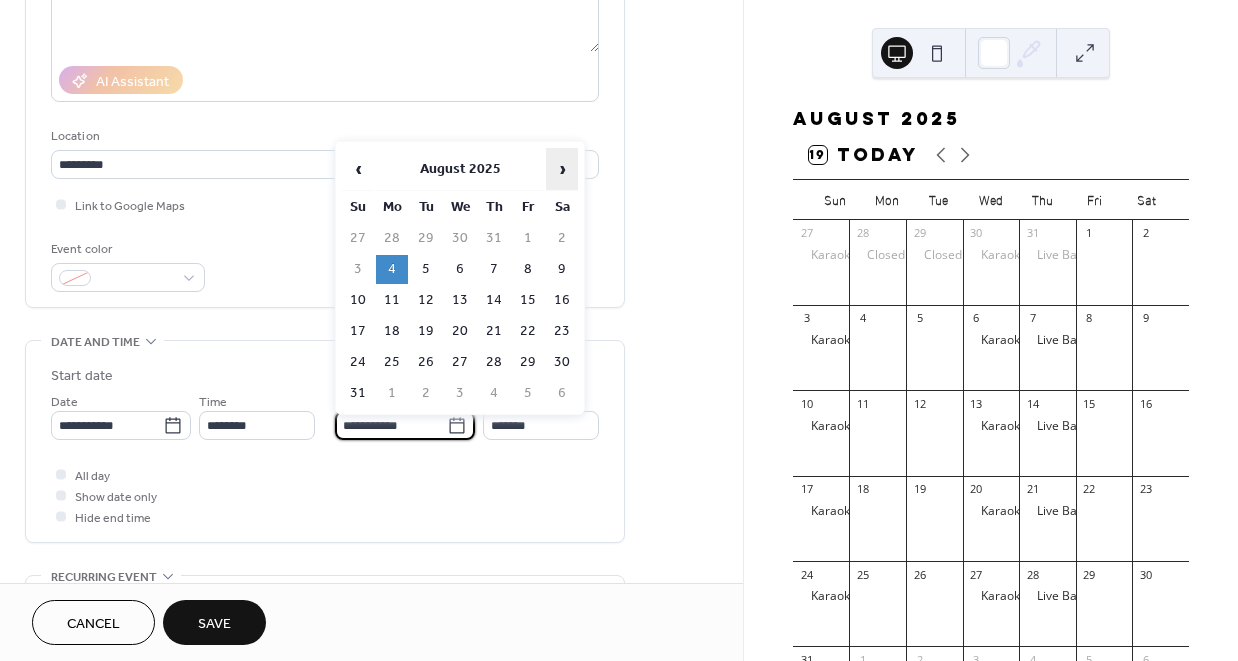 click on "›" at bounding box center (562, 169) 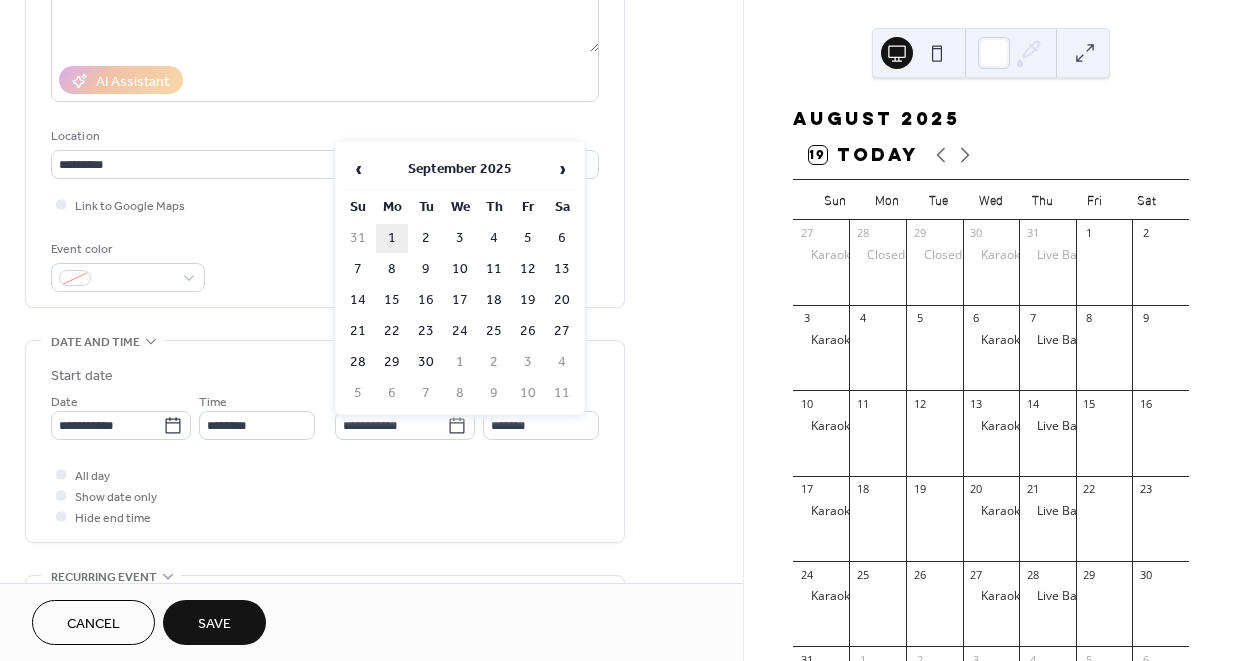 click on "1" at bounding box center [392, 238] 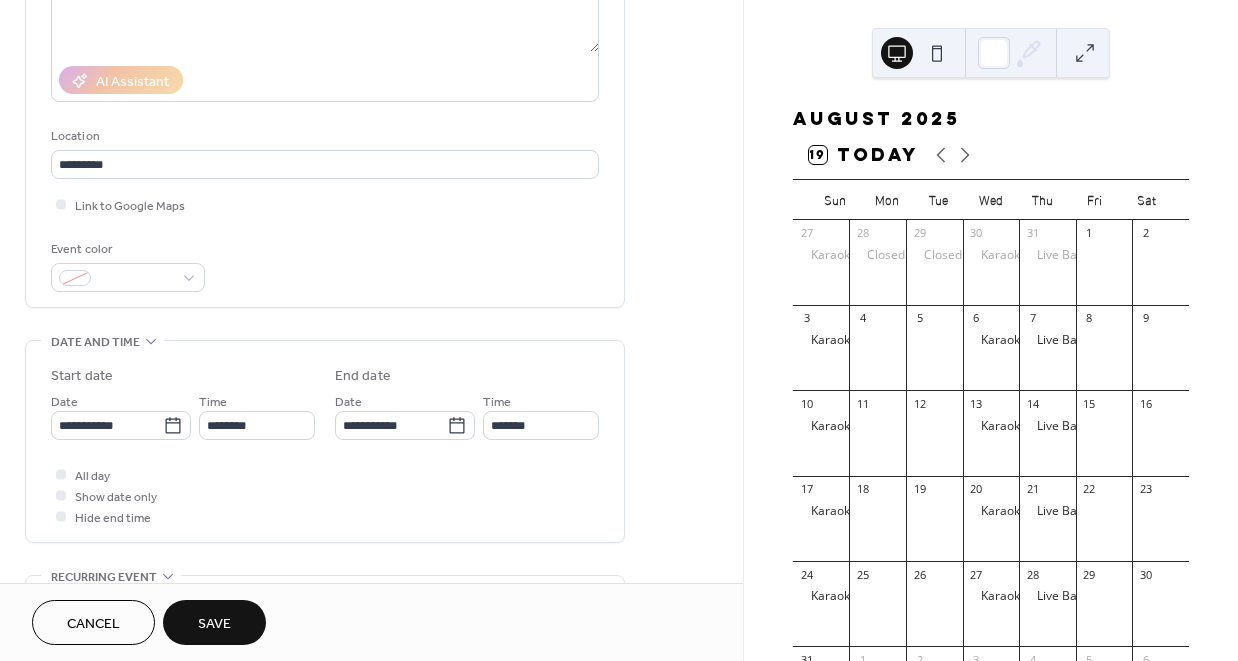 scroll, scrollTop: 361, scrollLeft: 0, axis: vertical 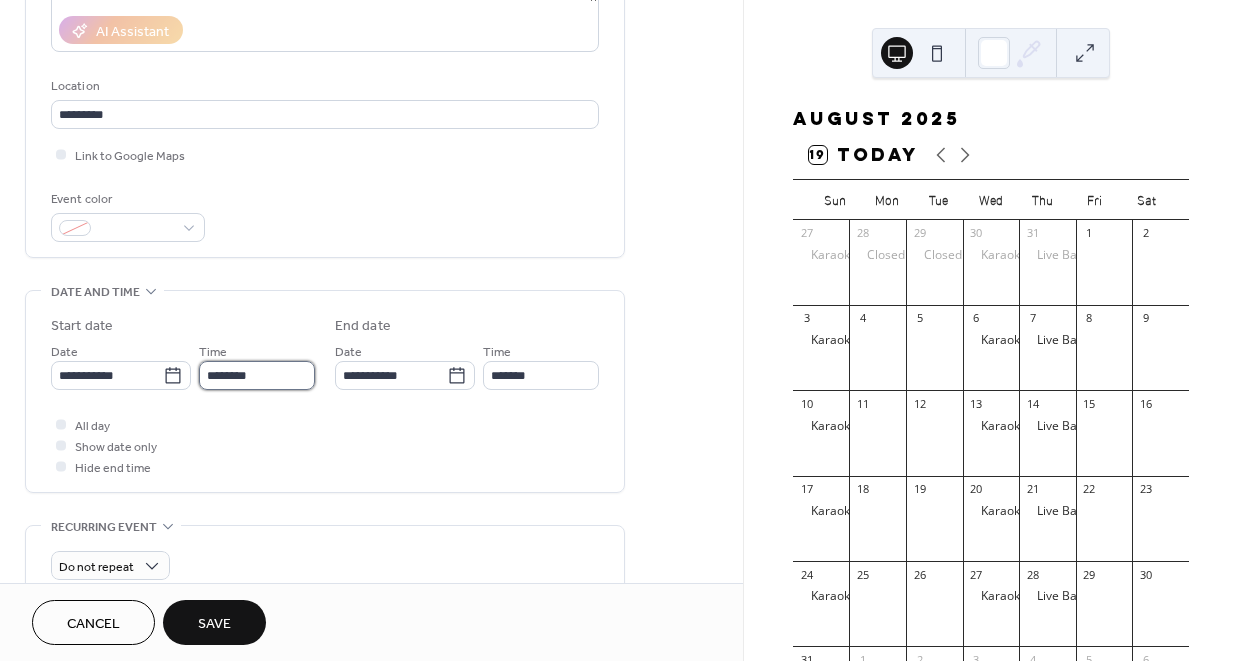 click on "********" at bounding box center [257, 375] 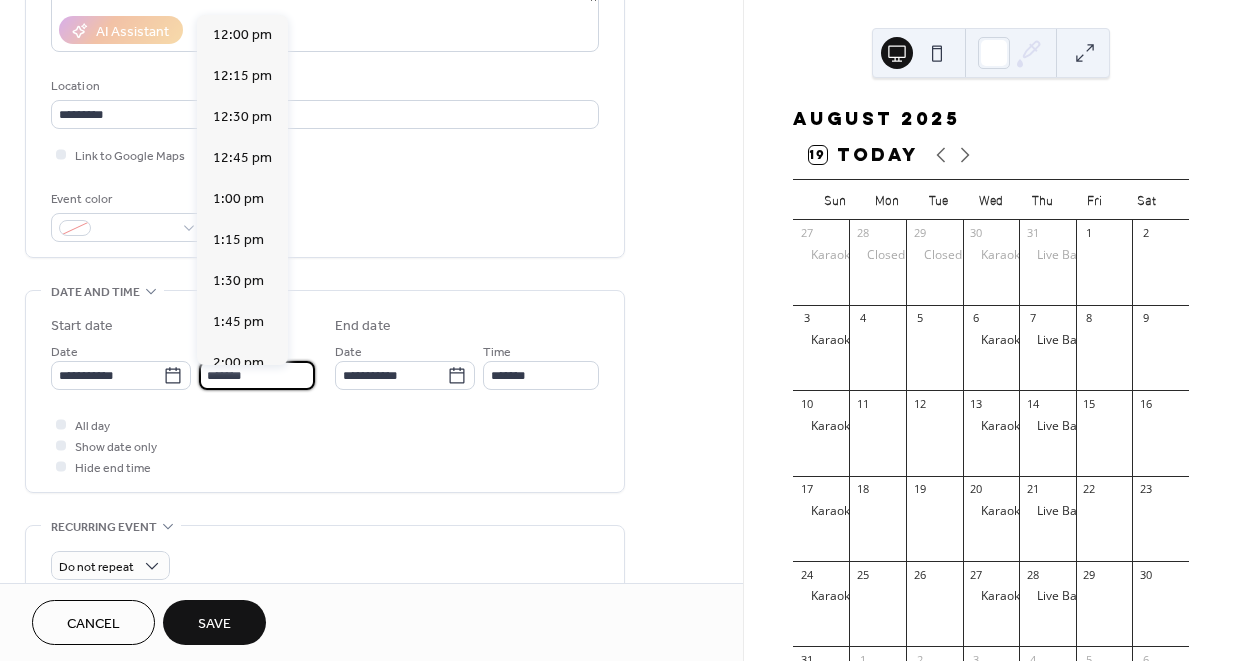 scroll, scrollTop: 2624, scrollLeft: 0, axis: vertical 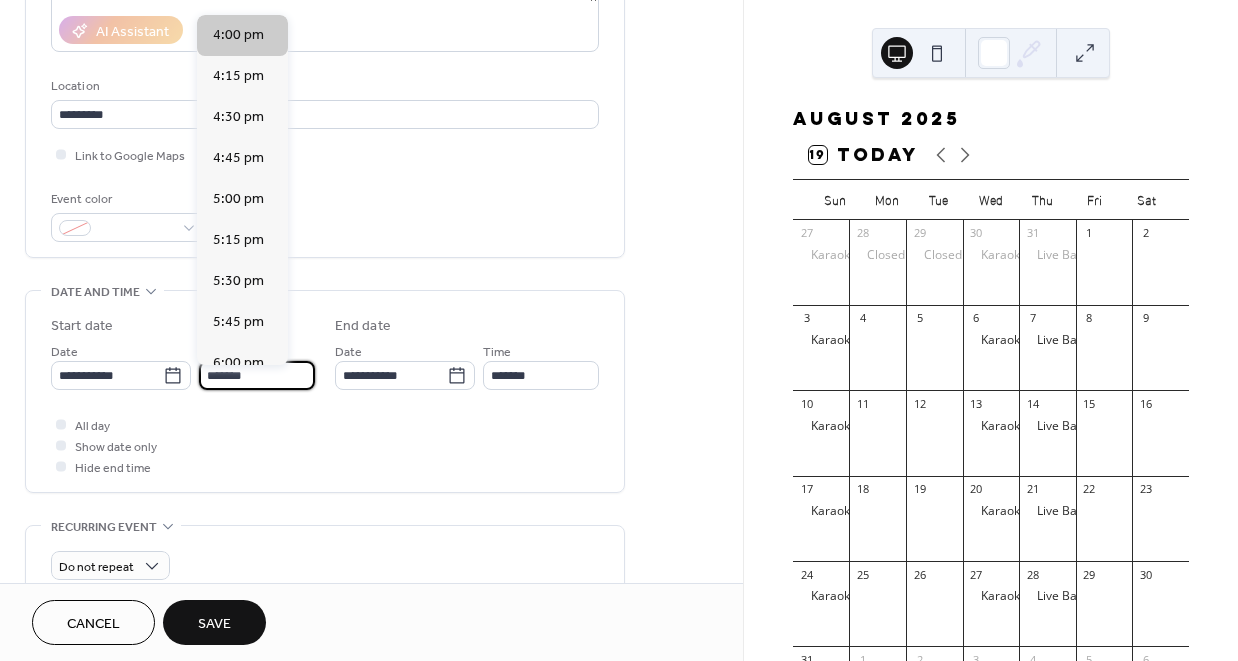 type on "*******" 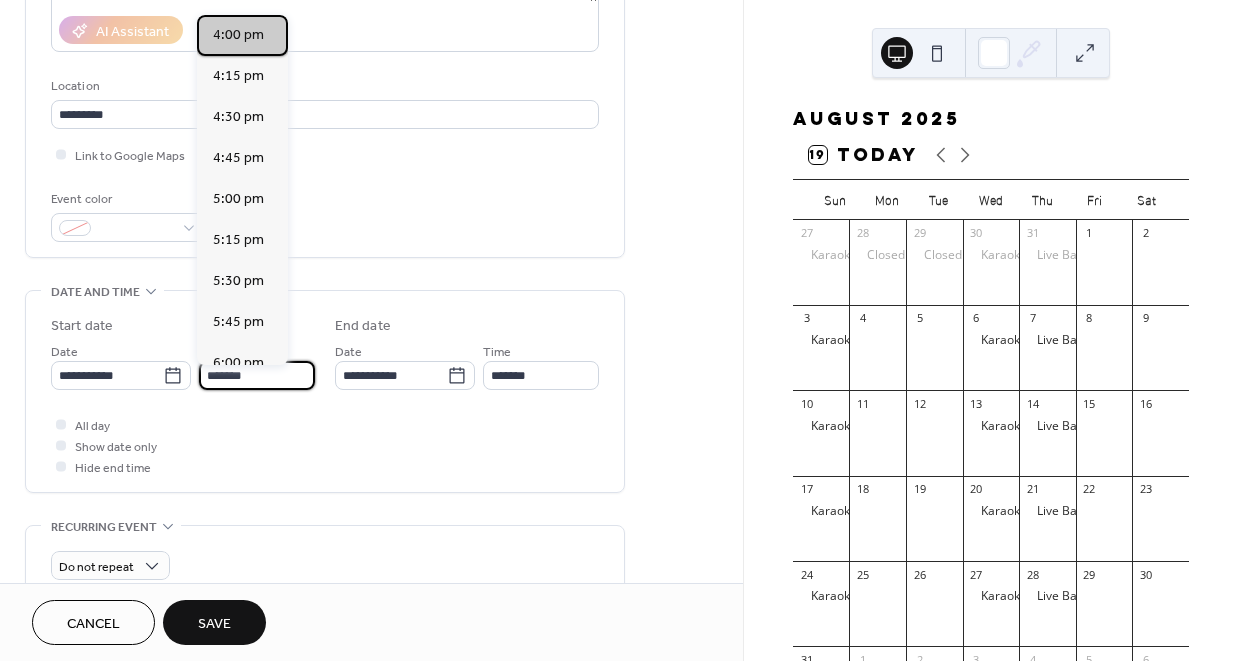 click on "4:00 pm" at bounding box center (238, 35) 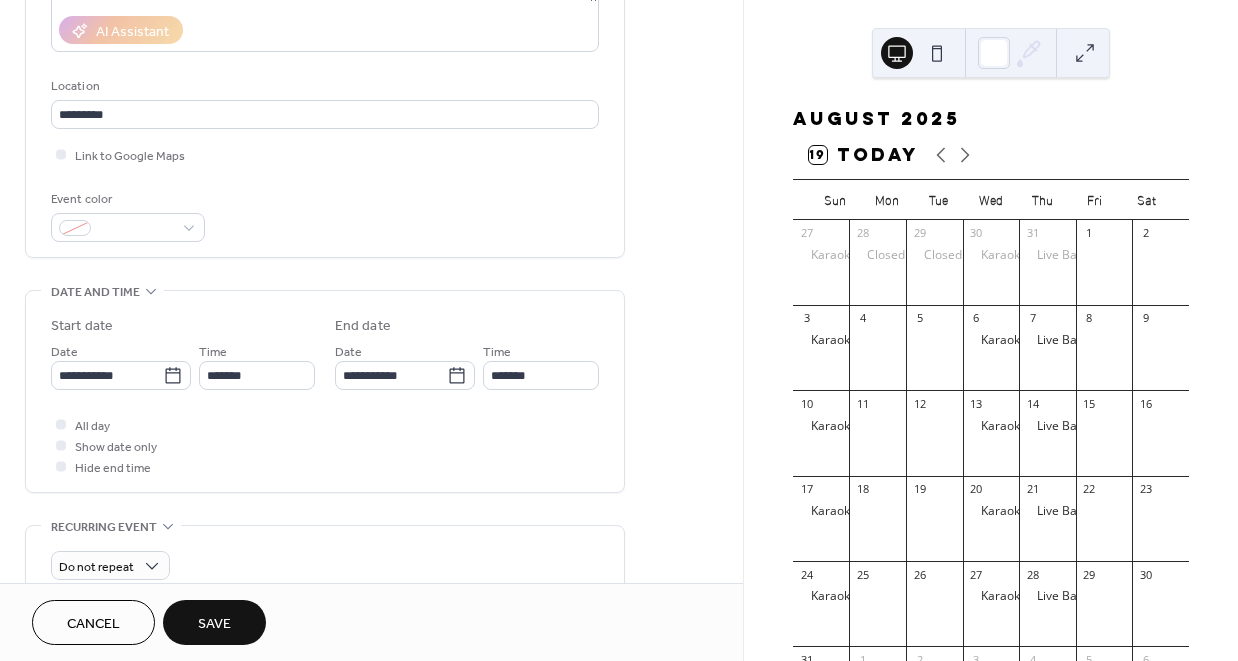 type on "*******" 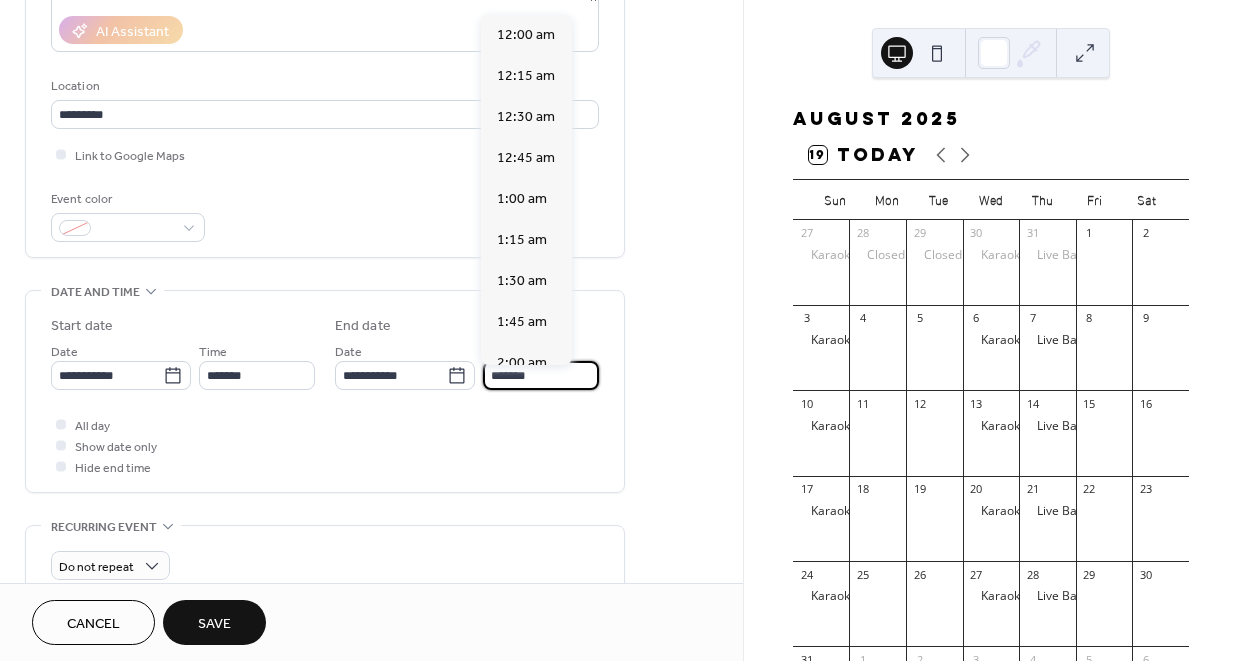 click on "*******" at bounding box center (541, 375) 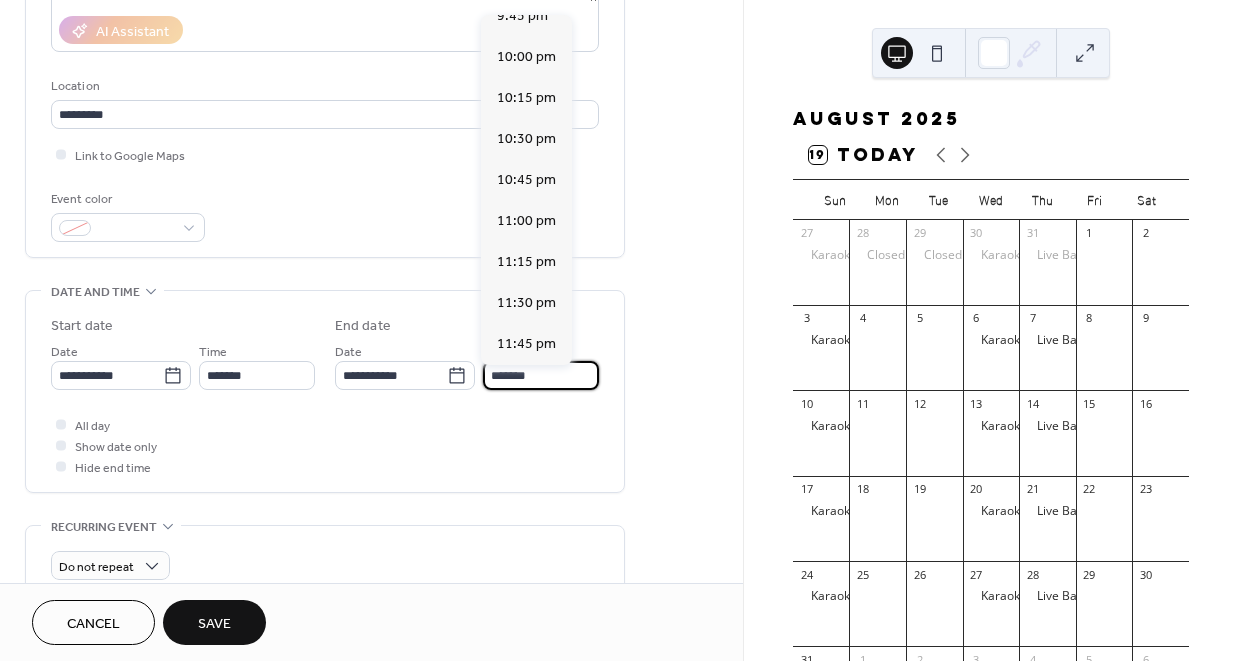 scroll, scrollTop: 3586, scrollLeft: 0, axis: vertical 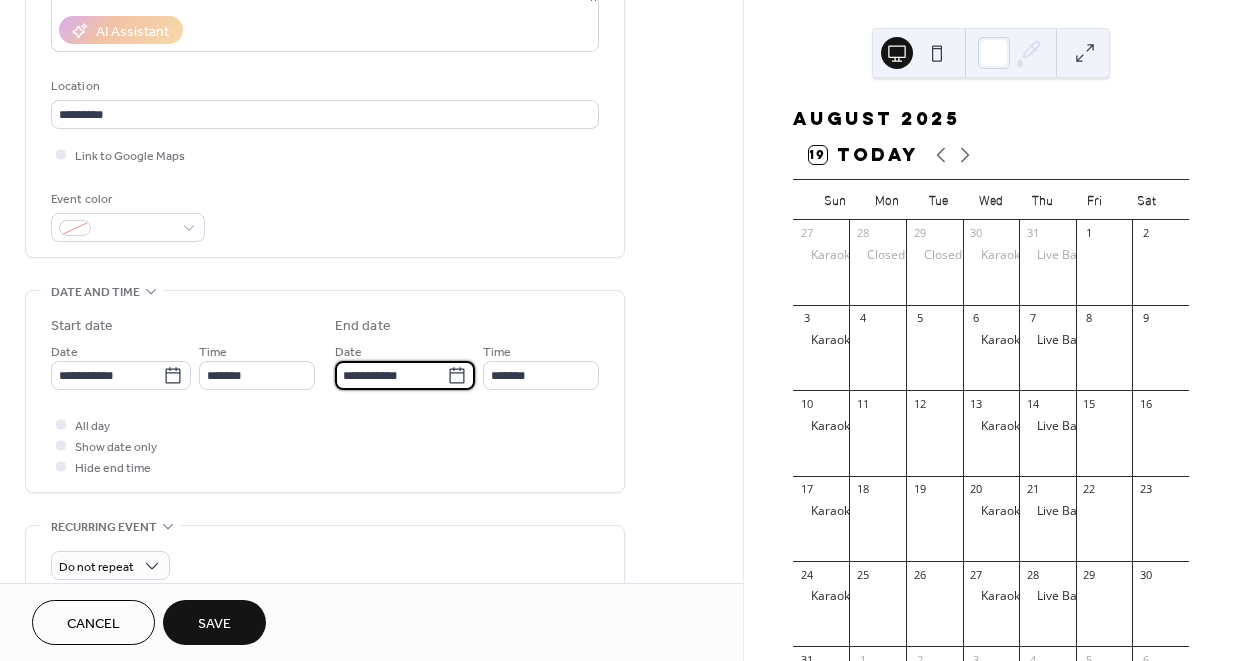 click on "**********" at bounding box center (391, 375) 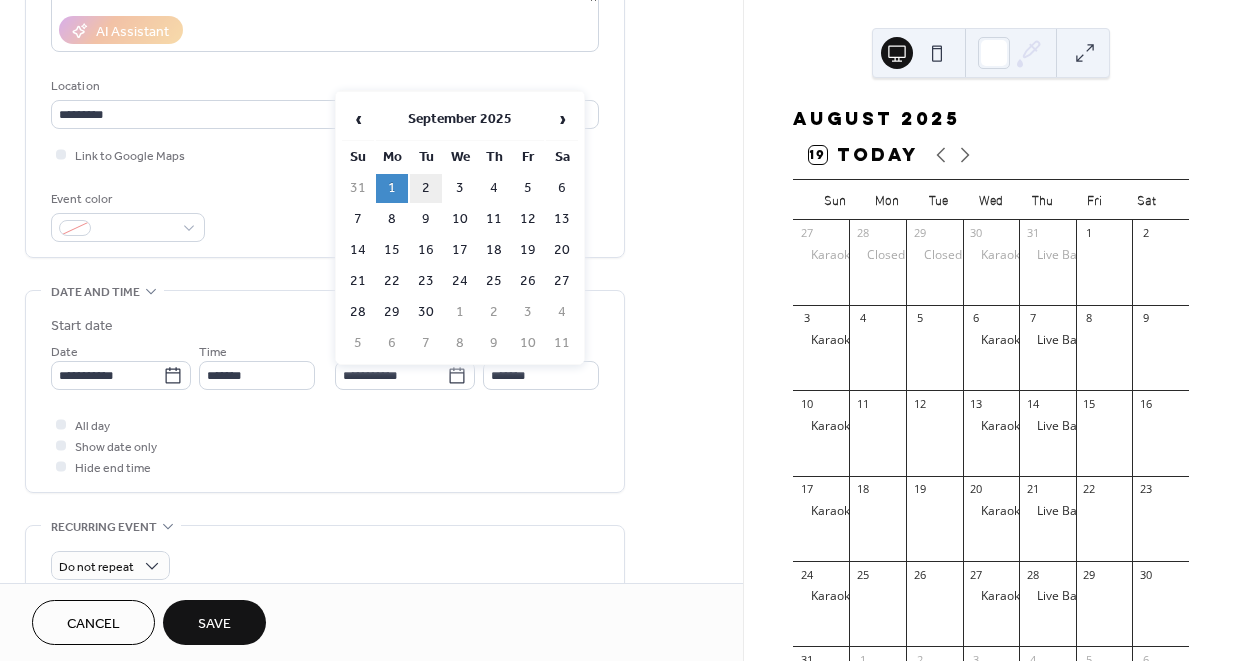 click on "2" at bounding box center [426, 188] 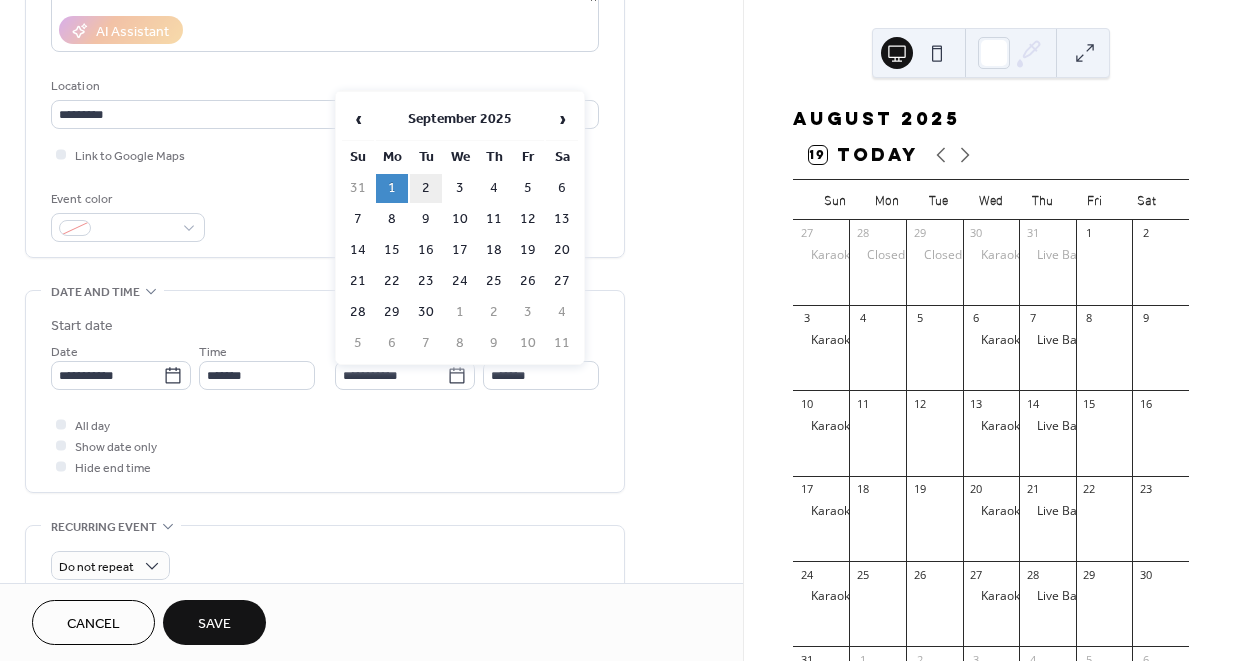 type on "**********" 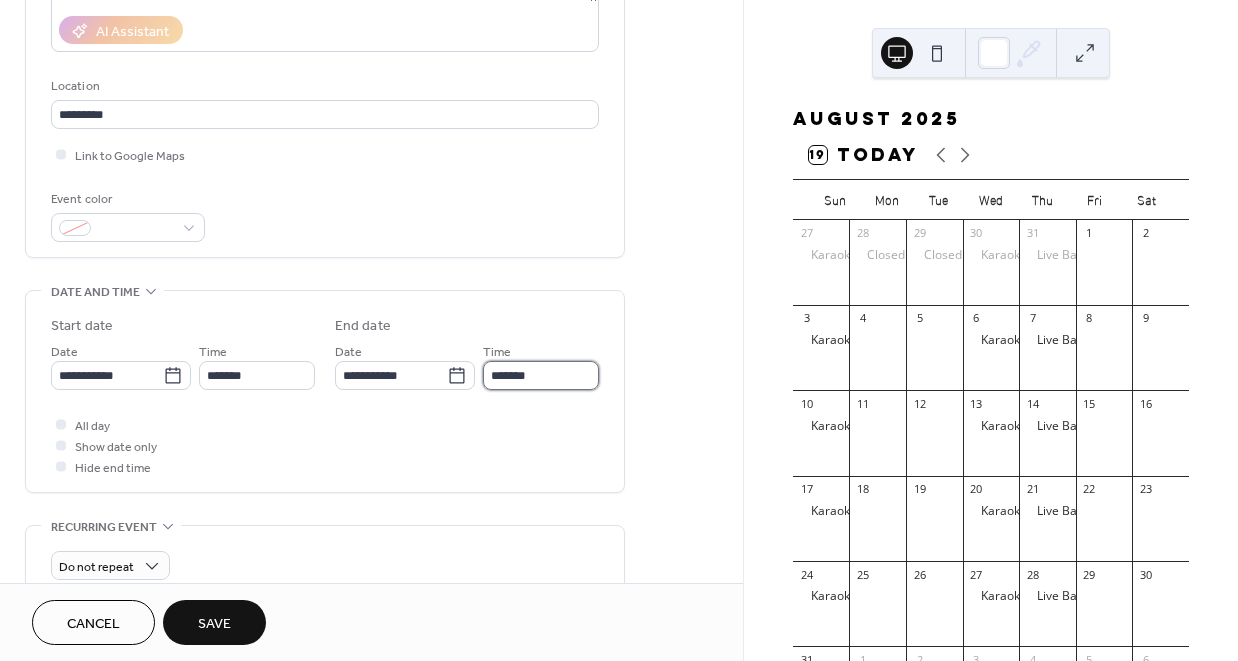 click on "*******" at bounding box center (541, 375) 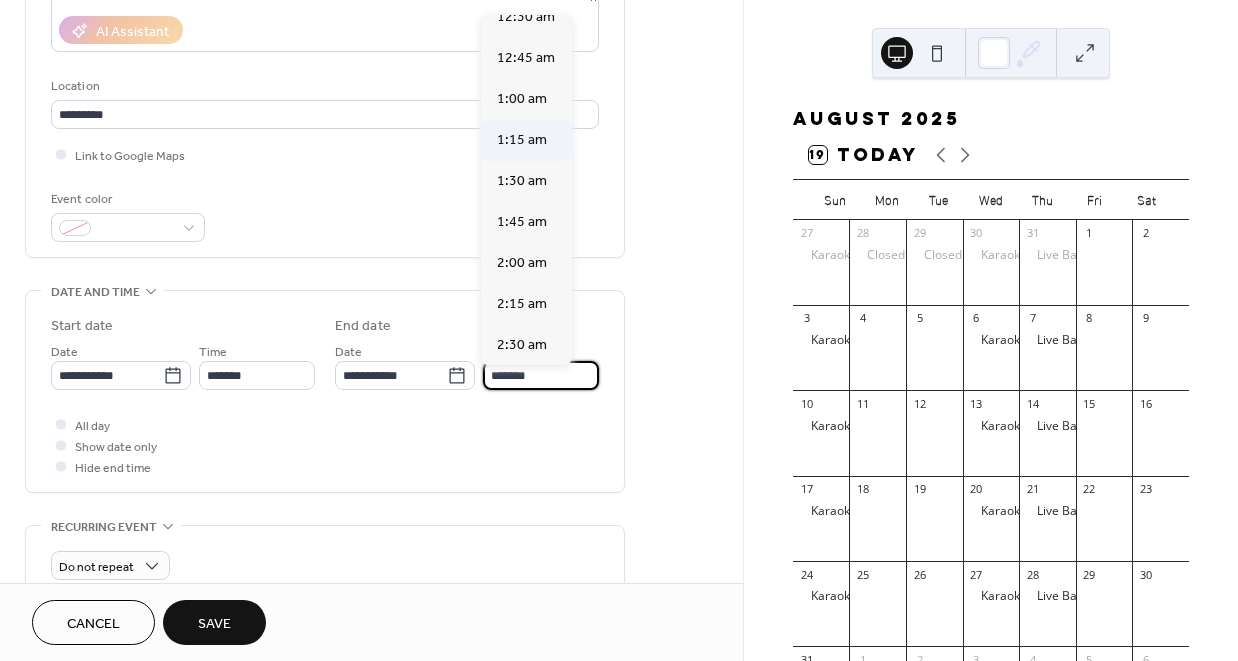scroll, scrollTop: 132, scrollLeft: 0, axis: vertical 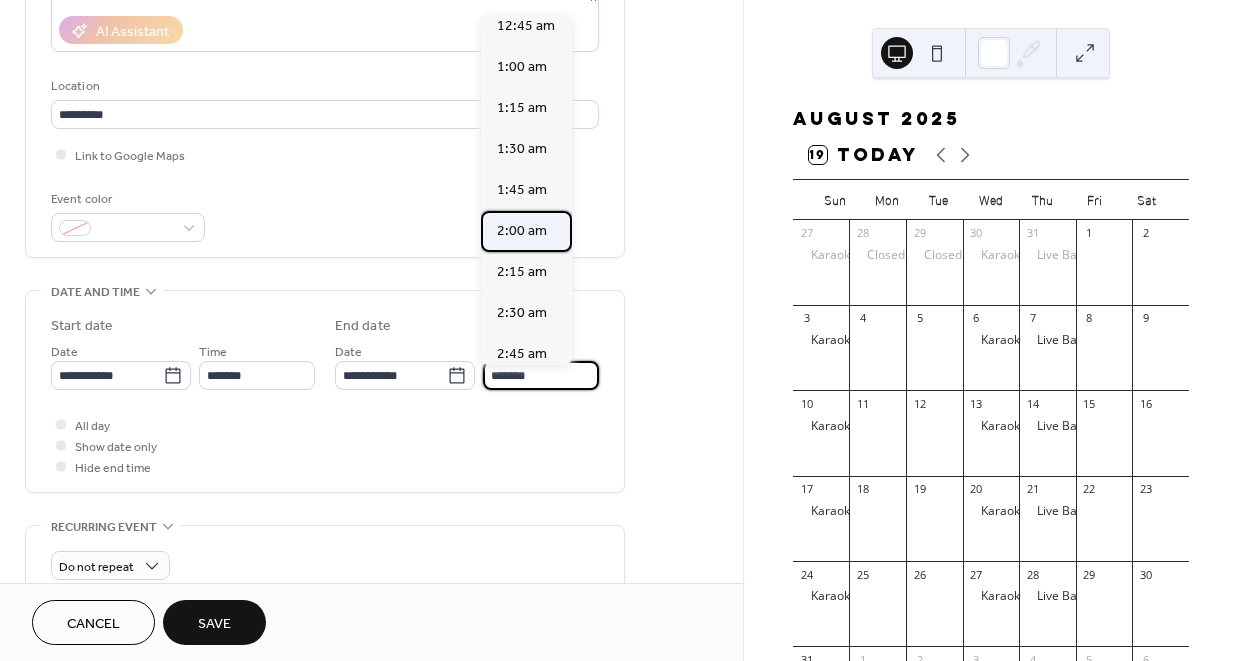 click on "2:00 am" at bounding box center (522, 231) 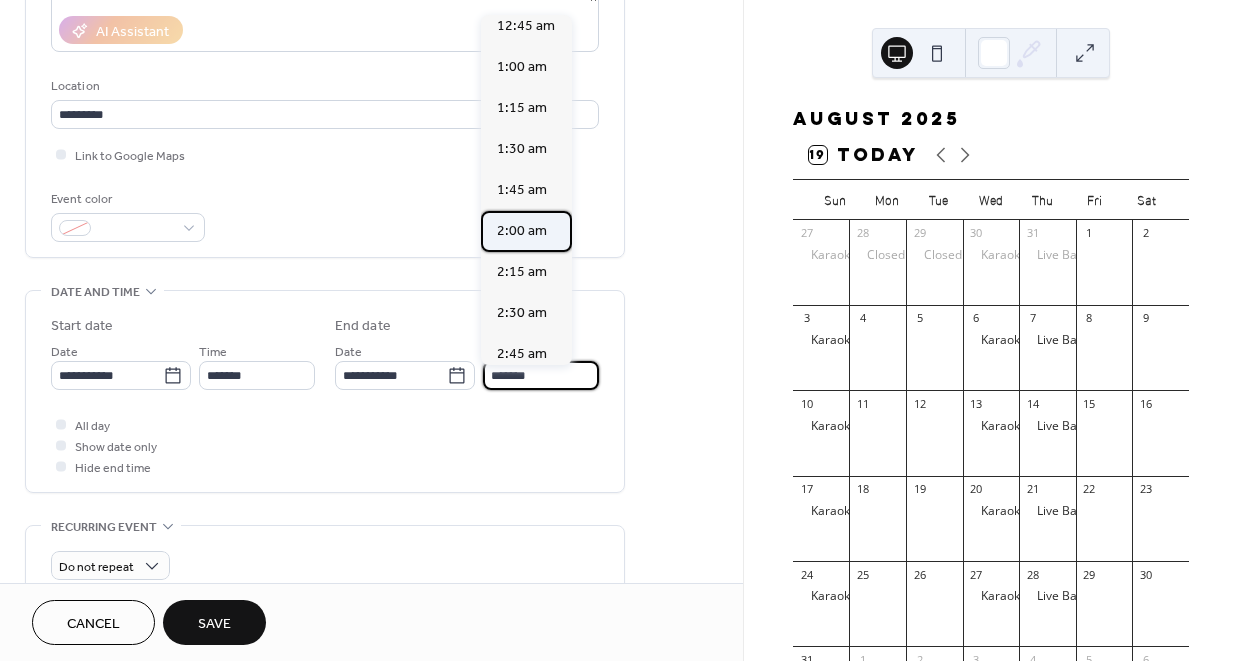 type on "*******" 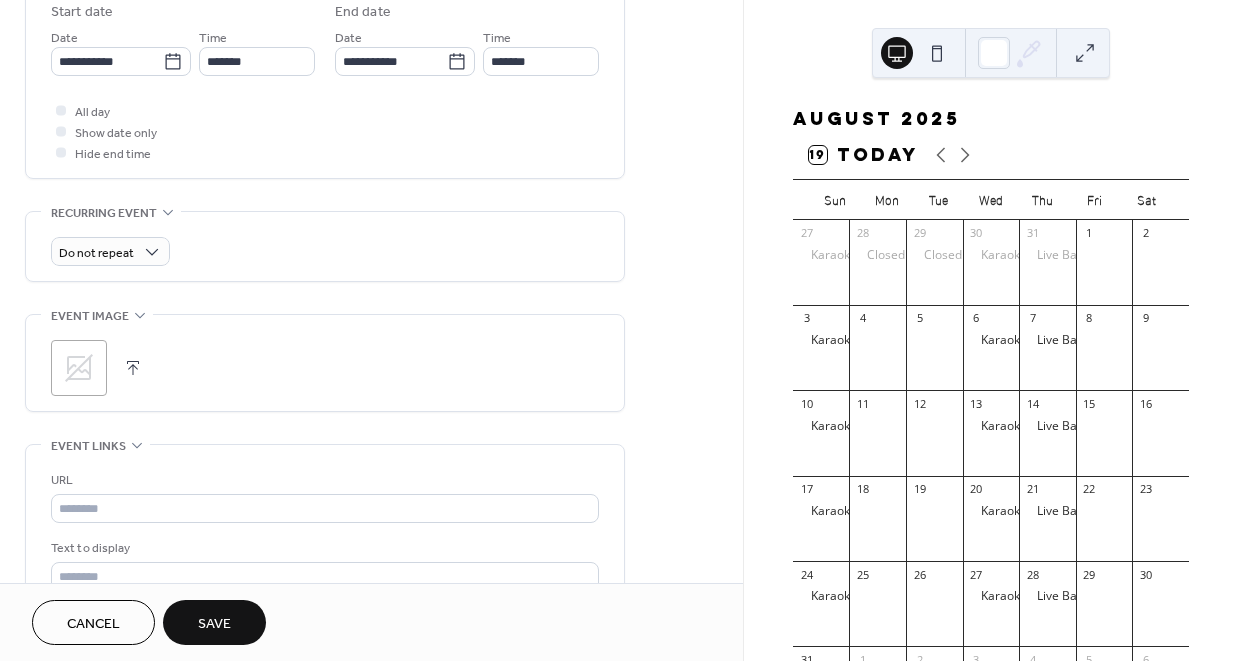 scroll, scrollTop: 679, scrollLeft: 0, axis: vertical 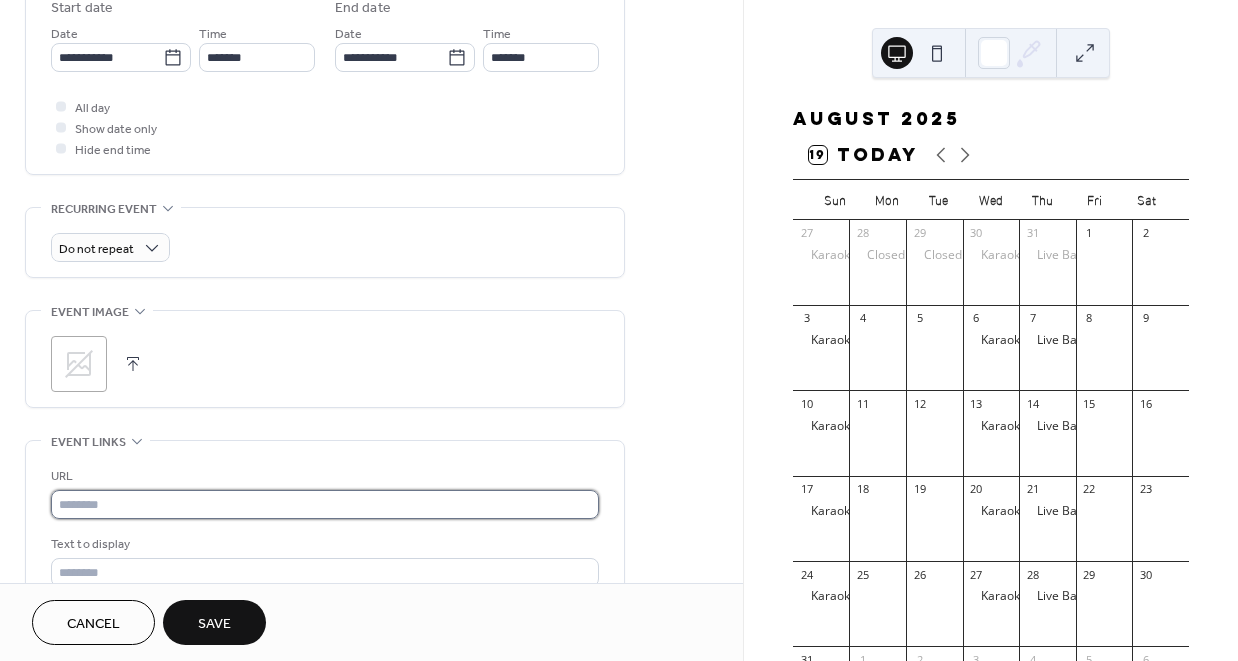 click at bounding box center (325, 504) 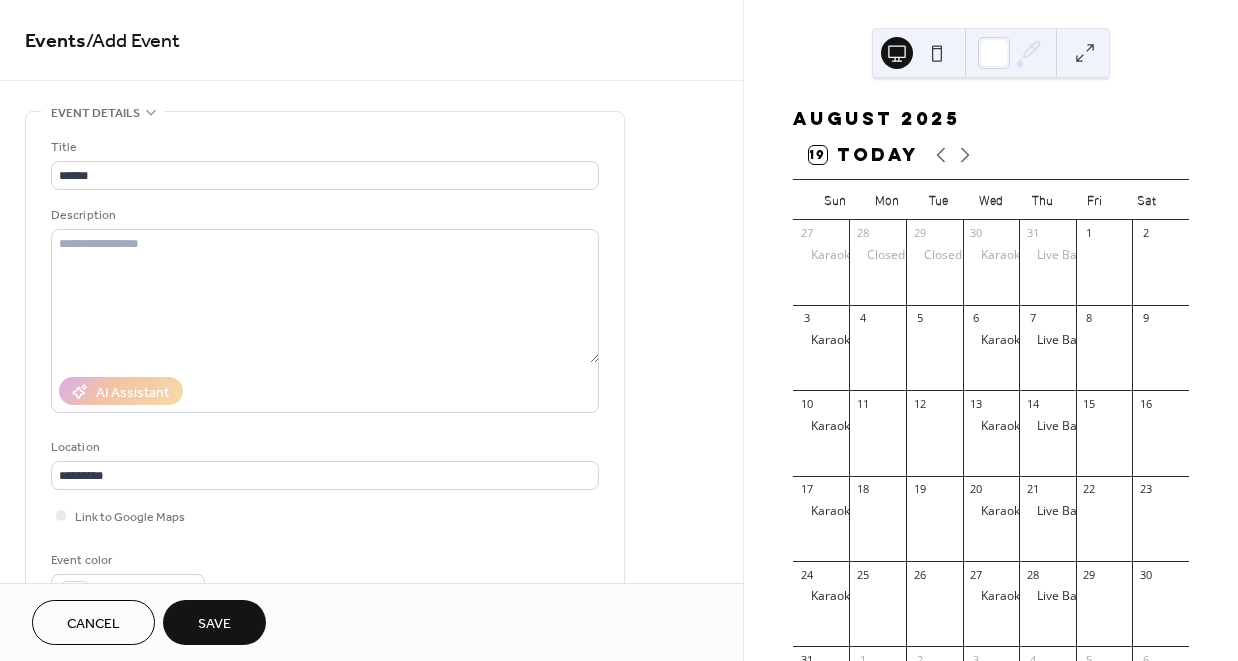 scroll, scrollTop: 0, scrollLeft: 0, axis: both 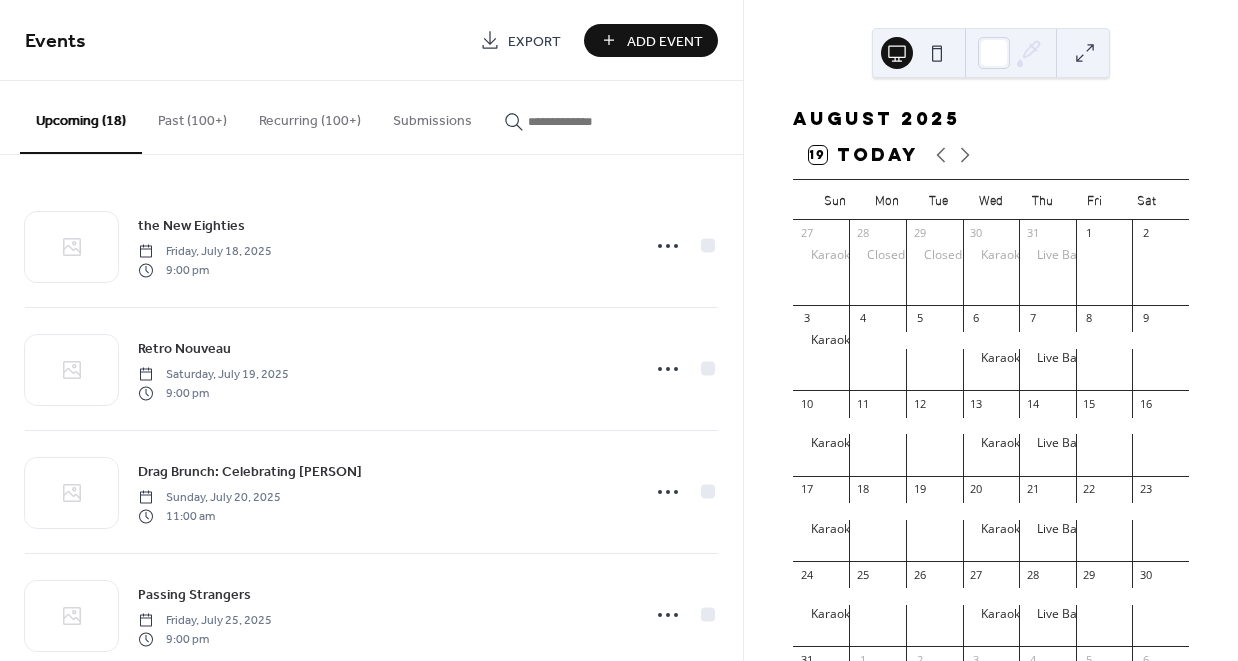 click at bounding box center (588, 121) 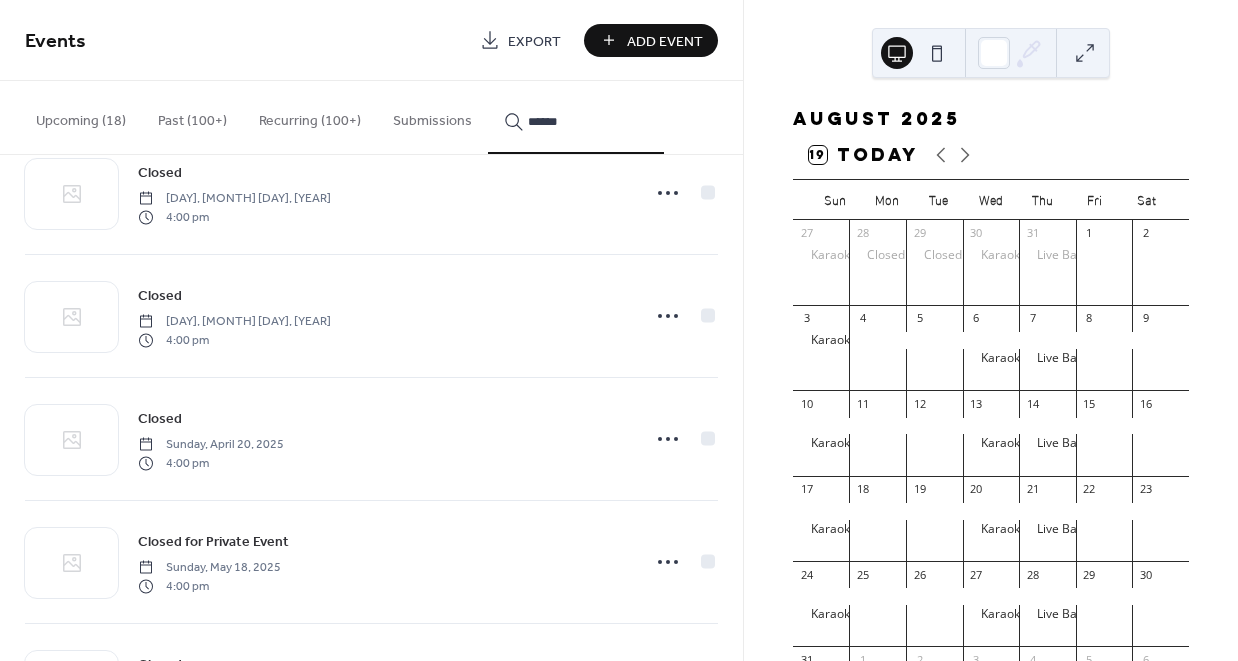 scroll, scrollTop: 8534, scrollLeft: 0, axis: vertical 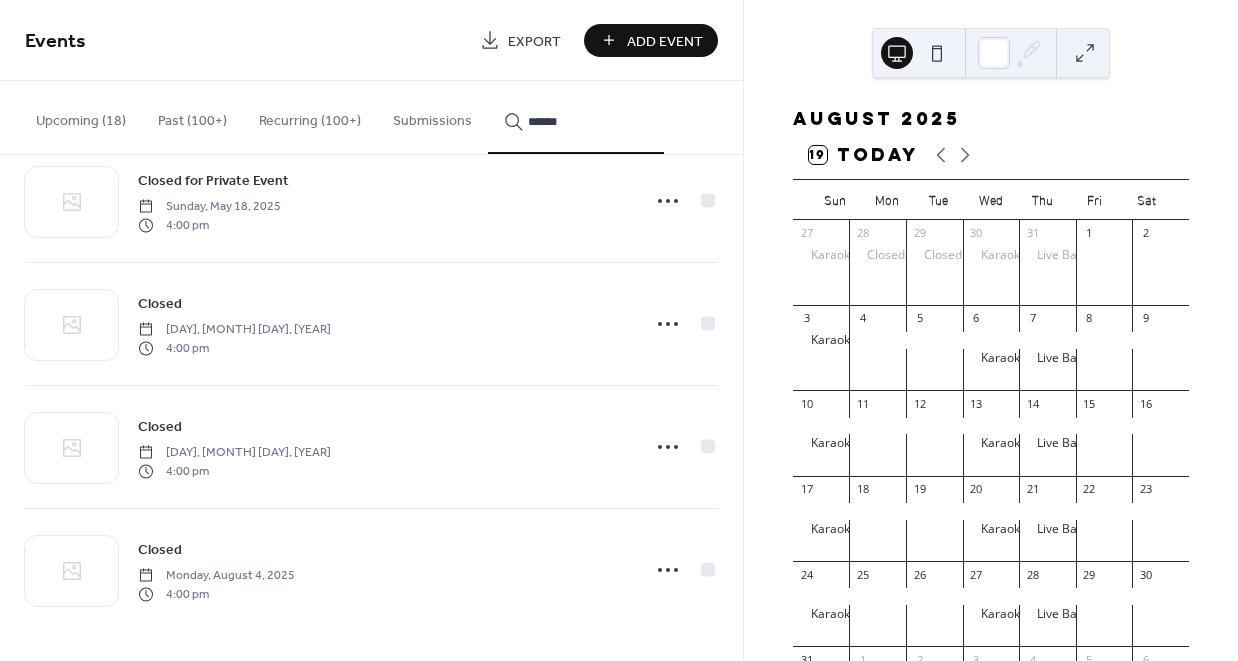 type on "******" 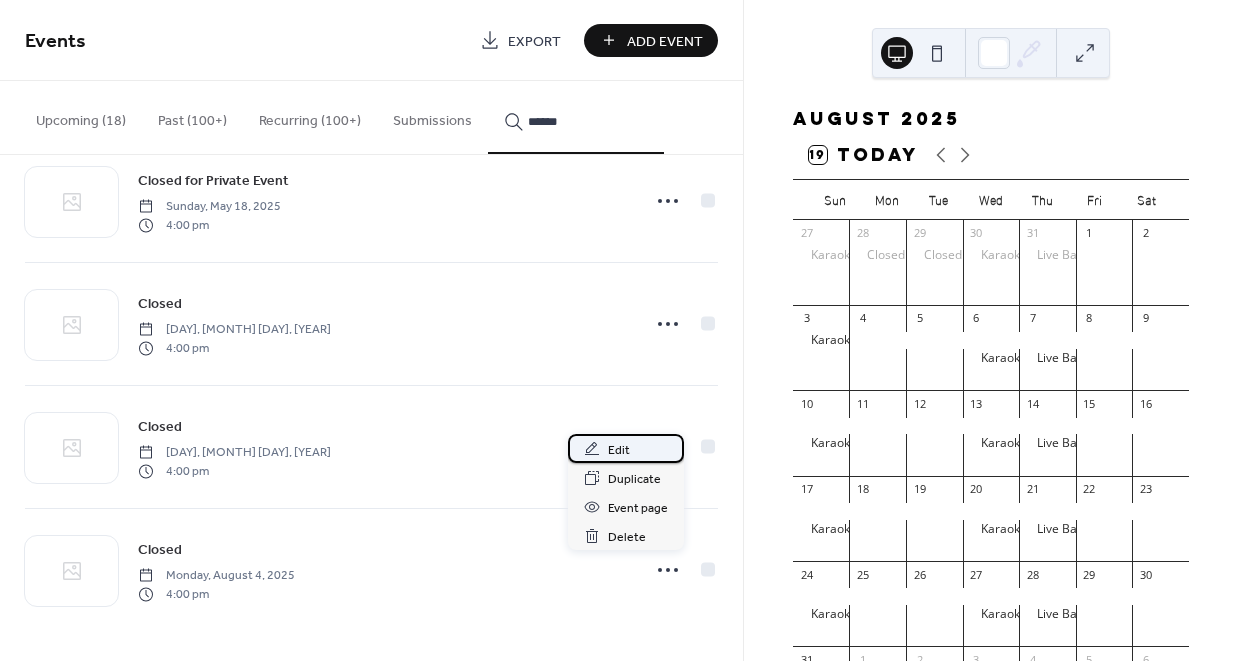 click on "Edit" at bounding box center [626, 448] 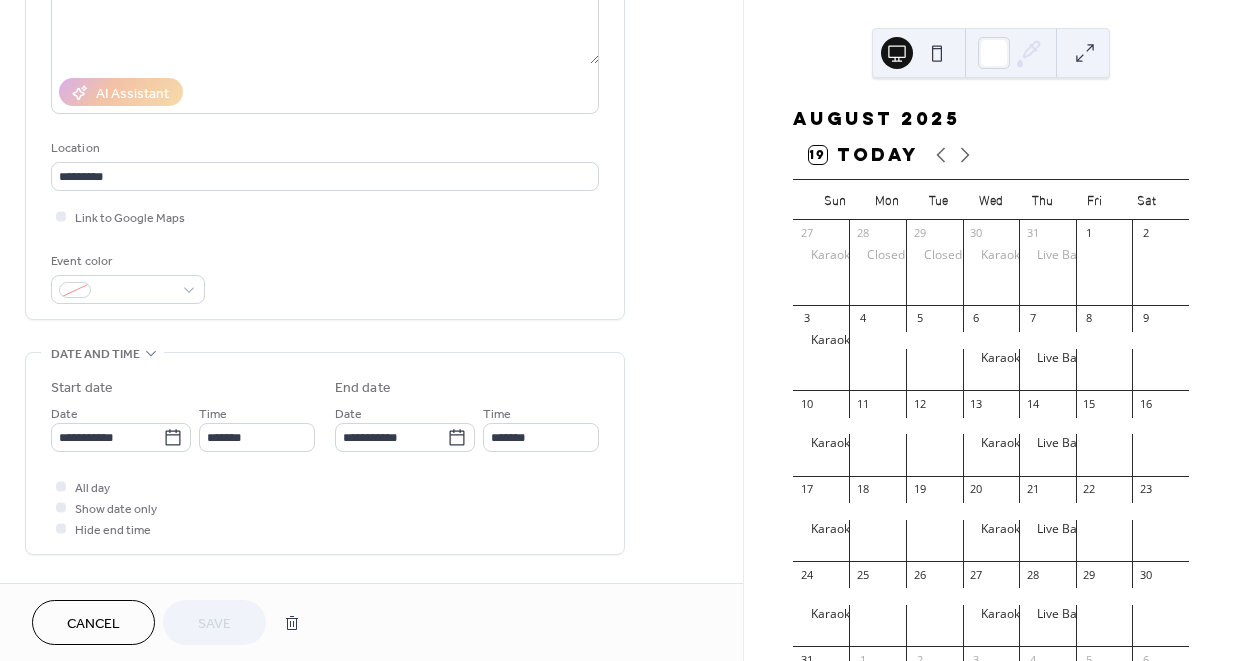 scroll, scrollTop: 329, scrollLeft: 0, axis: vertical 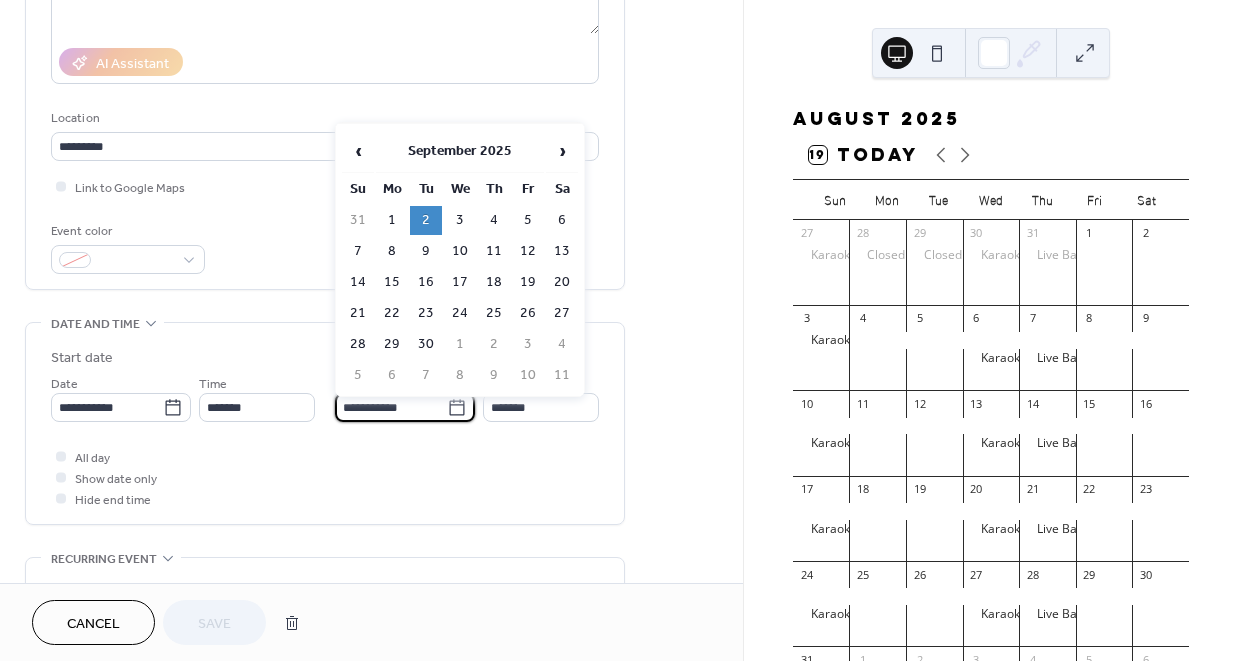 click on "**********" at bounding box center [391, 407] 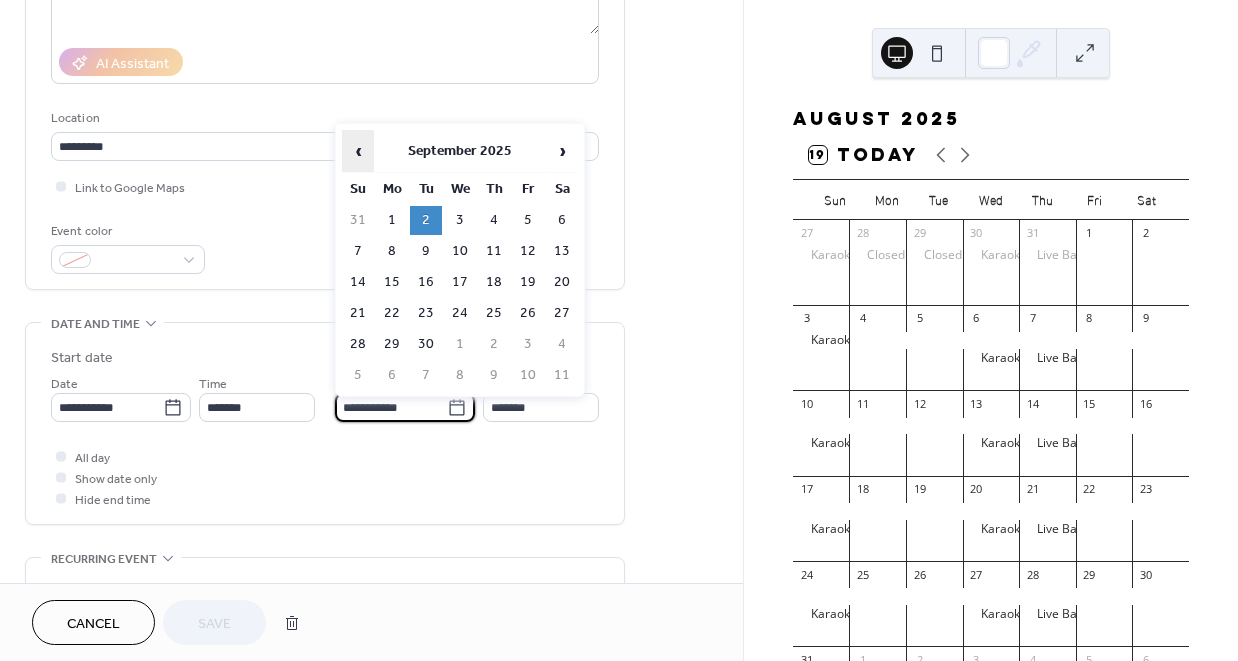 click on "‹" at bounding box center (358, 151) 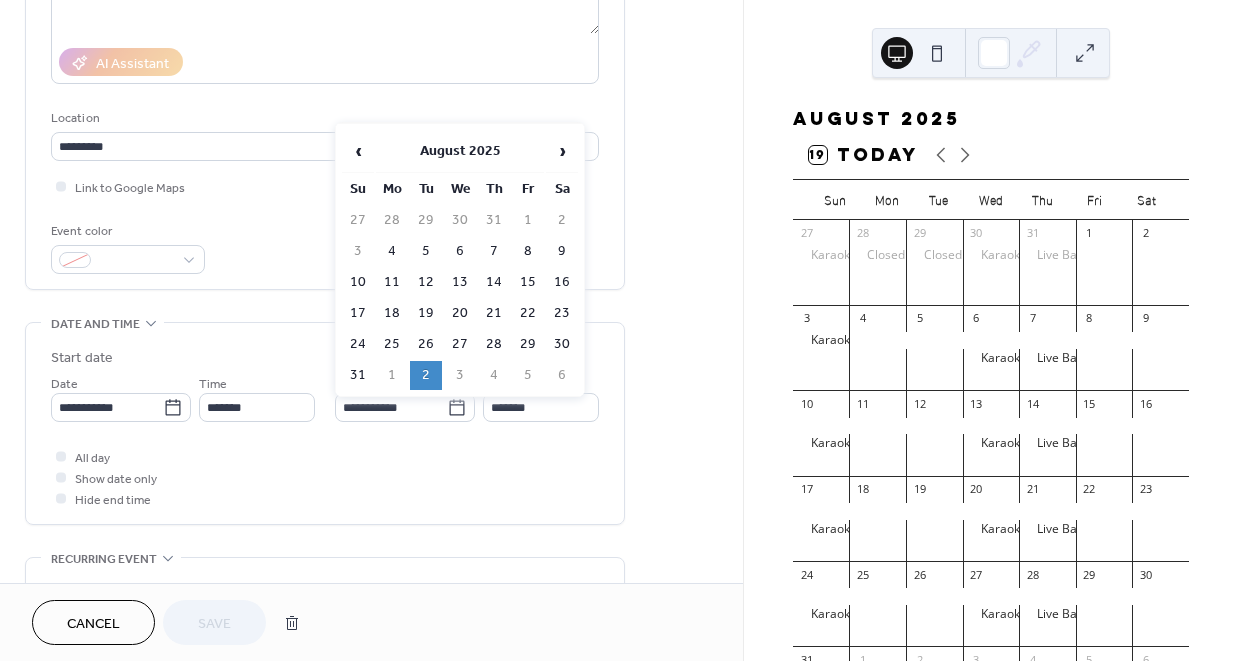 click on "2" at bounding box center (426, 375) 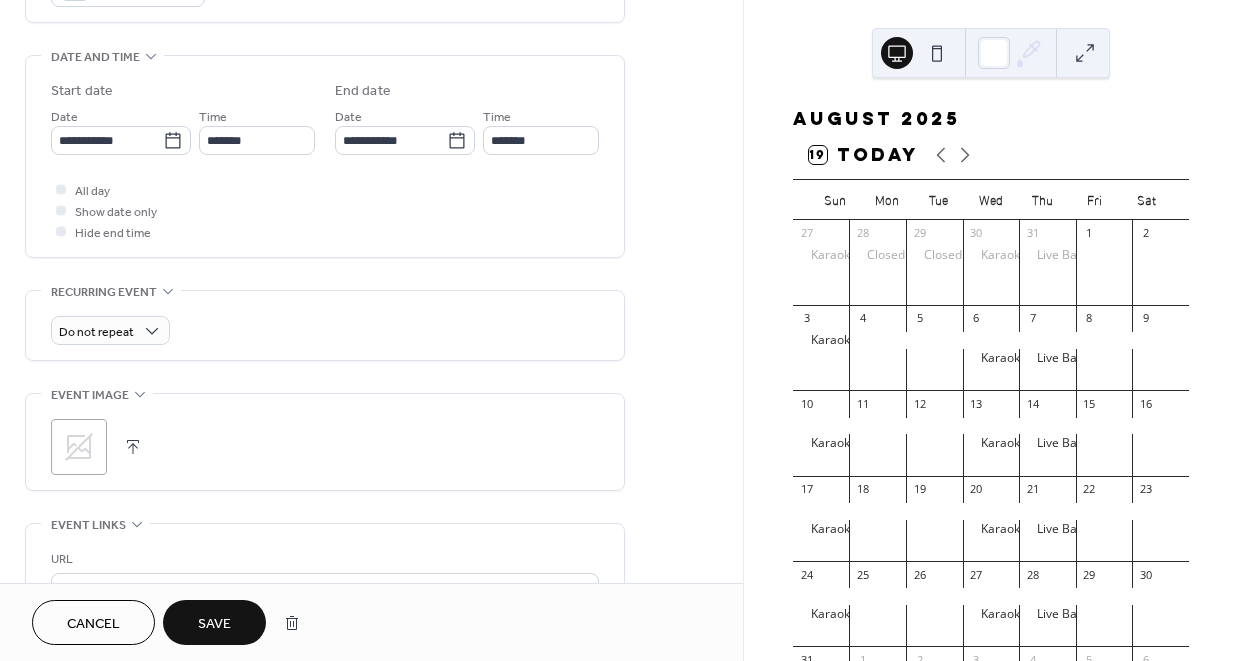 scroll, scrollTop: 603, scrollLeft: 0, axis: vertical 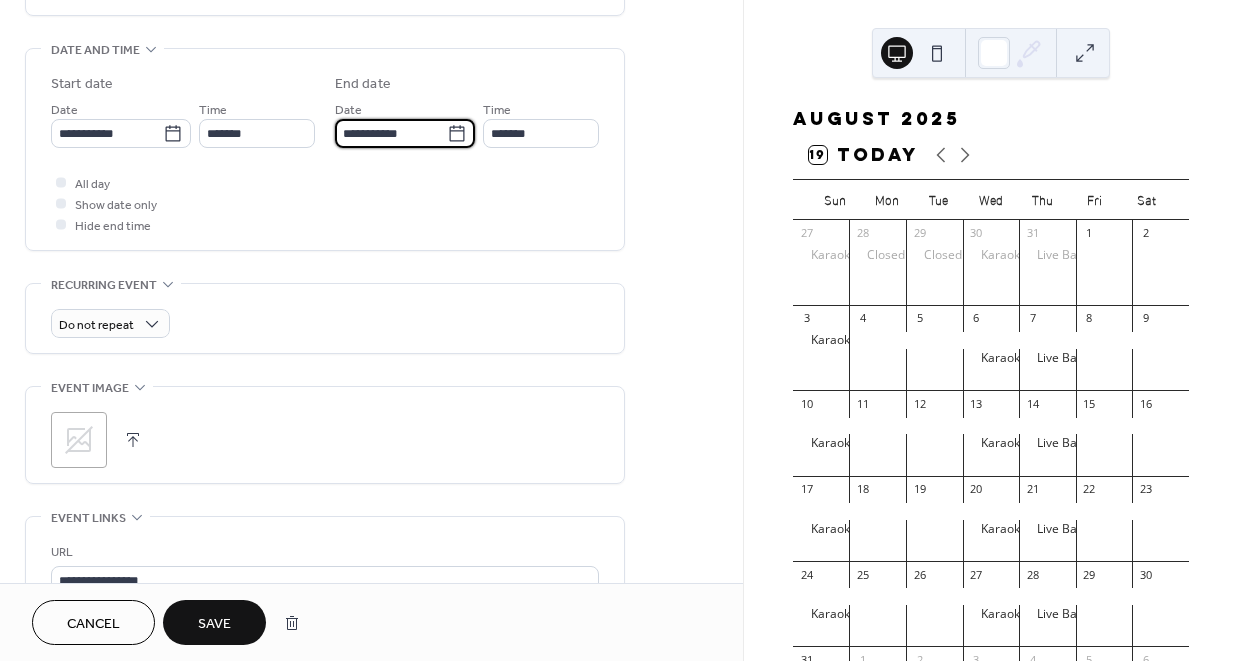 click on "**********" at bounding box center (391, 133) 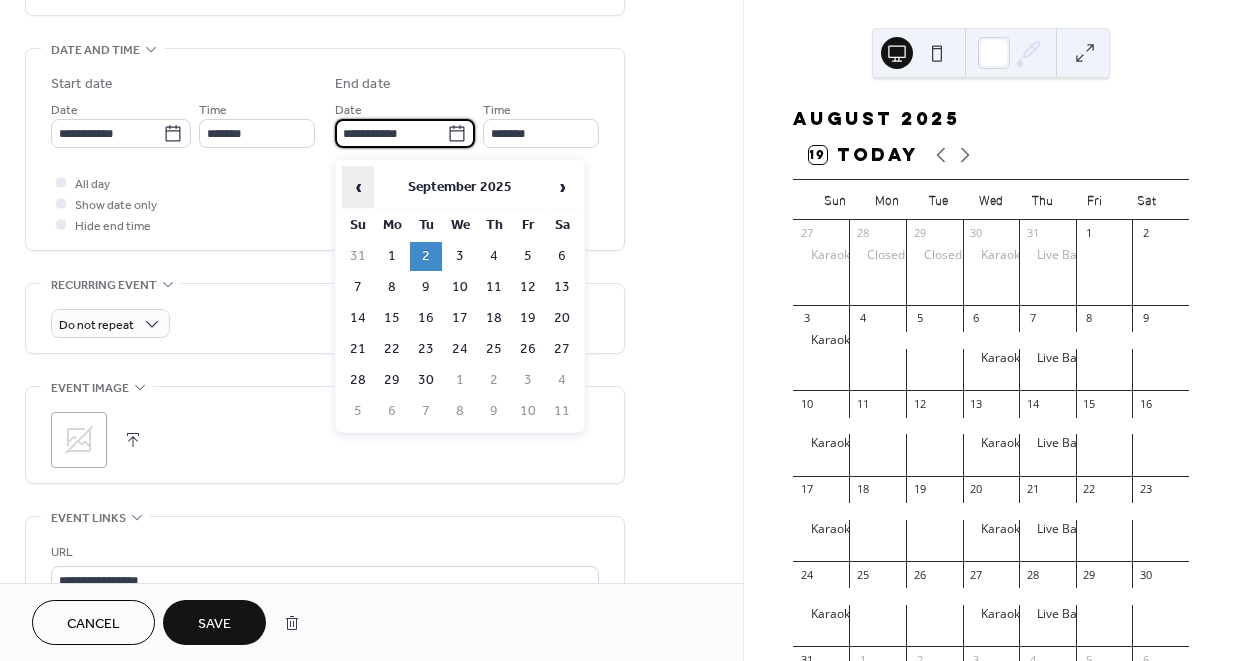 click on "‹" at bounding box center [358, 187] 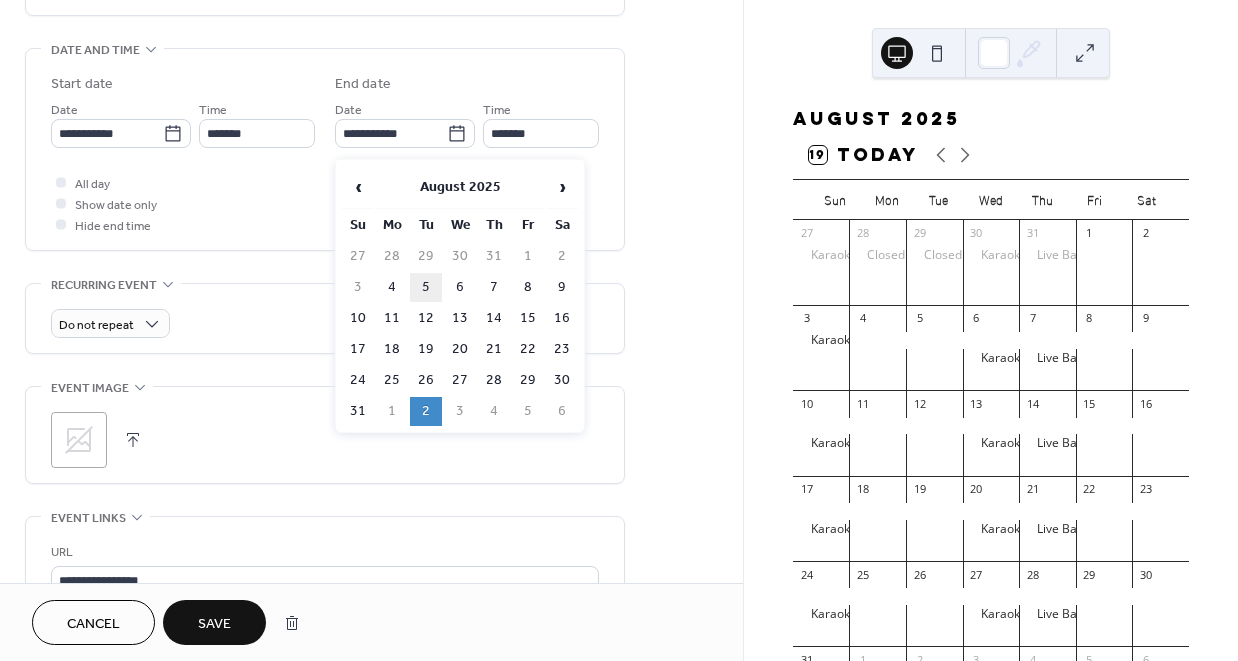 click on "5" at bounding box center (426, 287) 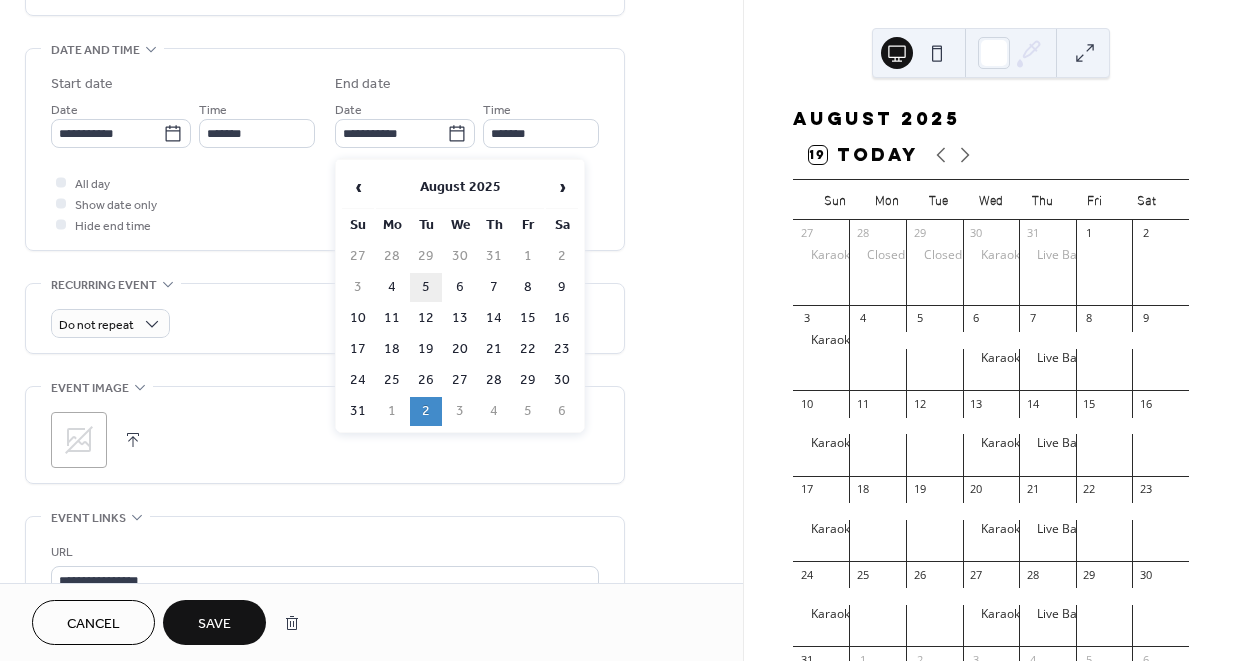 type on "**********" 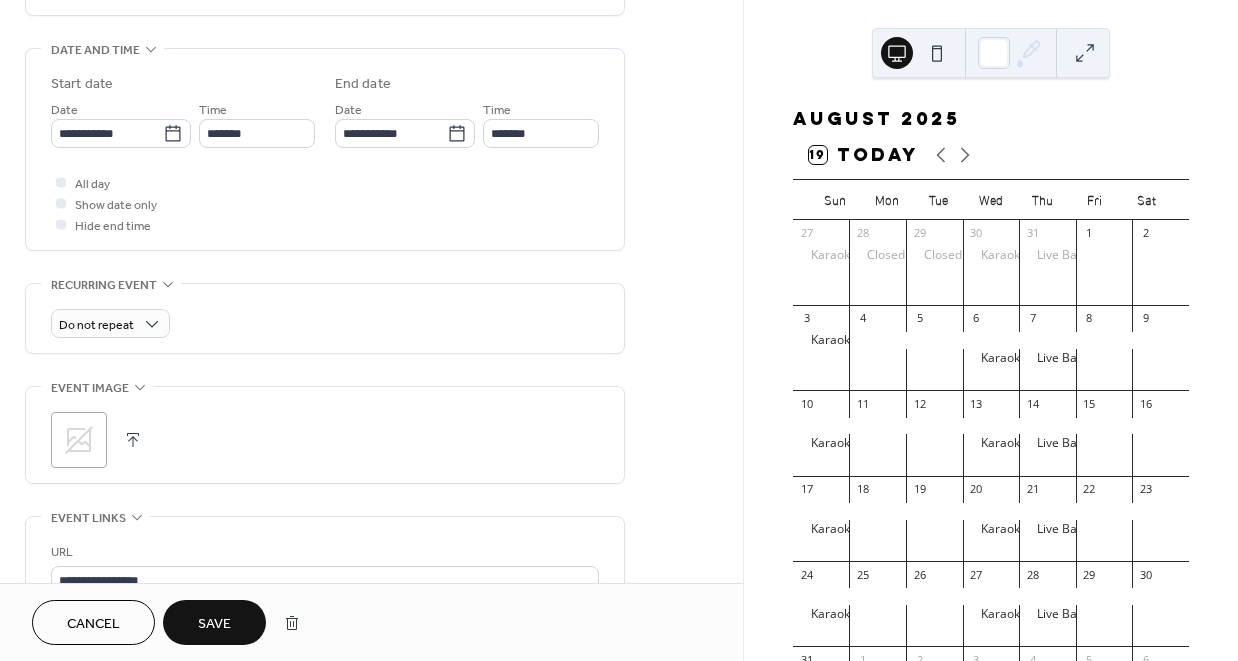 scroll, scrollTop: 619, scrollLeft: 0, axis: vertical 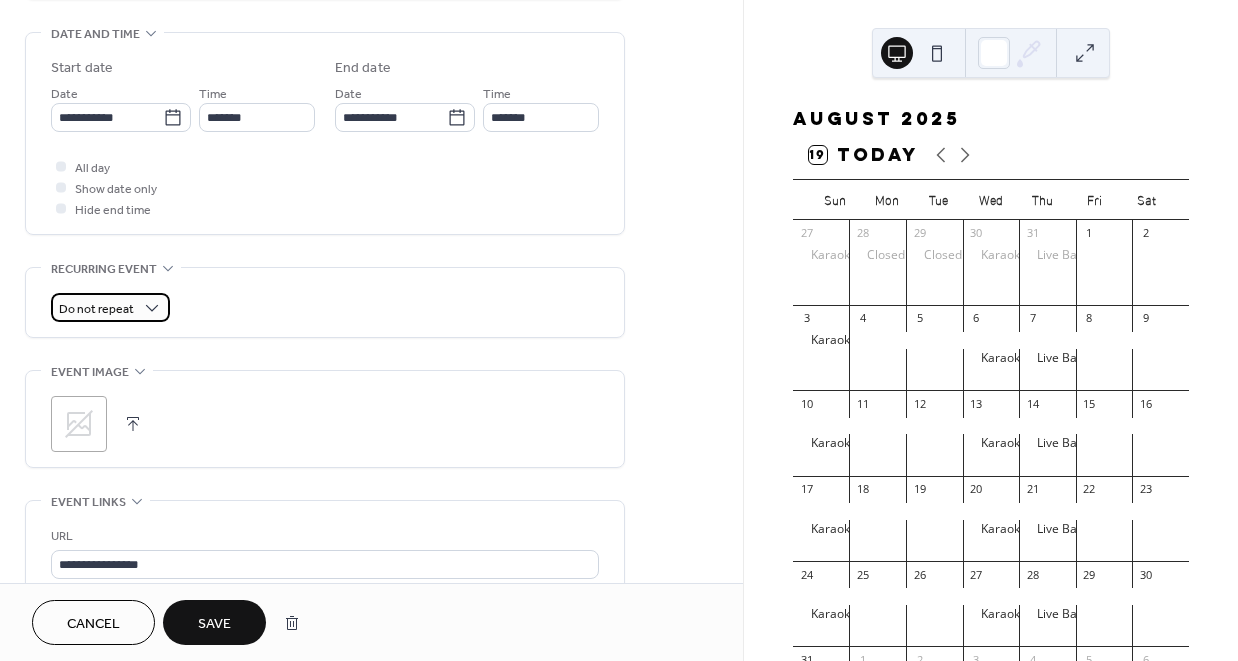 click on "Do not repeat" at bounding box center (96, 309) 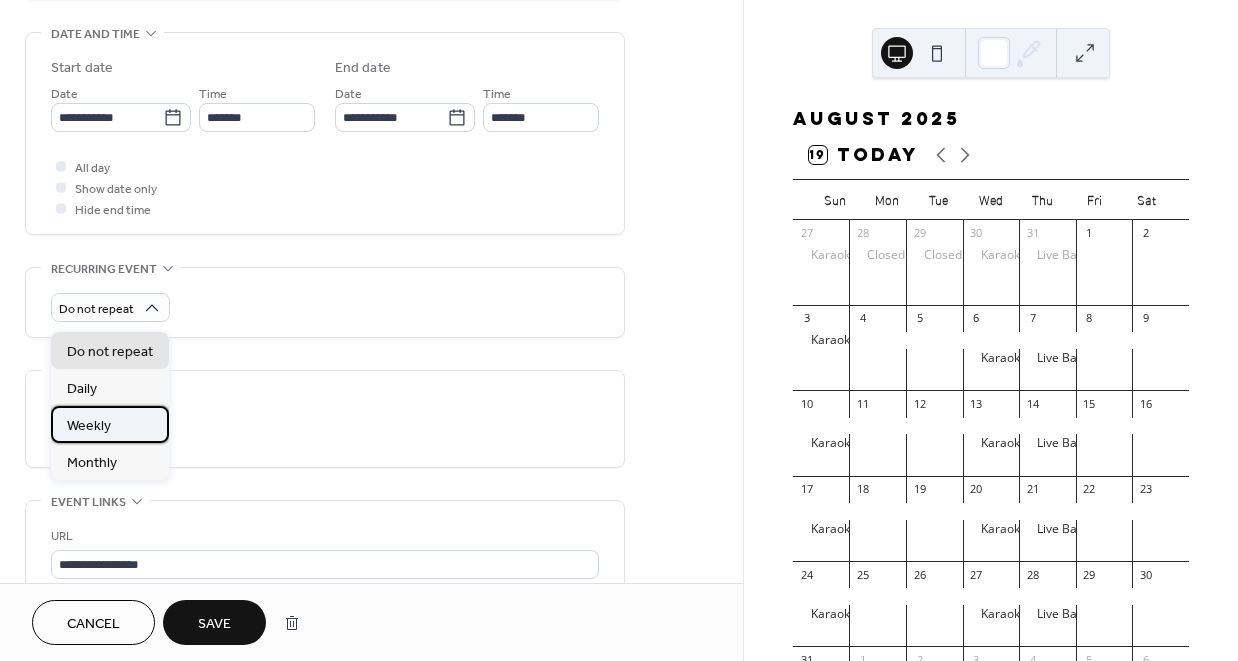 click on "Weekly" at bounding box center (110, 424) 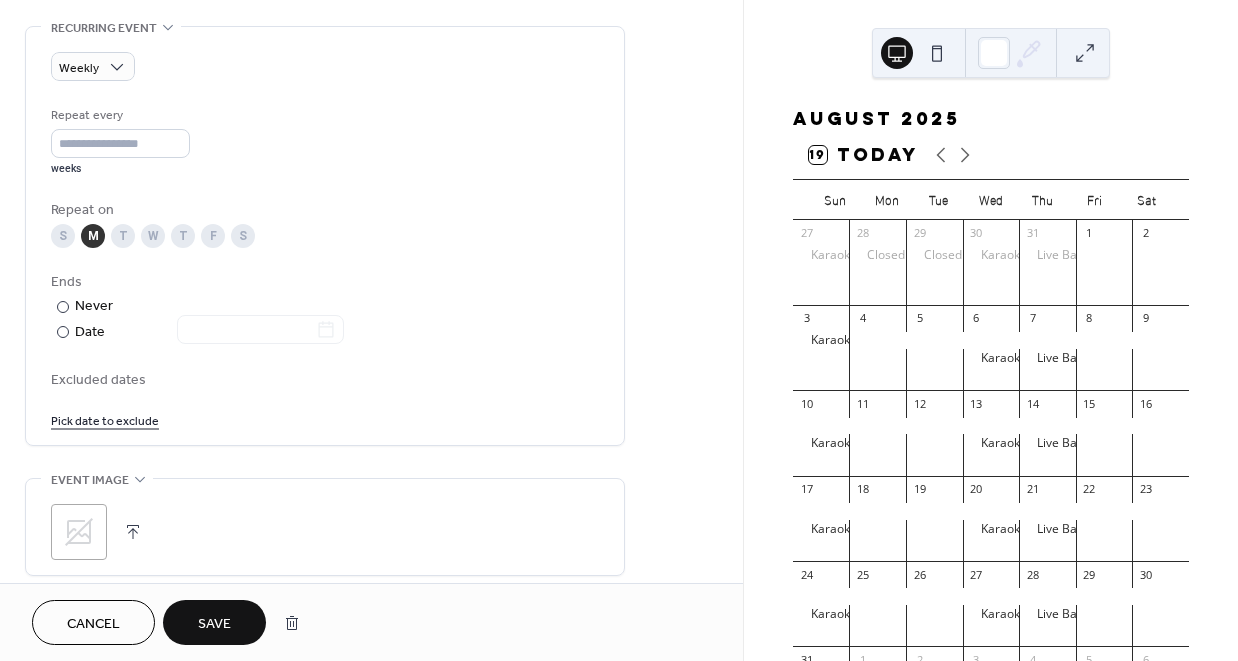 scroll, scrollTop: 862, scrollLeft: 0, axis: vertical 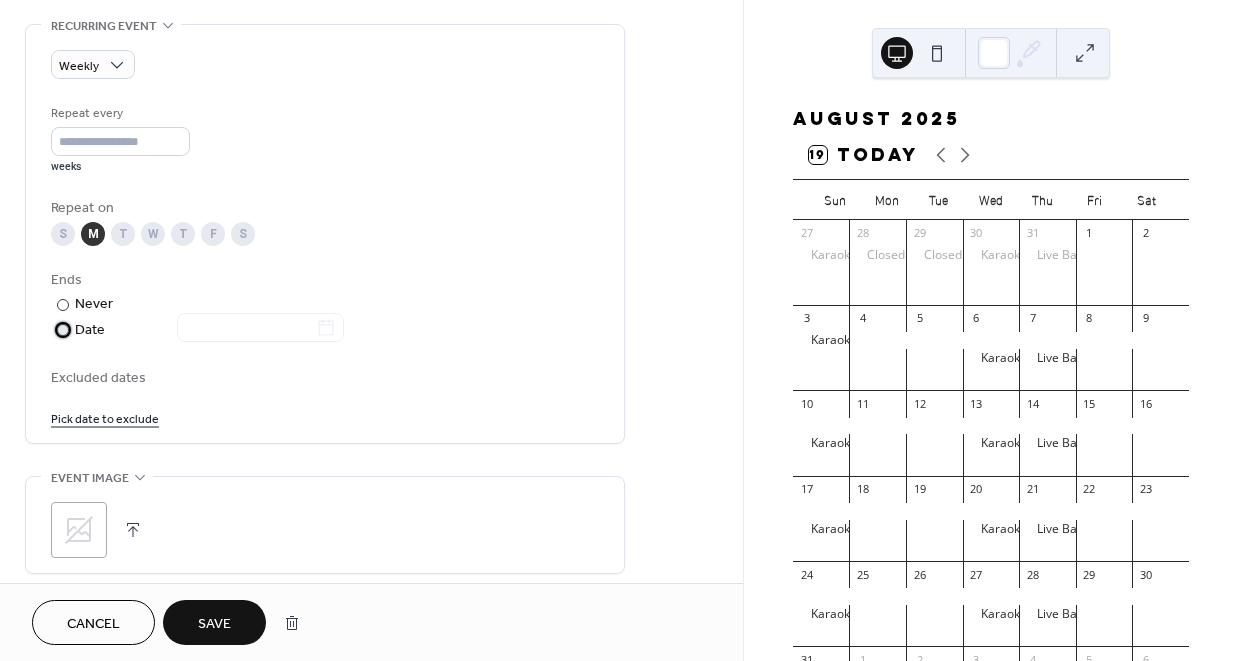 click on "Date" at bounding box center (209, 330) 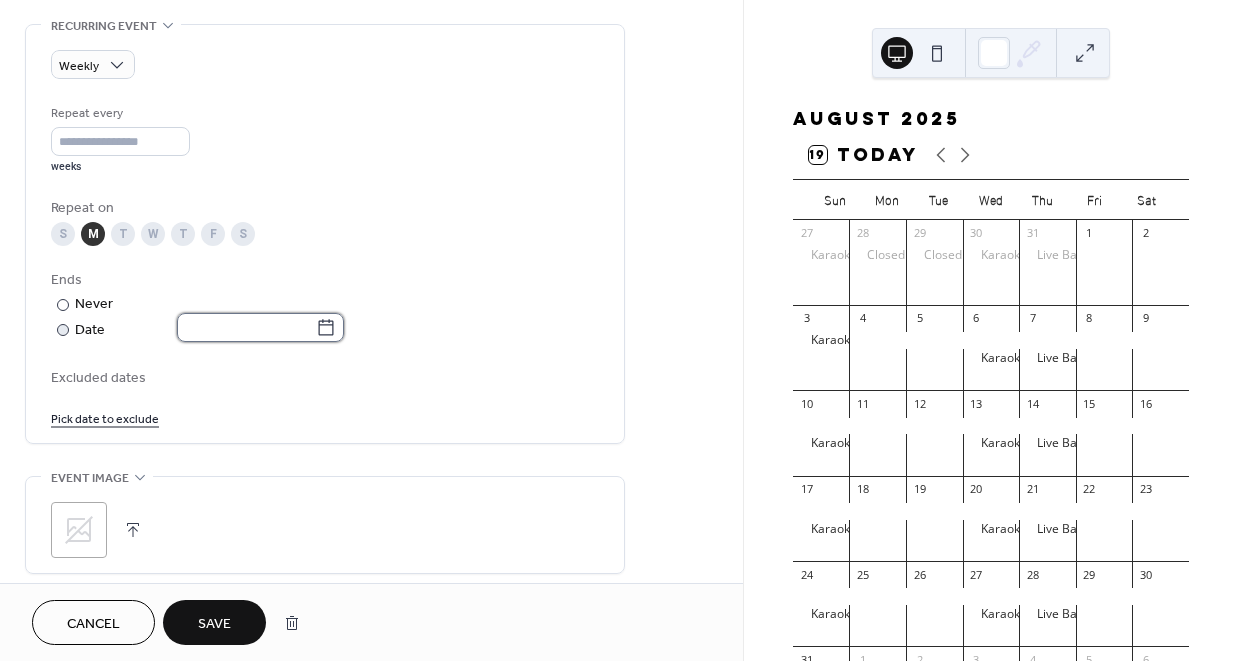 click at bounding box center (246, 327) 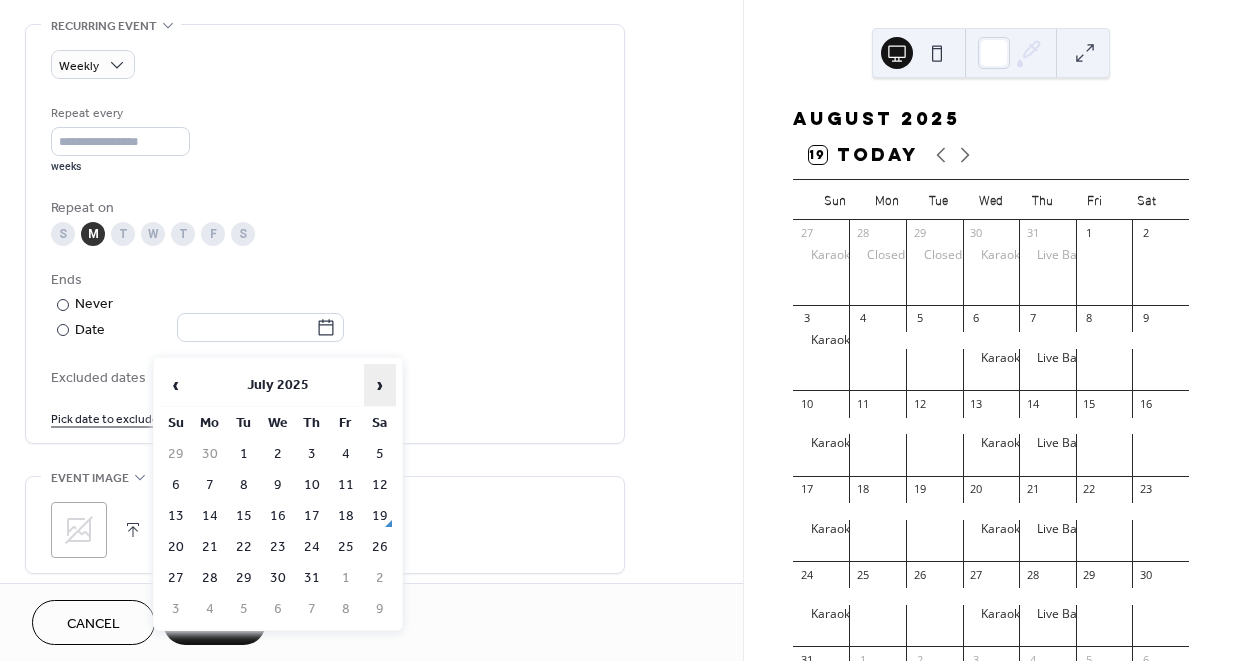 click on "›" at bounding box center [380, 385] 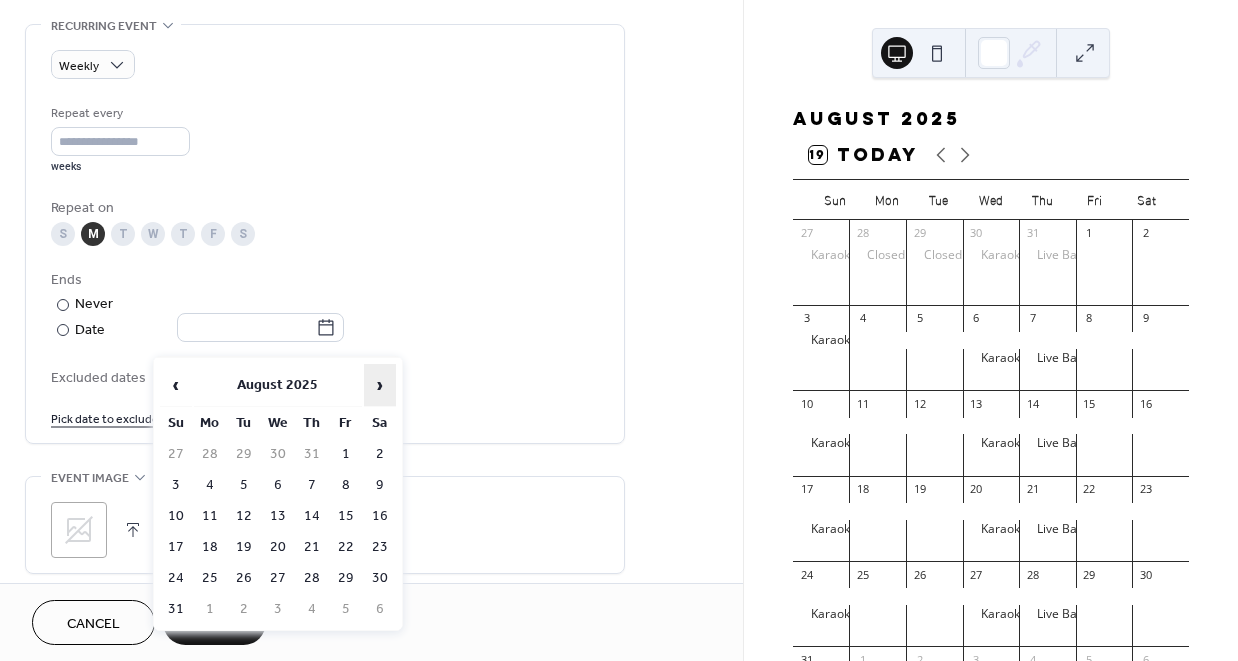 click on "›" at bounding box center [380, 385] 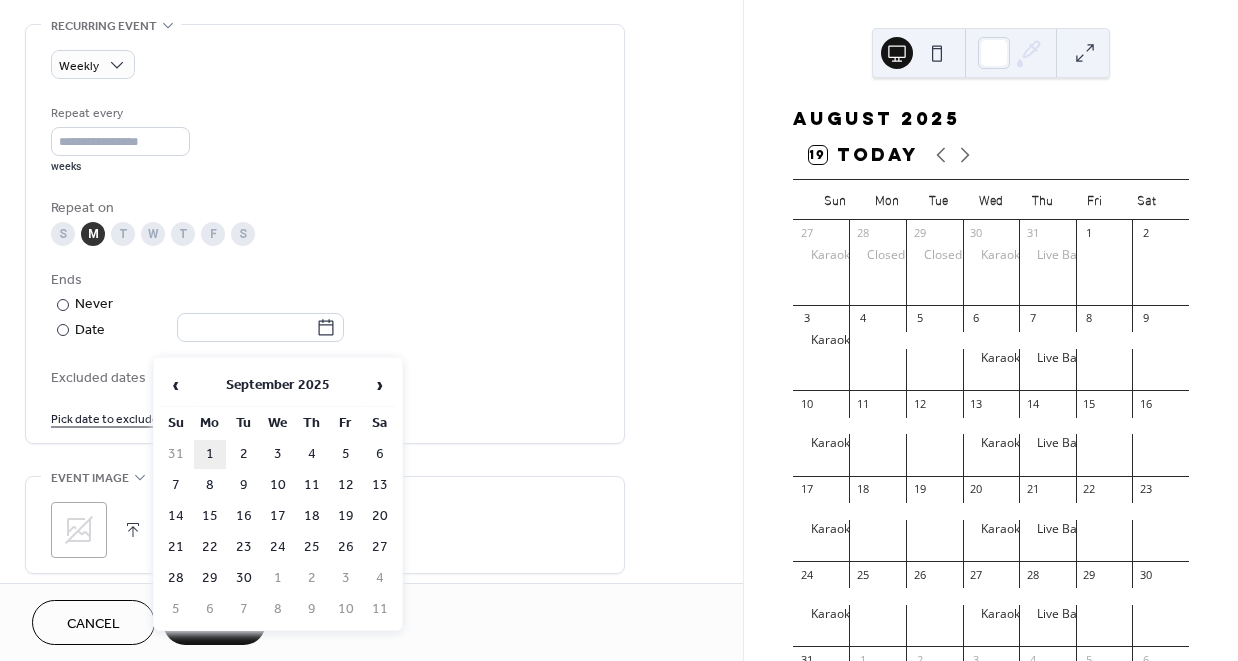 click on "1" at bounding box center (210, 454) 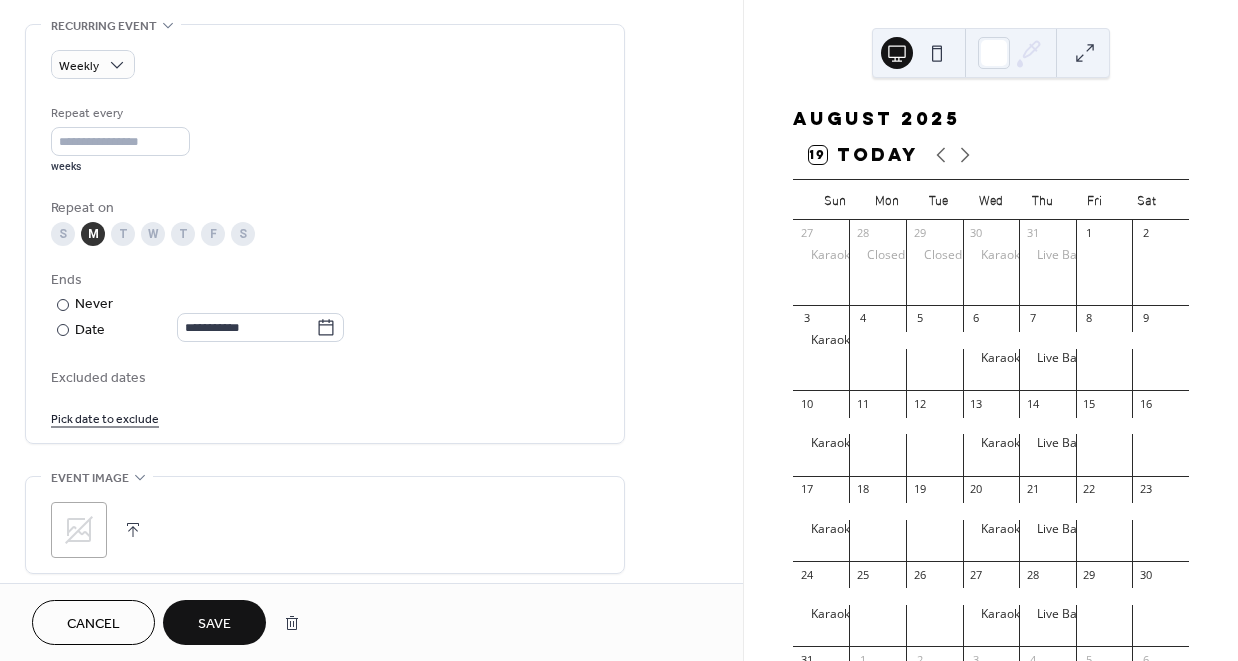 type on "**********" 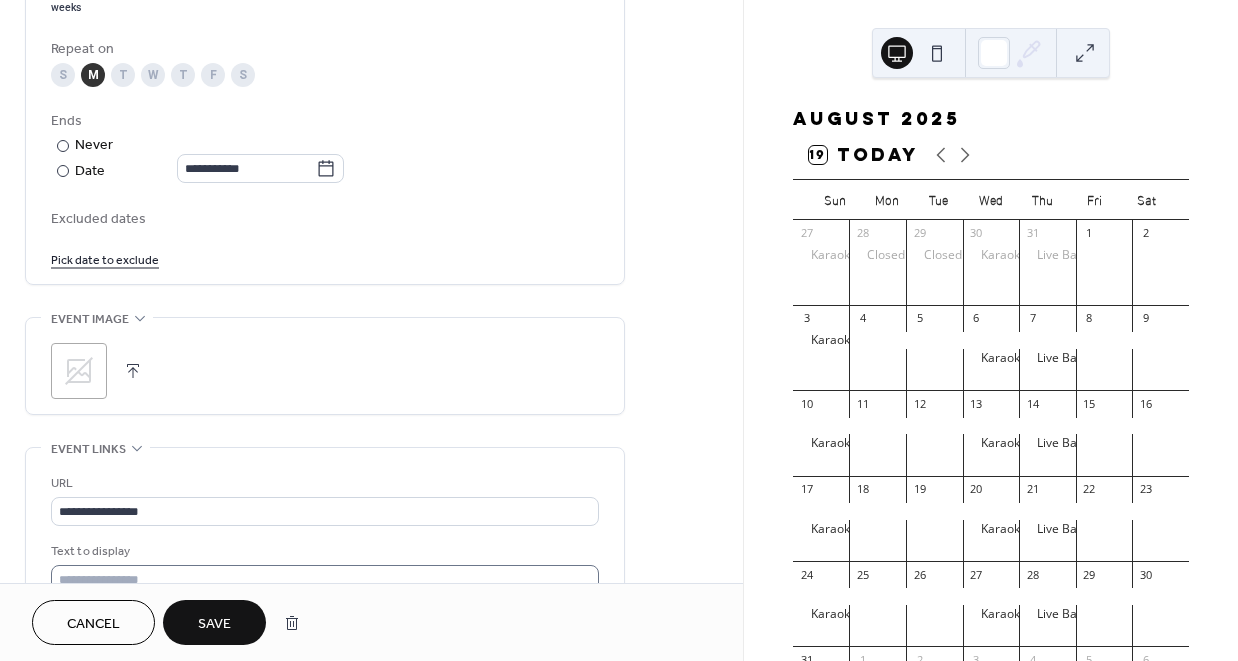 scroll, scrollTop: 1053, scrollLeft: 0, axis: vertical 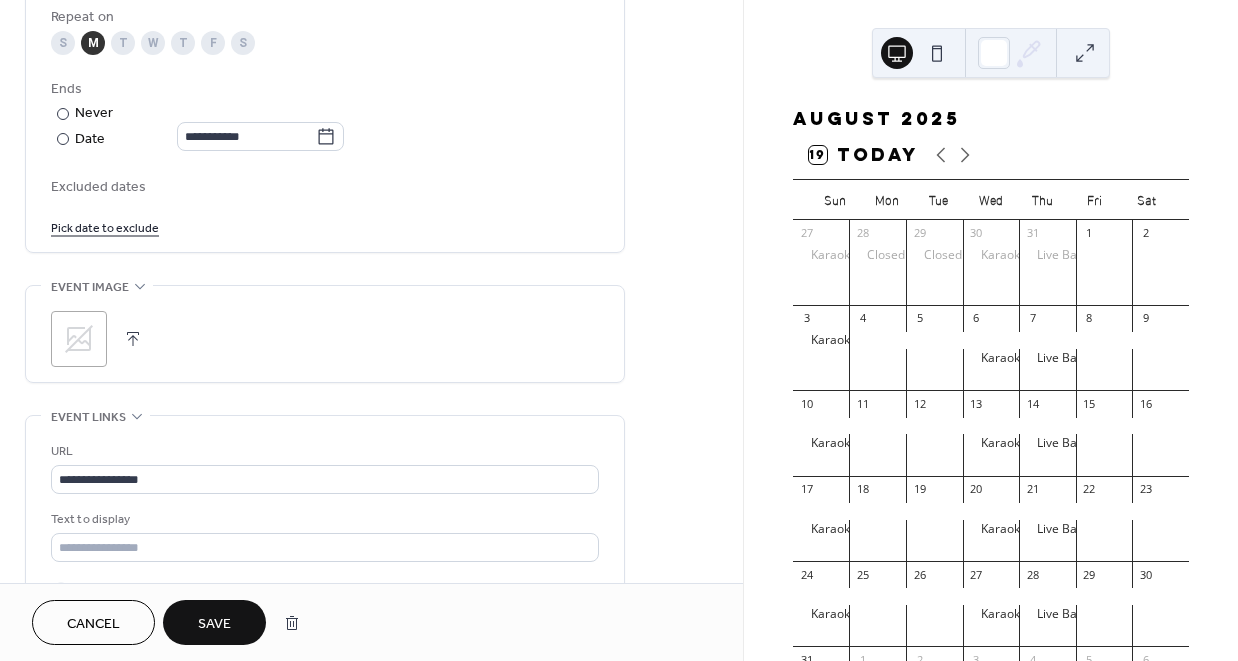 click on "Save" at bounding box center [214, 624] 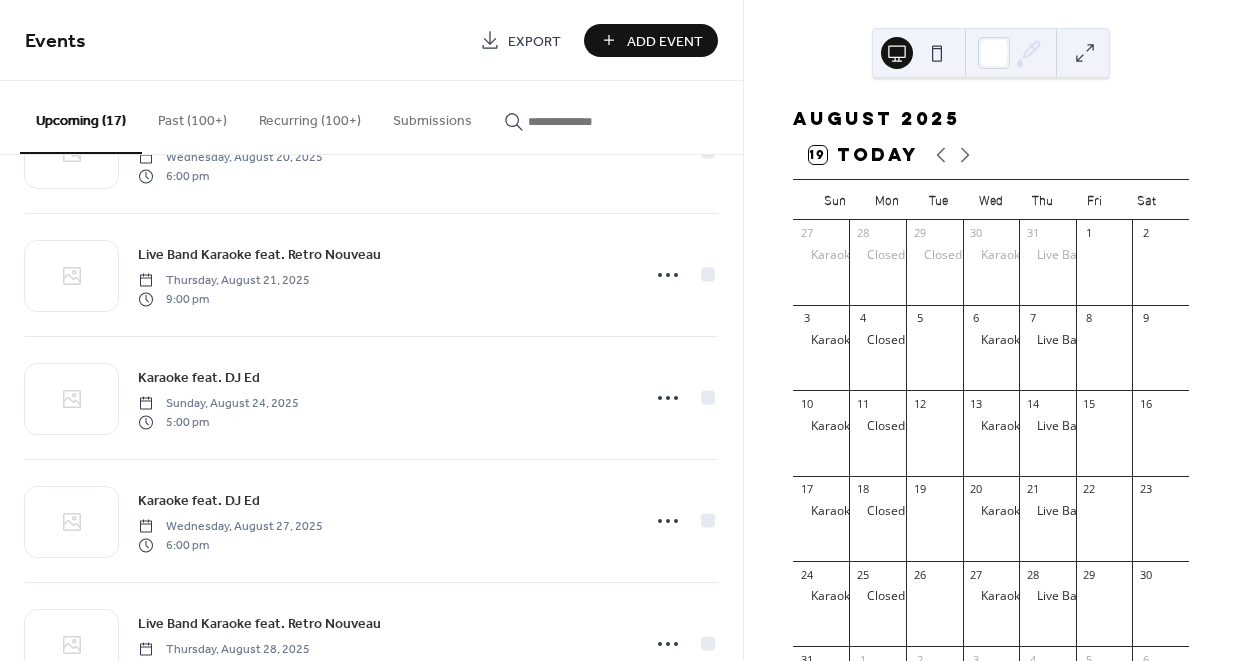 scroll, scrollTop: 1644, scrollLeft: 0, axis: vertical 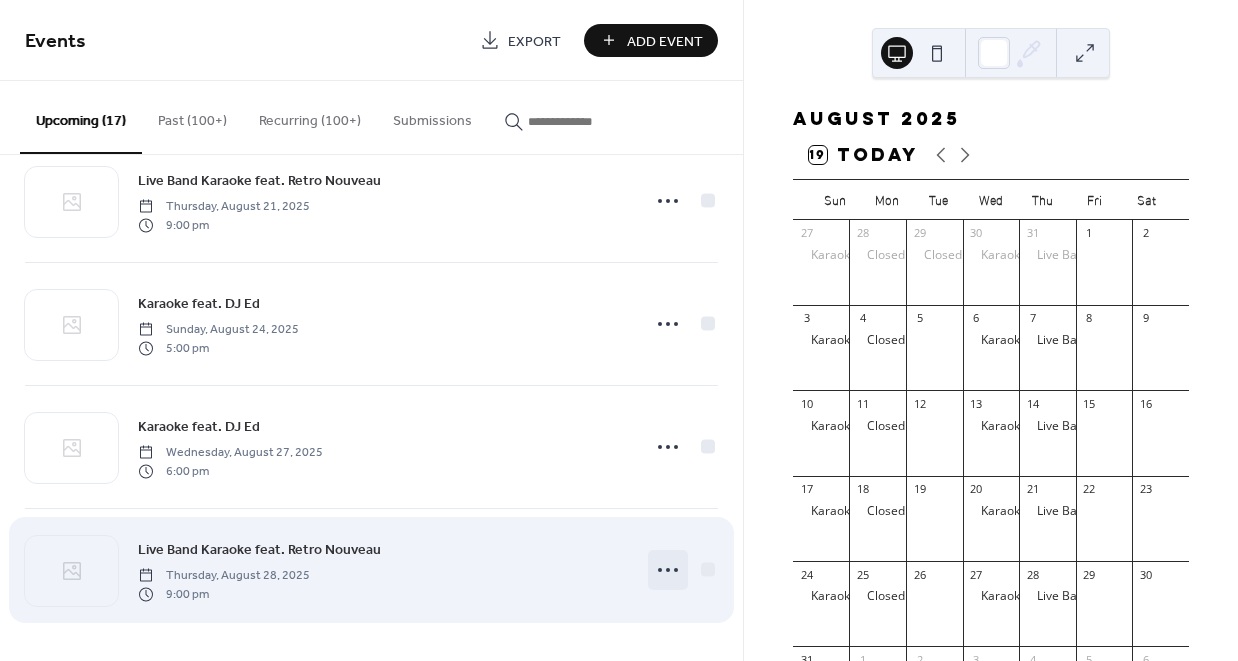 click 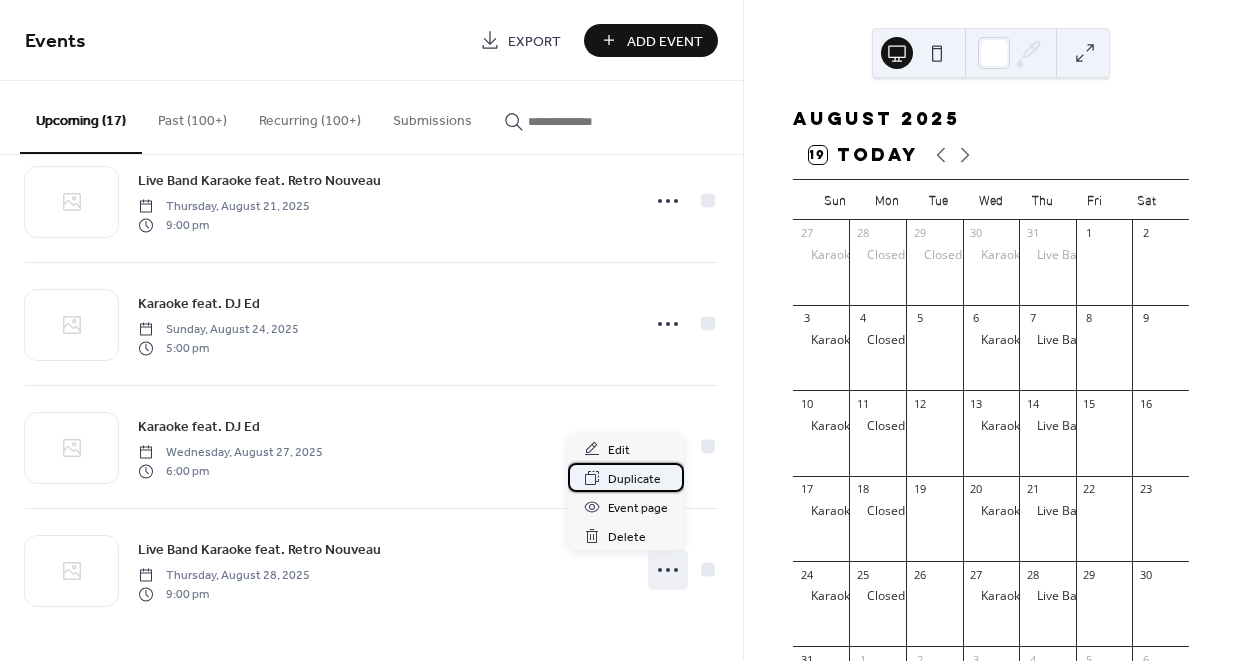 click on "Duplicate" at bounding box center [634, 479] 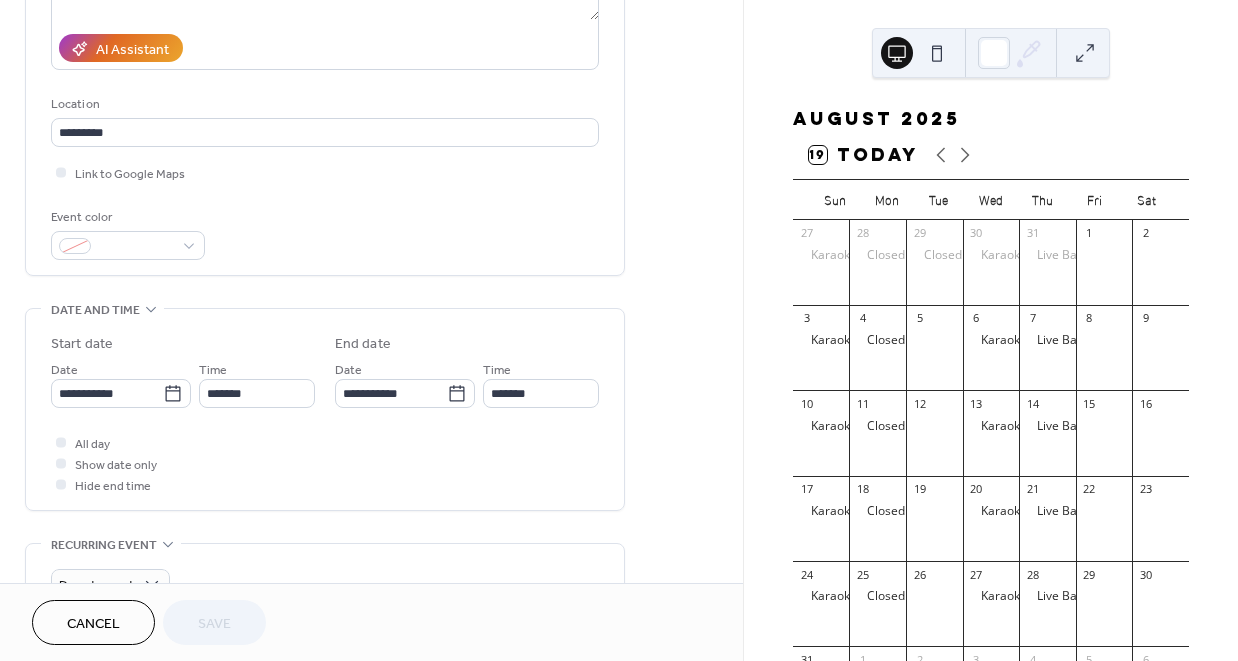 scroll, scrollTop: 396, scrollLeft: 0, axis: vertical 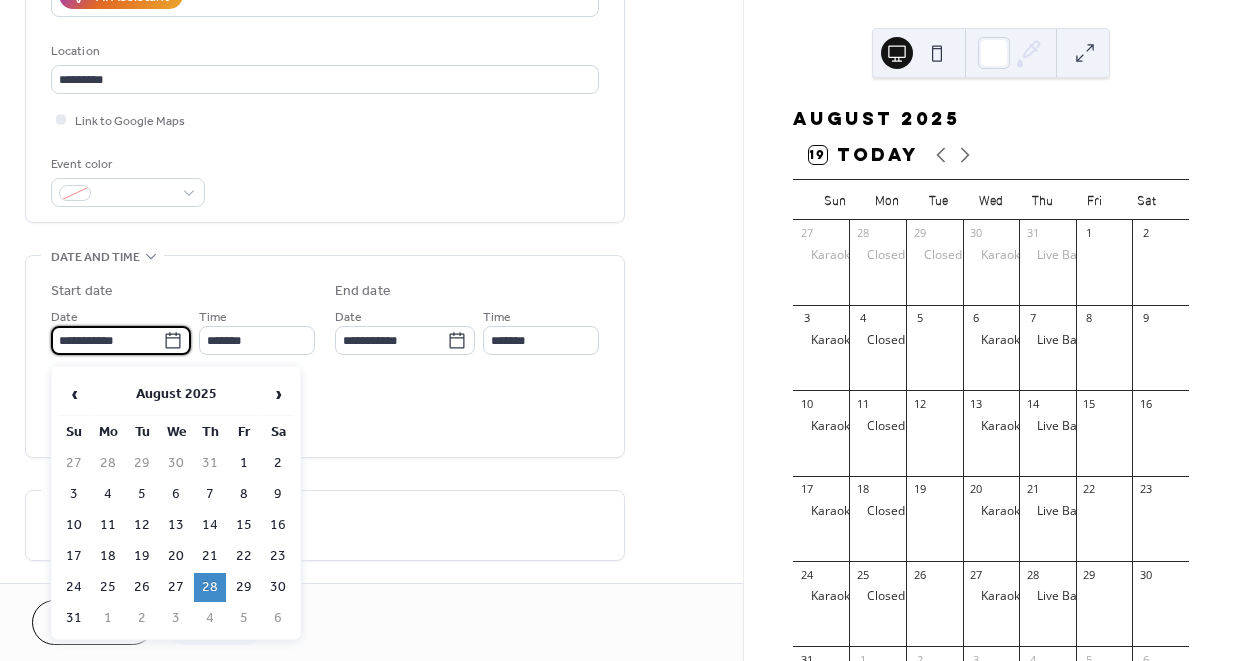 click on "**********" at bounding box center (107, 340) 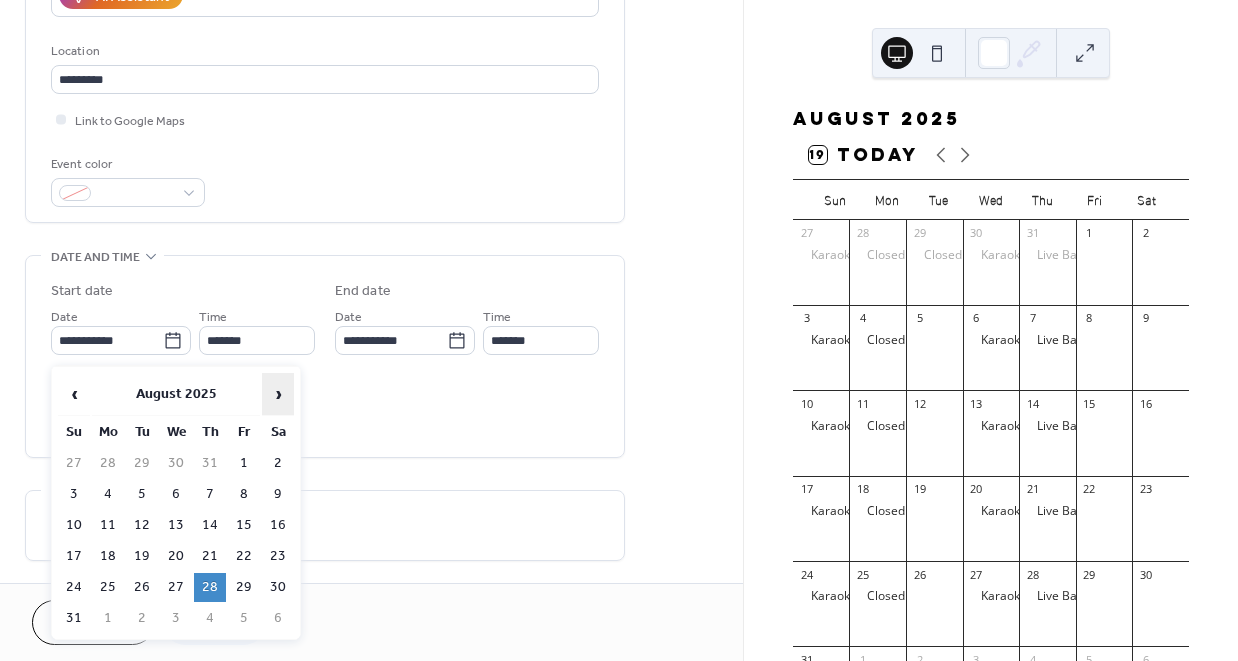 click on "›" at bounding box center [278, 394] 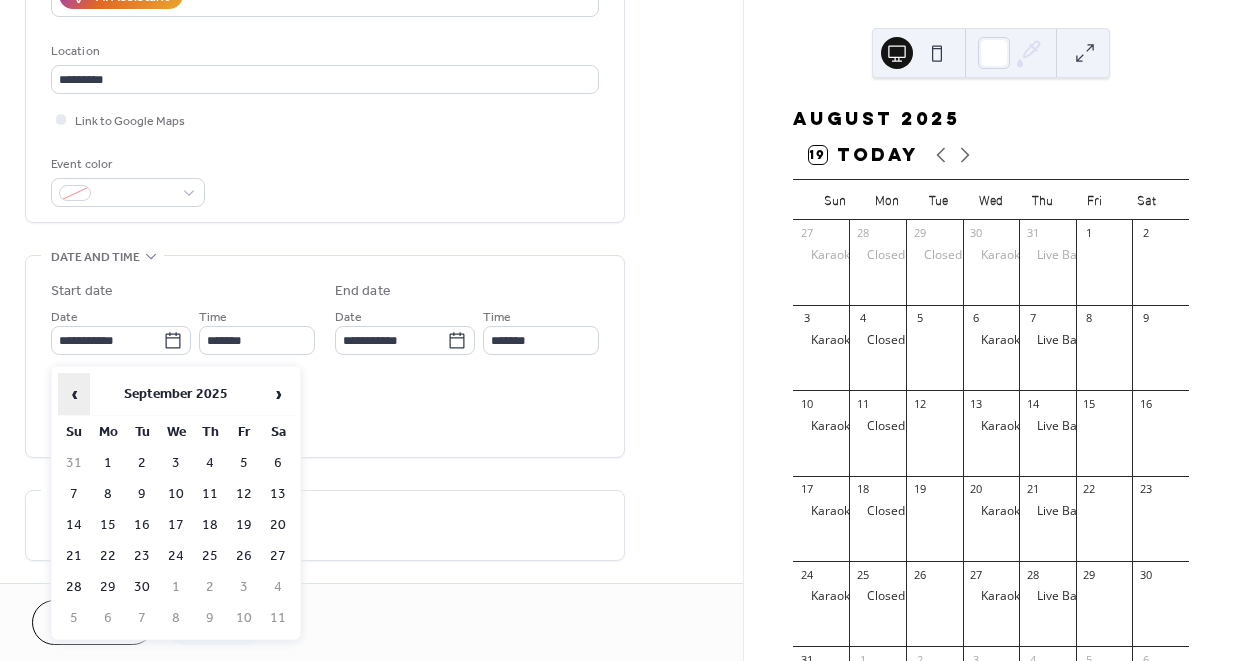 click on "‹" at bounding box center (74, 394) 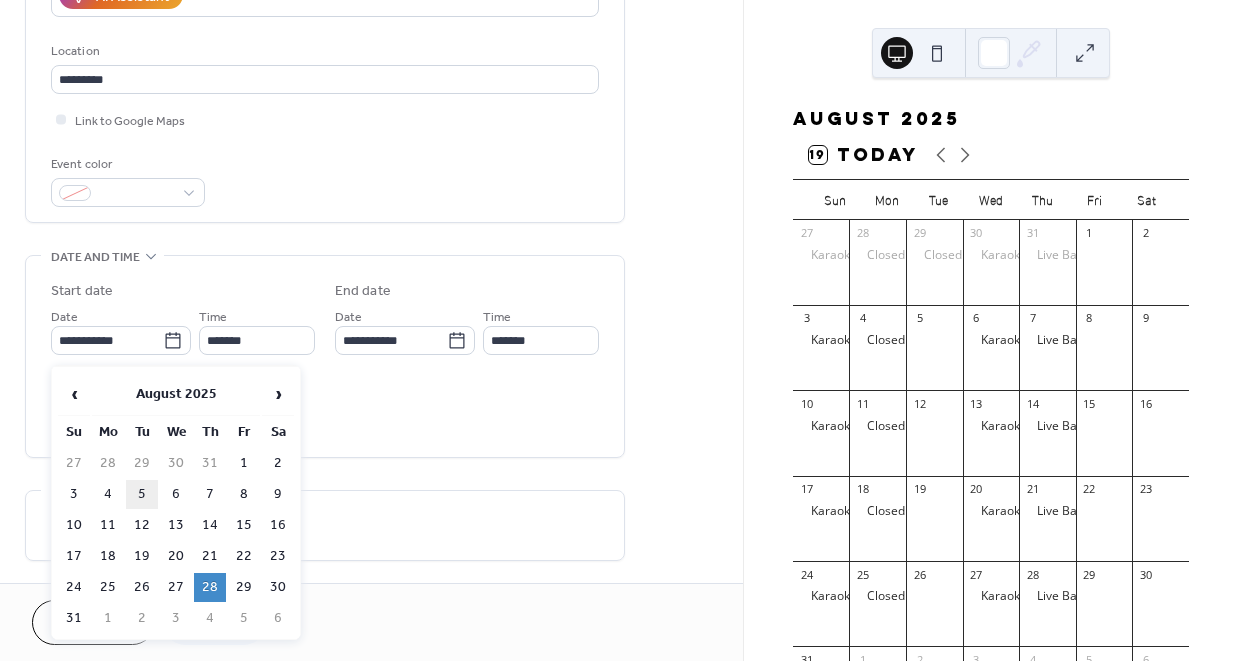 click on "5" at bounding box center [142, 494] 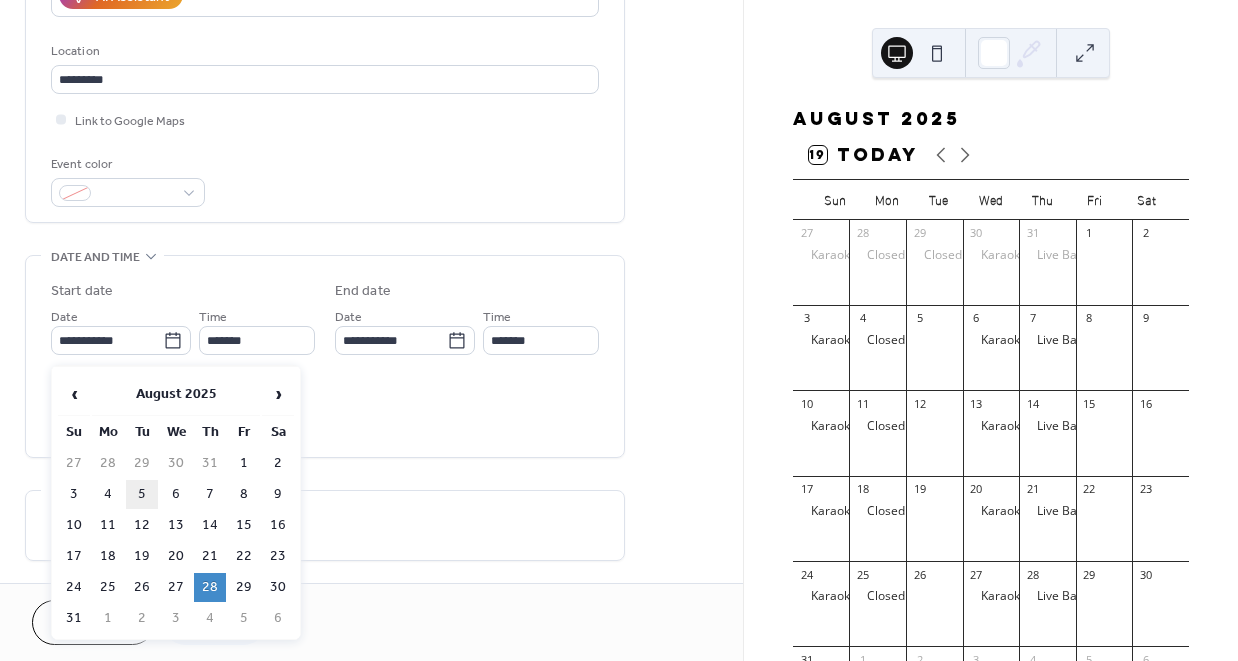 type on "**********" 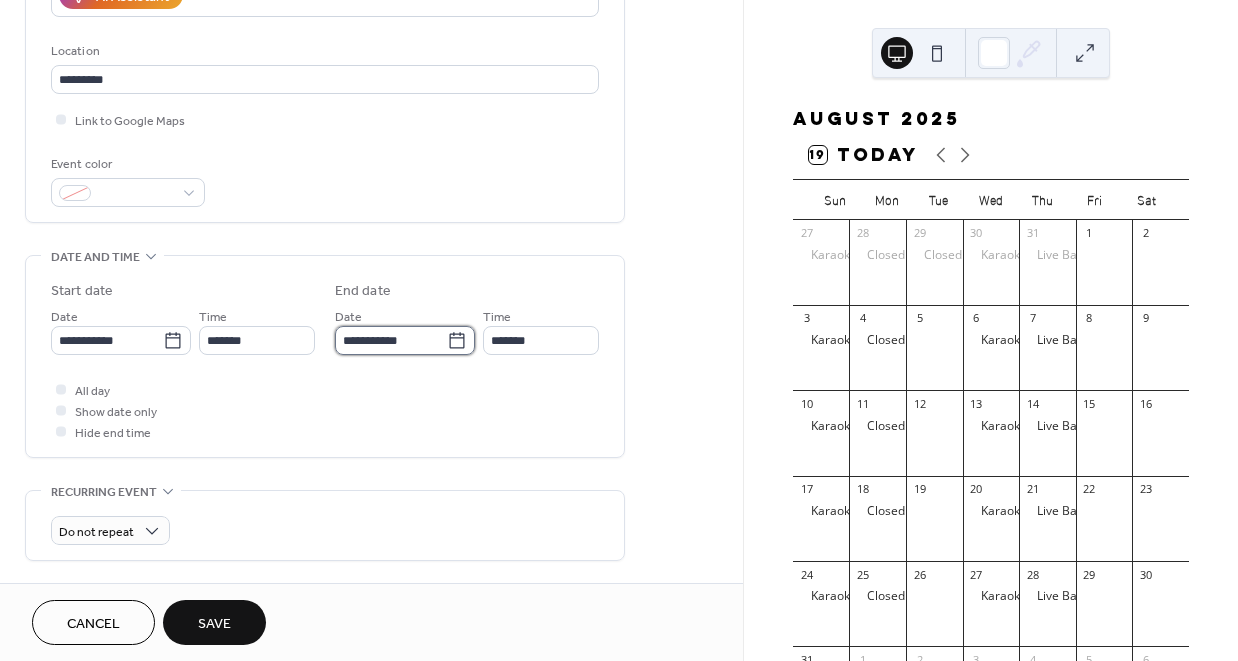 click on "**********" at bounding box center [391, 340] 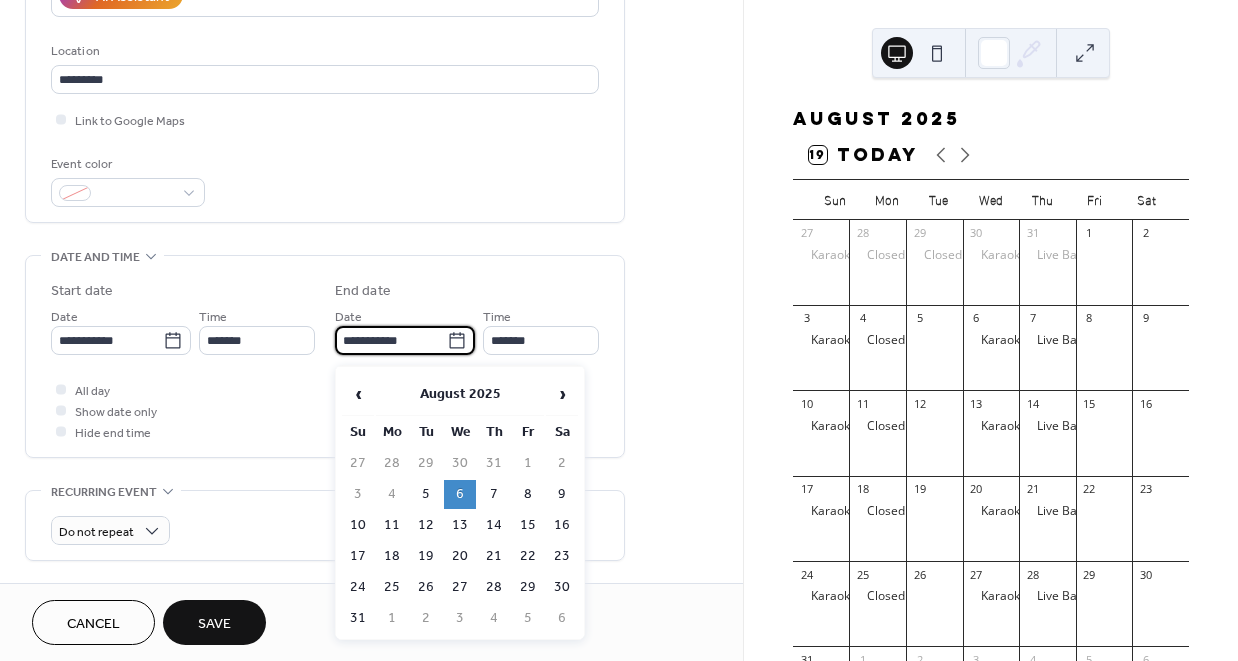click on "6" at bounding box center [460, 494] 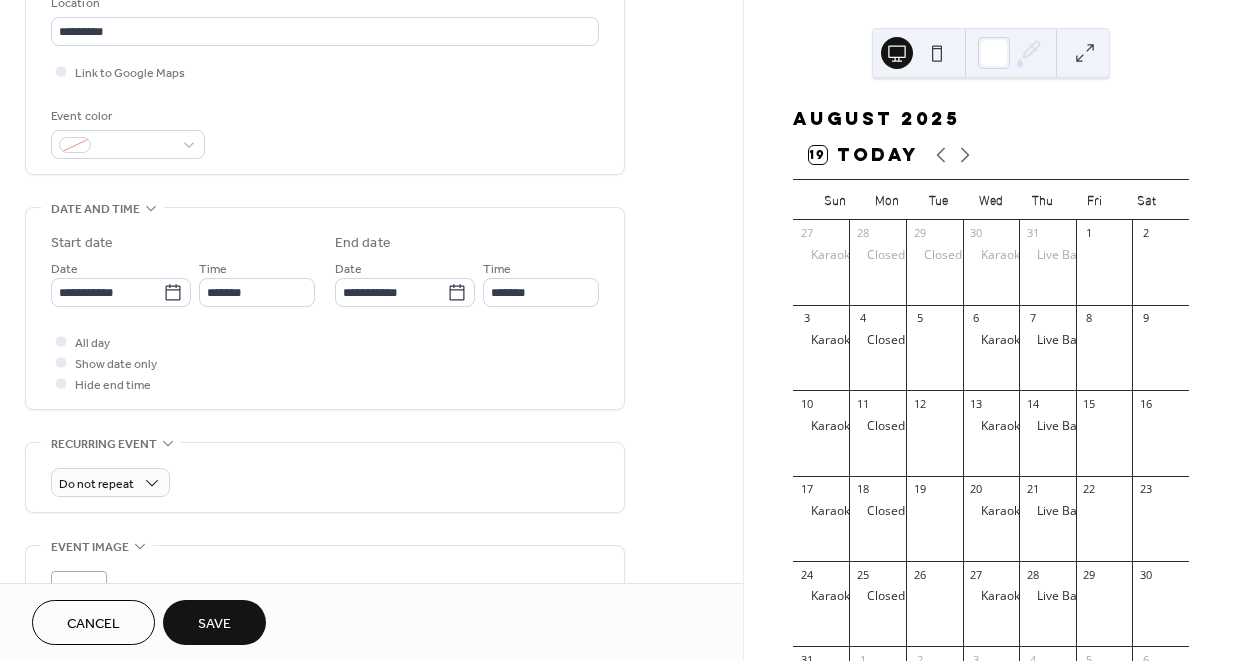 scroll, scrollTop: 447, scrollLeft: 0, axis: vertical 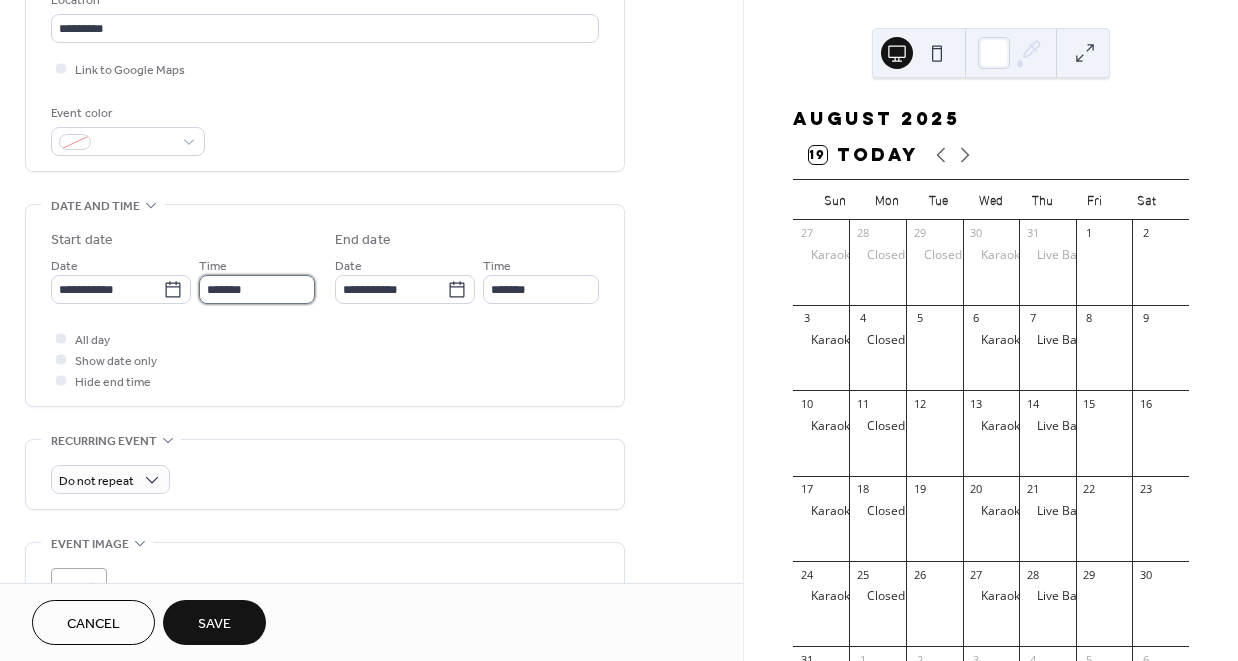 click on "*******" at bounding box center (257, 289) 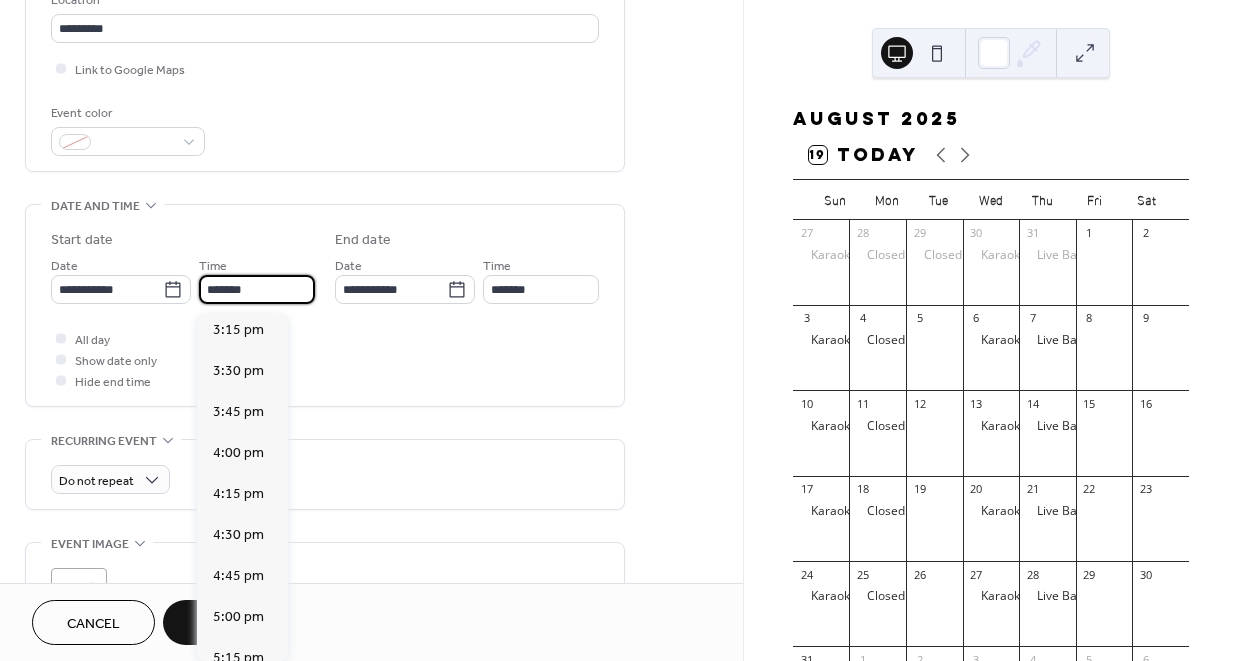 scroll, scrollTop: 2521, scrollLeft: 0, axis: vertical 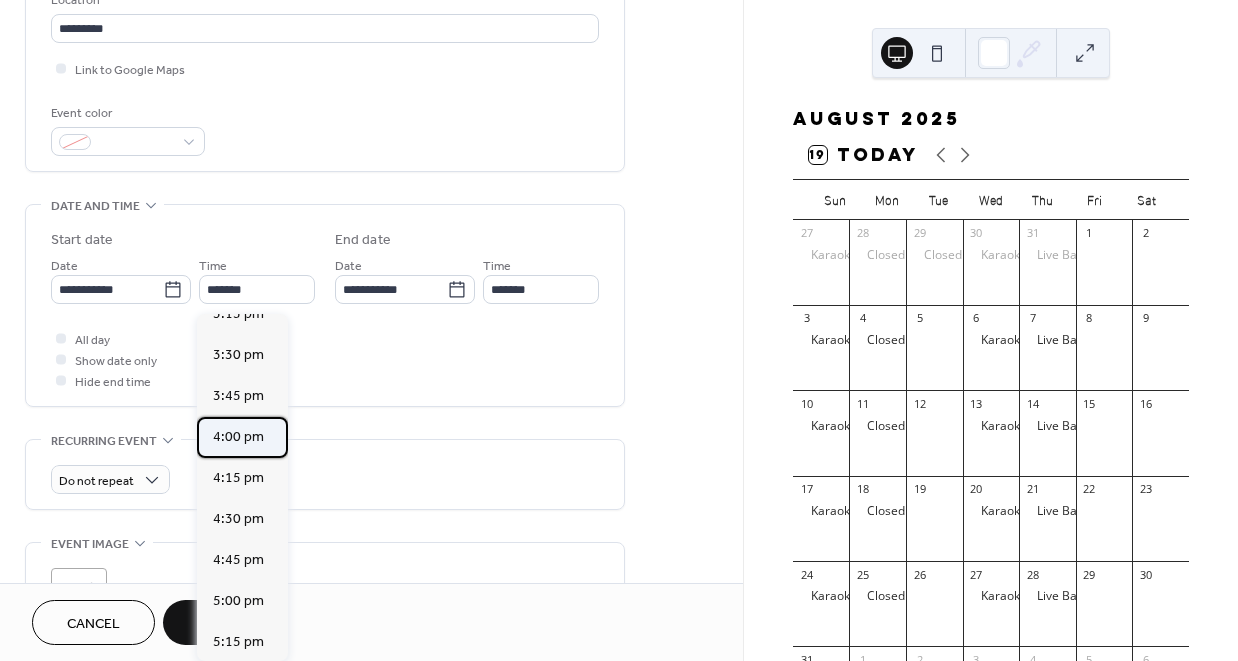 click on "4:00 pm" at bounding box center (238, 437) 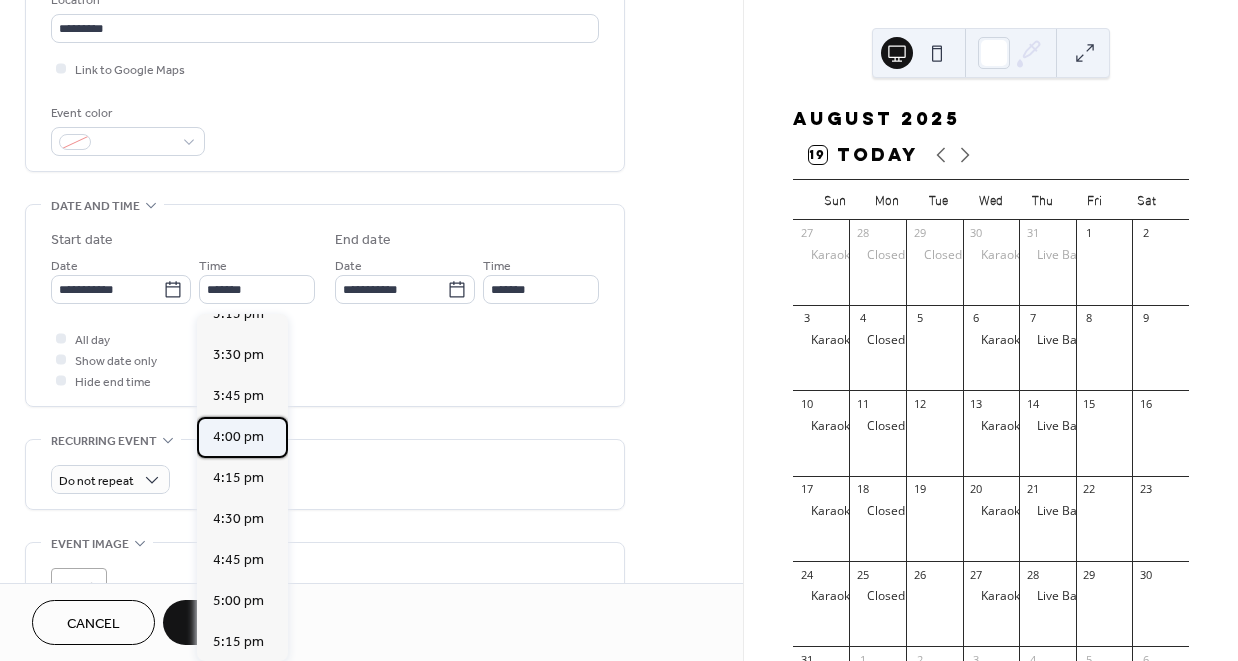 type on "*******" 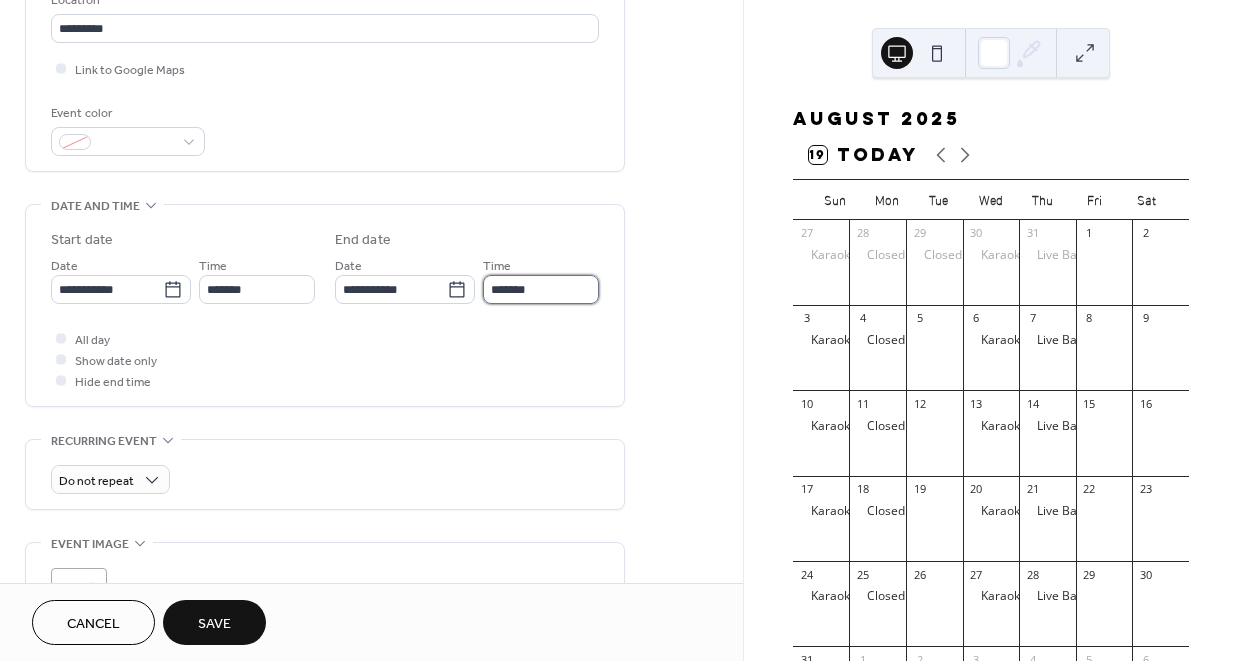 click on "*******" at bounding box center (541, 289) 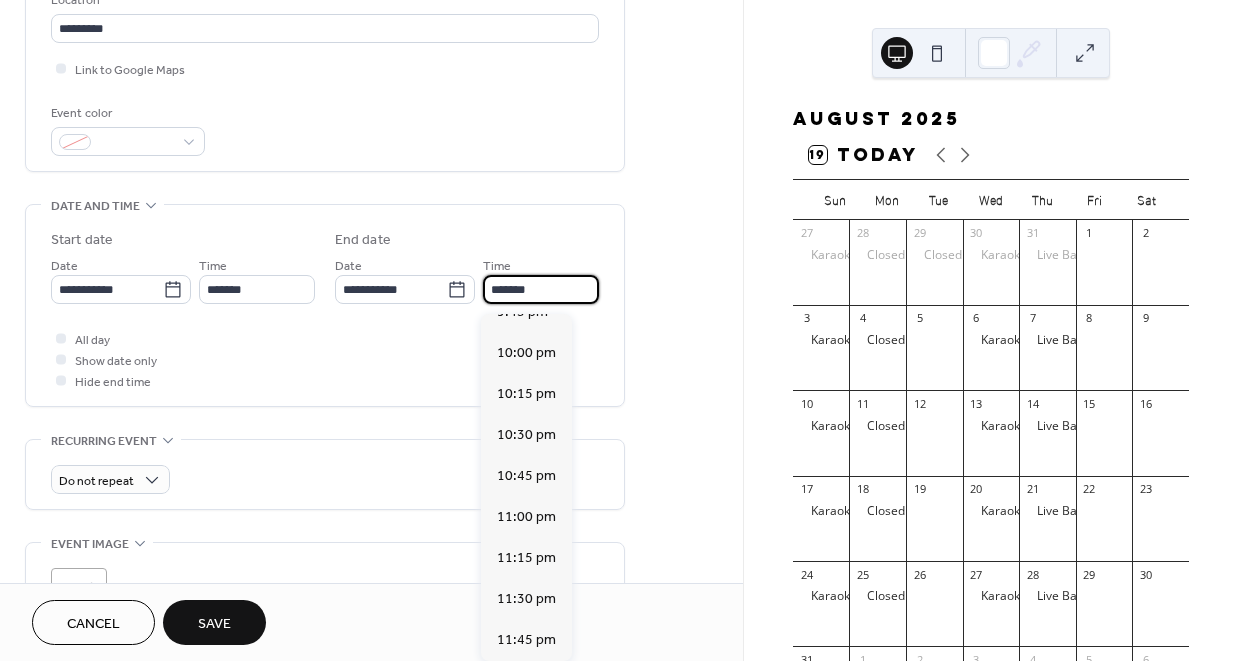 scroll, scrollTop: 924, scrollLeft: 0, axis: vertical 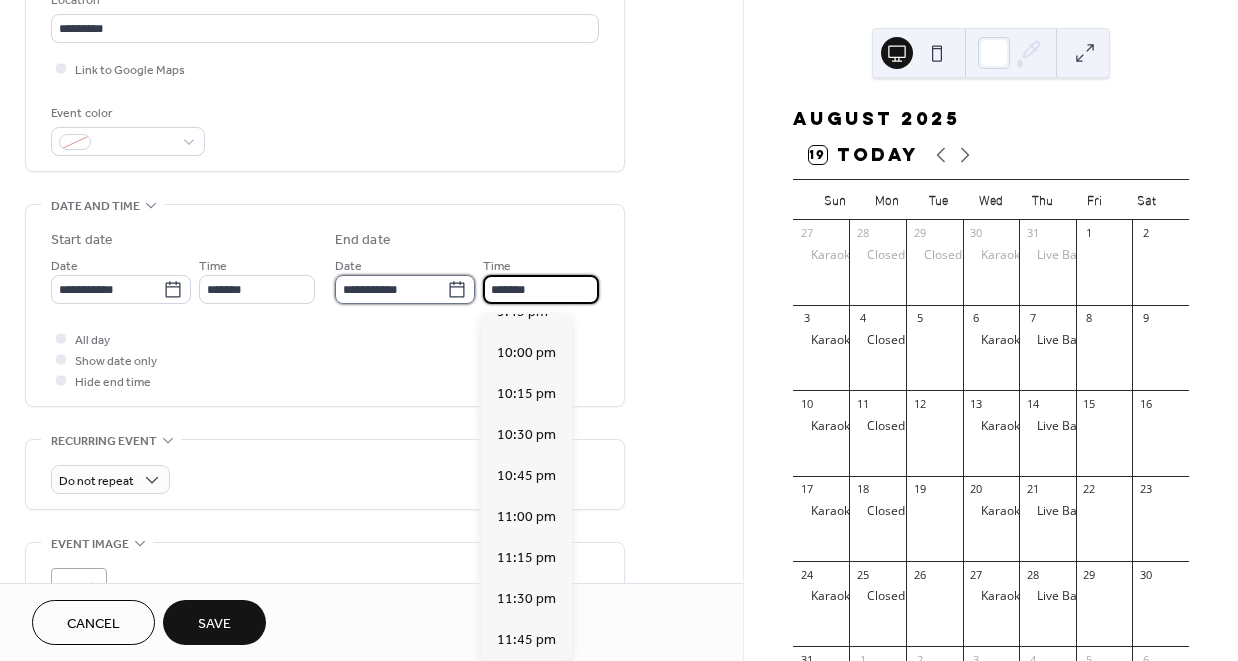 click on "**********" at bounding box center (391, 289) 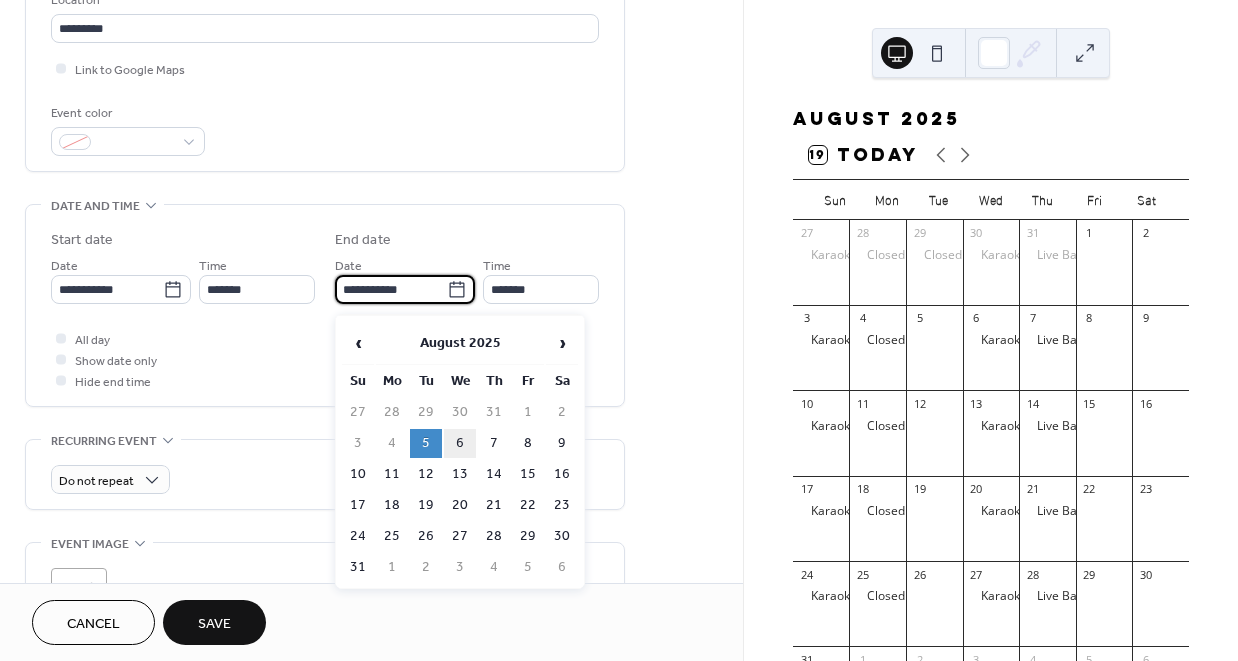 click on "6" at bounding box center [460, 443] 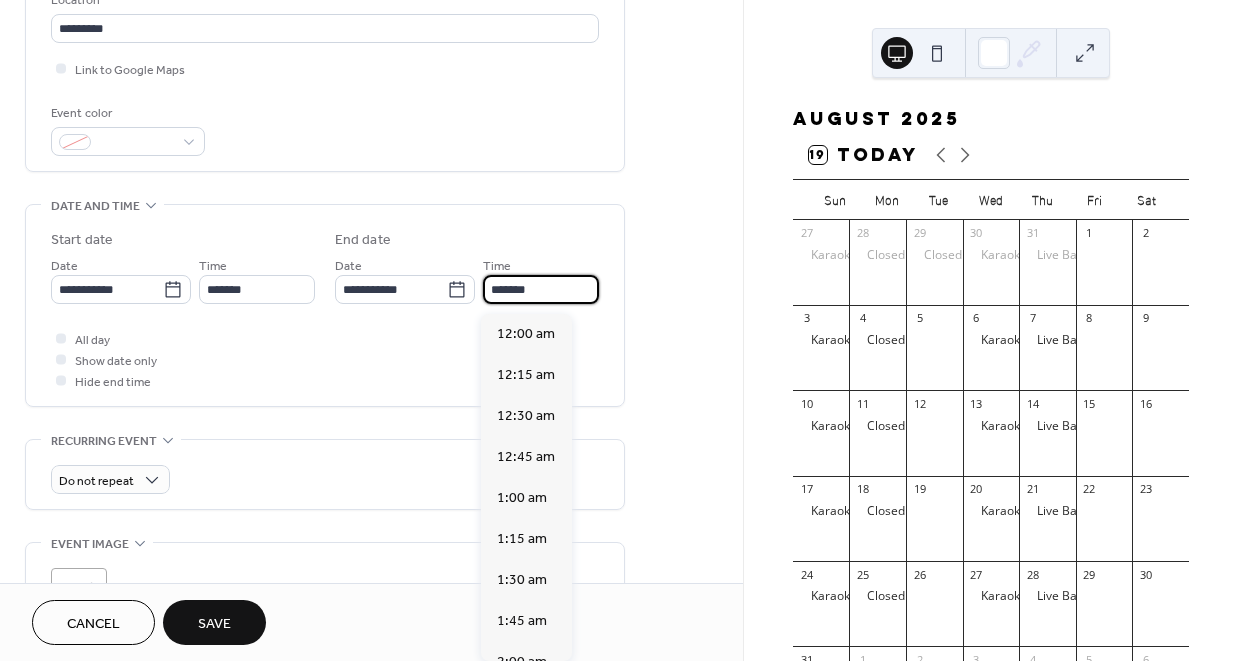 click on "*******" at bounding box center (541, 289) 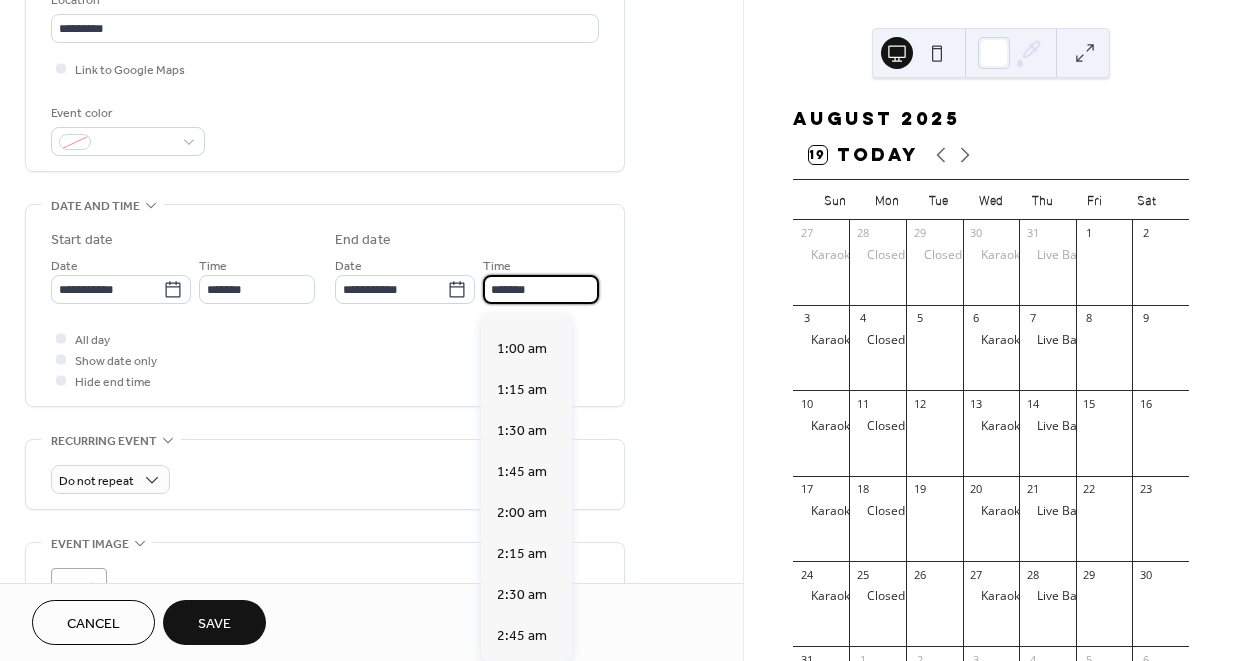 scroll, scrollTop: 213, scrollLeft: 0, axis: vertical 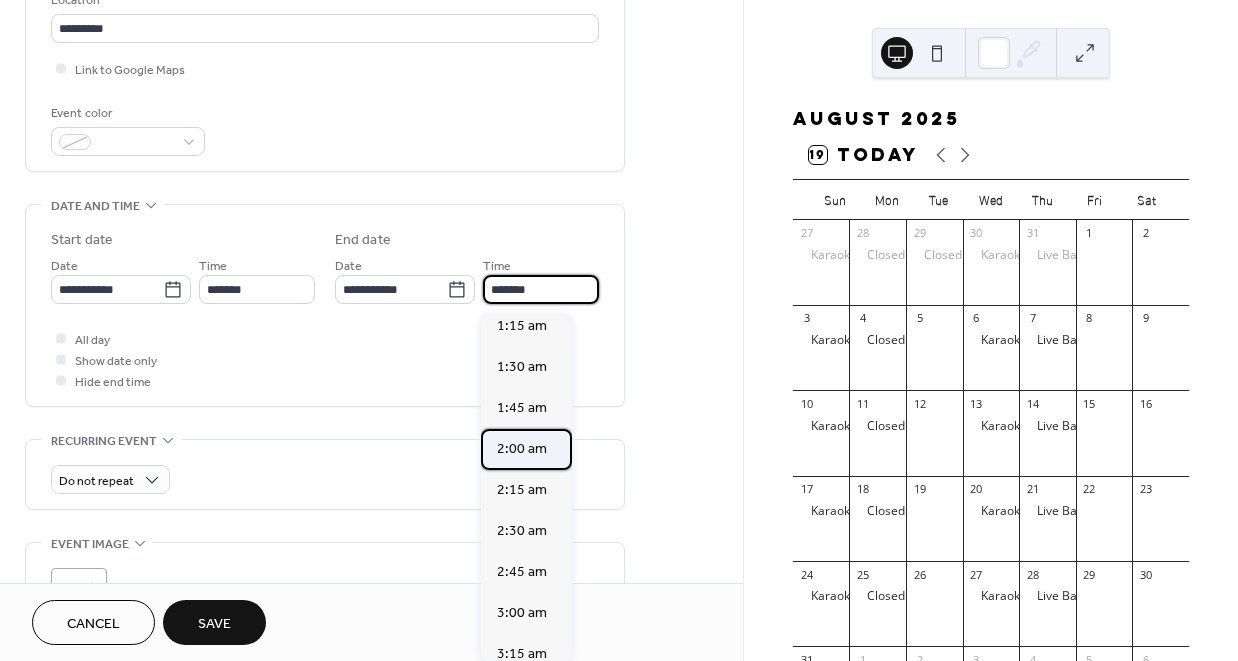 click on "2:00 am" at bounding box center (522, 449) 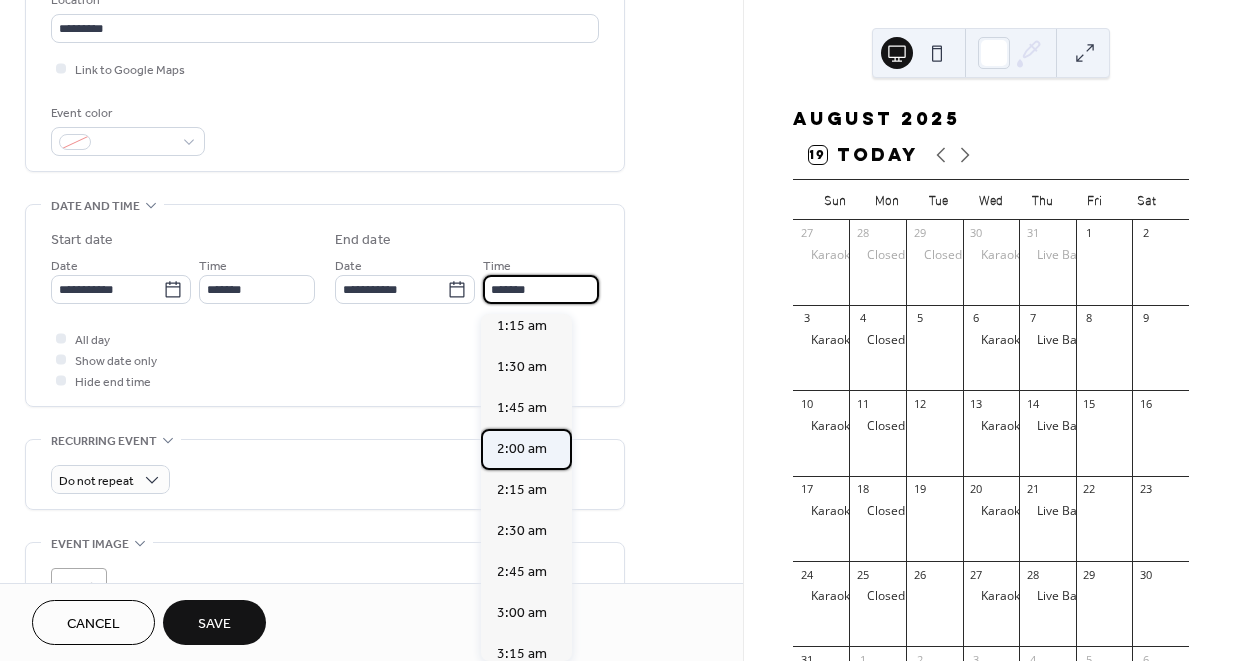 type on "*******" 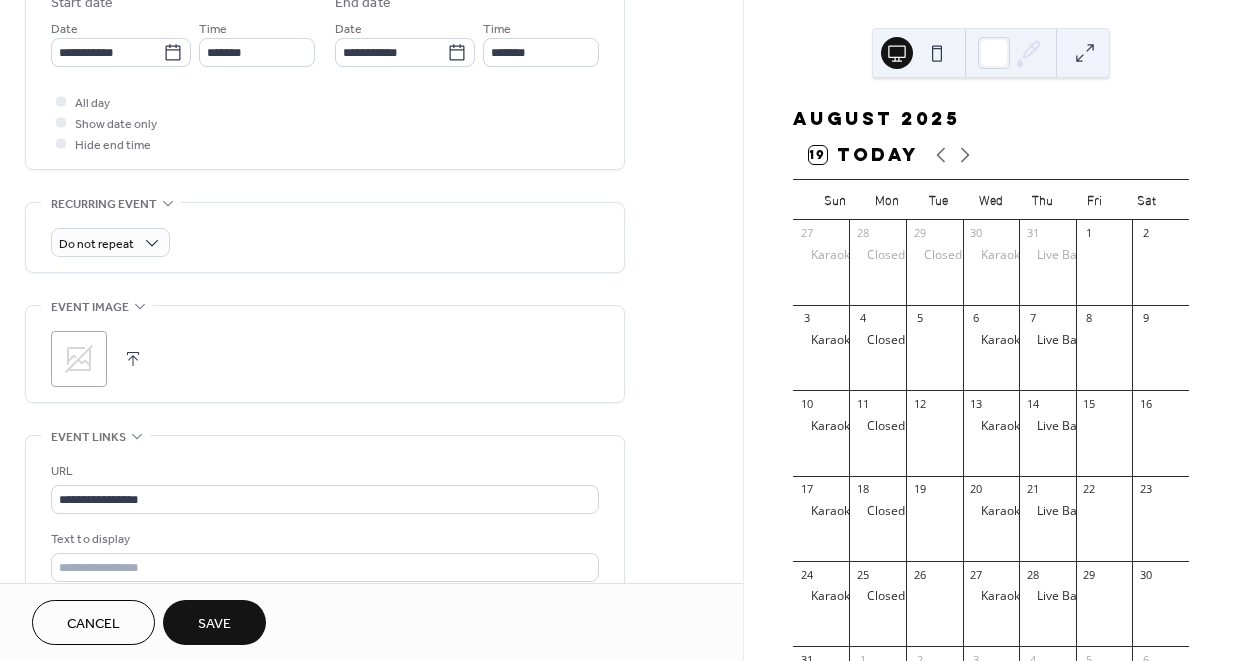scroll, scrollTop: 698, scrollLeft: 0, axis: vertical 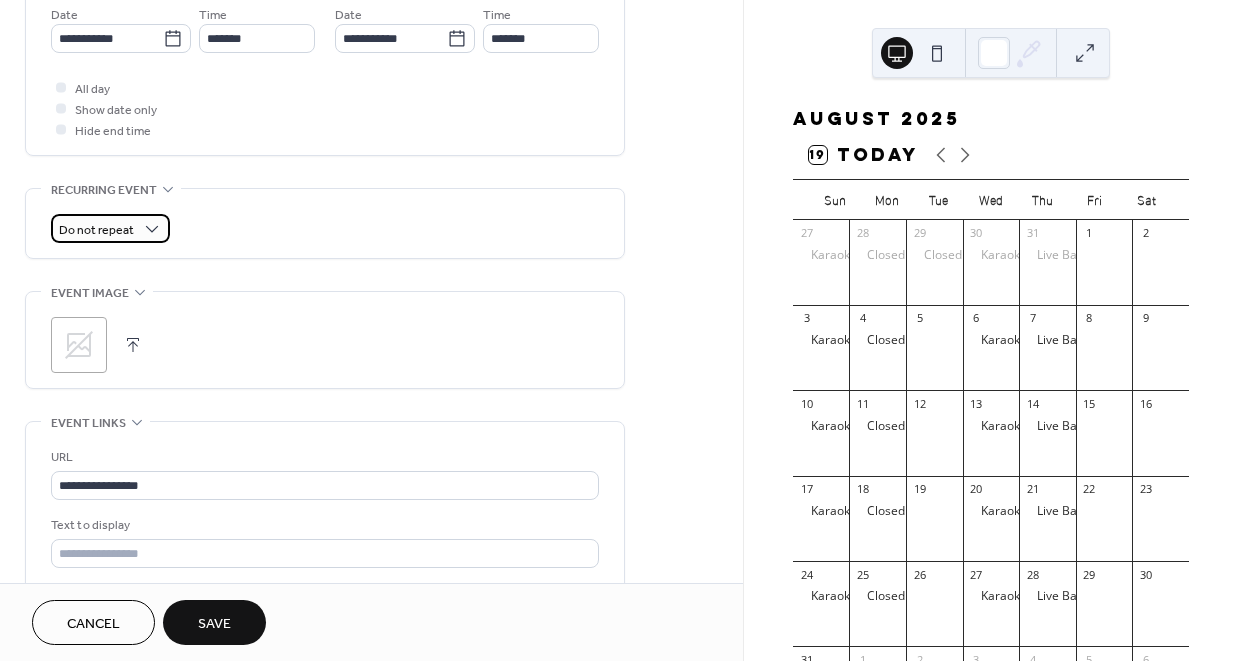 click on "Do not repeat" at bounding box center (96, 230) 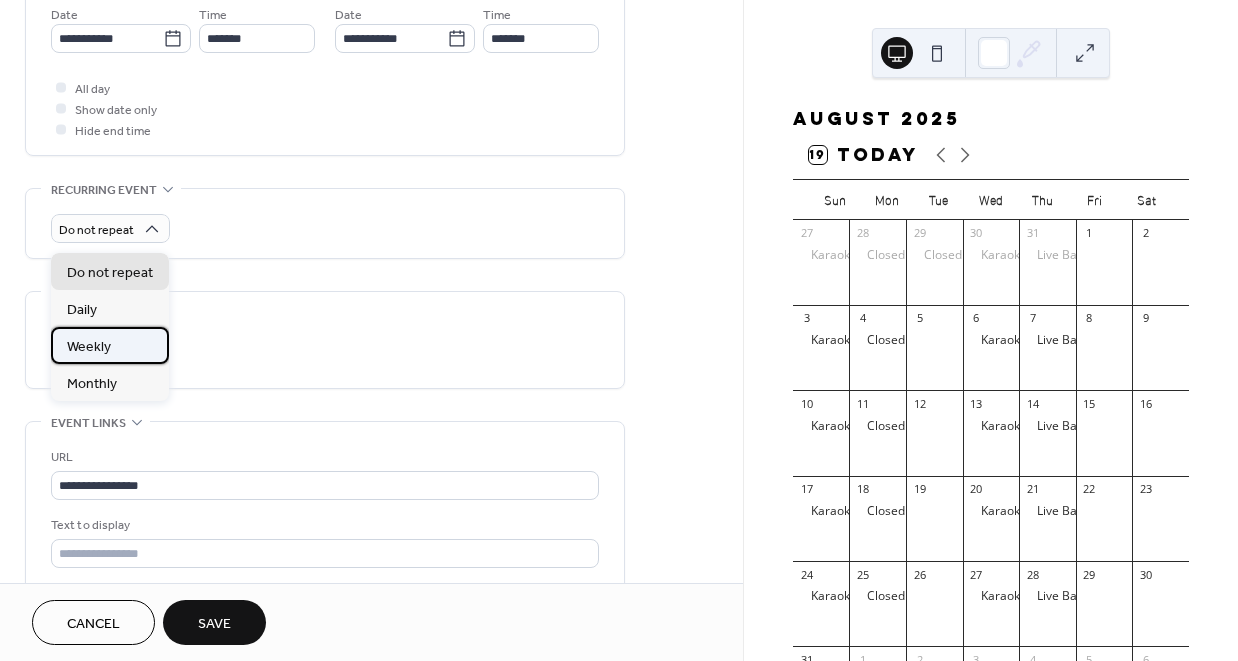 click on "Weekly" at bounding box center (110, 345) 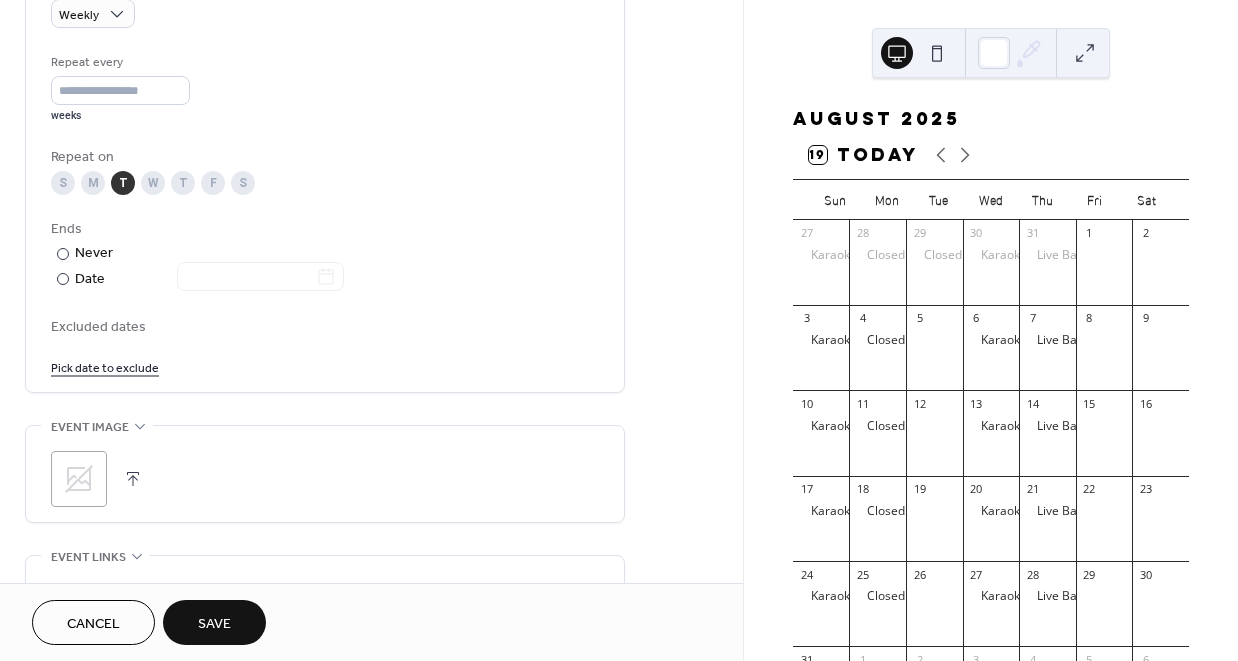 scroll, scrollTop: 931, scrollLeft: 0, axis: vertical 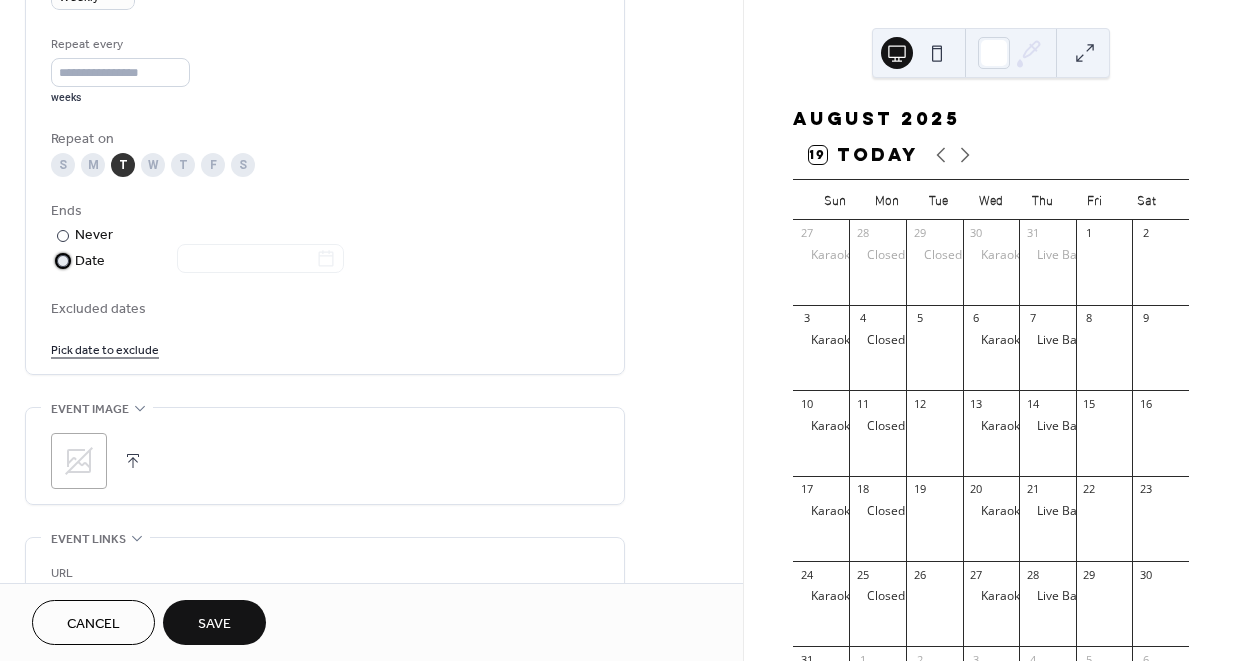 click on "Date" at bounding box center [209, 261] 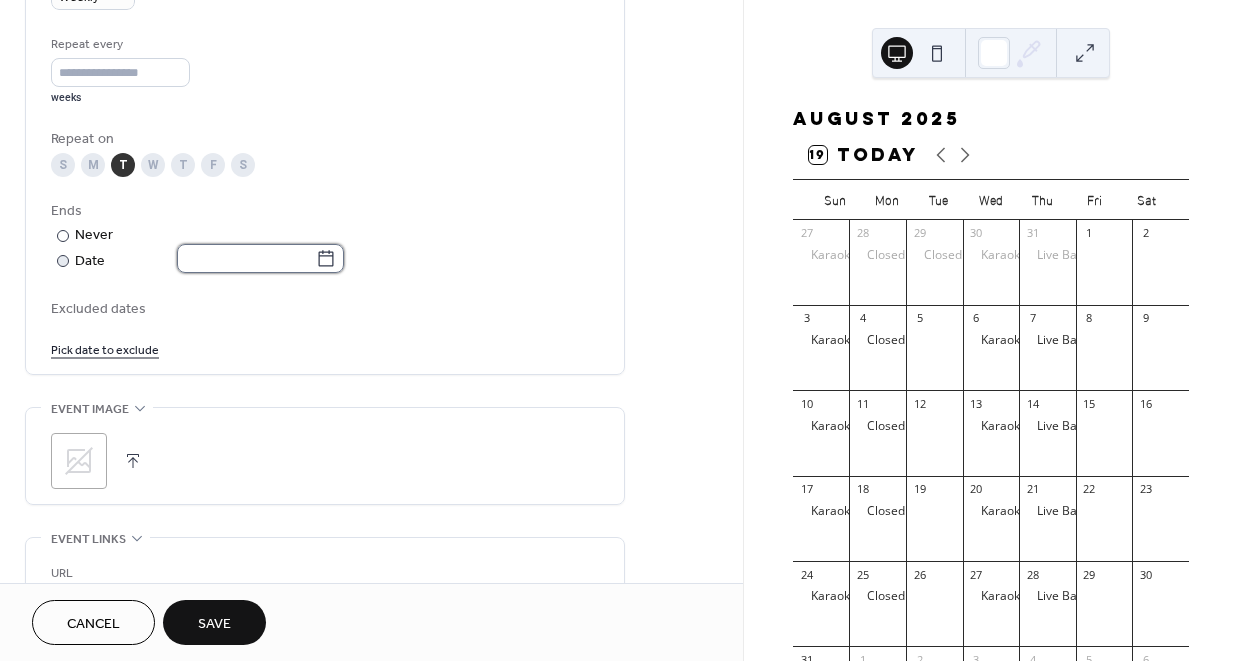 click at bounding box center (246, 258) 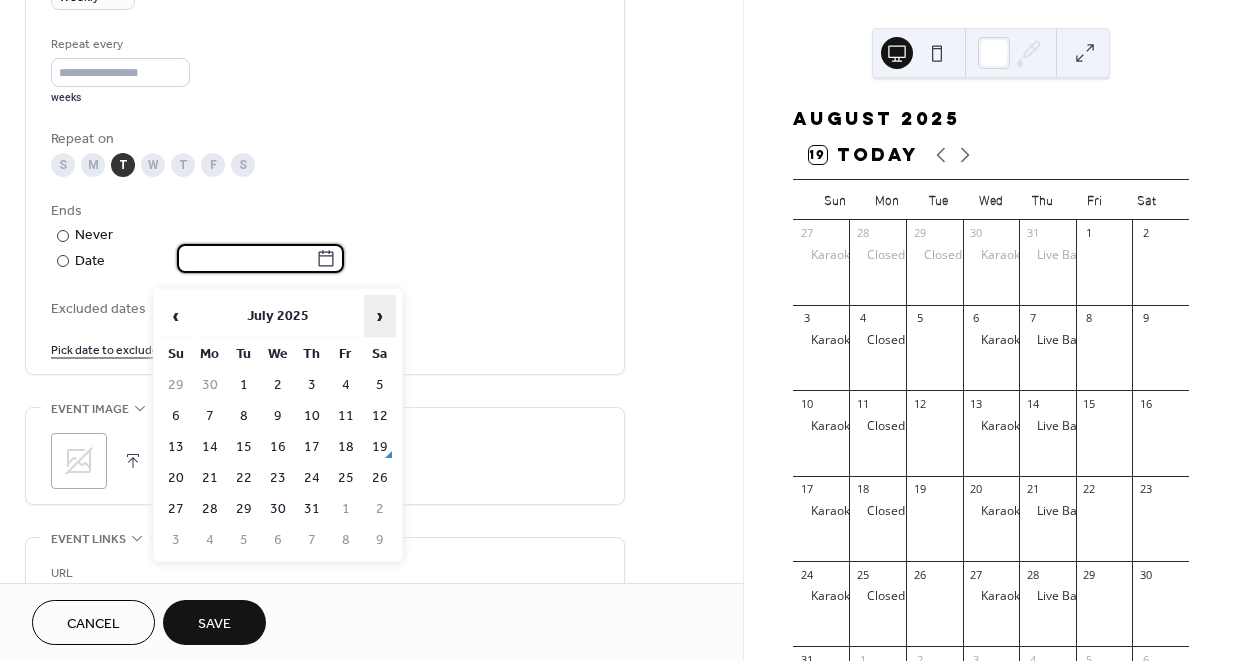 click on "›" at bounding box center [380, 316] 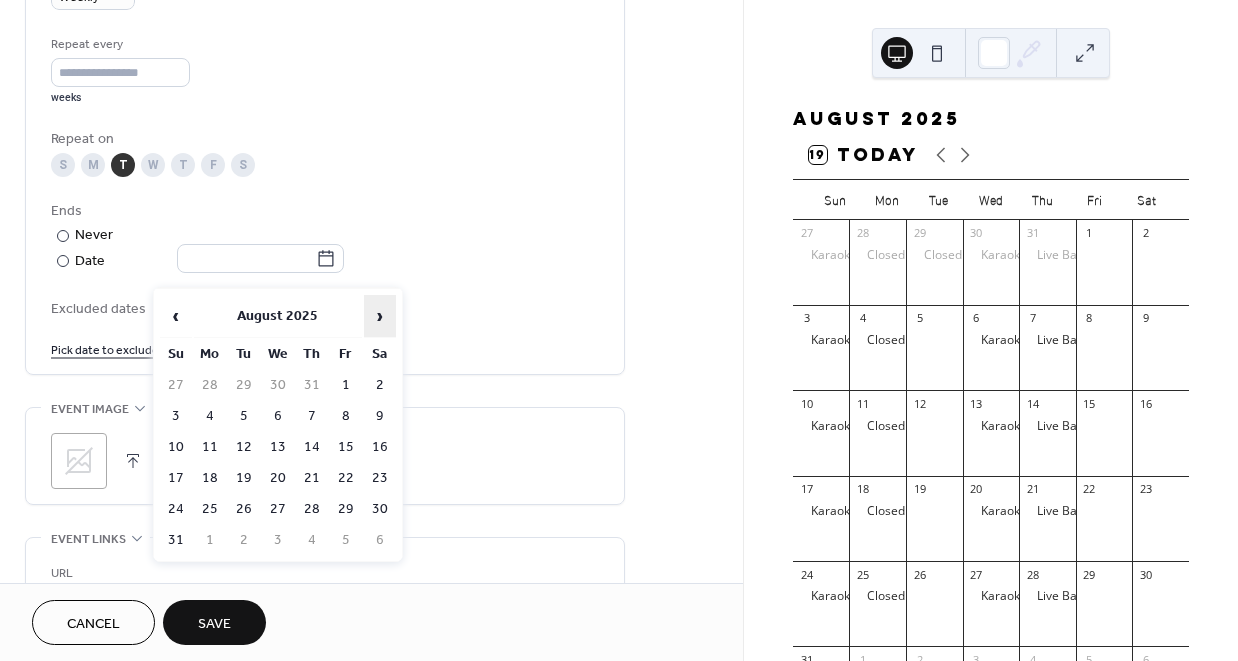 click on "›" at bounding box center [380, 316] 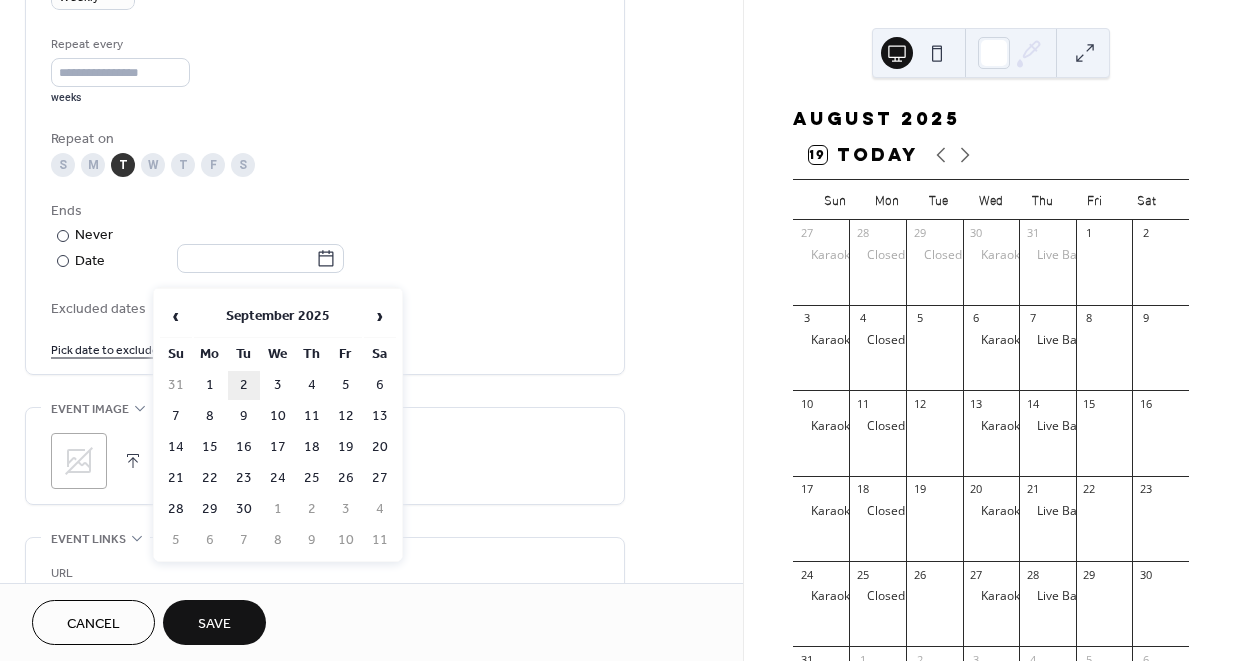 click on "2" at bounding box center [244, 385] 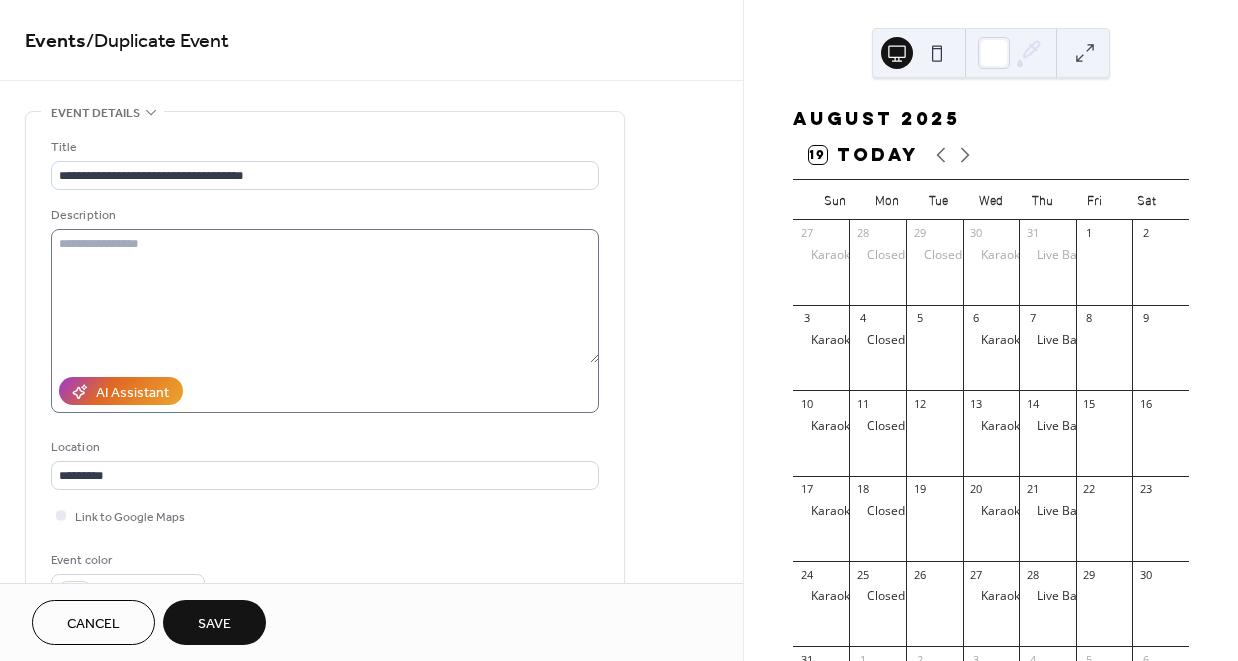 scroll, scrollTop: 0, scrollLeft: 0, axis: both 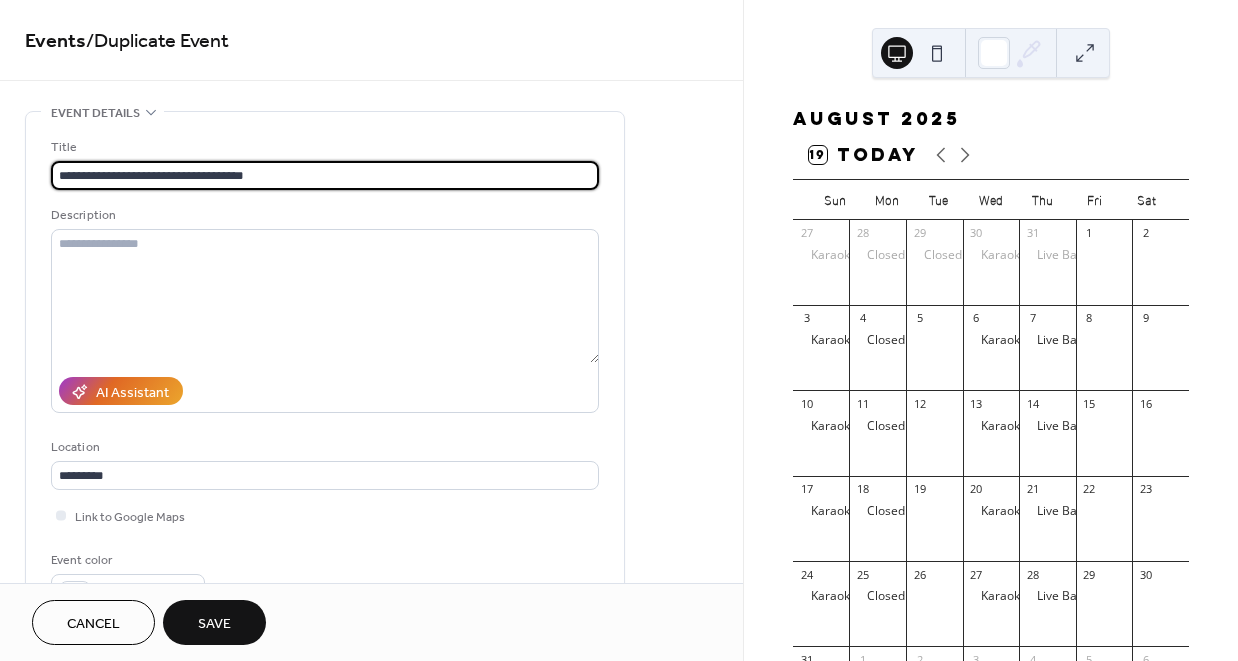 drag, startPoint x: 308, startPoint y: 180, endPoint x: -82, endPoint y: 163, distance: 390.37033 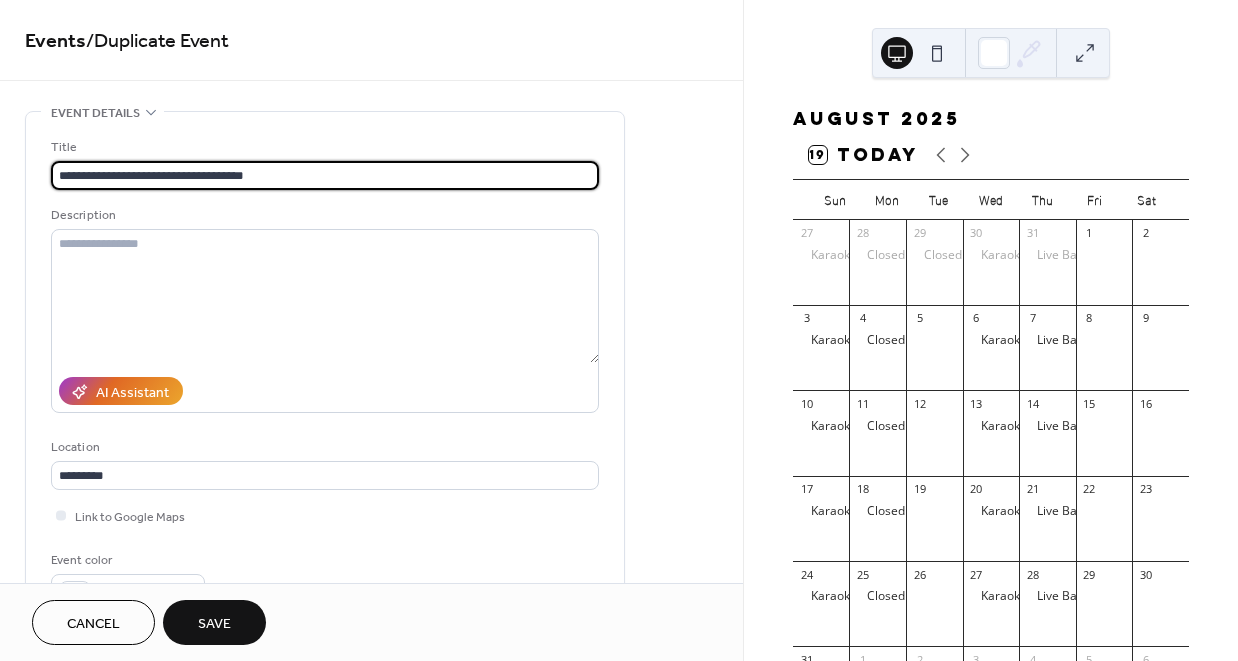 click on "**********" at bounding box center [619, 330] 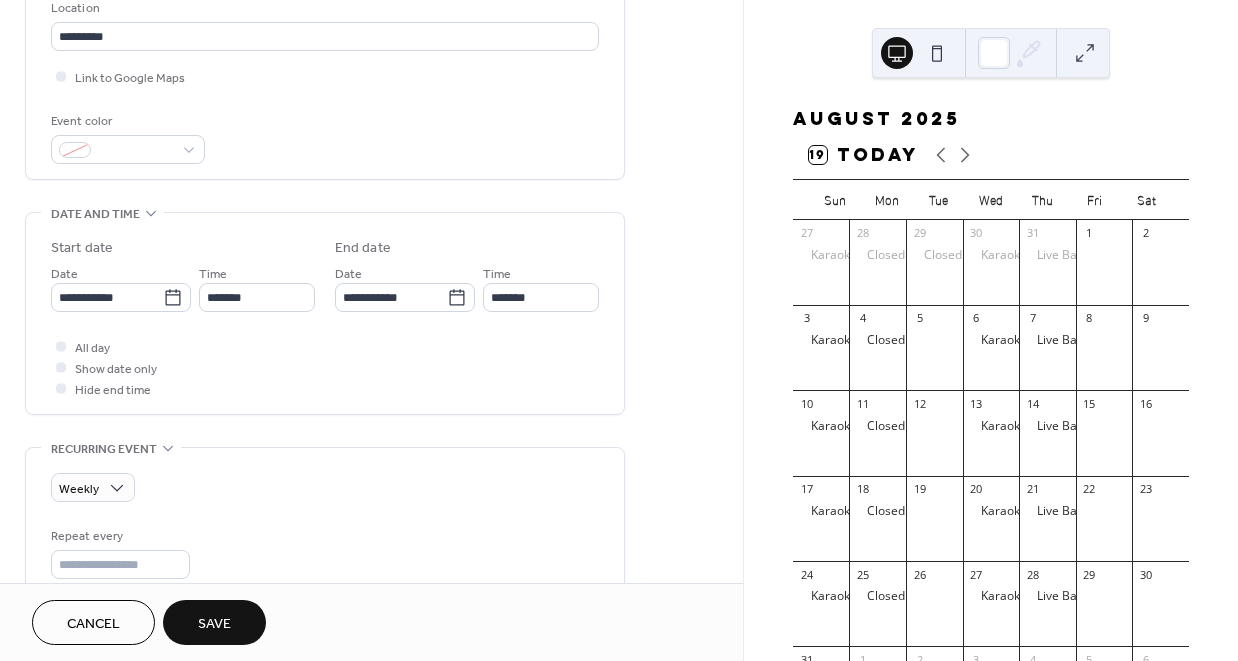 scroll, scrollTop: 447, scrollLeft: 0, axis: vertical 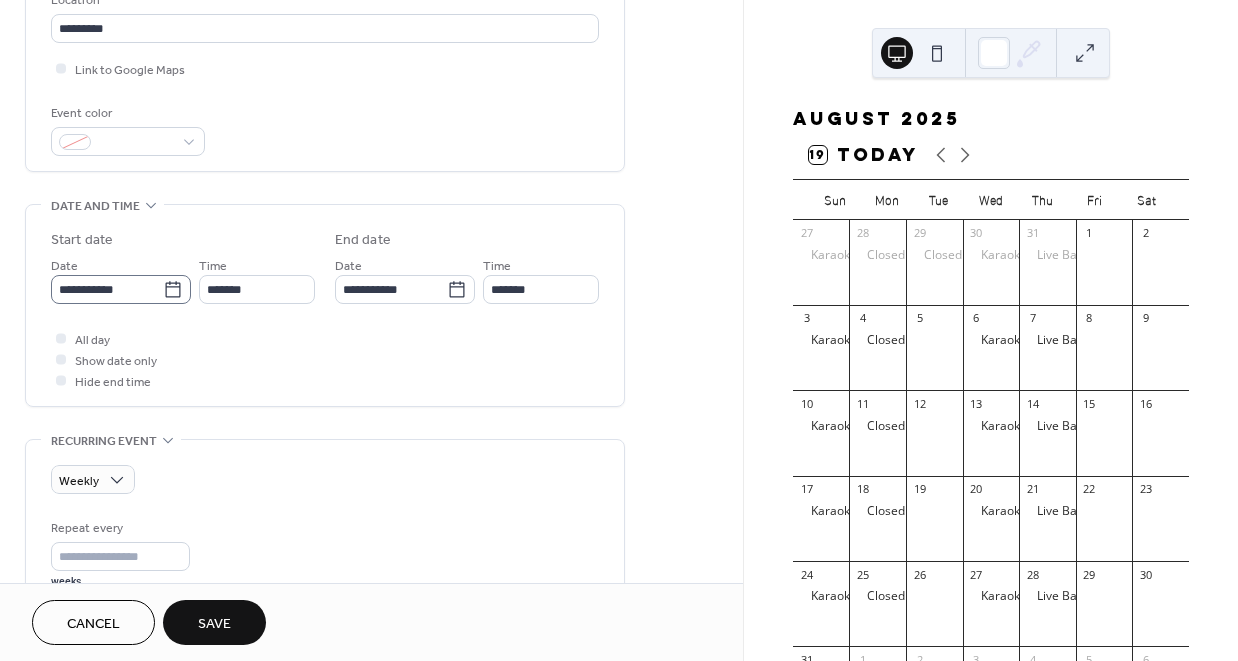 type on "******" 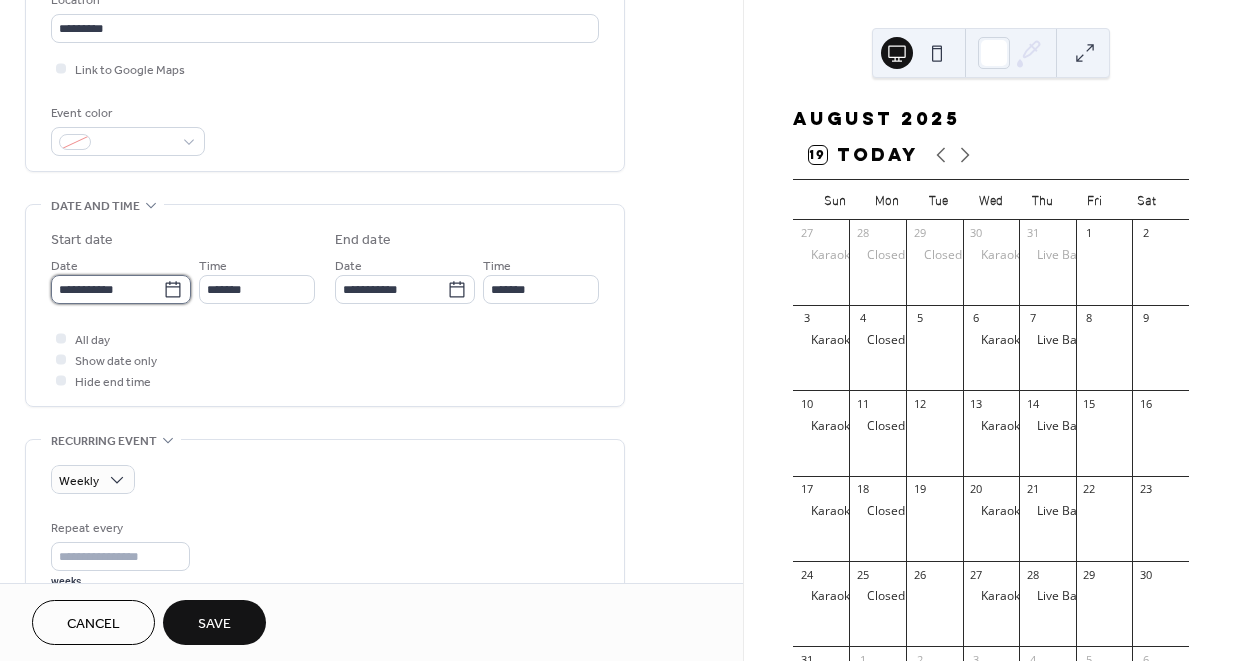 click on "**********" at bounding box center (107, 289) 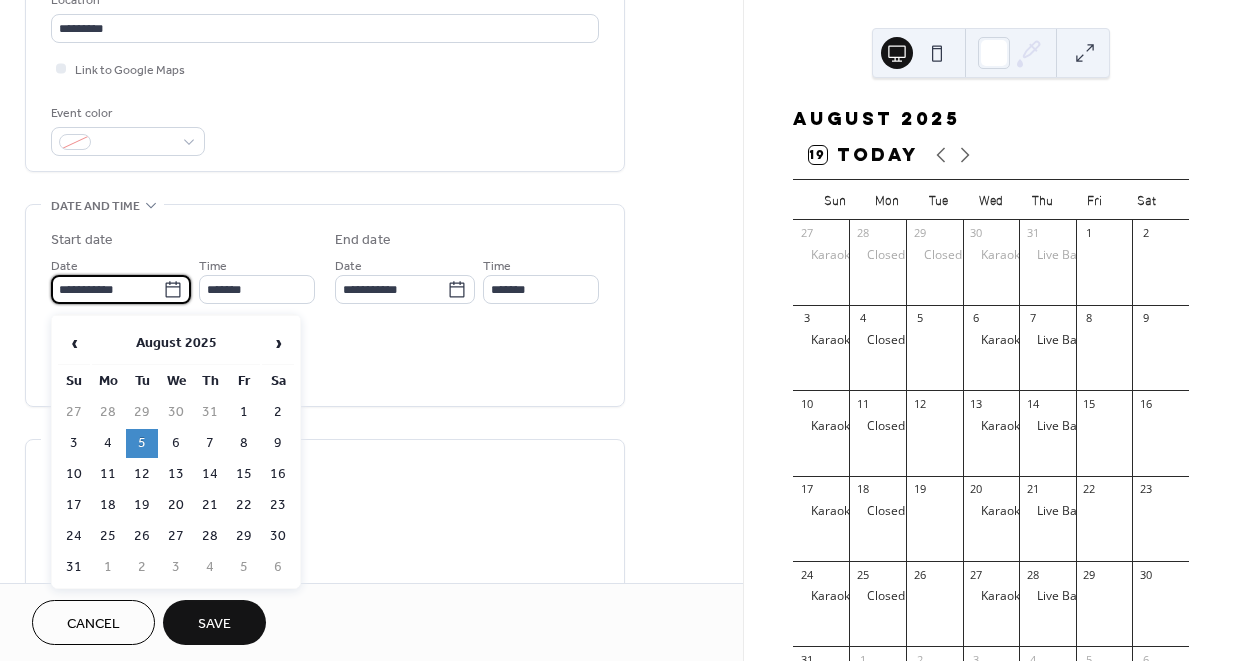 click on "All day Show date only Hide end time" at bounding box center [325, 359] 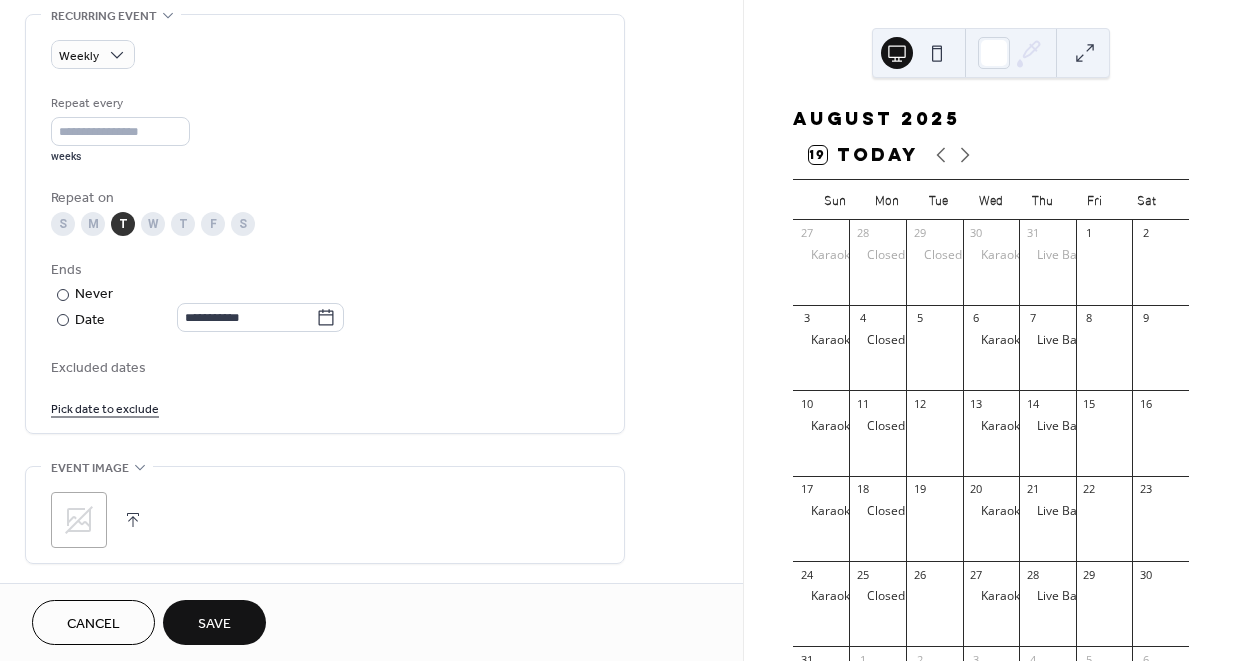 scroll, scrollTop: 879, scrollLeft: 0, axis: vertical 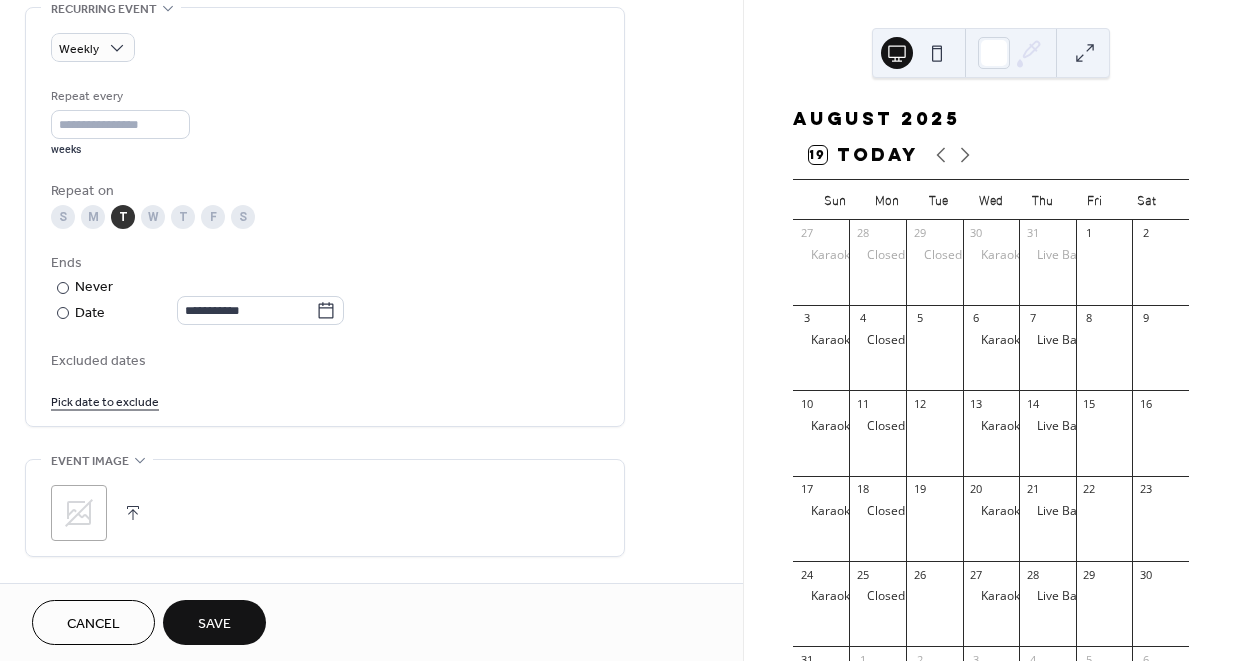 click on "Save" at bounding box center (214, 624) 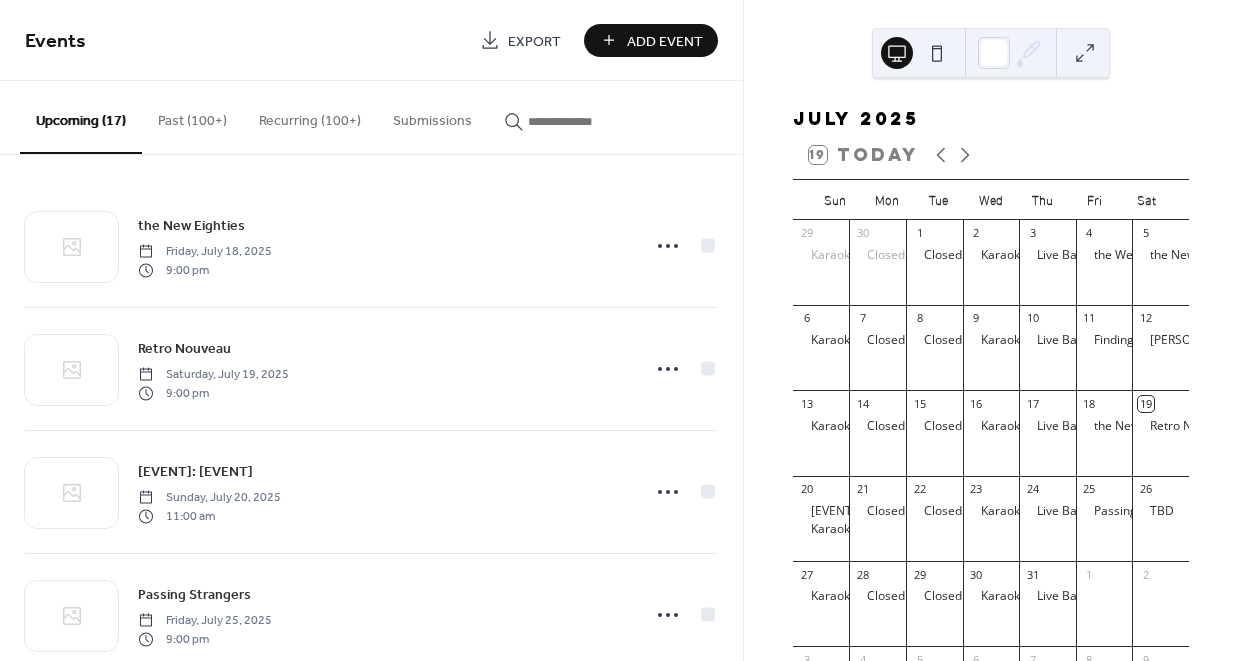 scroll, scrollTop: 0, scrollLeft: 0, axis: both 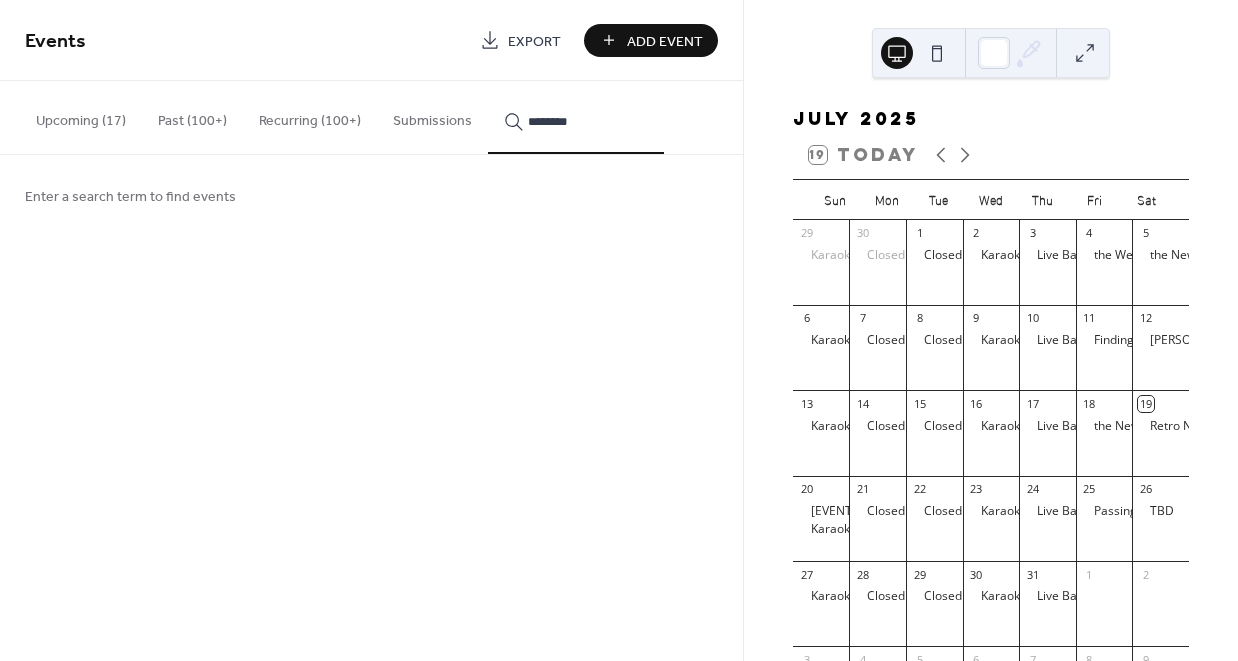 click on "*******" at bounding box center (576, 117) 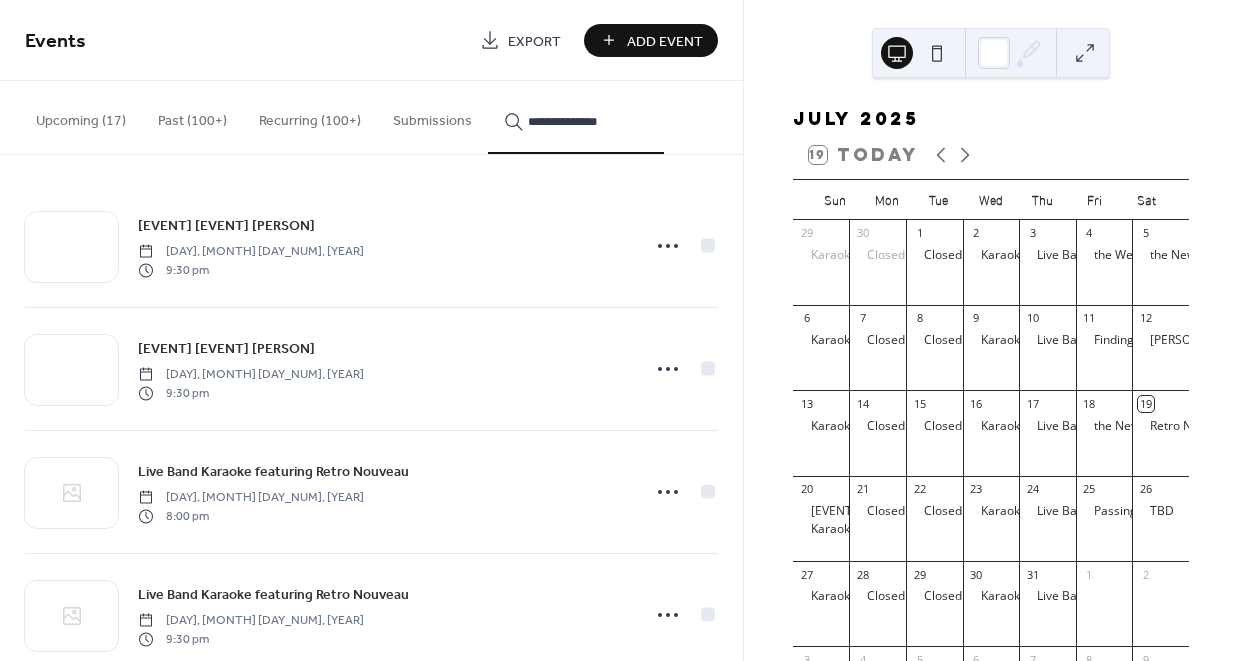 click on "**********" at bounding box center (576, 117) 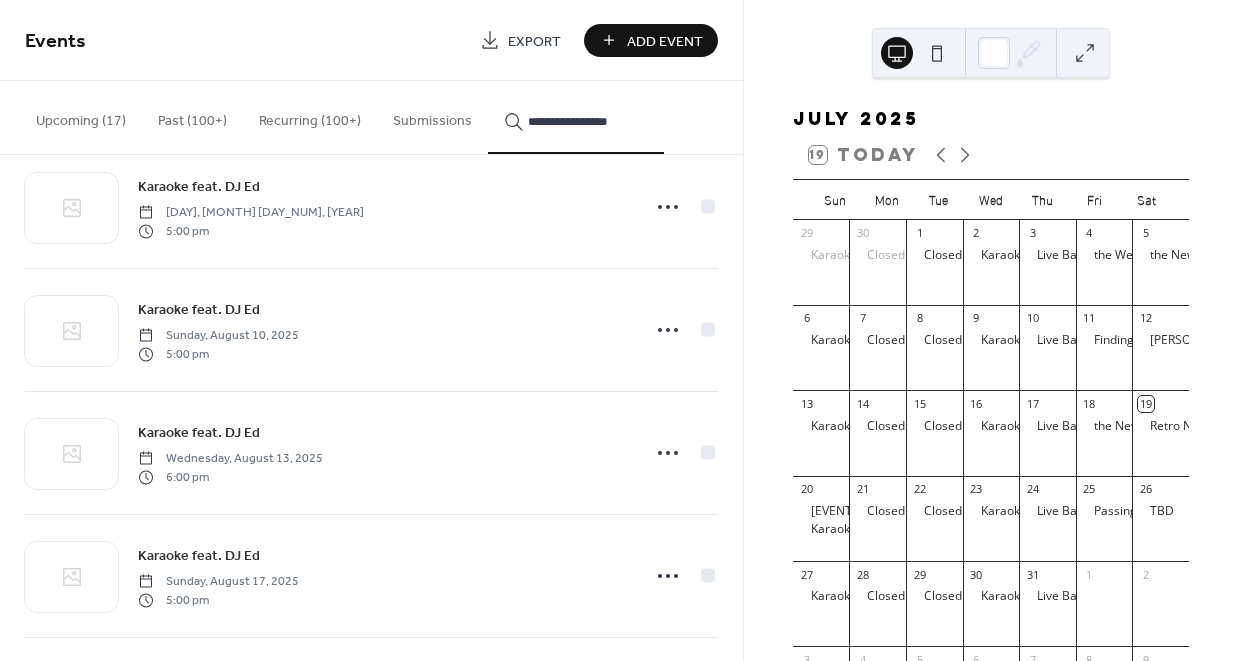 scroll, scrollTop: 11114, scrollLeft: 0, axis: vertical 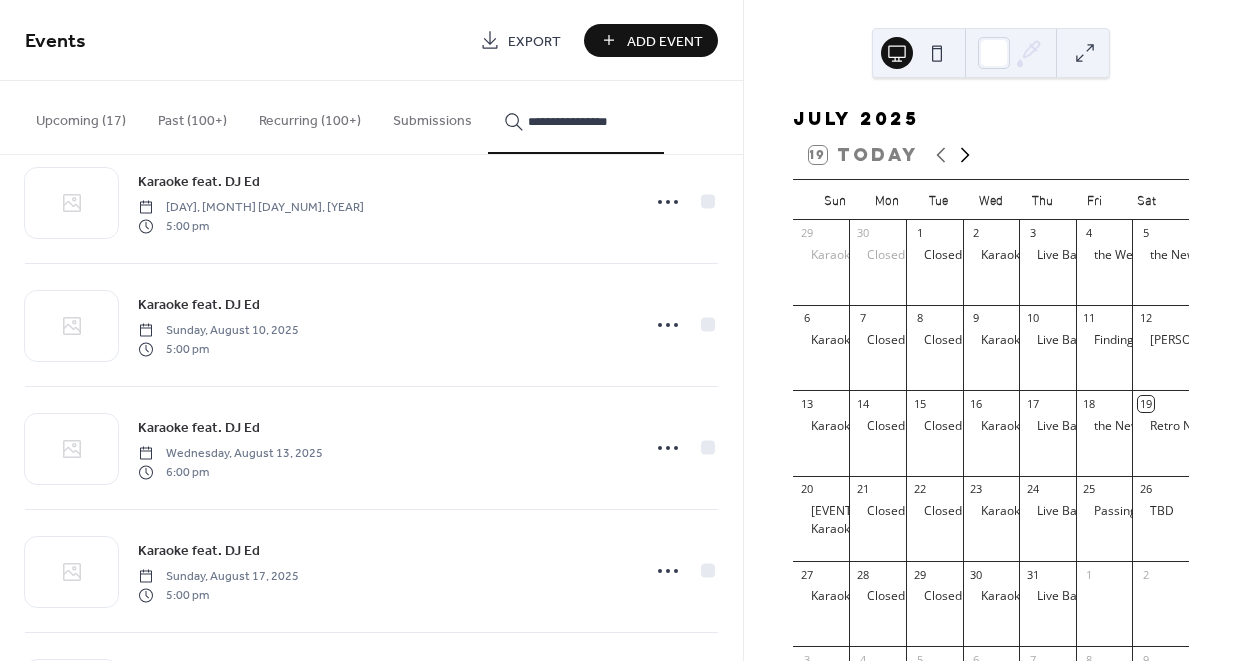 type on "**********" 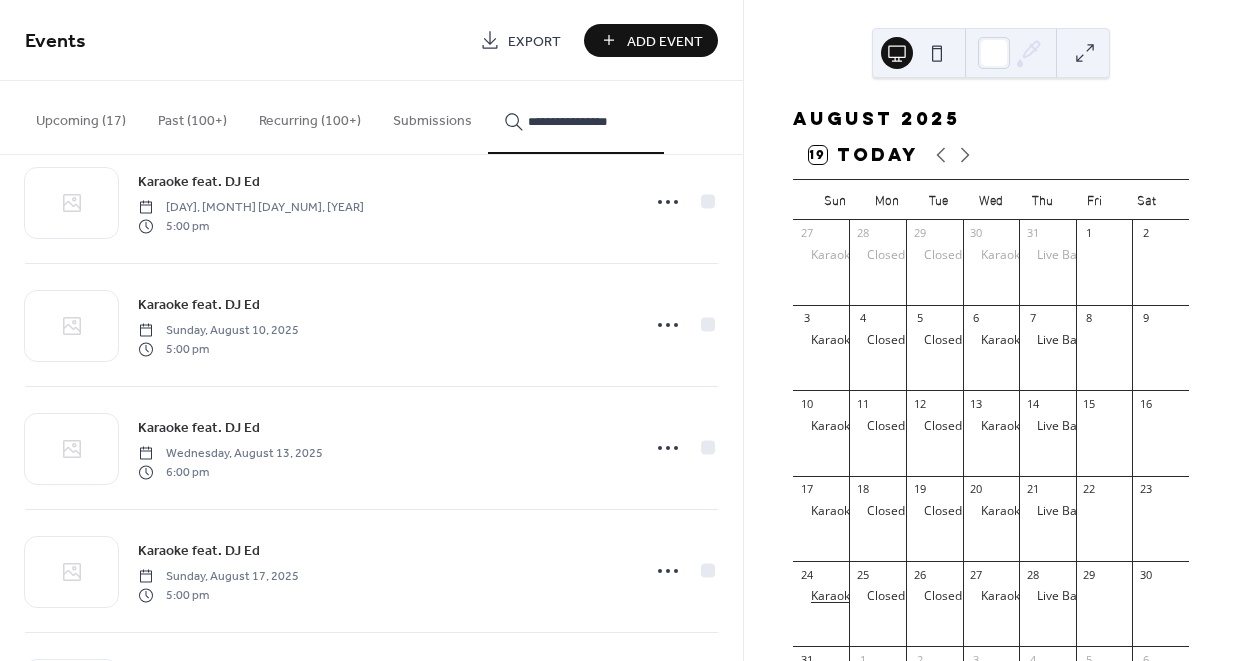 click on "Karaoke feat. DJ Ed" at bounding box center (864, 596) 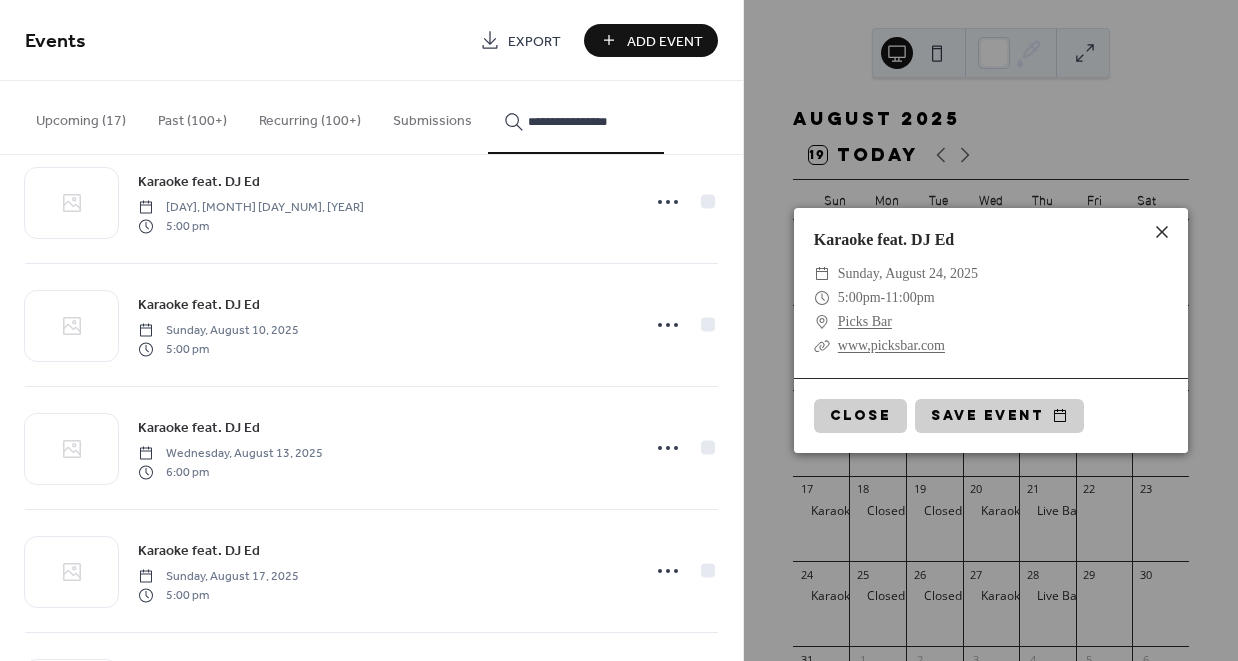 click 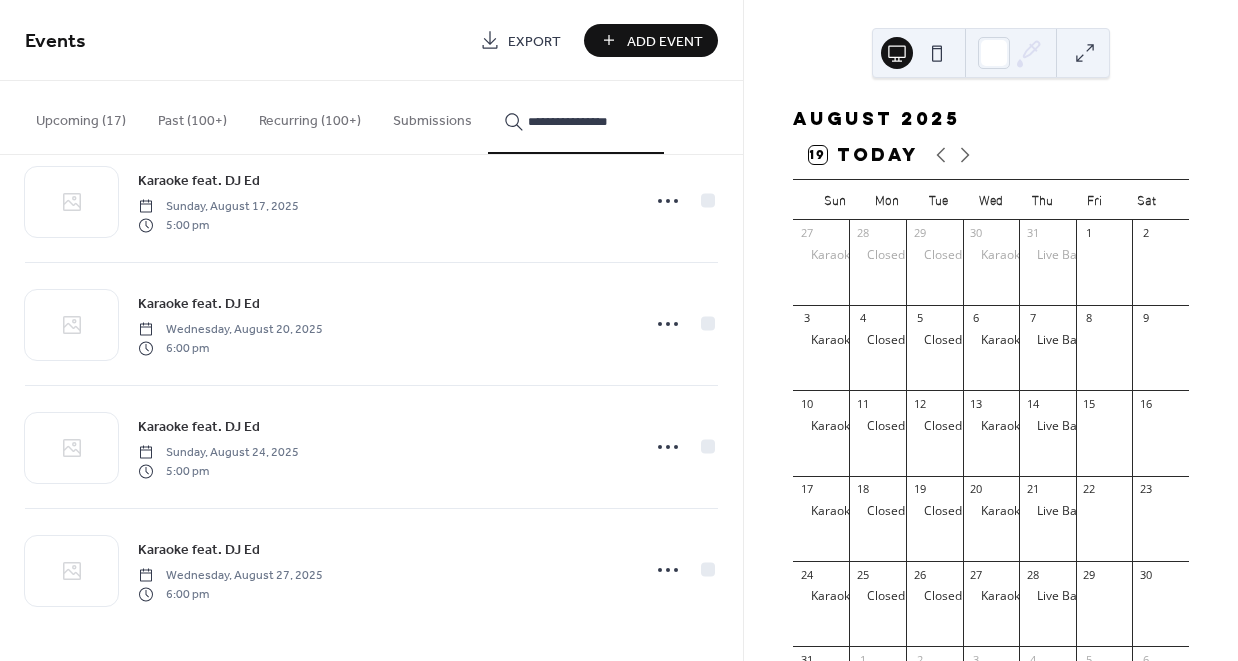 scroll, scrollTop: 11486, scrollLeft: 0, axis: vertical 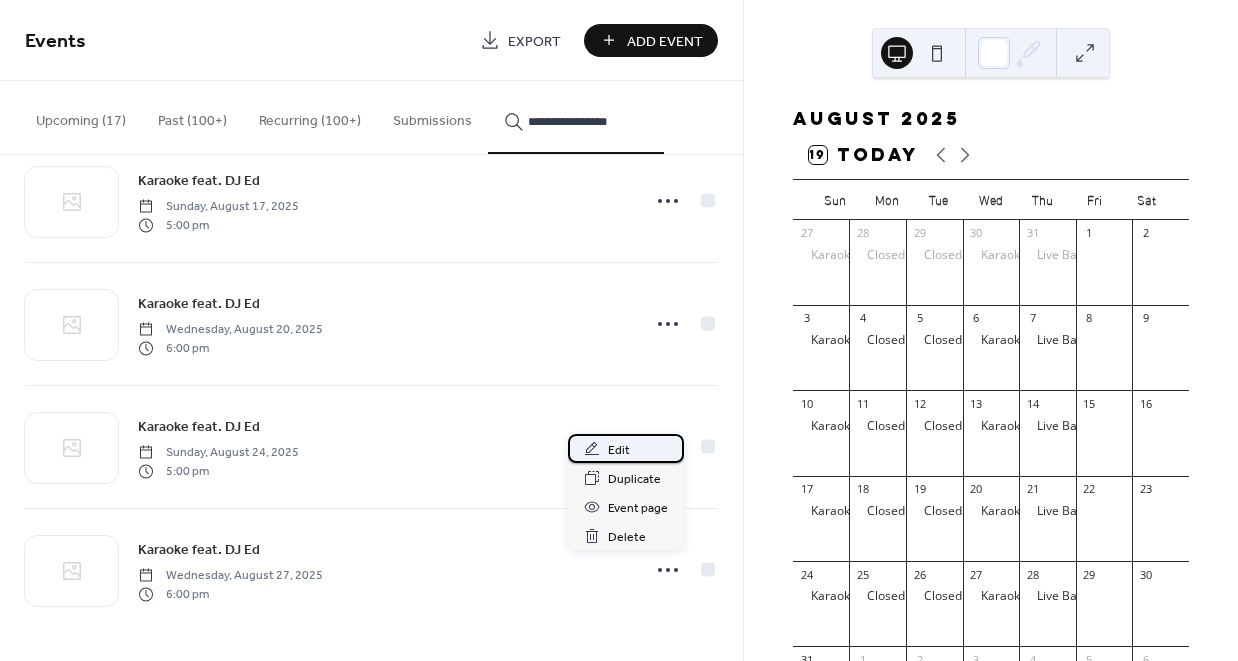 click on "Edit" at bounding box center [626, 448] 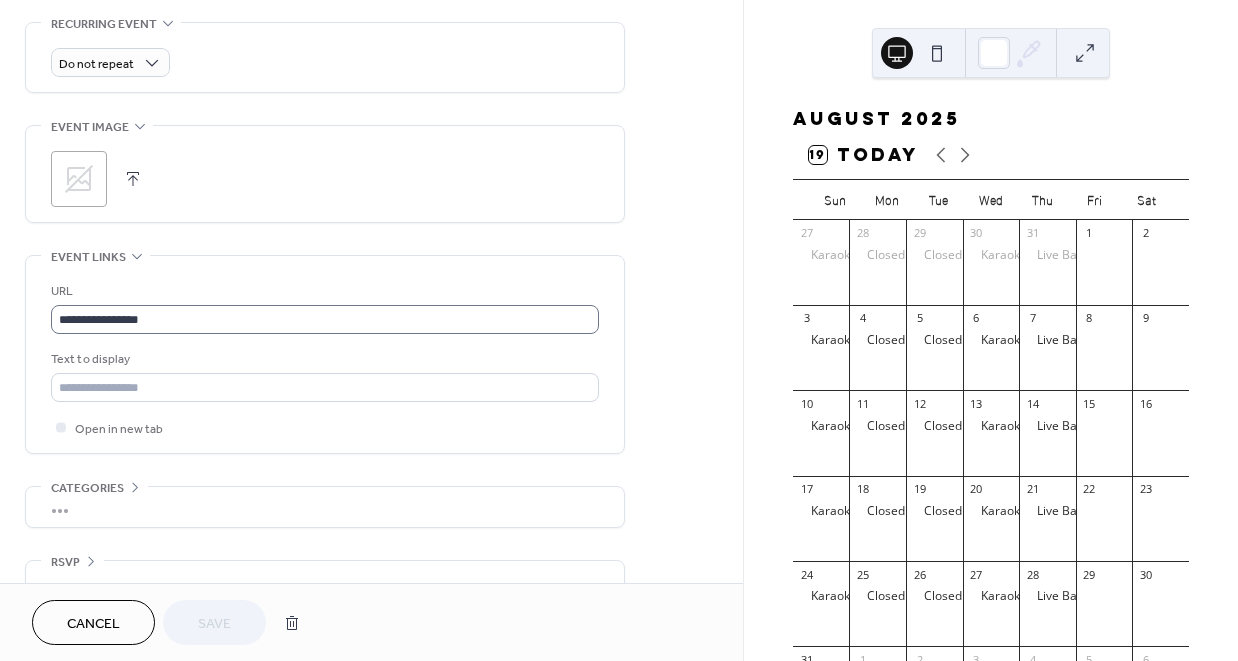 scroll, scrollTop: 874, scrollLeft: 0, axis: vertical 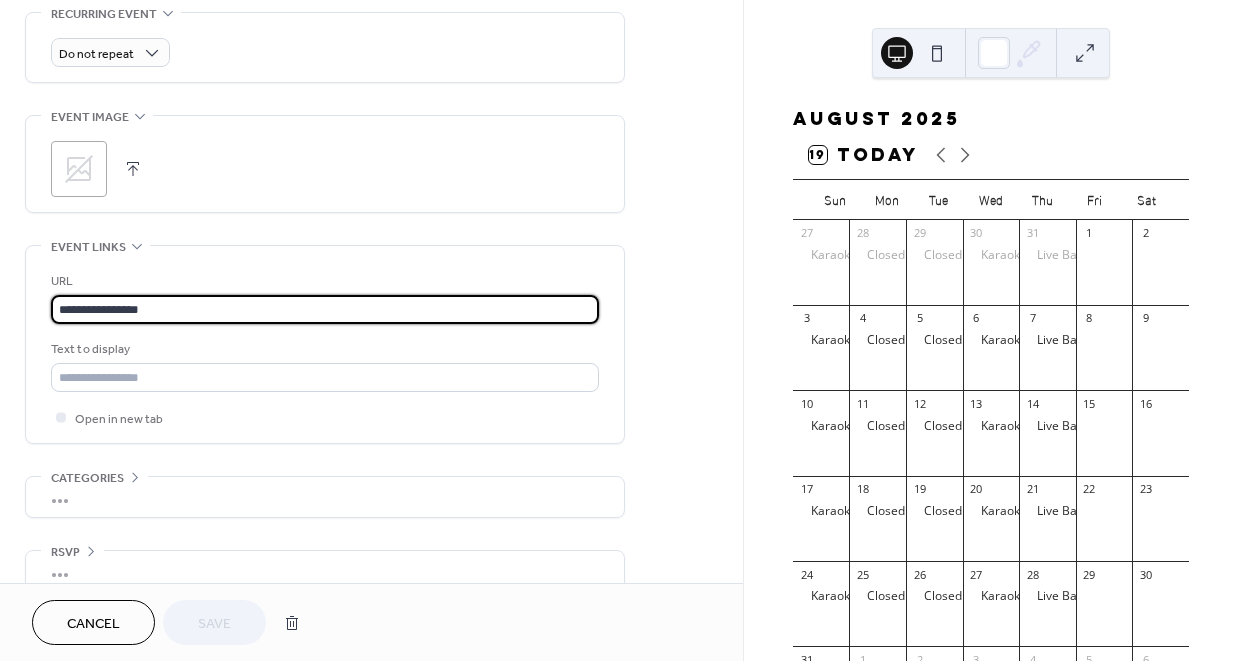 click on "**********" at bounding box center (325, 309) 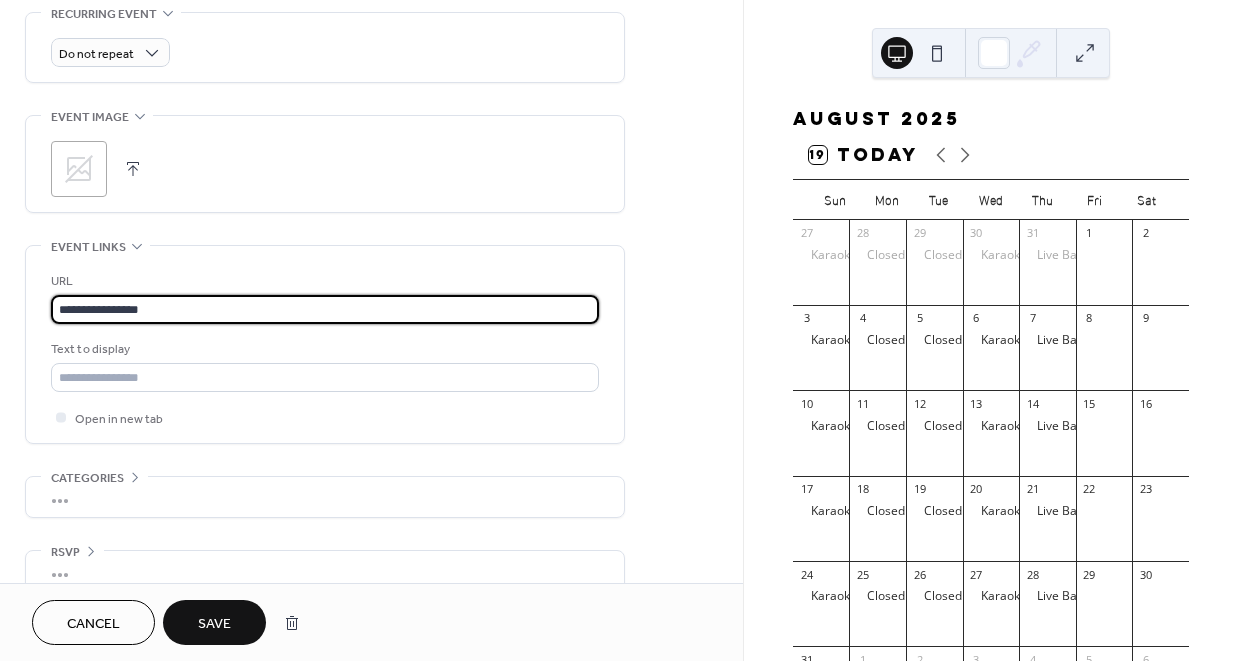 type on "**********" 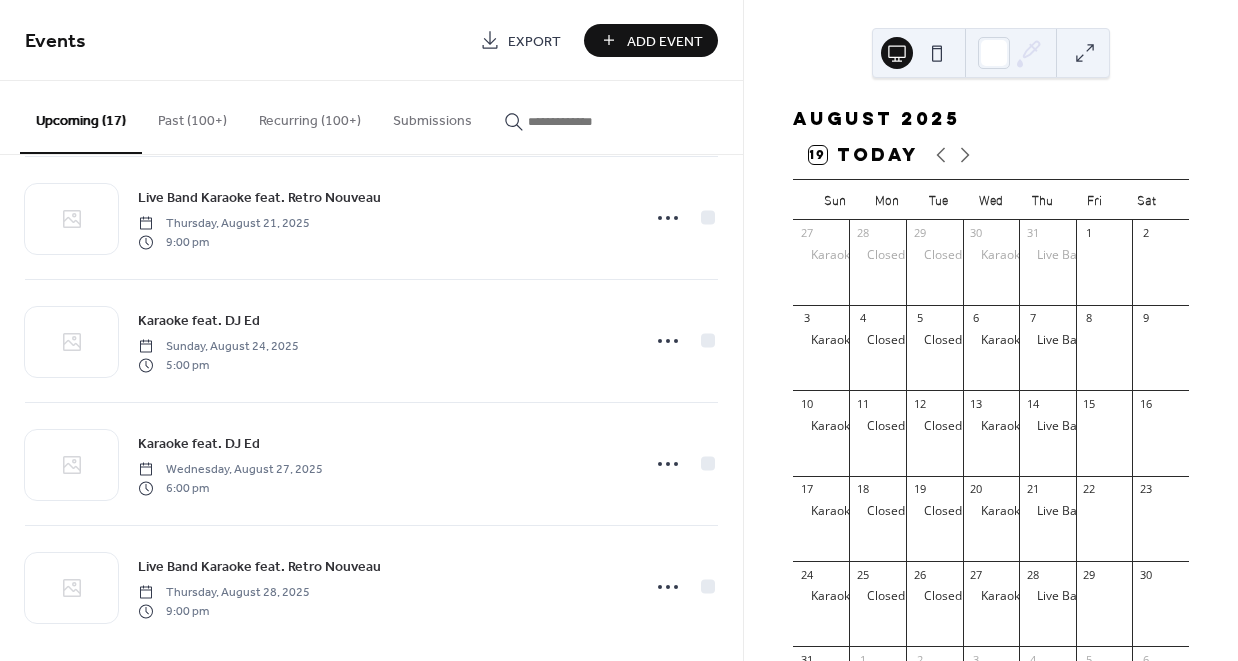 scroll, scrollTop: 1644, scrollLeft: 0, axis: vertical 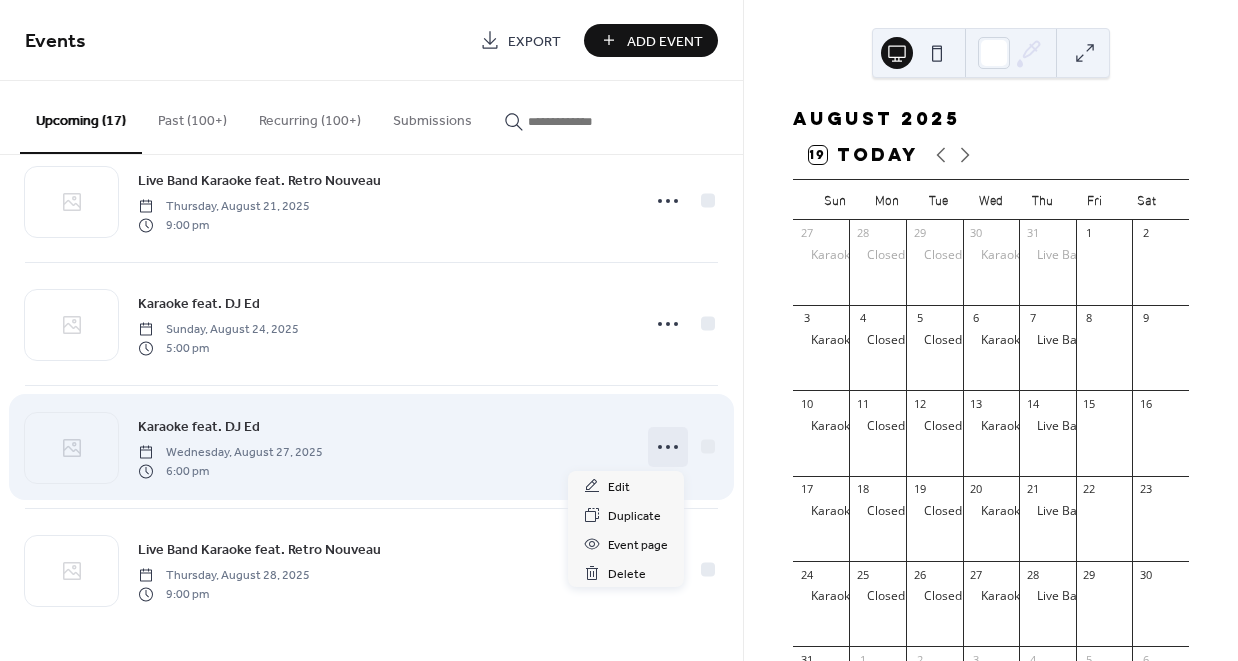 click 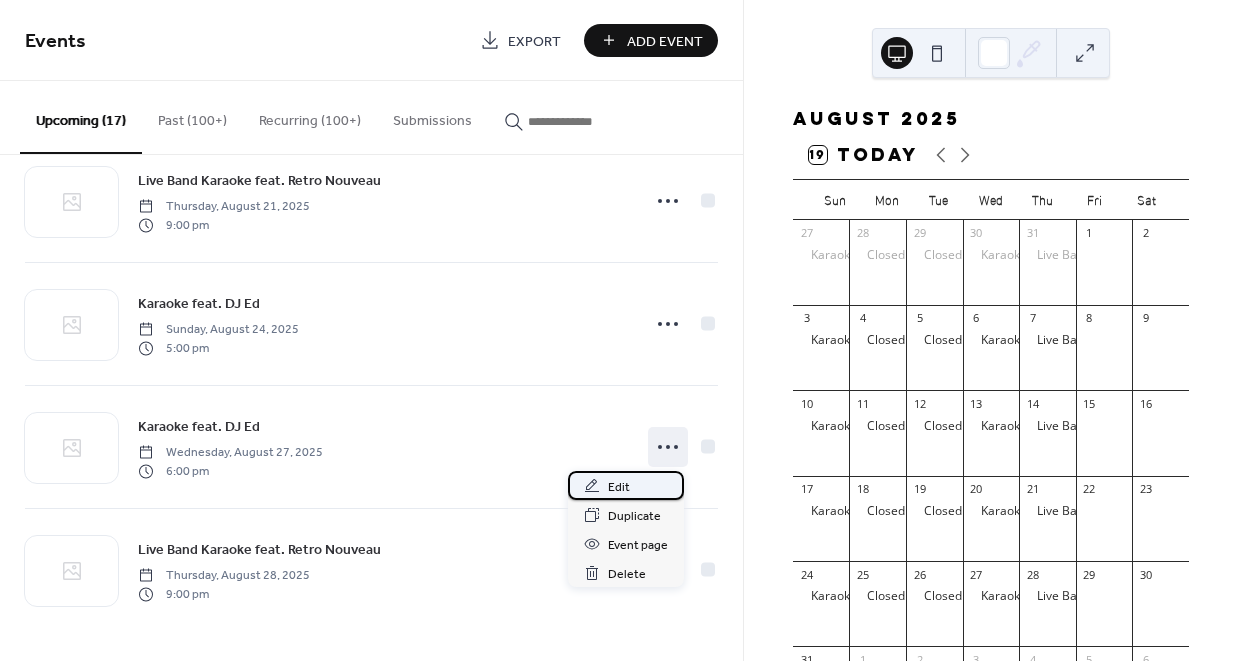 click on "Edit" at bounding box center (626, 485) 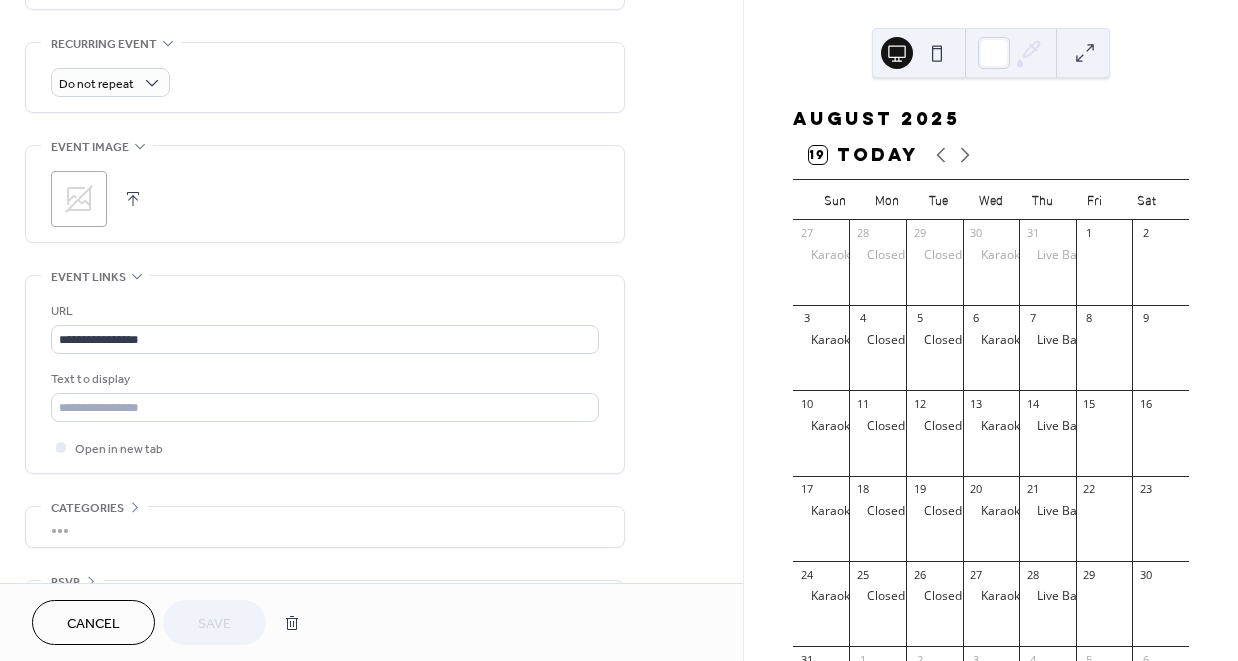 scroll, scrollTop: 845, scrollLeft: 0, axis: vertical 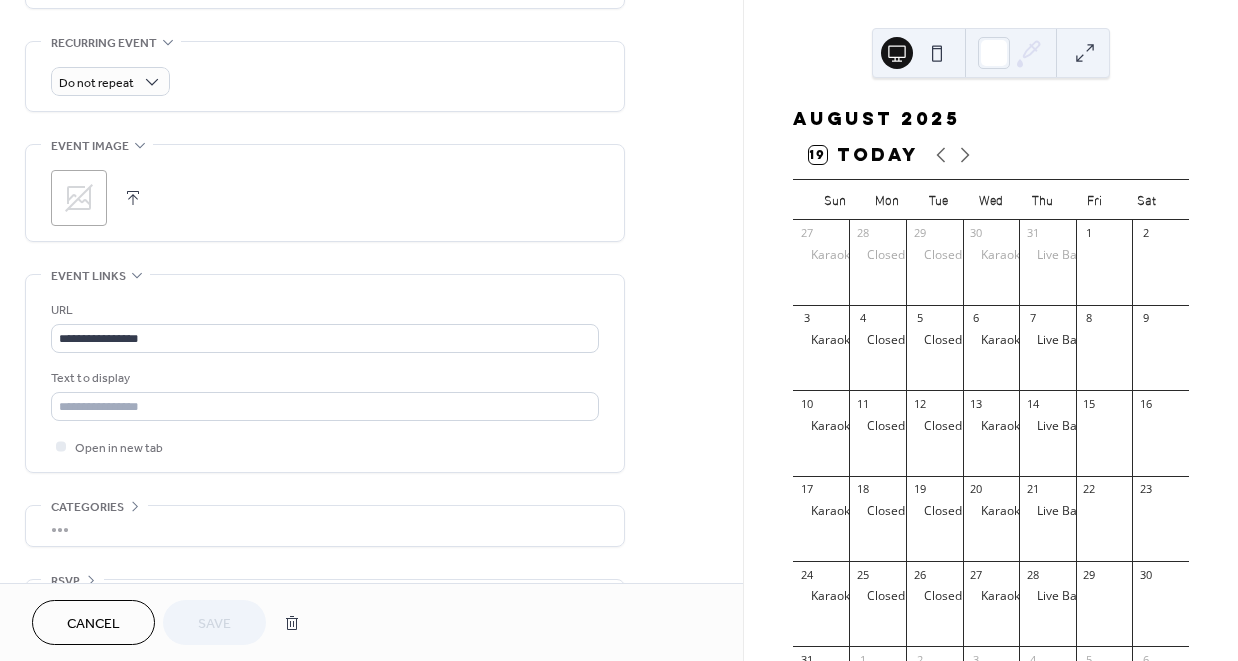click on "Cancel" at bounding box center [93, 624] 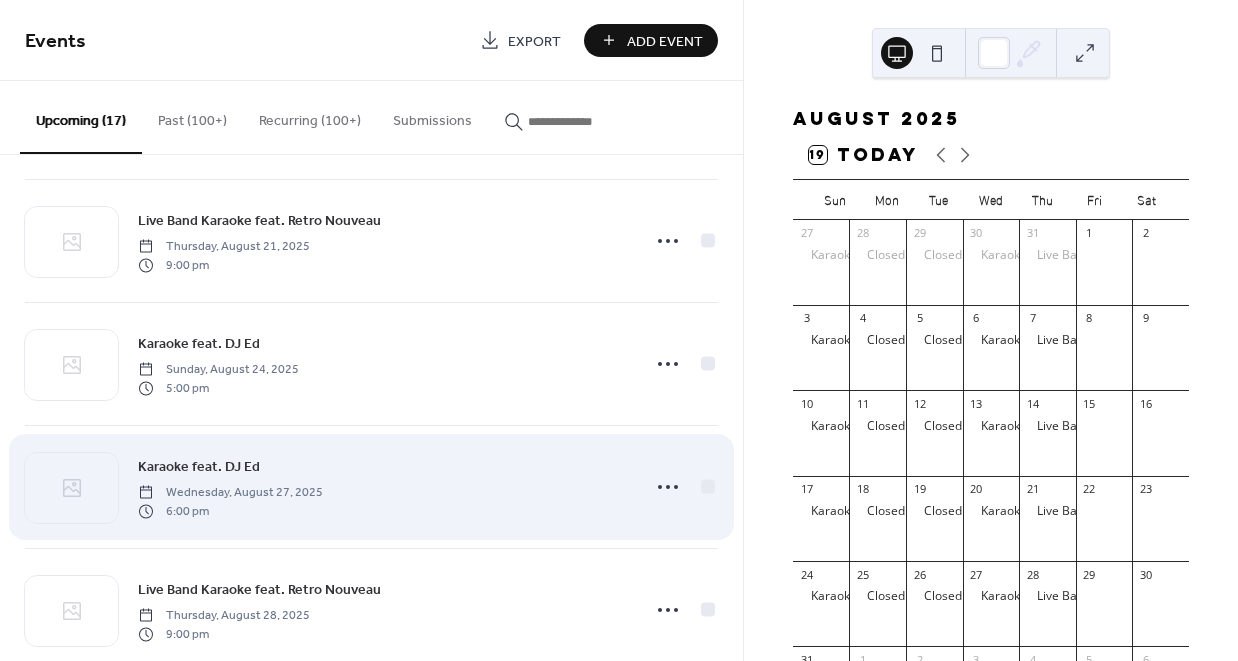 scroll, scrollTop: 1600, scrollLeft: 0, axis: vertical 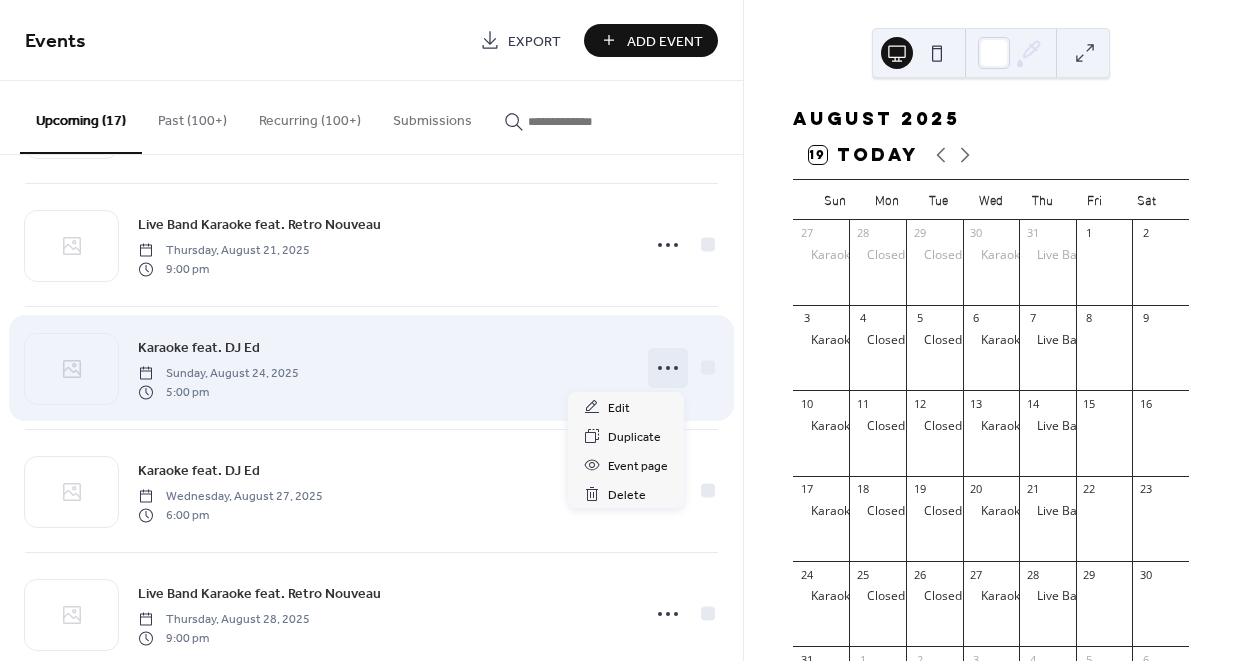 click 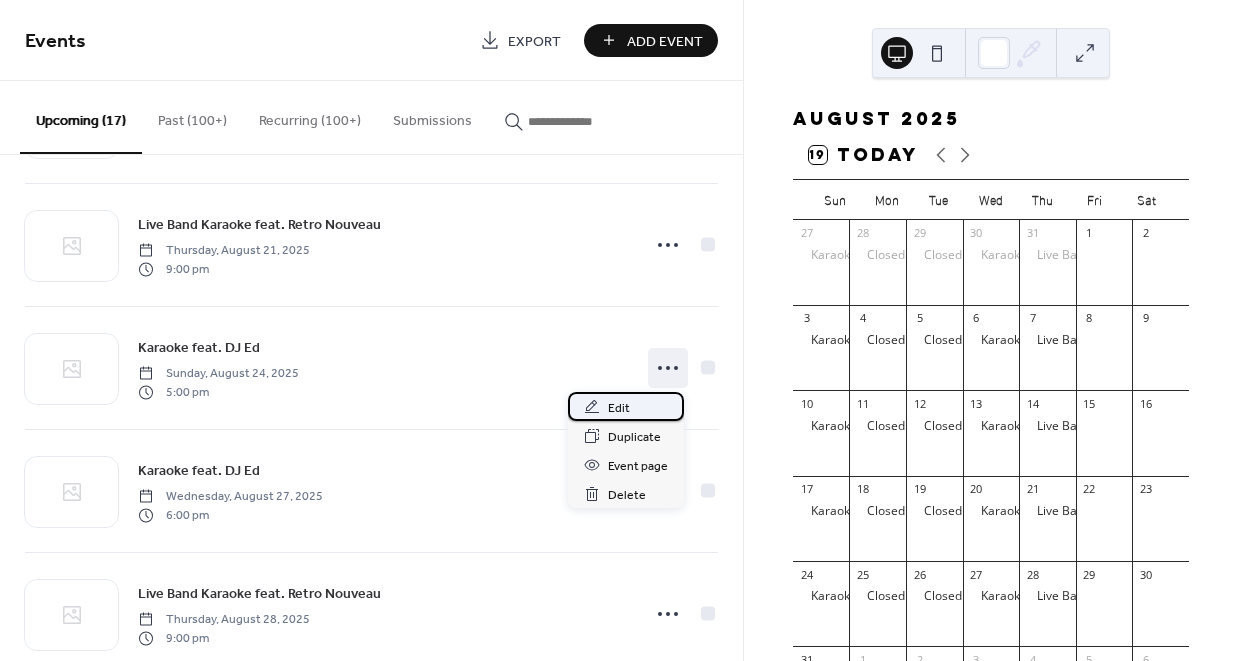 click on "Edit" at bounding box center [626, 406] 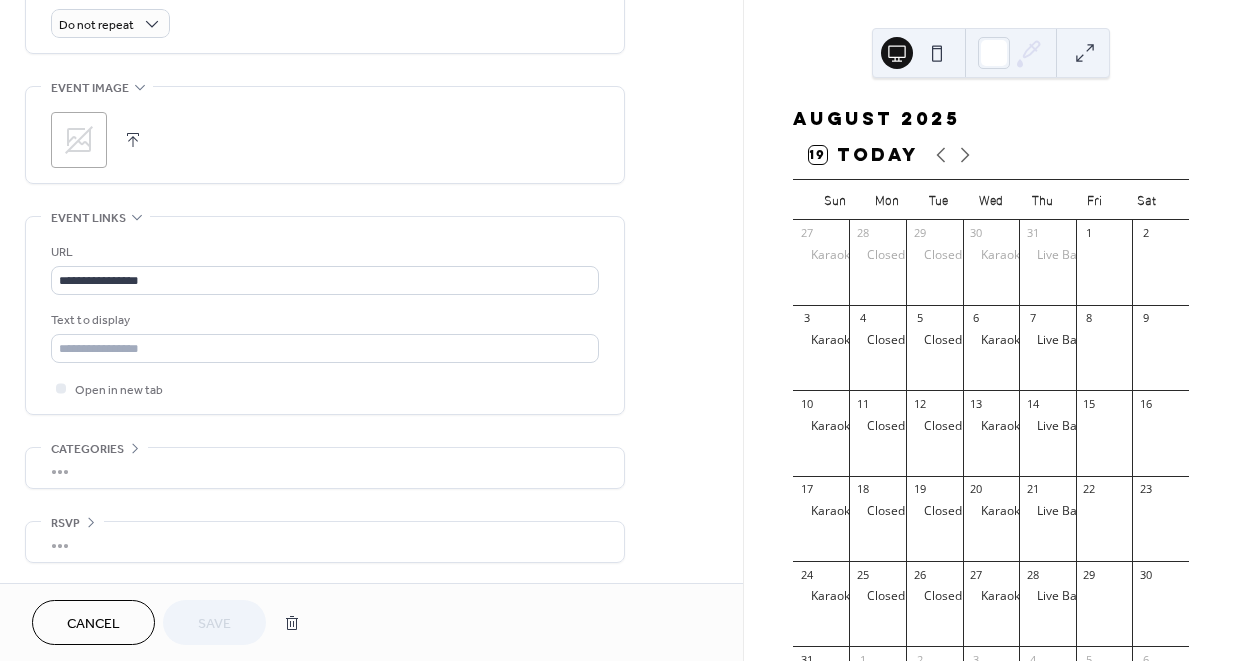 scroll, scrollTop: 913, scrollLeft: 0, axis: vertical 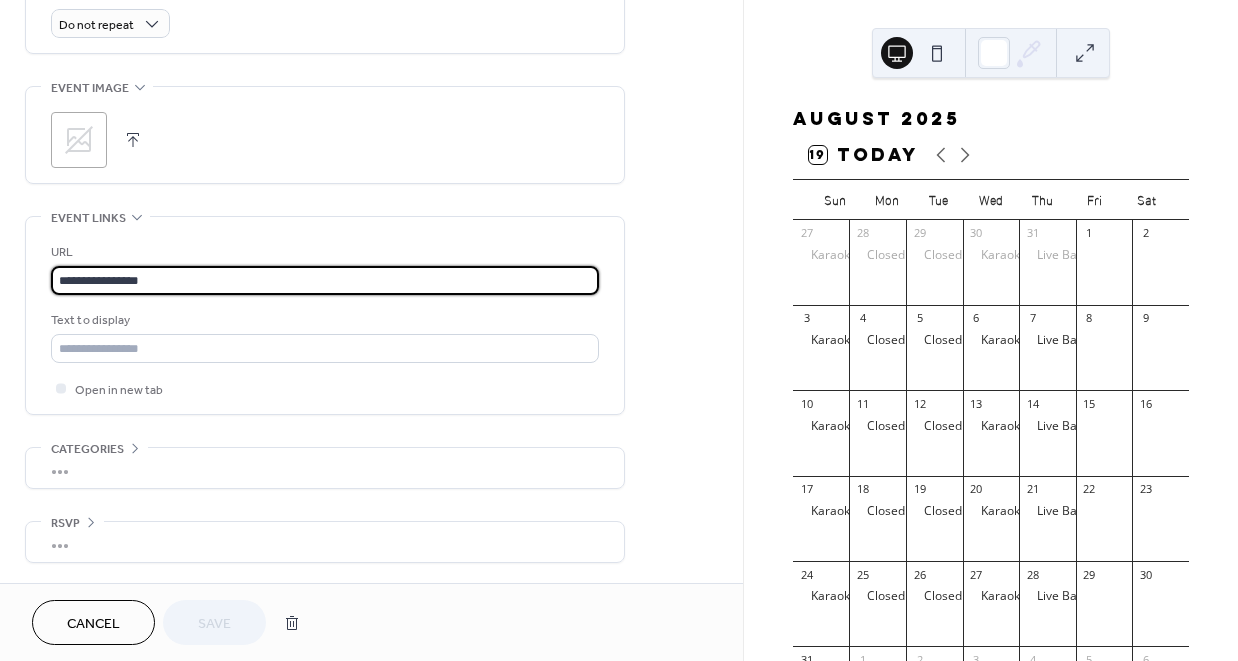 click on "**********" at bounding box center (325, 280) 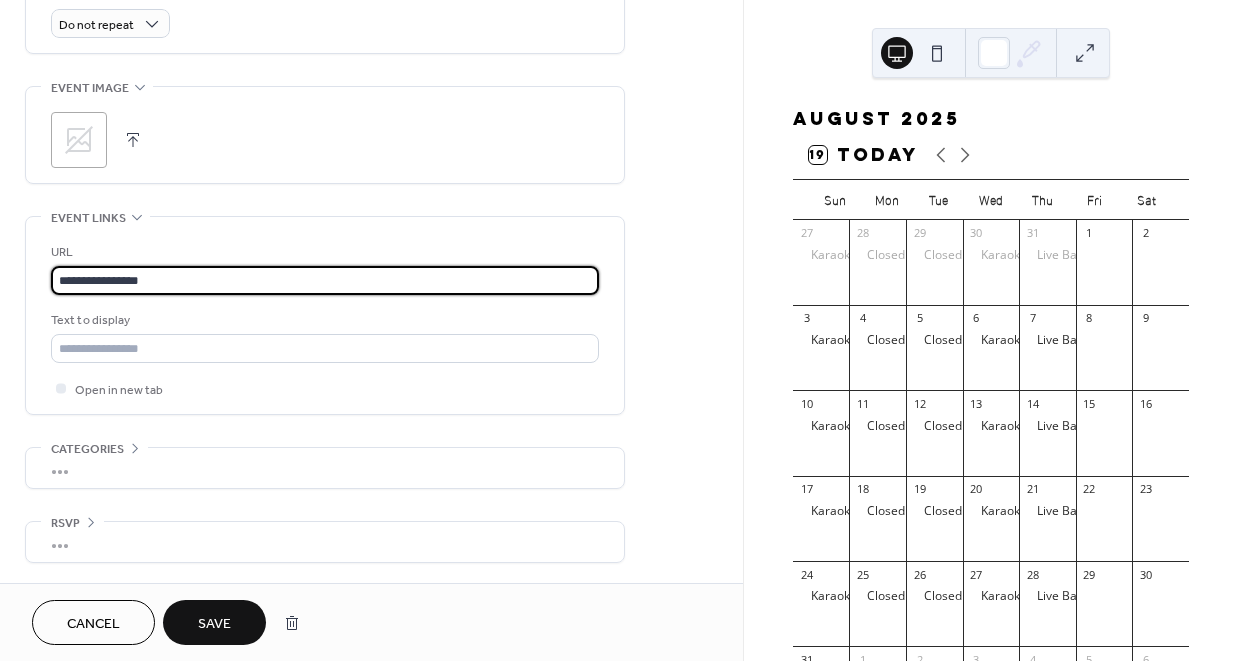 click on "**********" at bounding box center [325, 280] 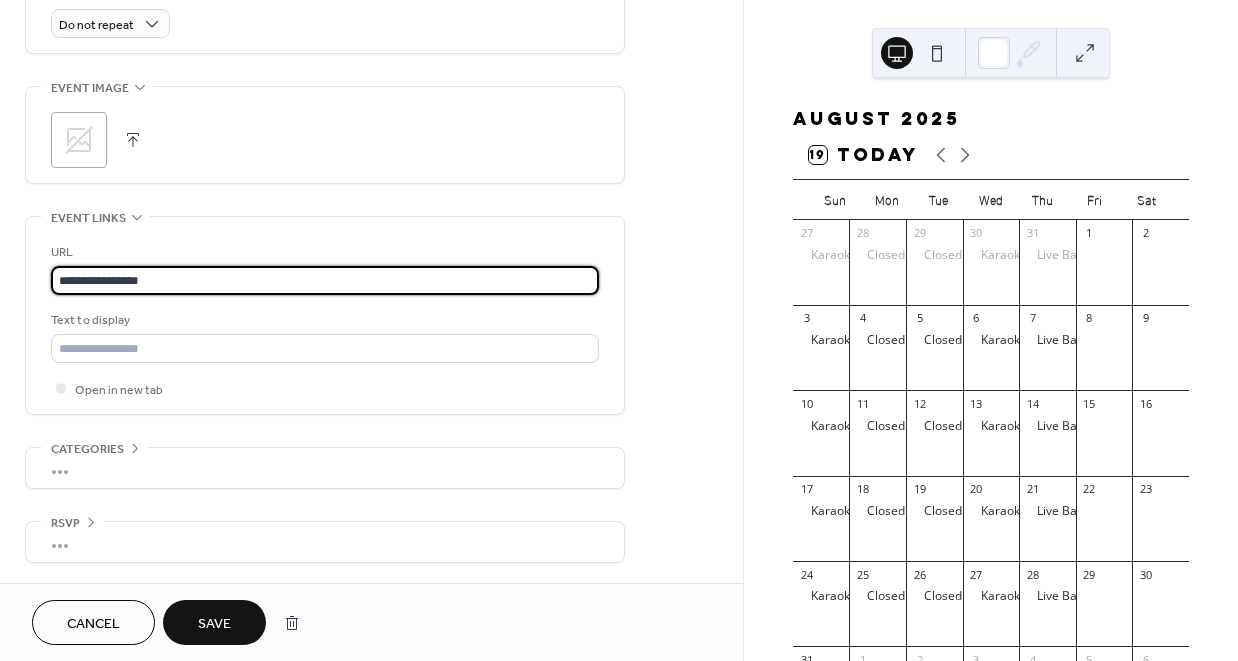 type on "**********" 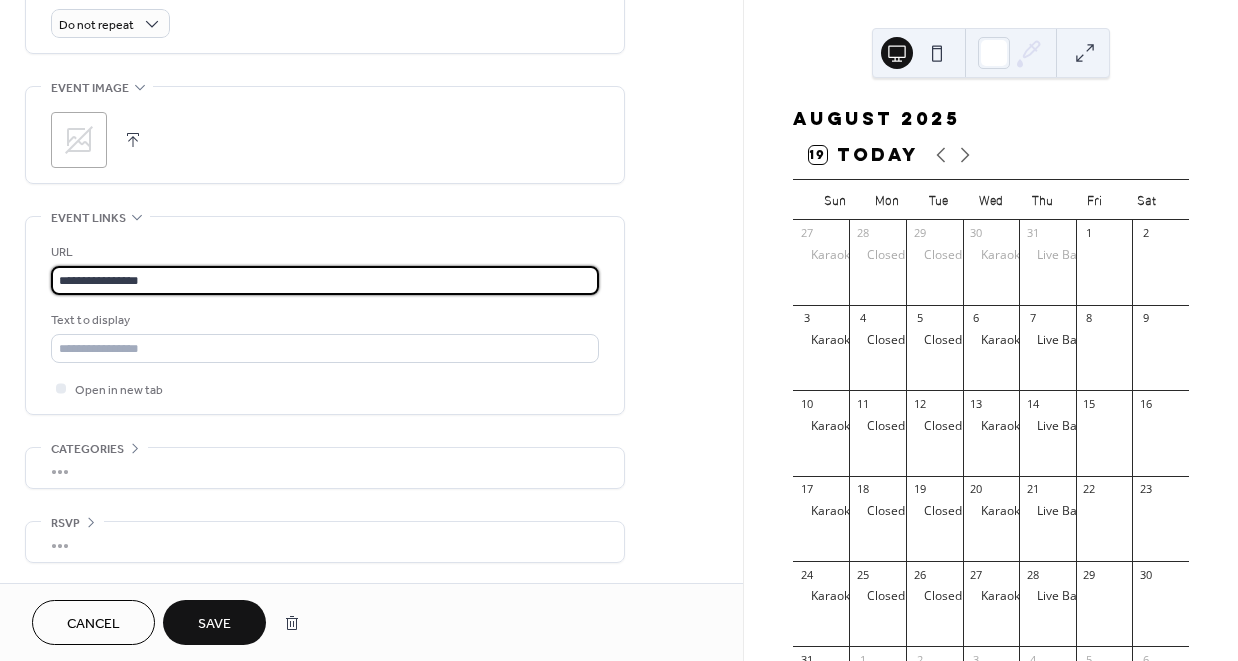 click on "Save" at bounding box center (214, 622) 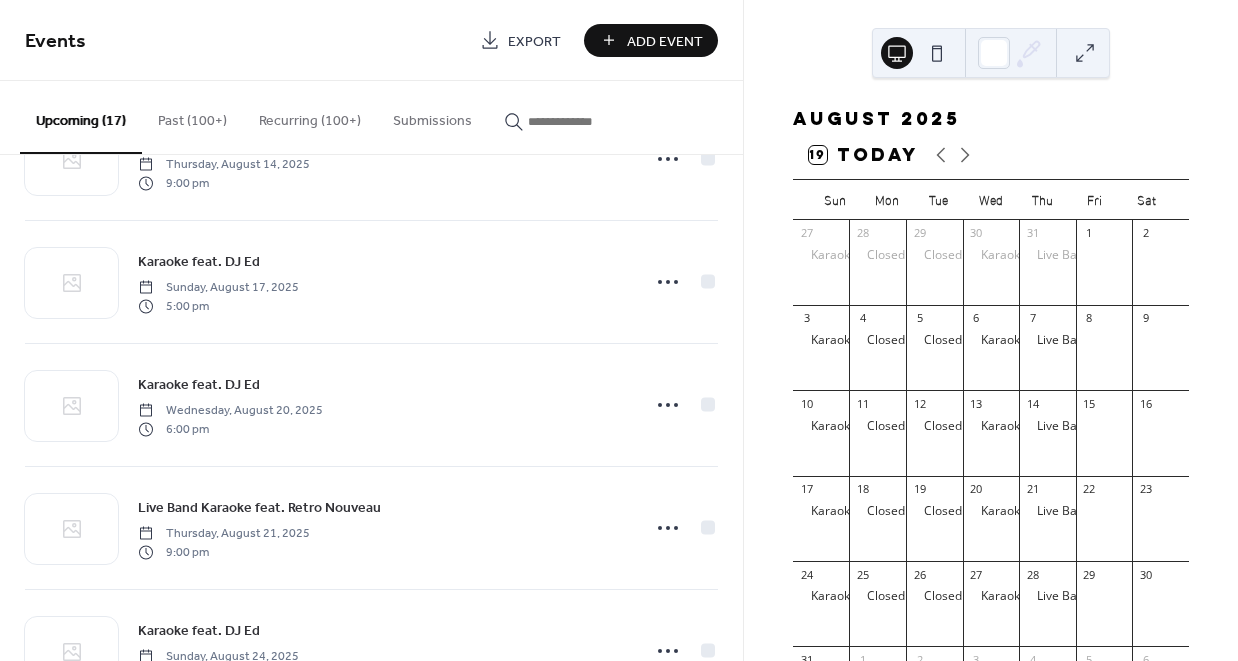 scroll, scrollTop: 1311, scrollLeft: 0, axis: vertical 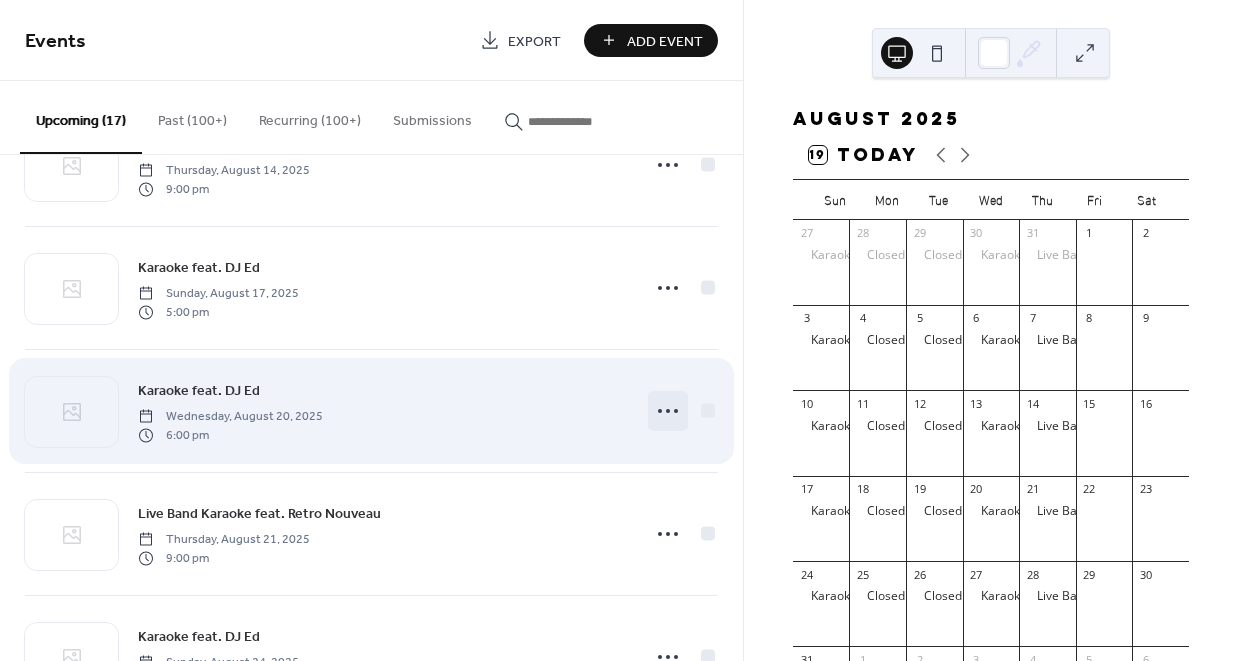 click 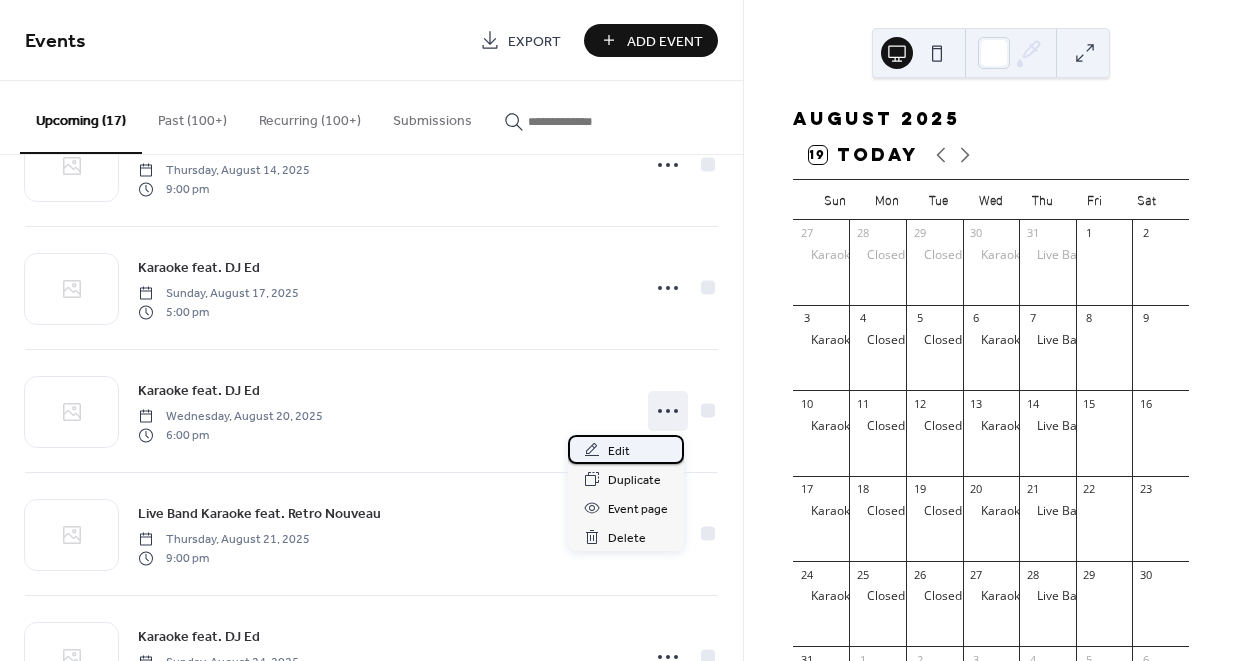 click on "Edit" at bounding box center [626, 449] 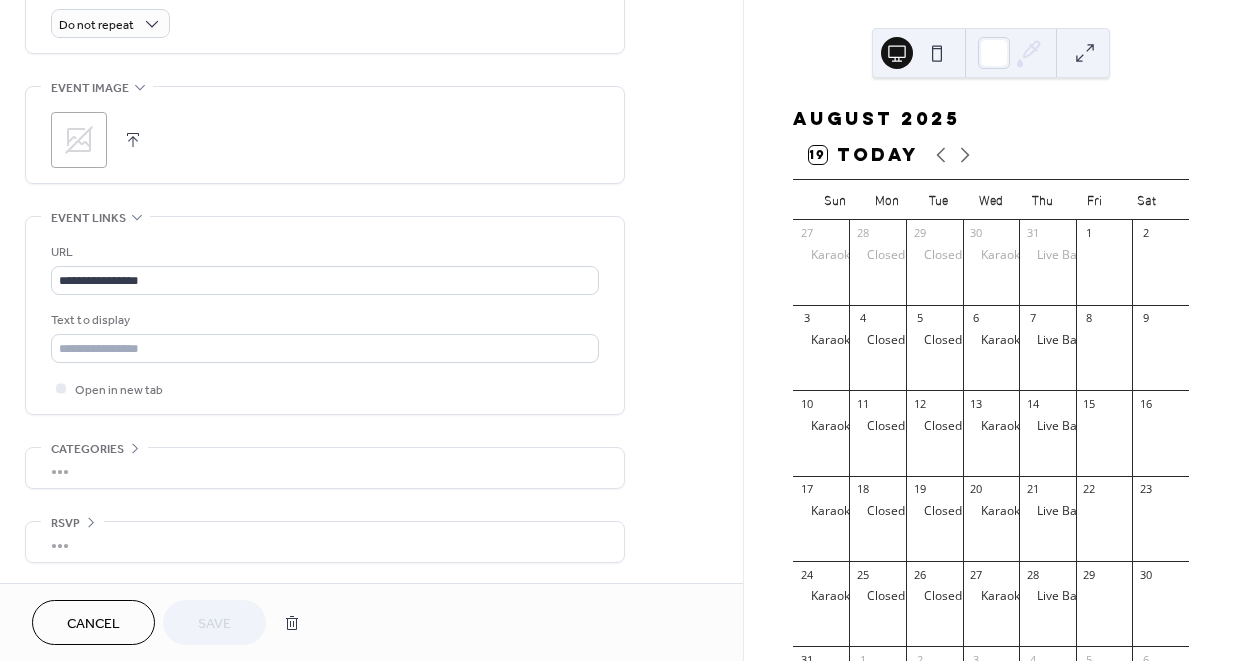 scroll, scrollTop: 913, scrollLeft: 0, axis: vertical 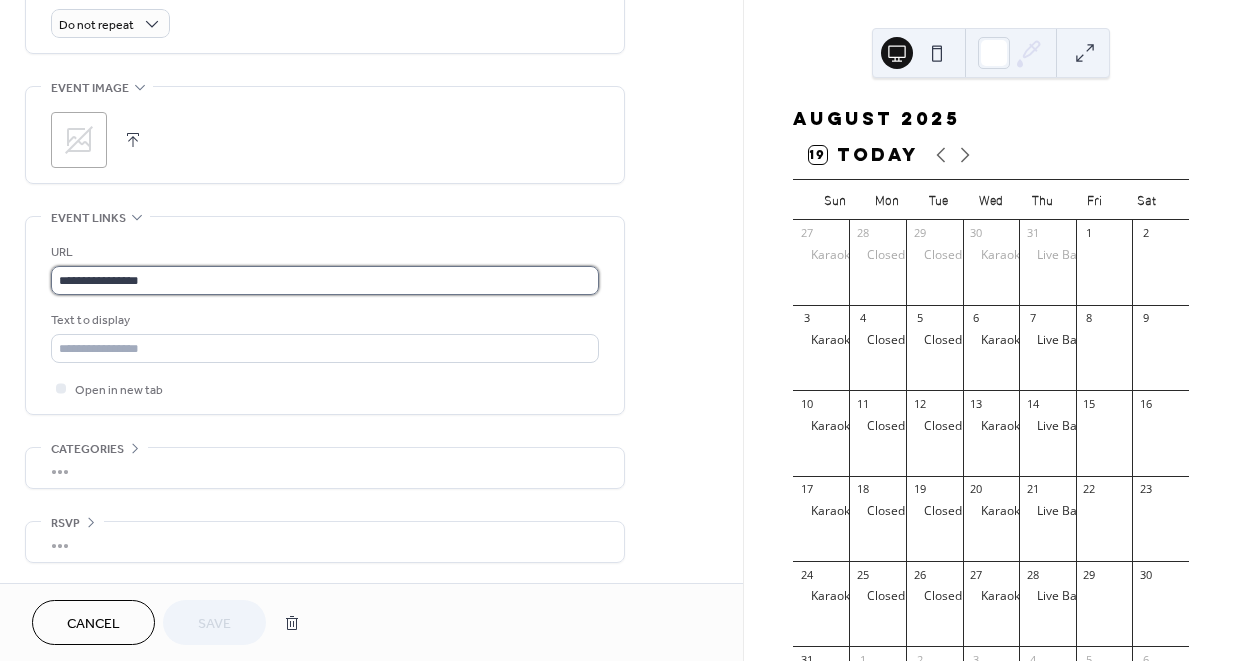 click on "**********" at bounding box center (325, 280) 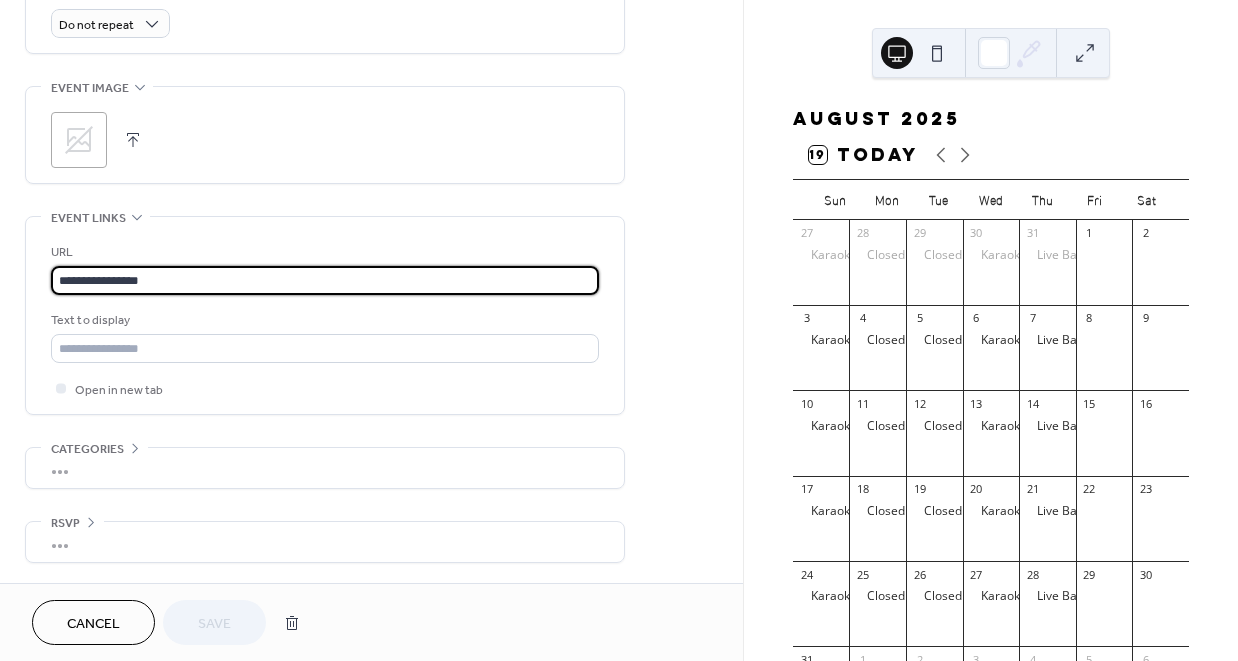 click on "**********" at bounding box center (325, 280) 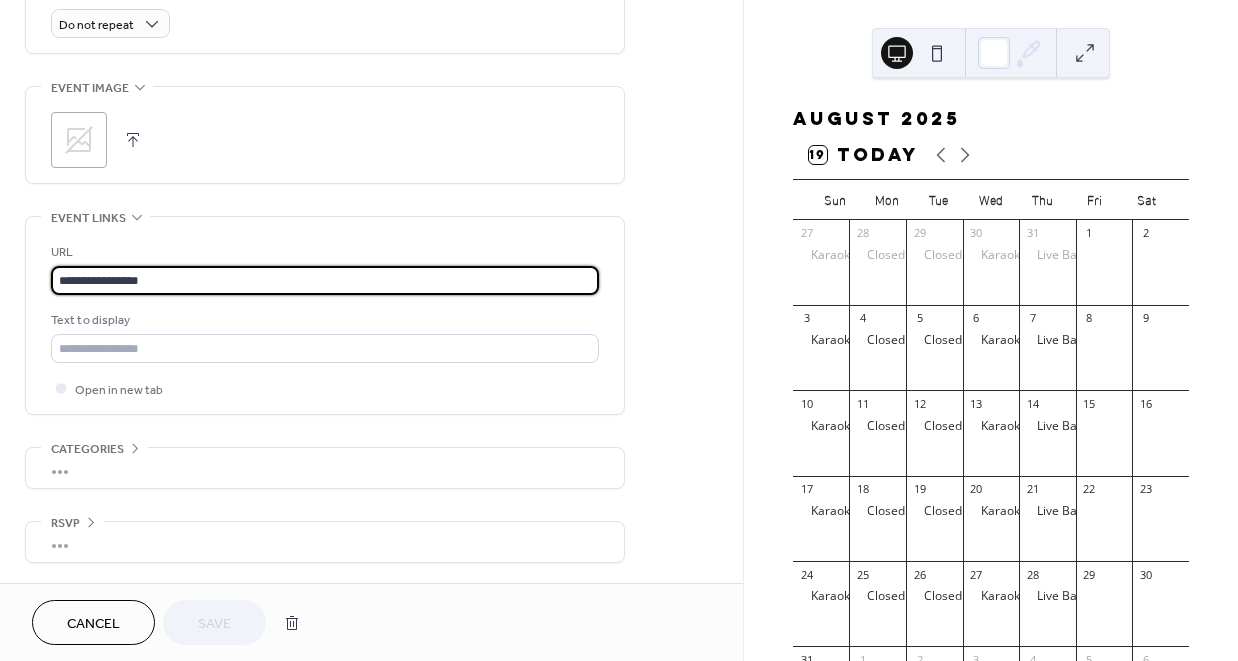 click on "**********" at bounding box center (325, 280) 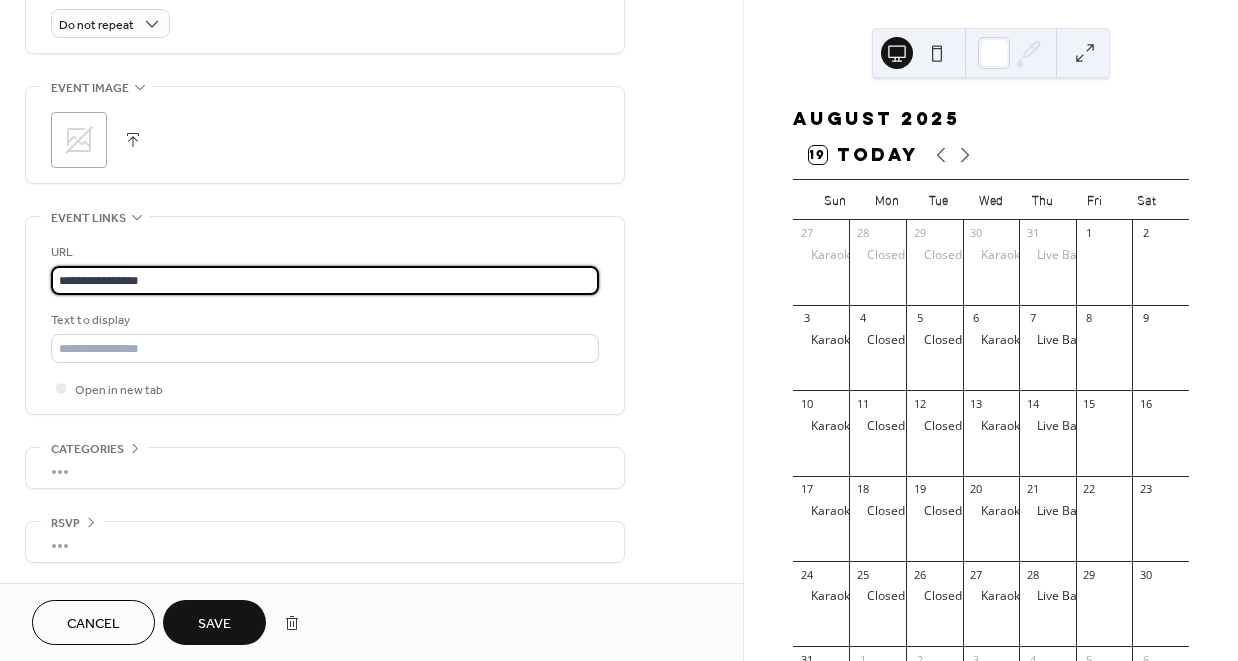 type on "**********" 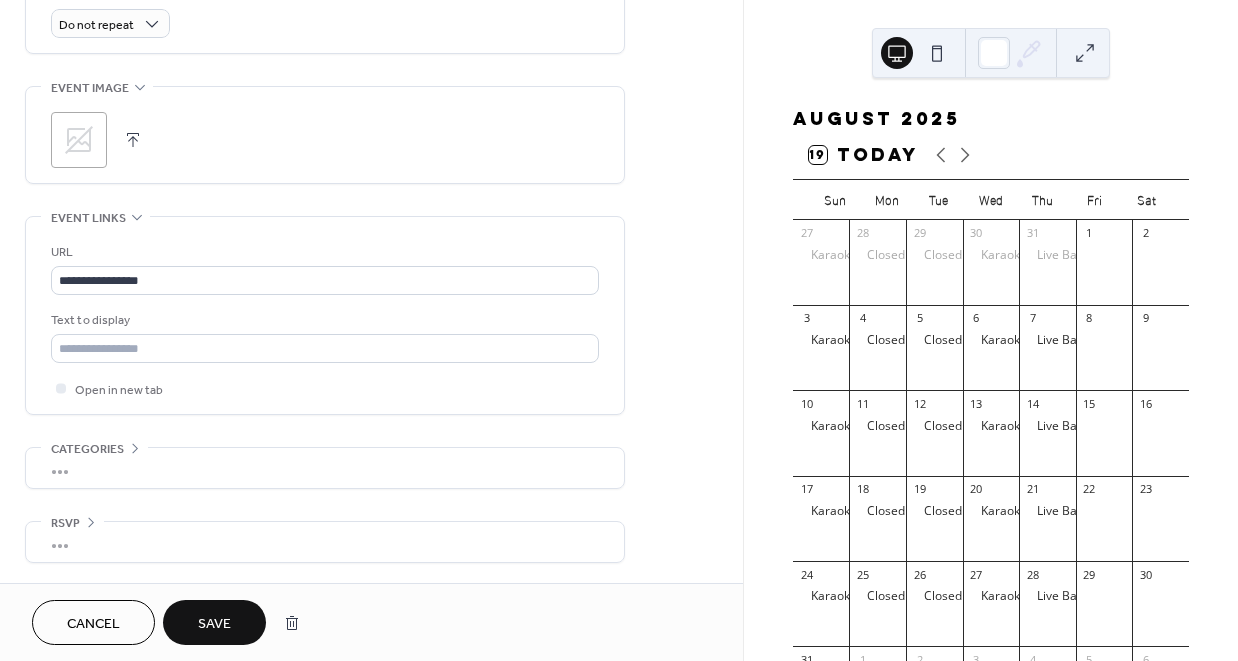 click on "Save" at bounding box center (214, 624) 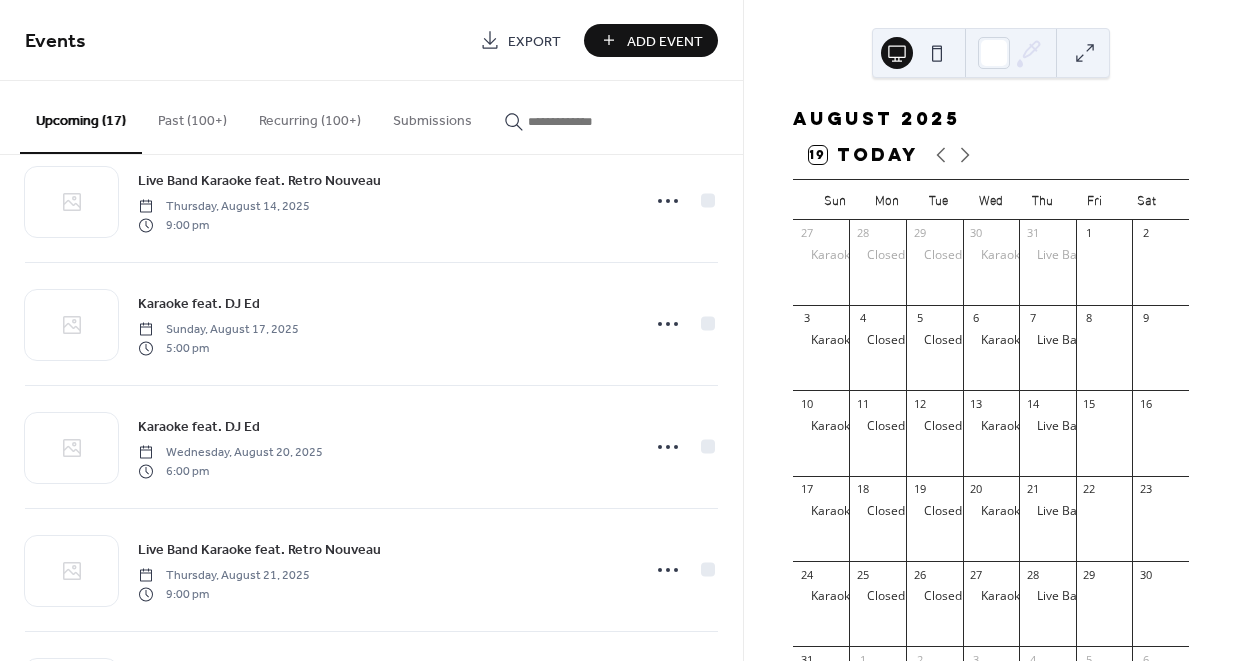scroll, scrollTop: 1265, scrollLeft: 0, axis: vertical 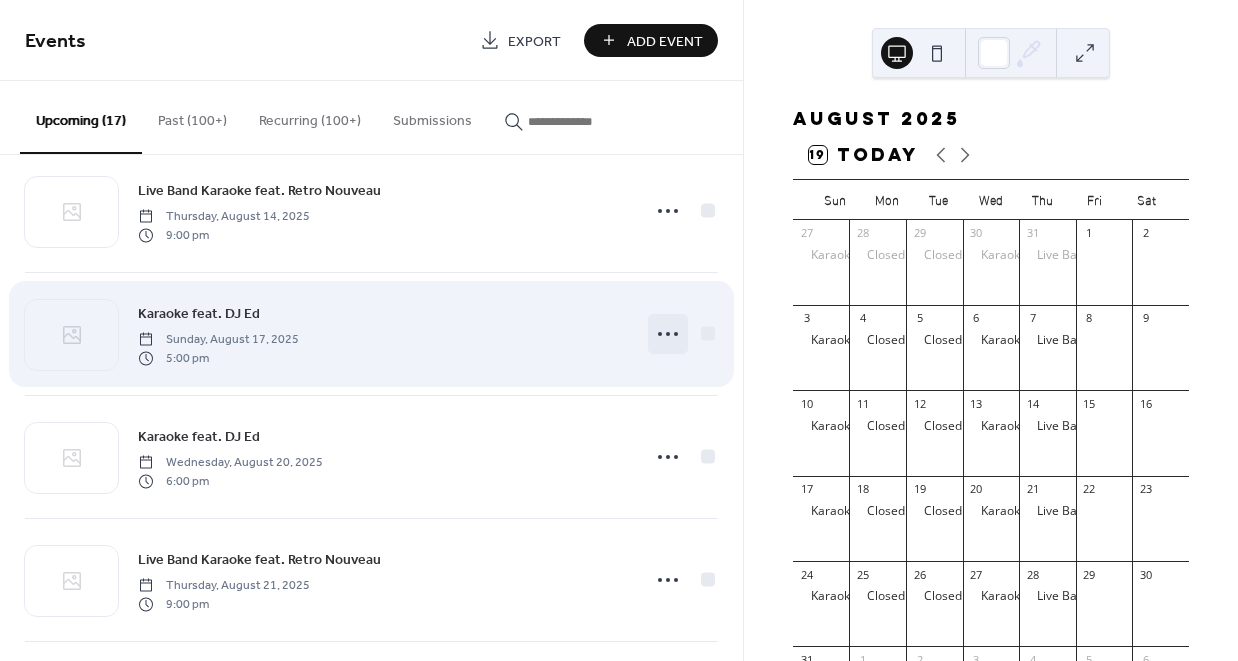 click 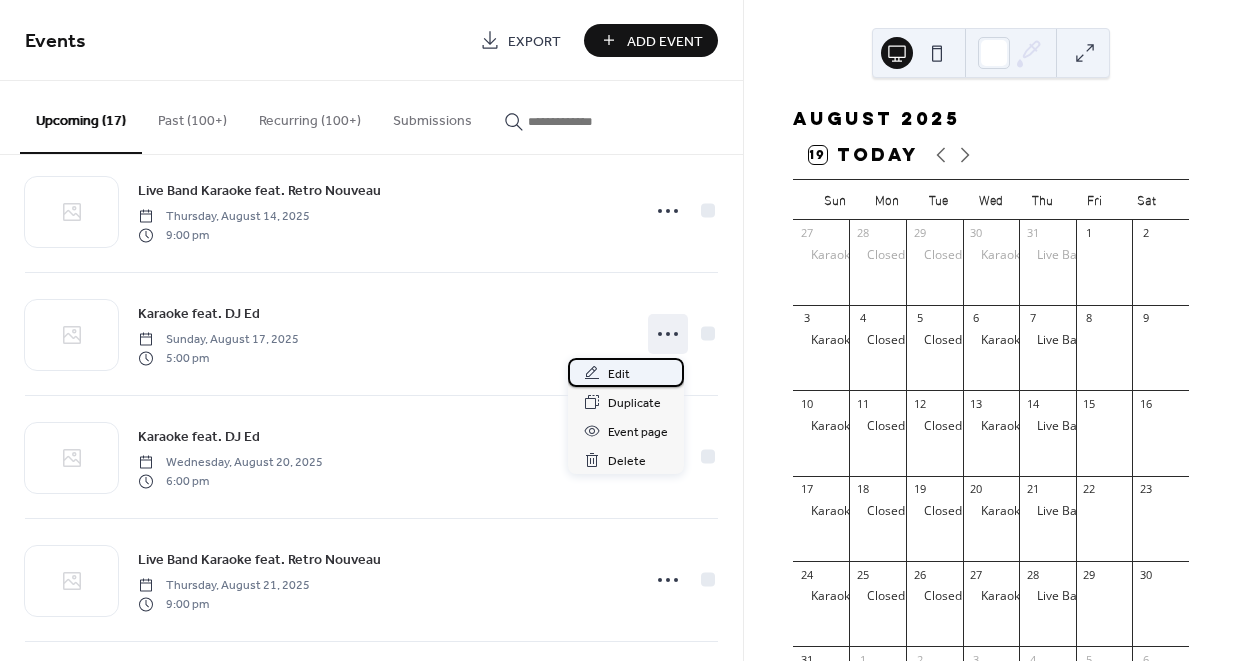 click on "Edit" at bounding box center [626, 372] 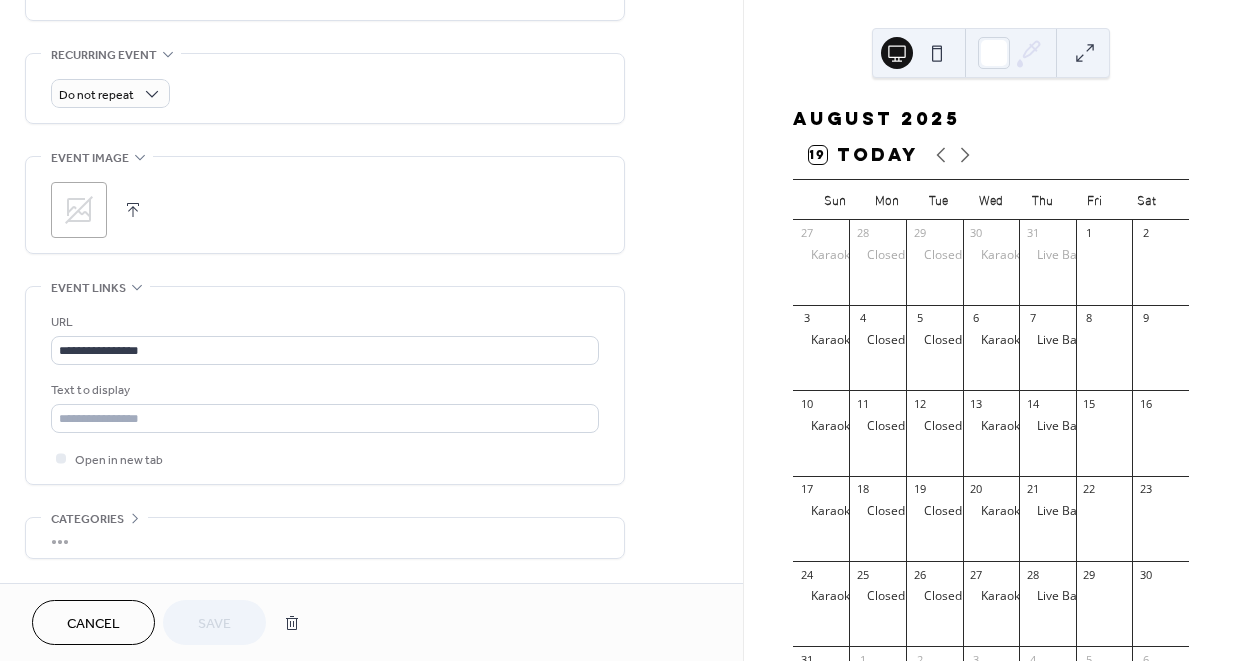 scroll, scrollTop: 859, scrollLeft: 0, axis: vertical 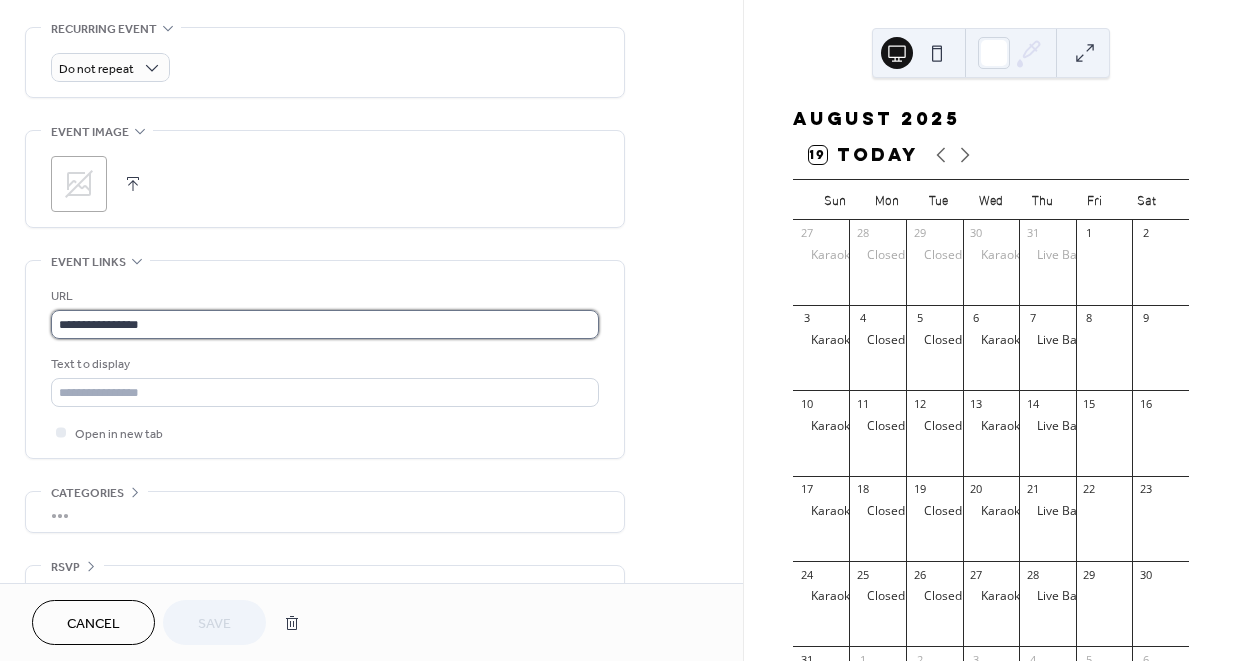 click on "**********" at bounding box center (325, 324) 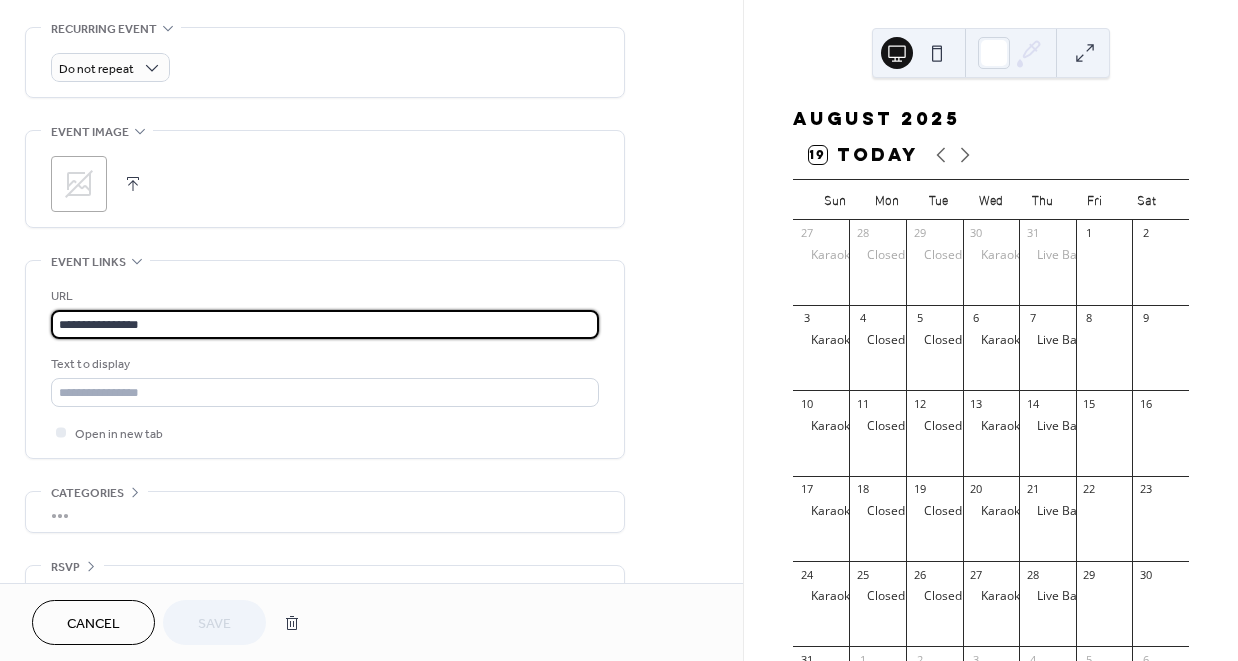click on "**********" at bounding box center (325, 324) 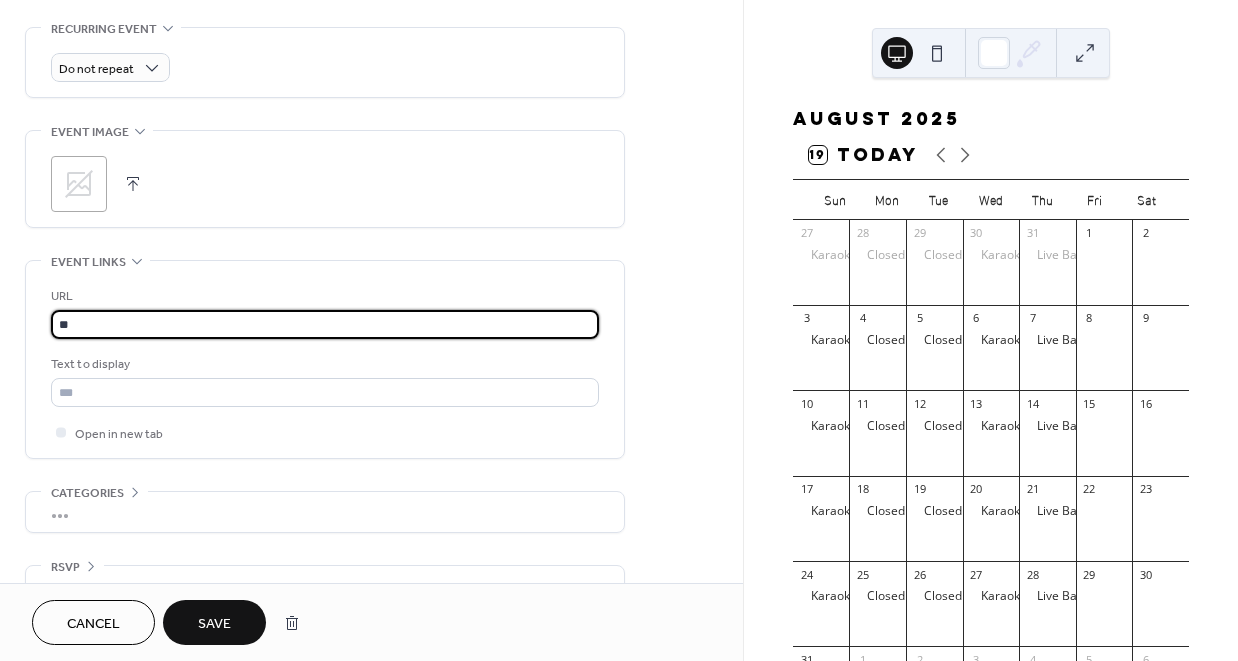 type on "*" 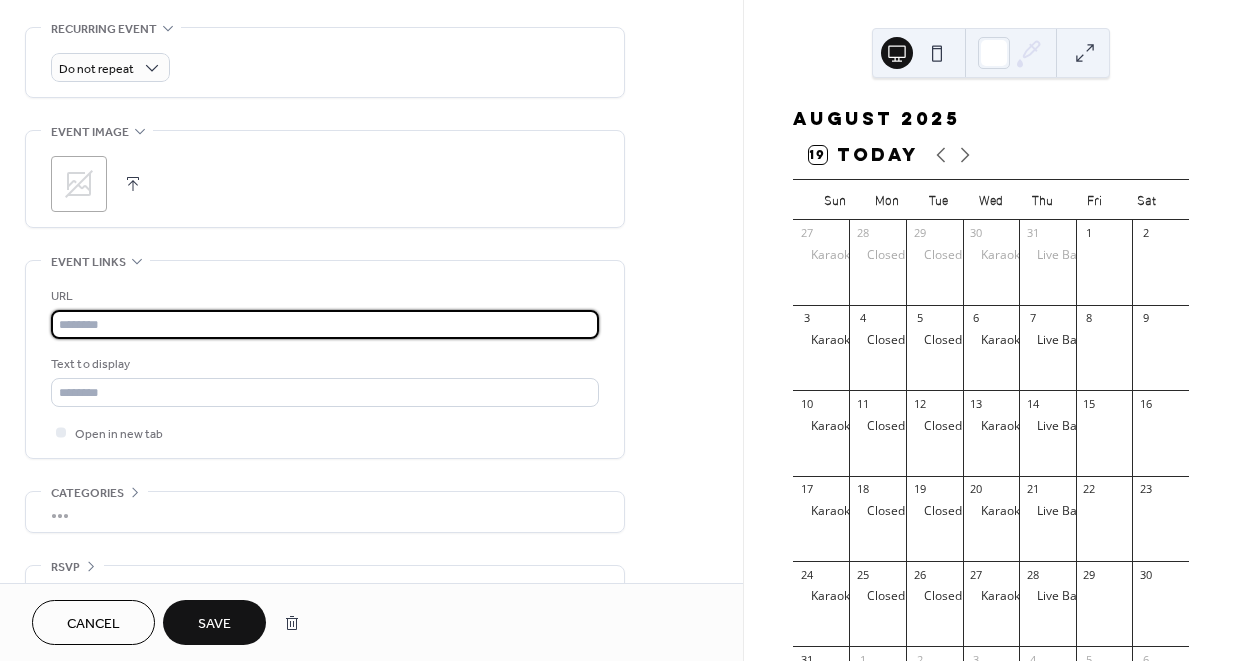 paste on "**********" 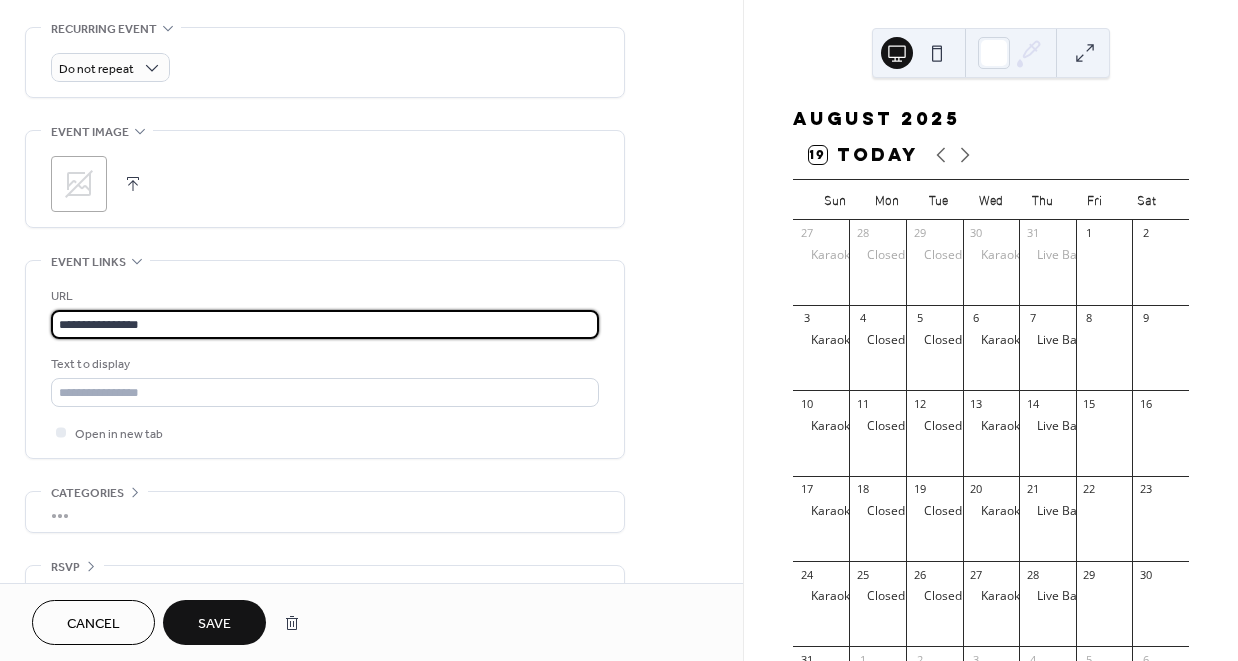 type on "**********" 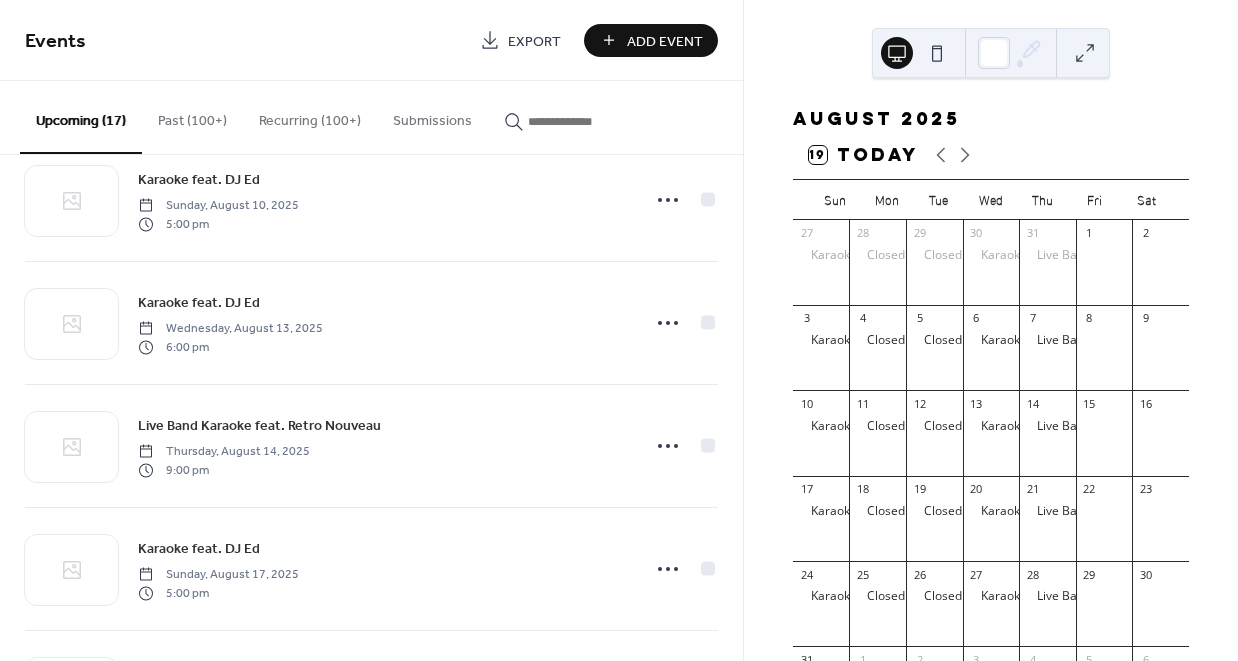 scroll, scrollTop: 1023, scrollLeft: 0, axis: vertical 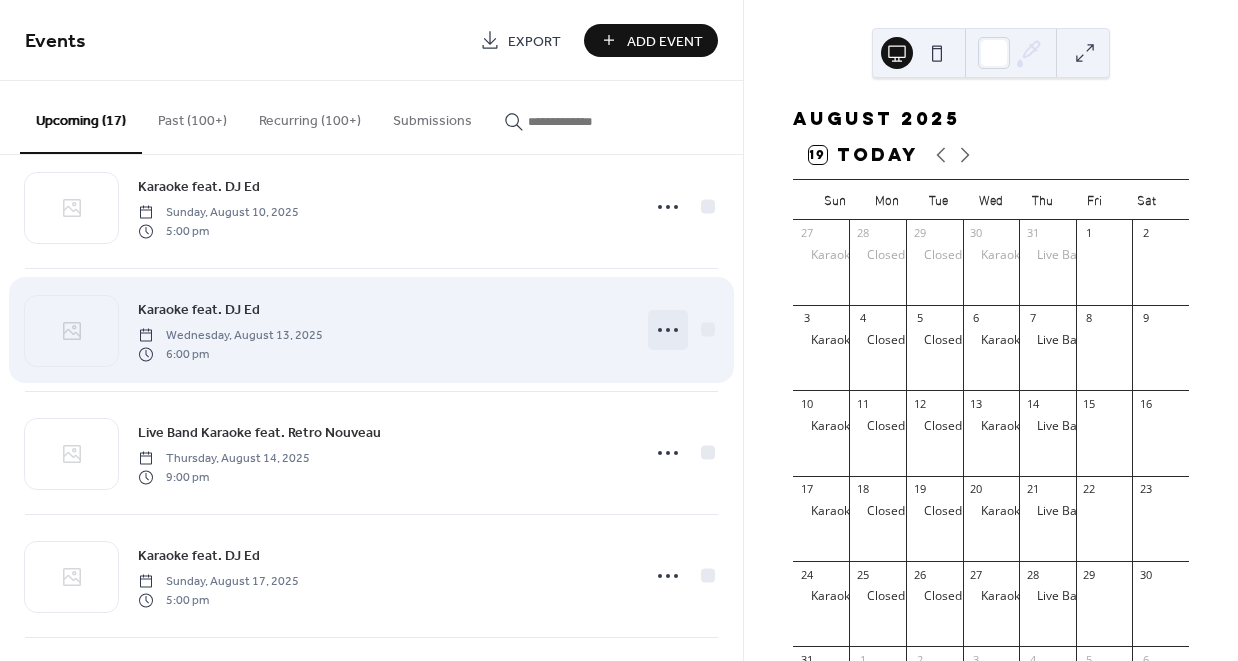 click 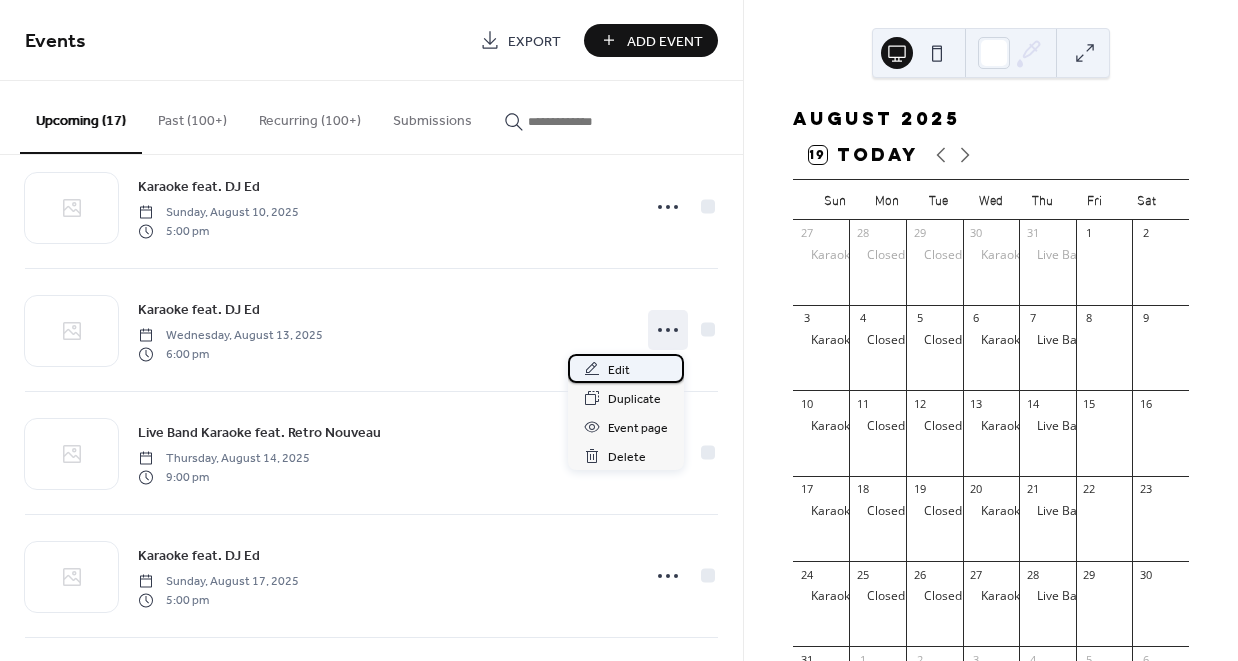 click on "Edit" at bounding box center [626, 368] 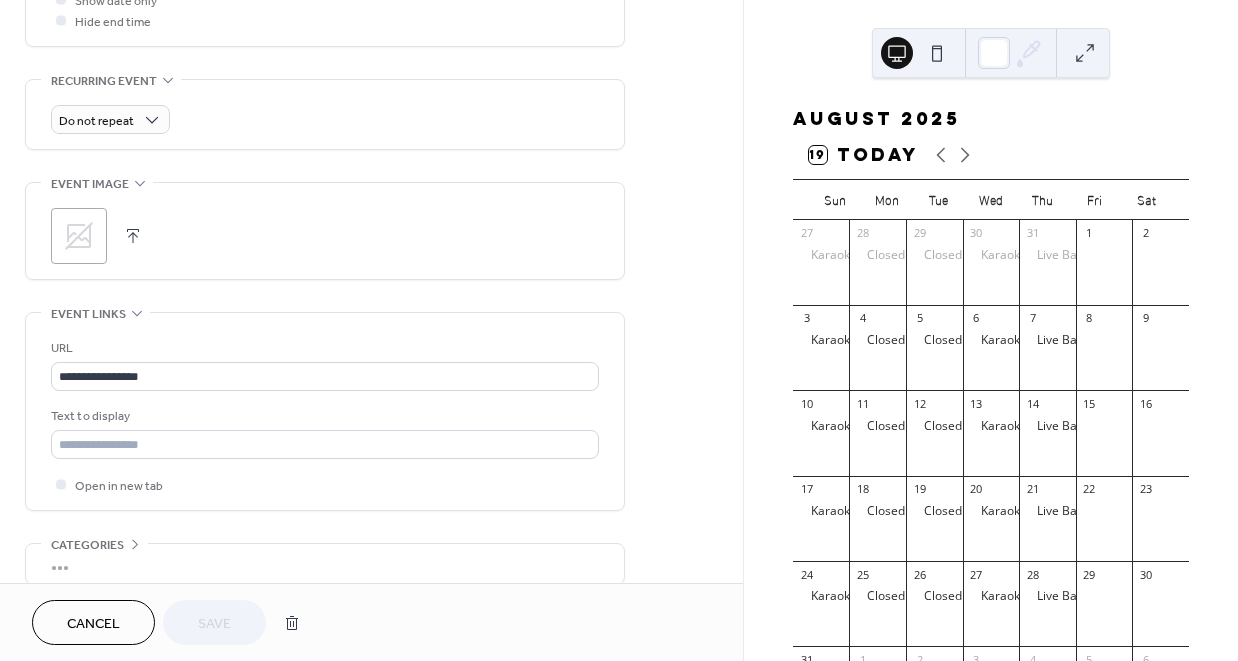 scroll, scrollTop: 873, scrollLeft: 0, axis: vertical 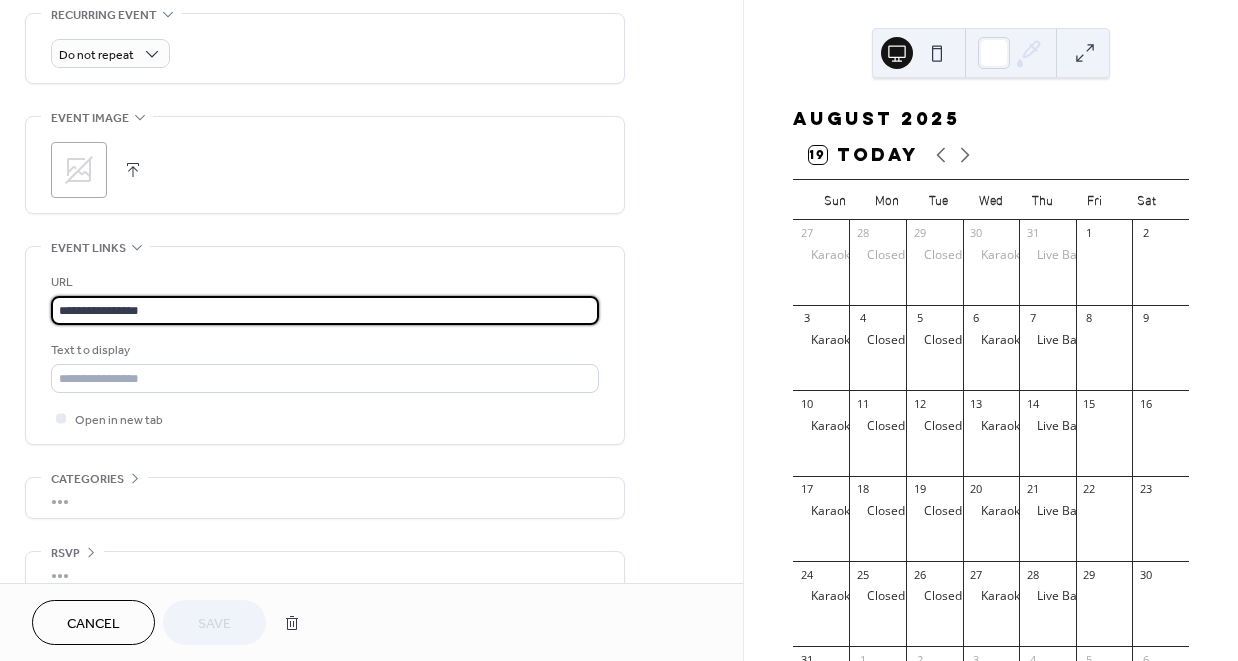 click on "**********" at bounding box center (325, 310) 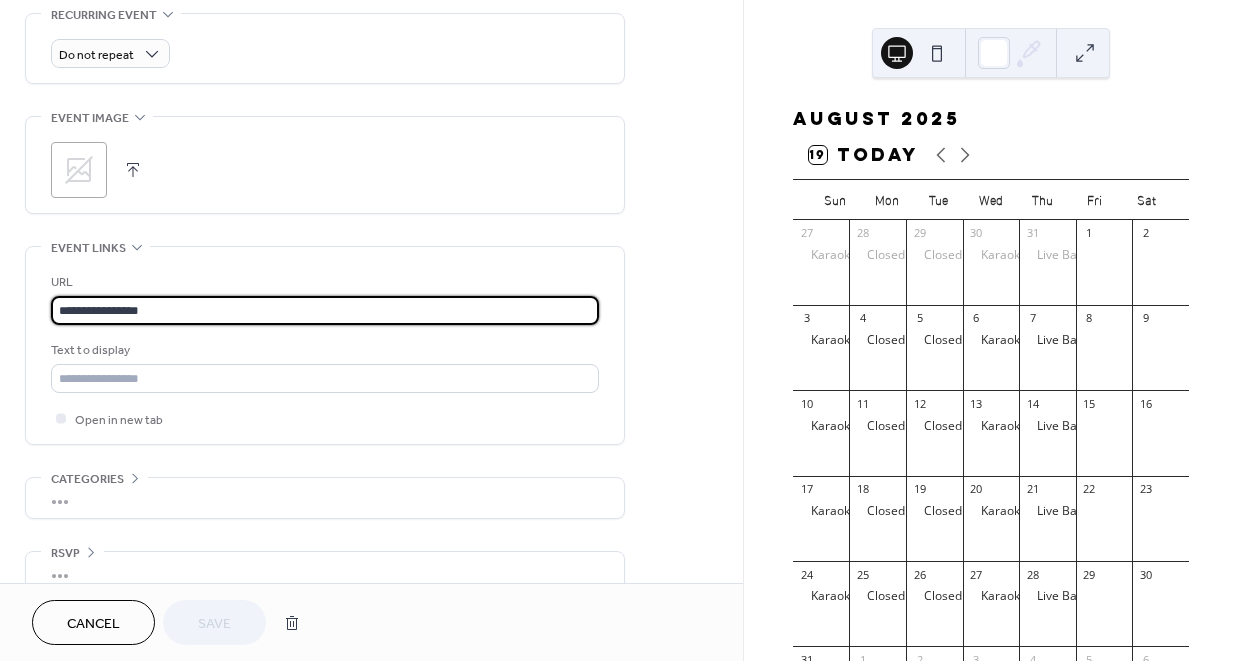 click on "**********" at bounding box center (325, 310) 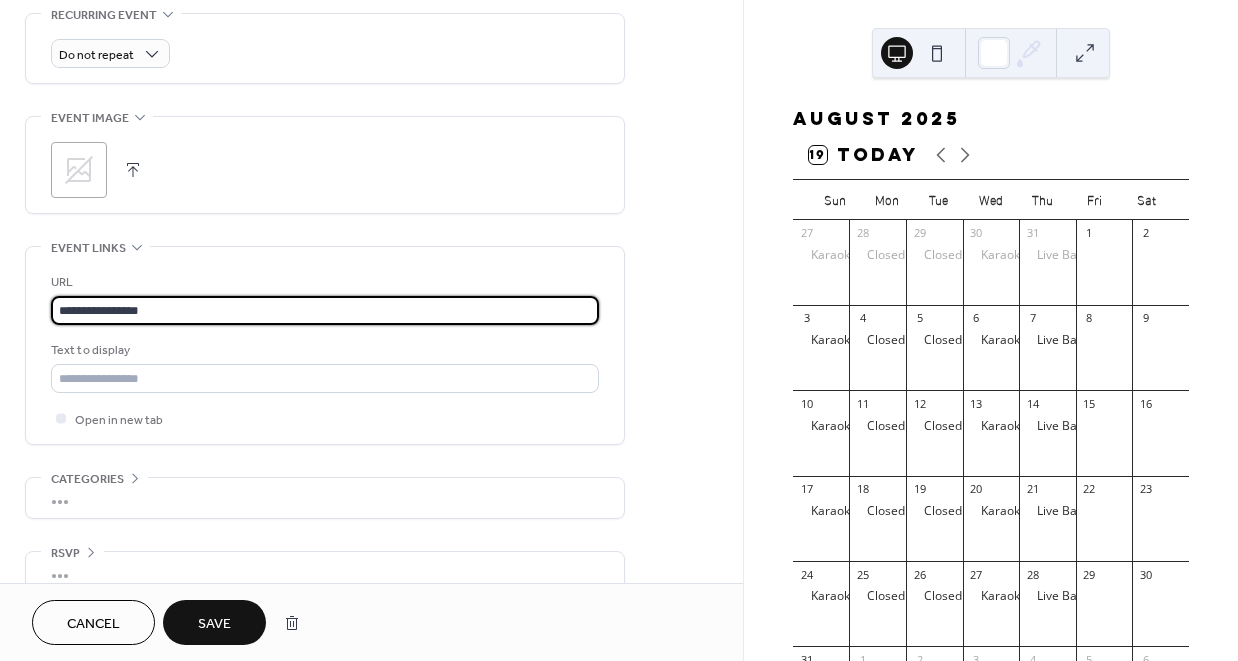 type on "**********" 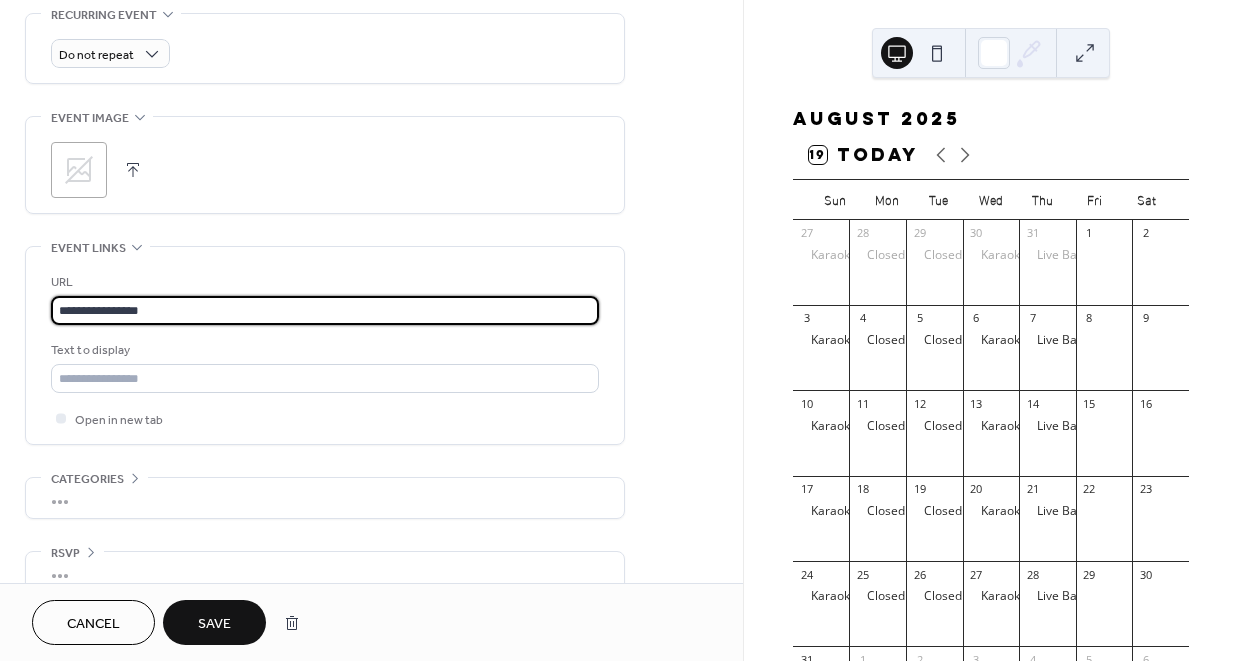click on "Save" at bounding box center [214, 624] 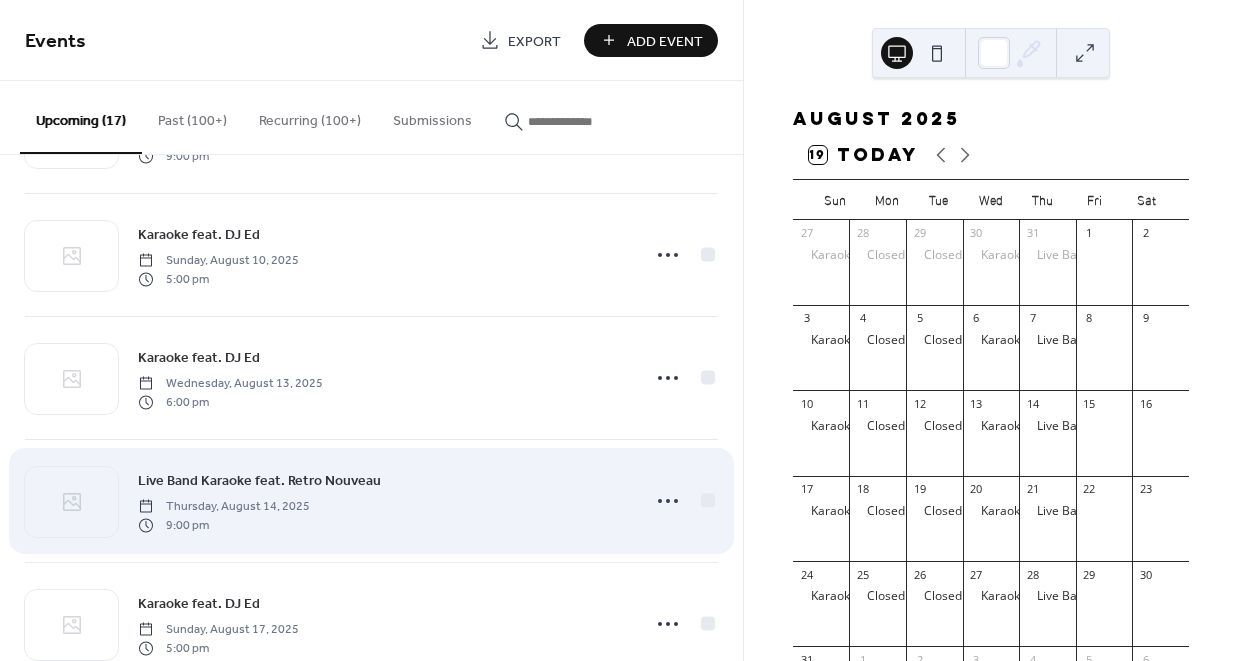 scroll, scrollTop: 972, scrollLeft: 0, axis: vertical 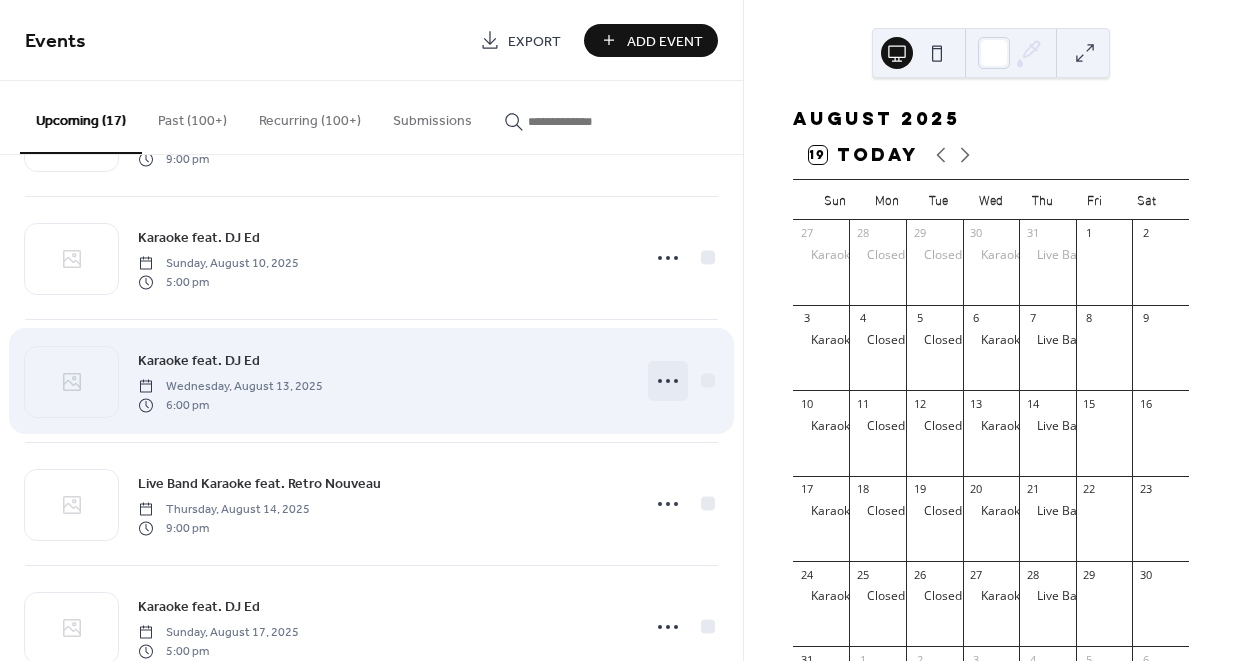 click 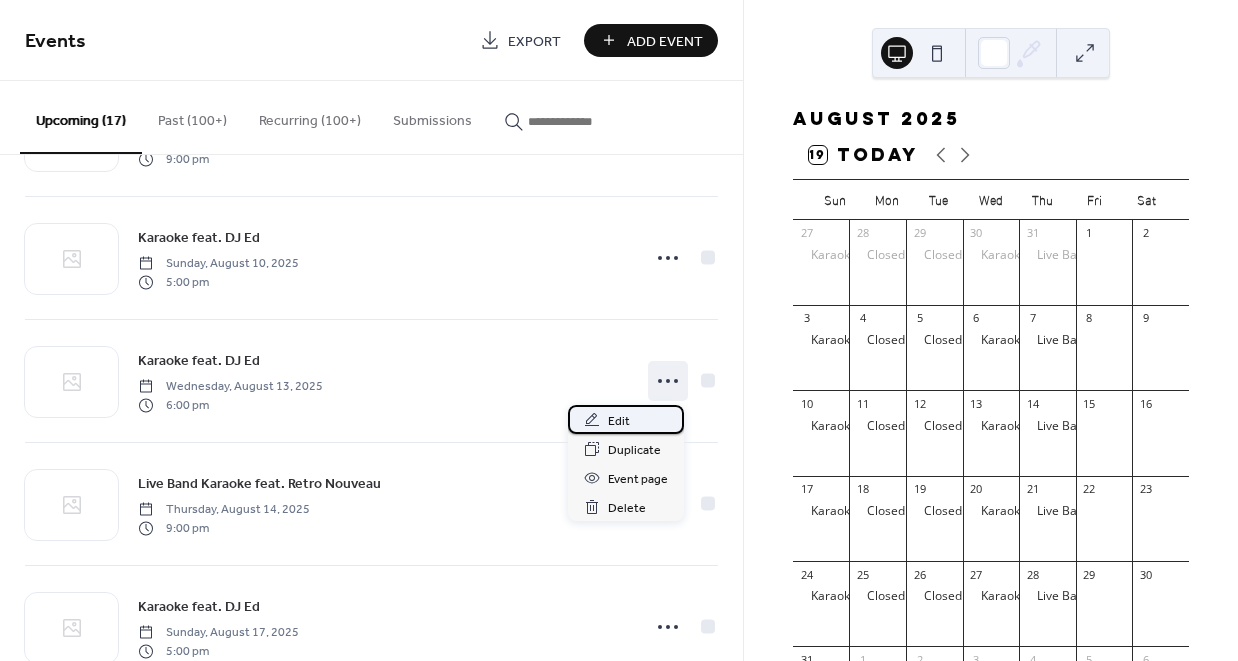 click on "Edit" at bounding box center (626, 419) 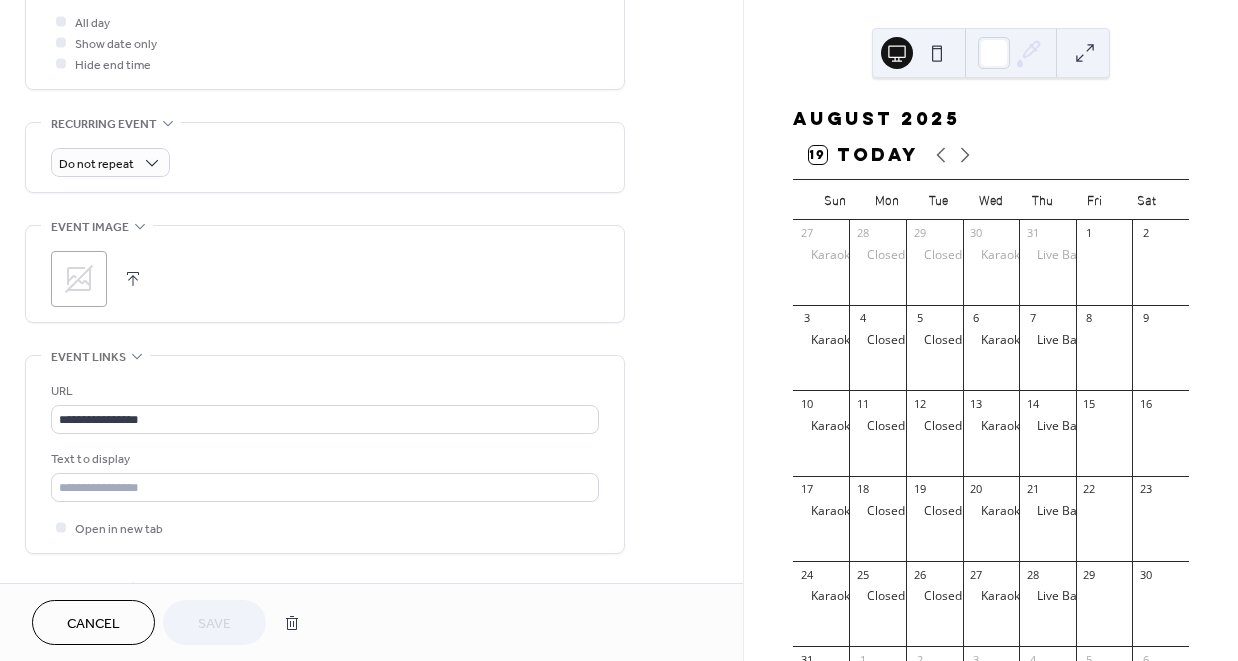 scroll, scrollTop: 771, scrollLeft: 0, axis: vertical 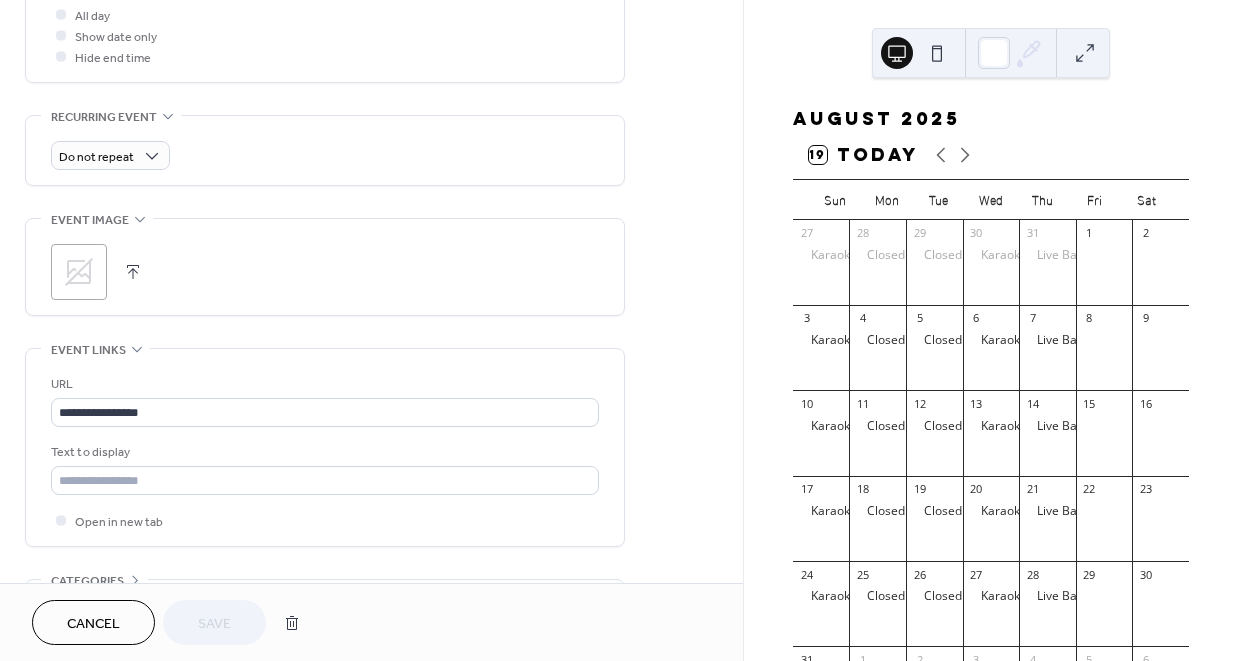 click on "Cancel" at bounding box center [93, 622] 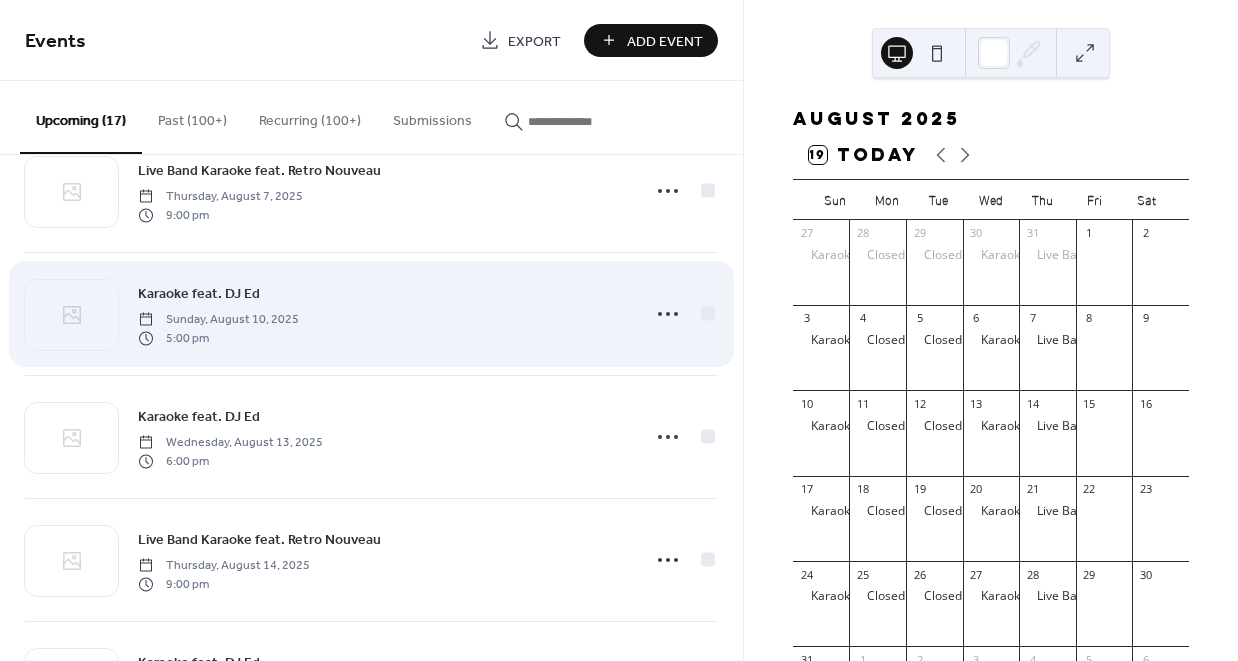 scroll, scrollTop: 915, scrollLeft: 0, axis: vertical 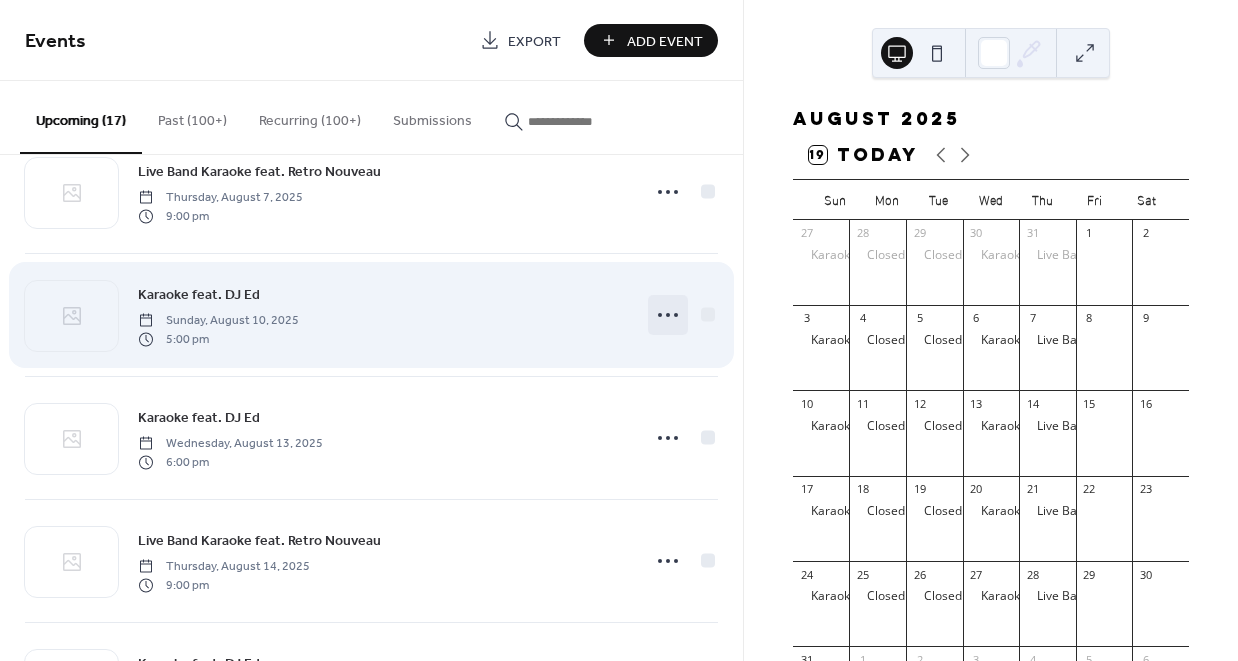 click 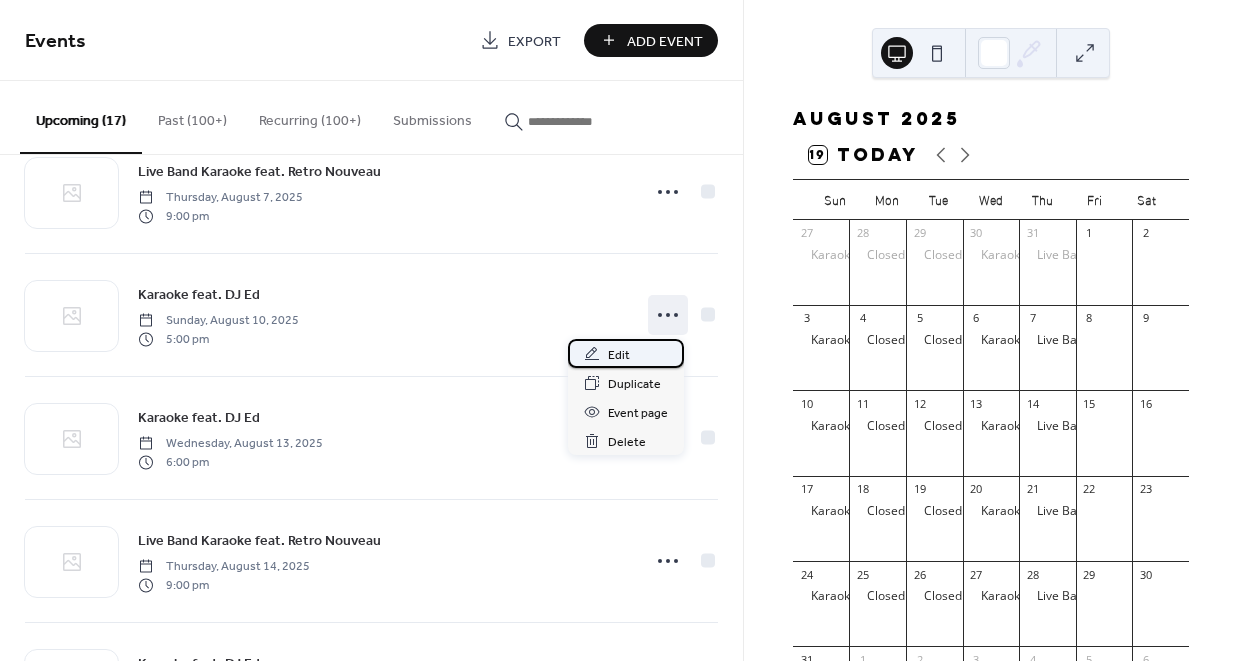 click on "Edit" at bounding box center [626, 353] 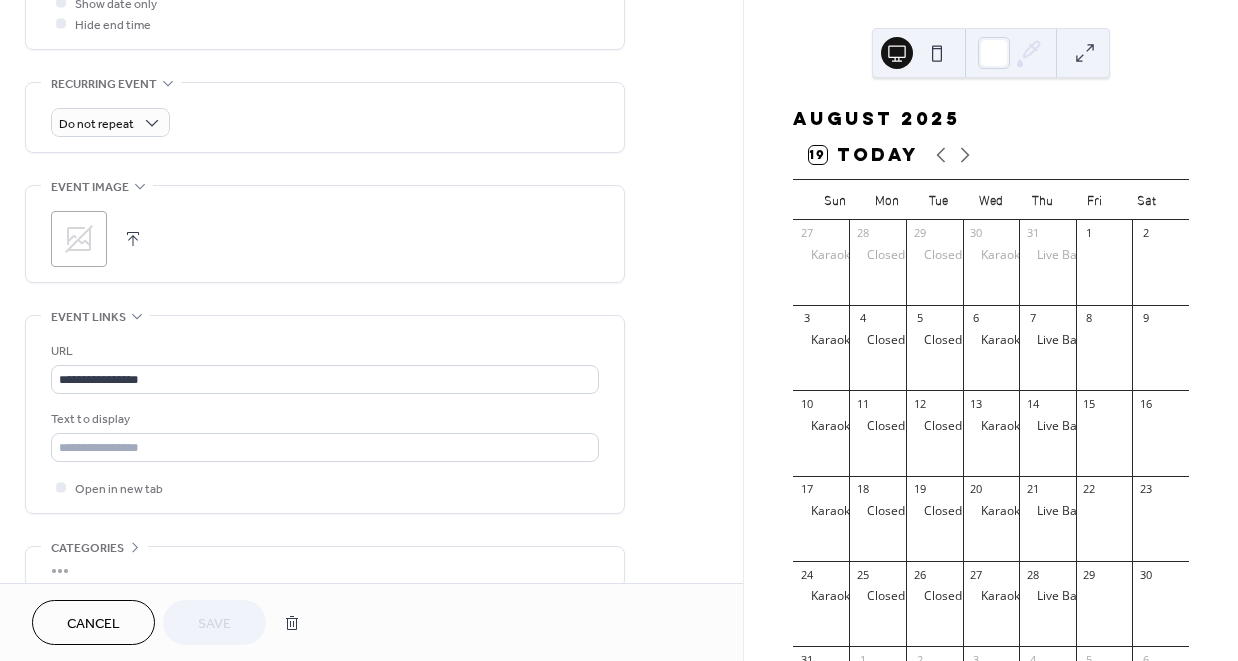 scroll, scrollTop: 884, scrollLeft: 0, axis: vertical 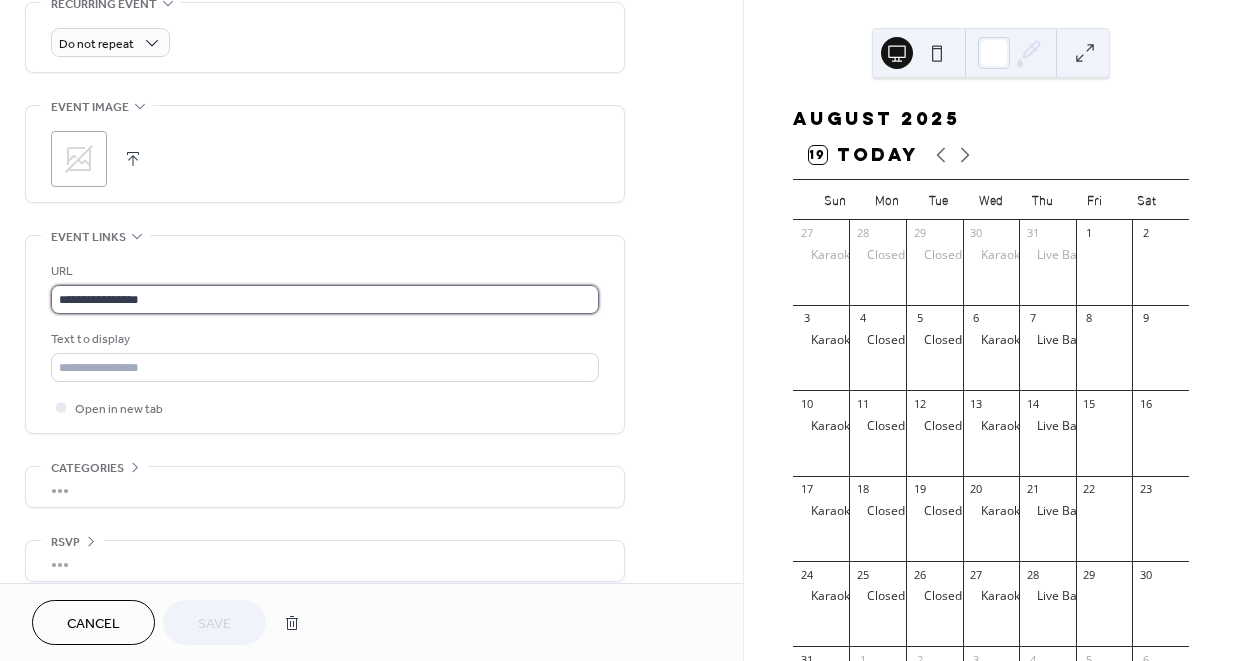 click on "**********" at bounding box center (325, 299) 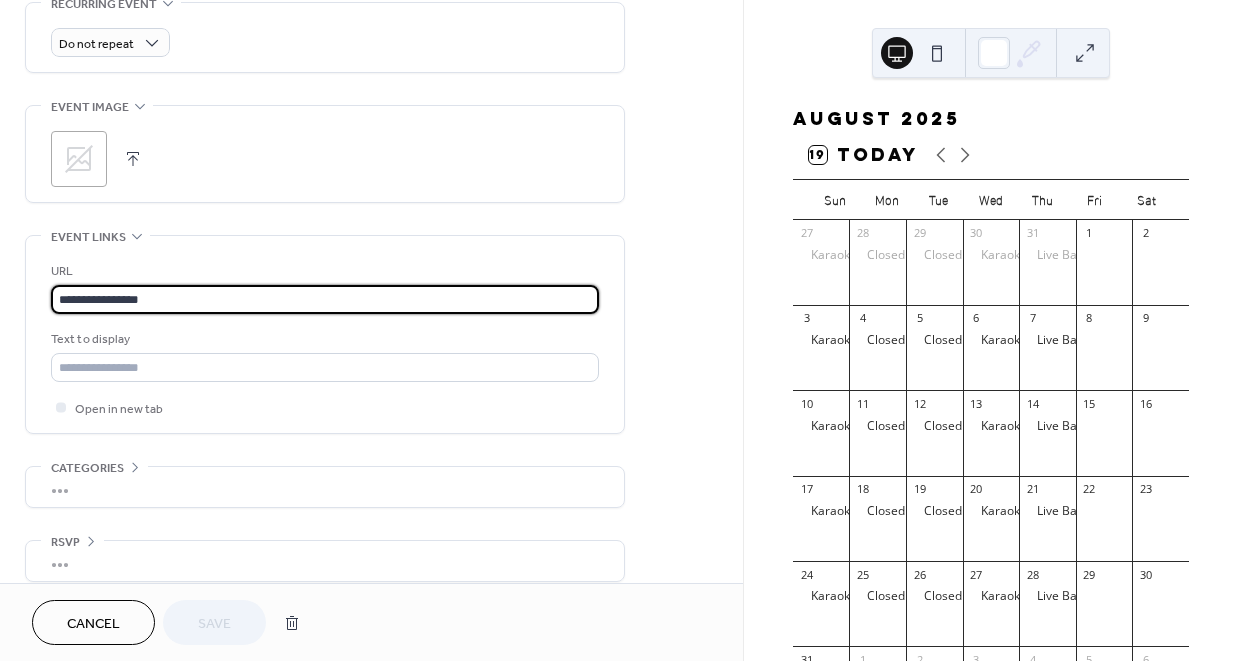 click on "**********" at bounding box center (325, 299) 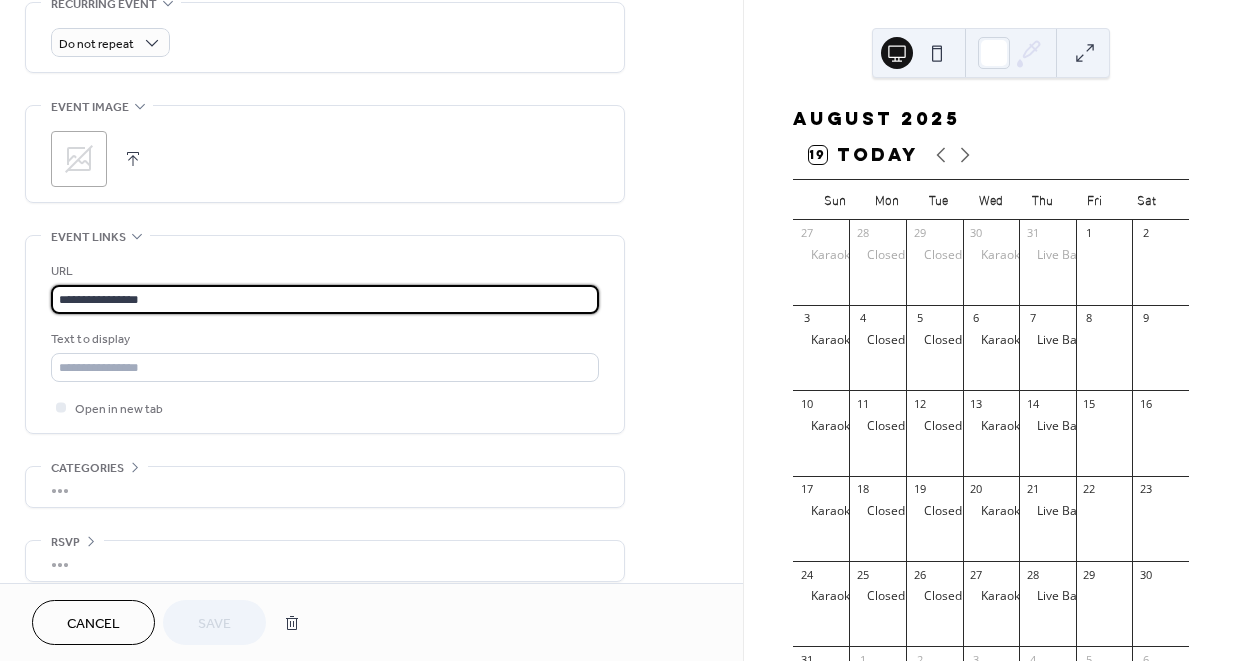 click on "**********" at bounding box center [325, 299] 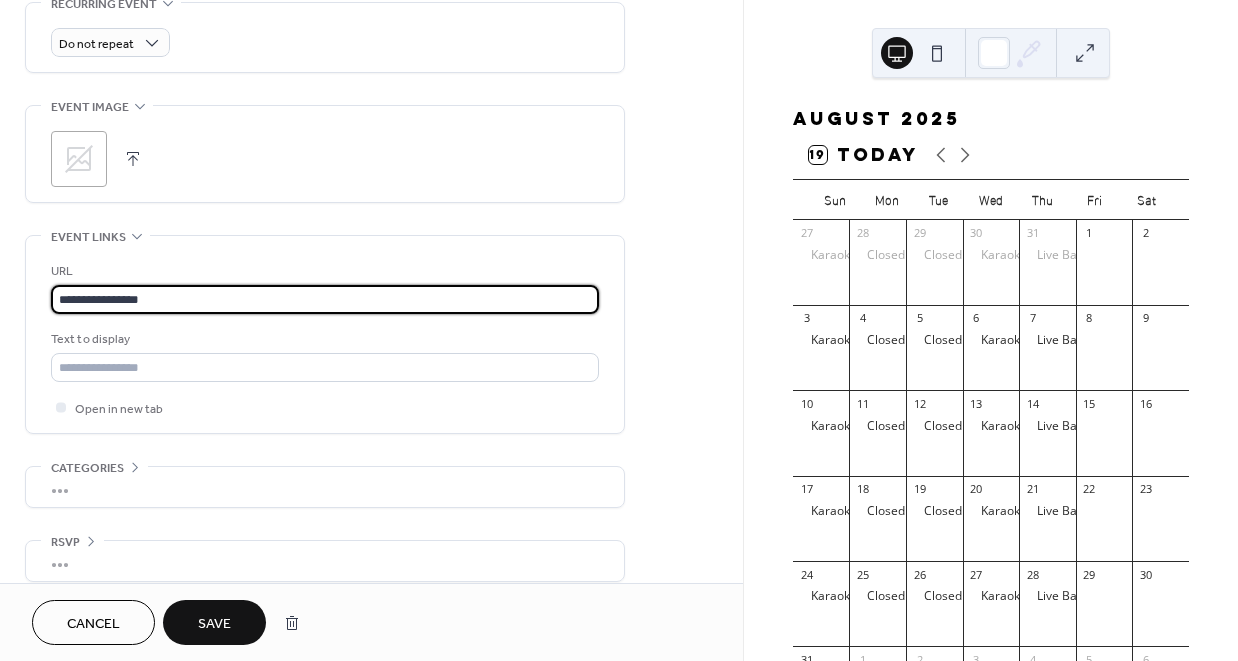 type on "**********" 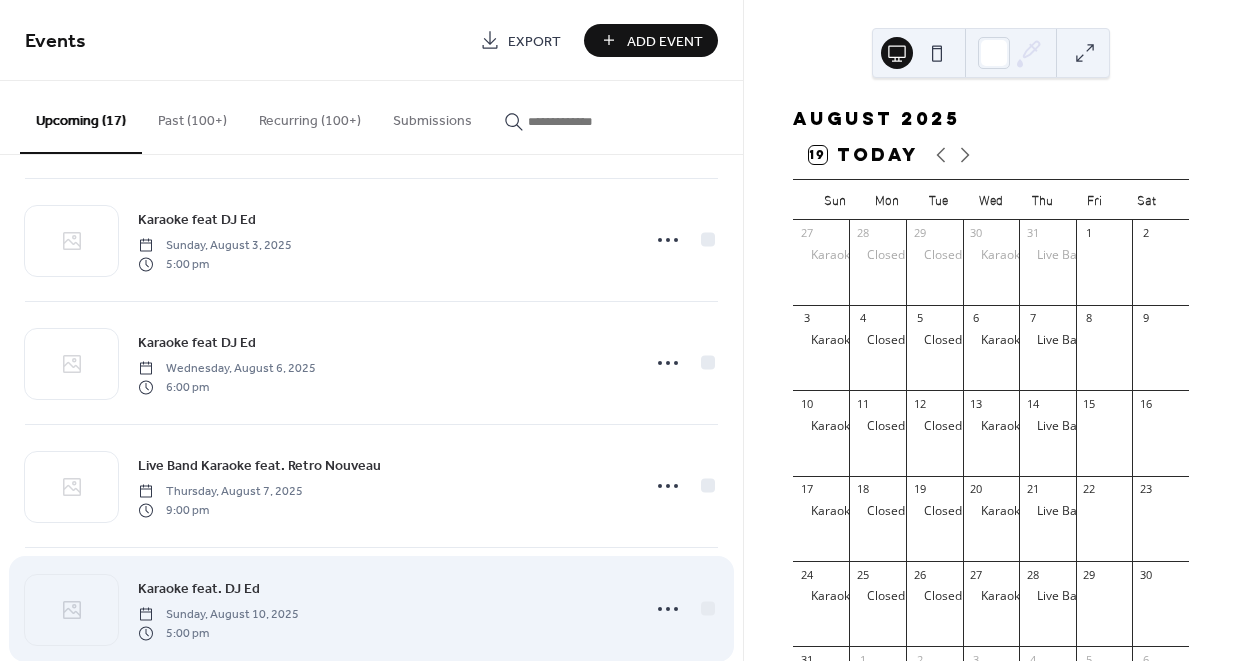 scroll, scrollTop: 619, scrollLeft: 0, axis: vertical 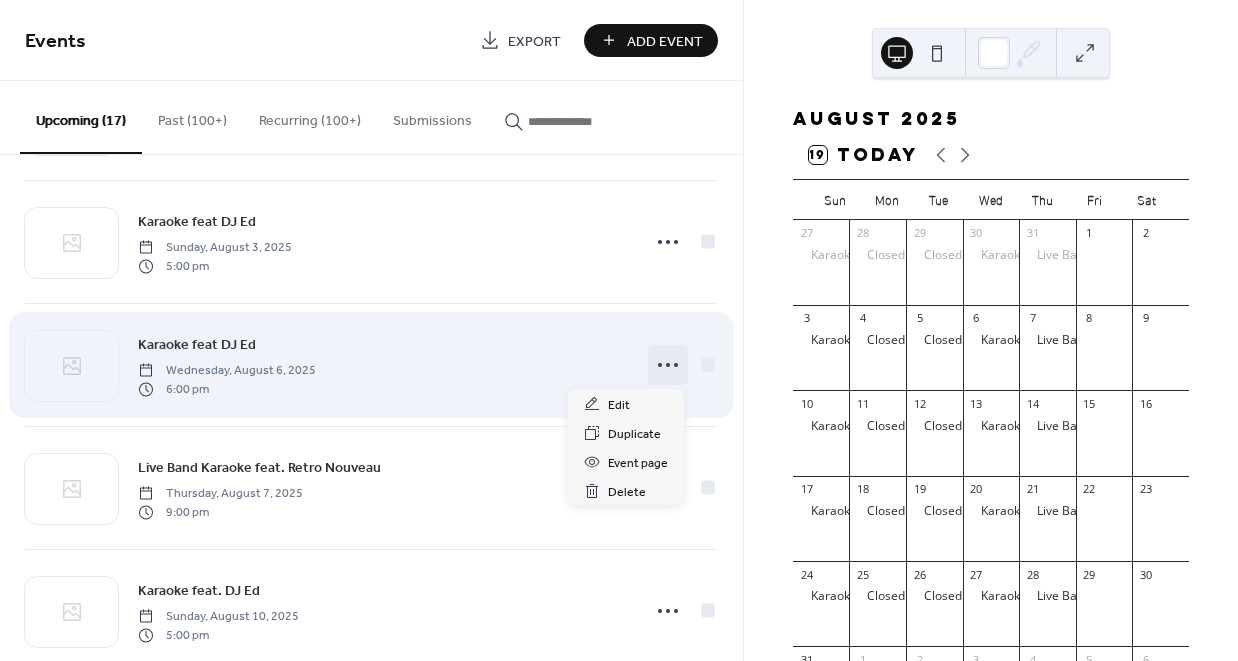 click 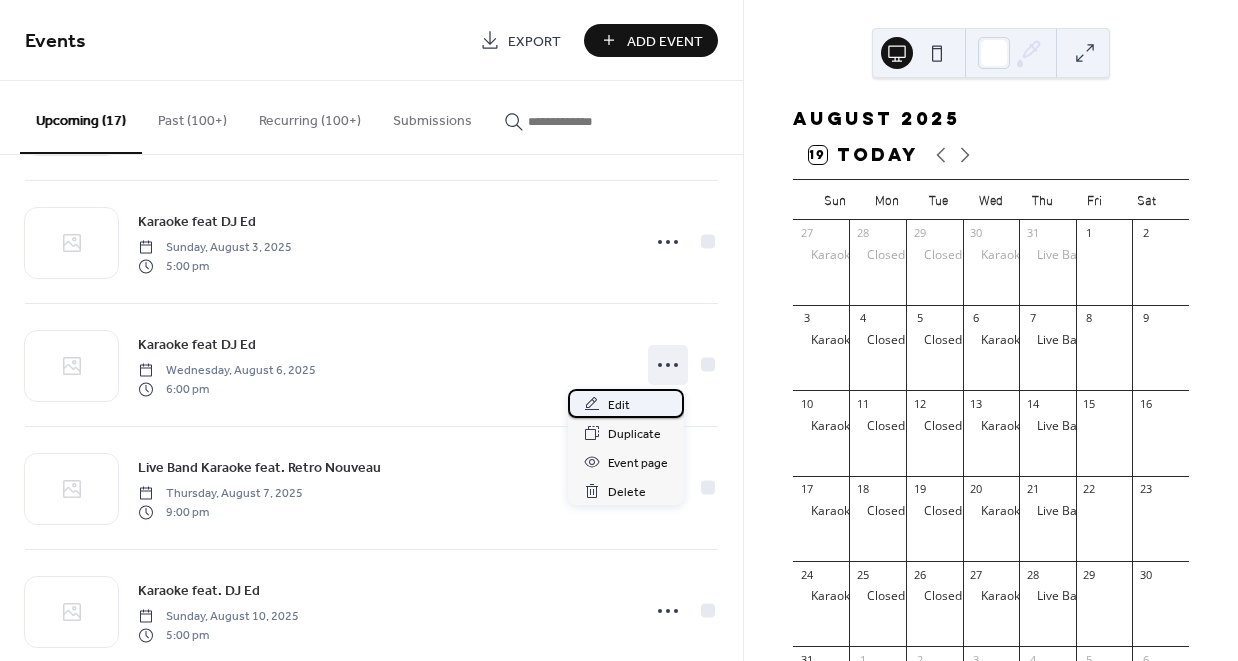 click on "Edit" at bounding box center (626, 403) 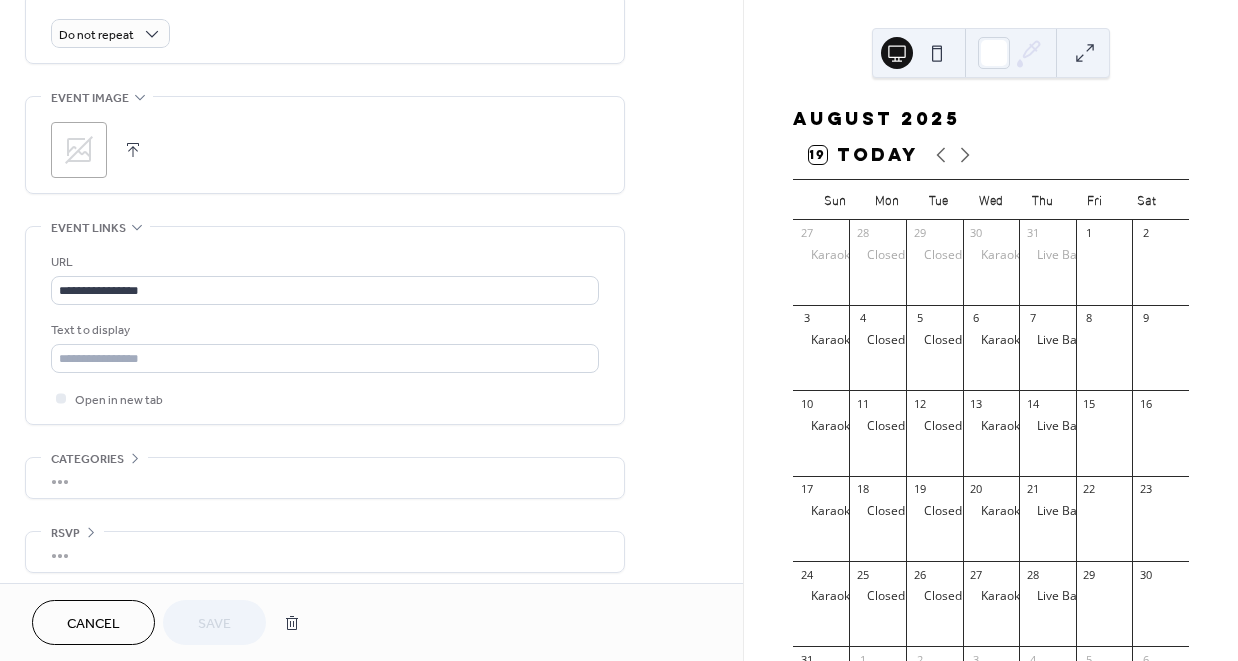 scroll, scrollTop: 891, scrollLeft: 0, axis: vertical 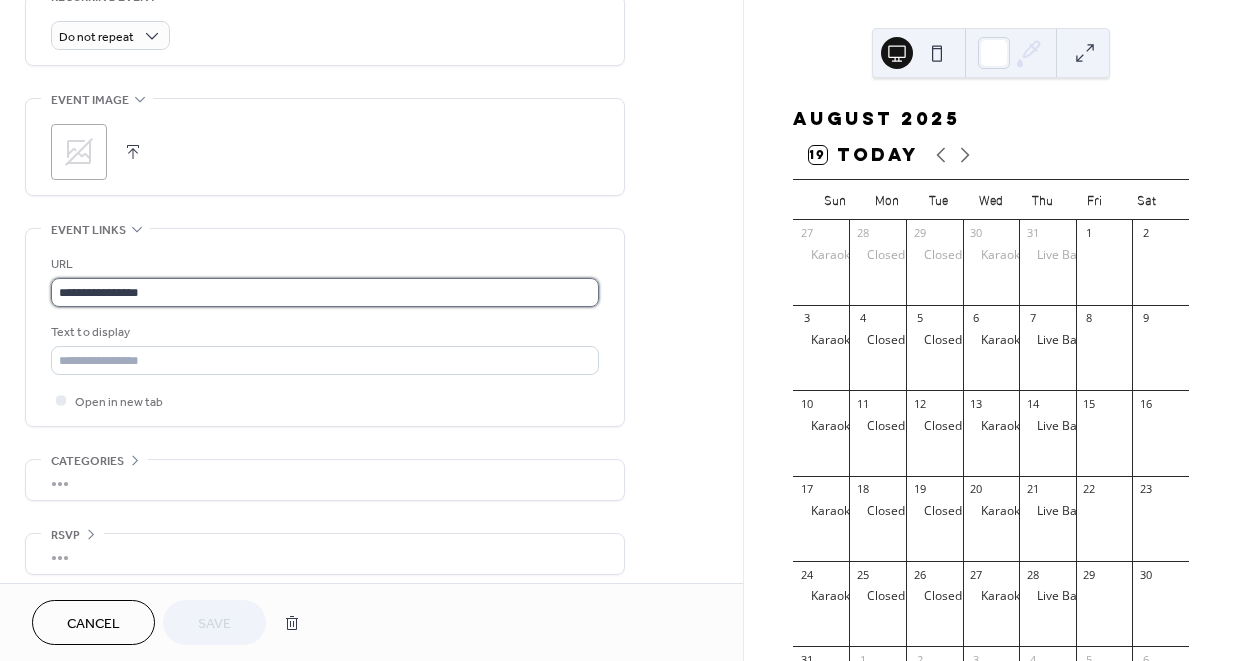 click on "**********" at bounding box center (325, 292) 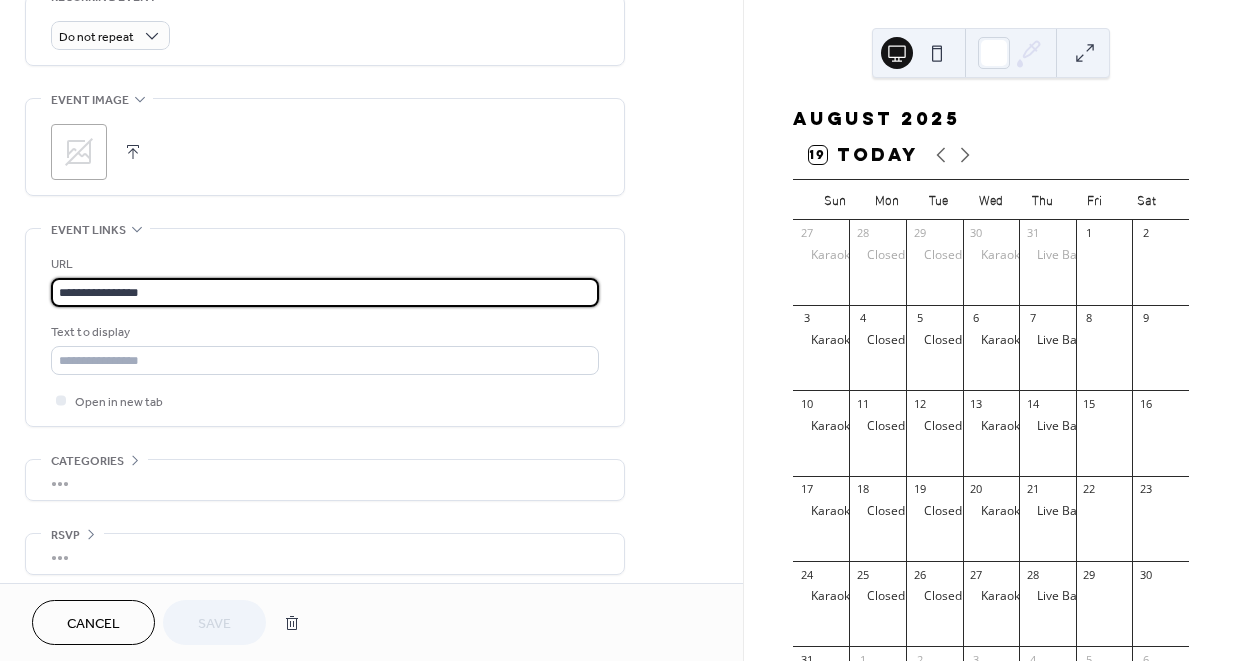 click on "**********" at bounding box center [325, 292] 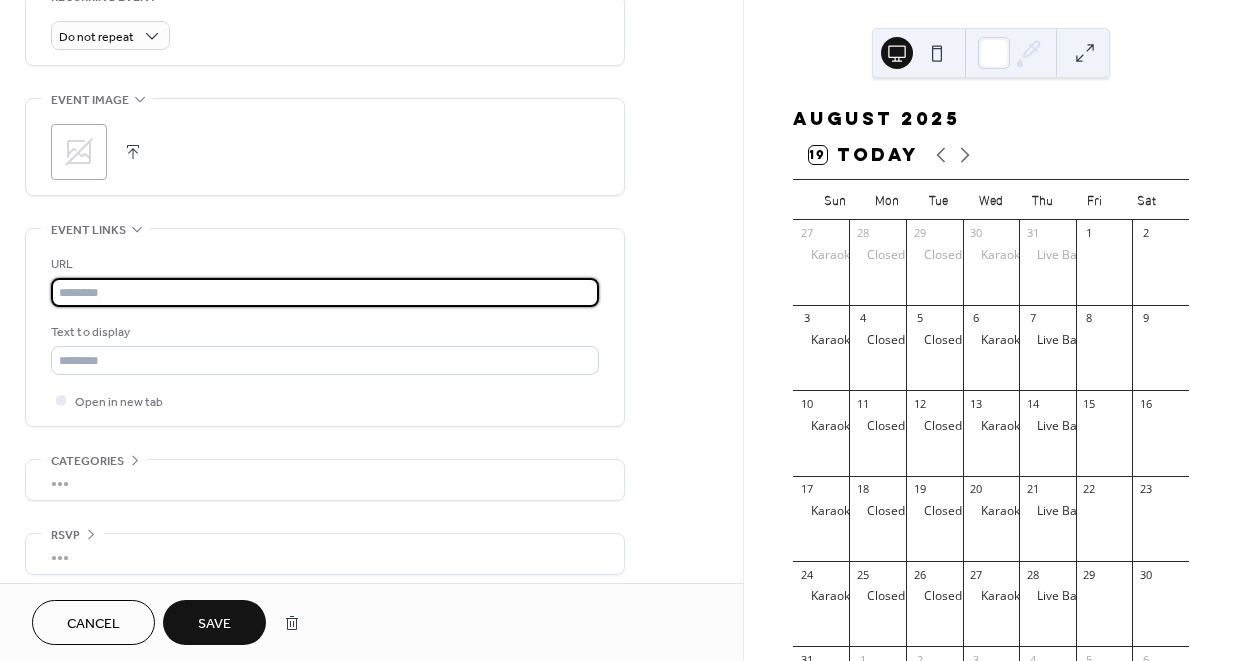 paste on "**********" 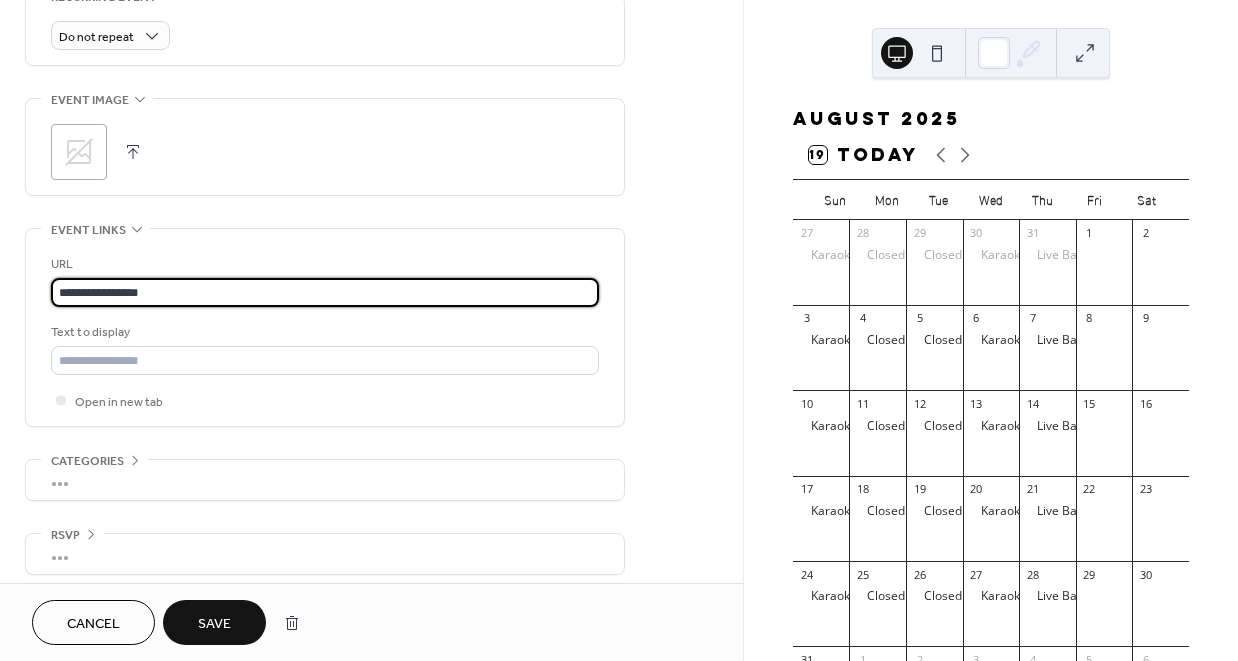 type on "**********" 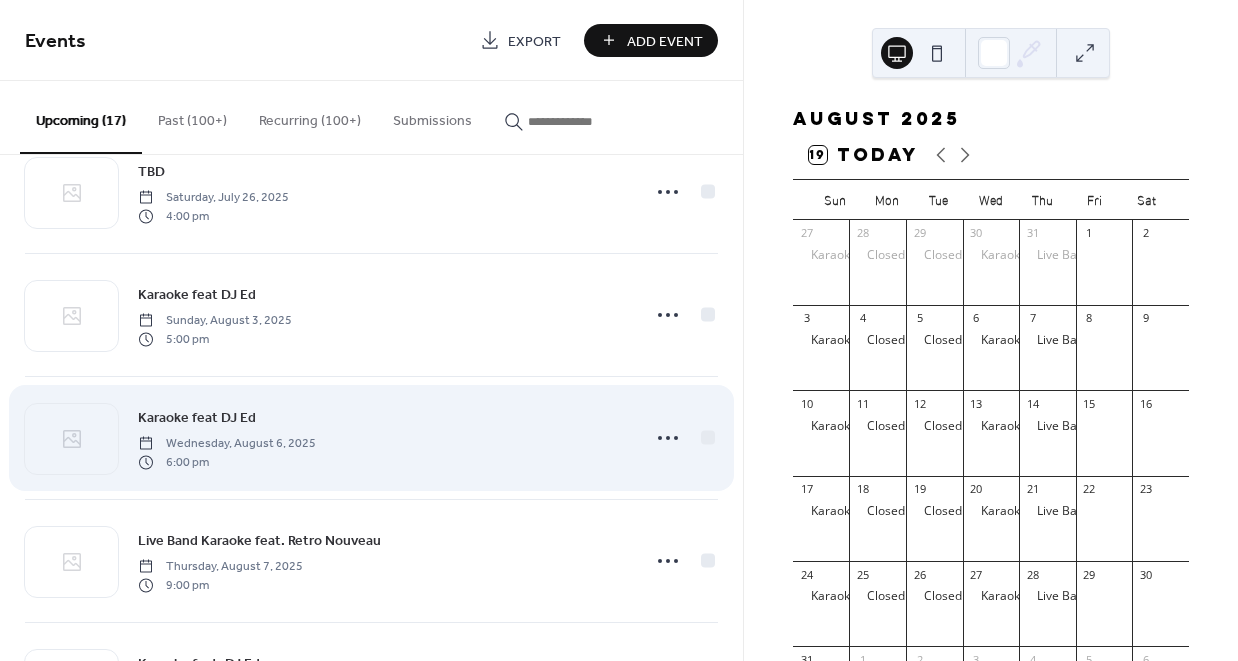 scroll, scrollTop: 541, scrollLeft: 0, axis: vertical 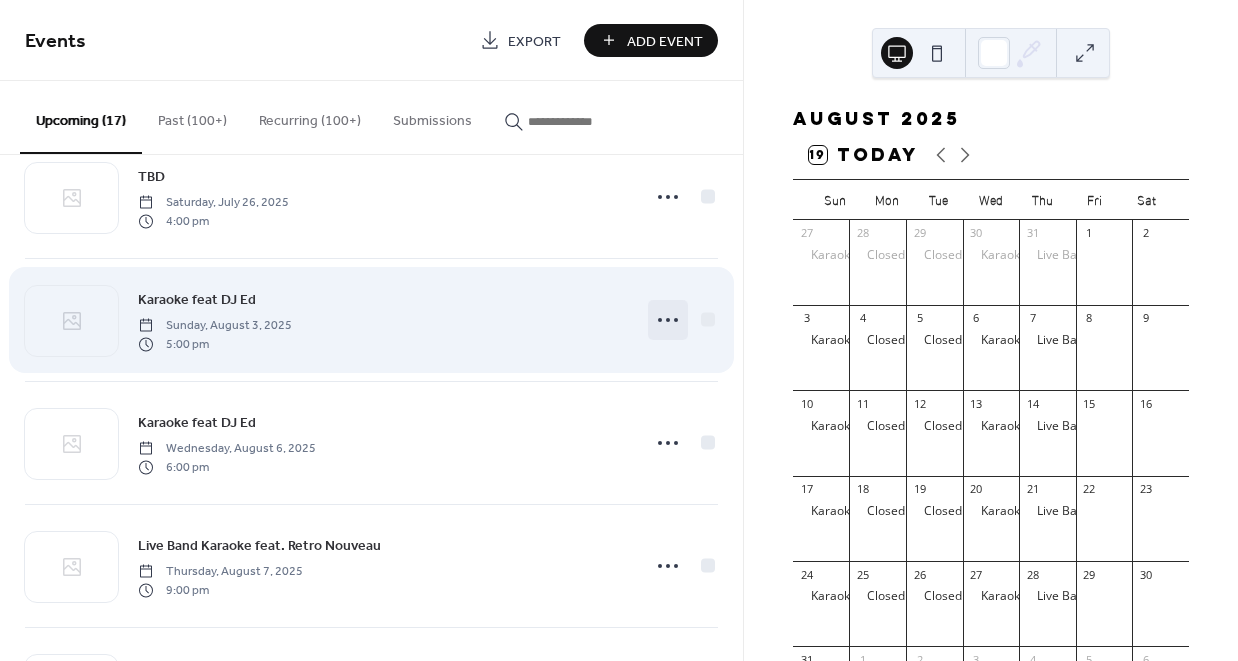 click 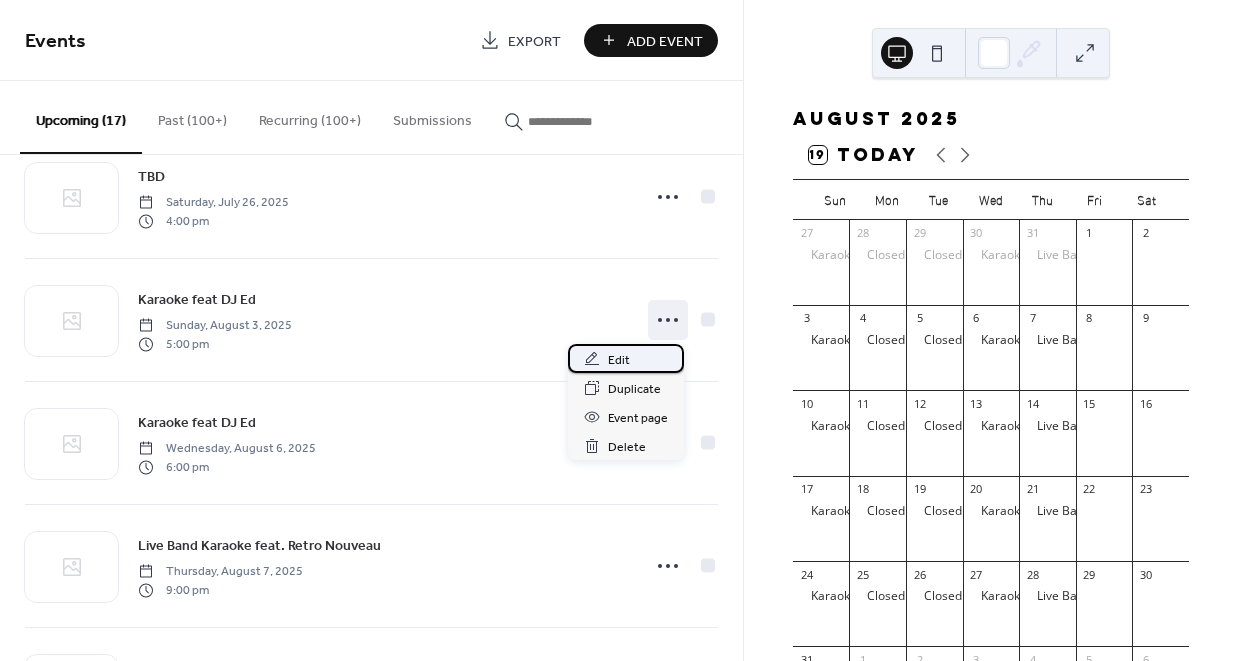 click on "Edit" at bounding box center [626, 358] 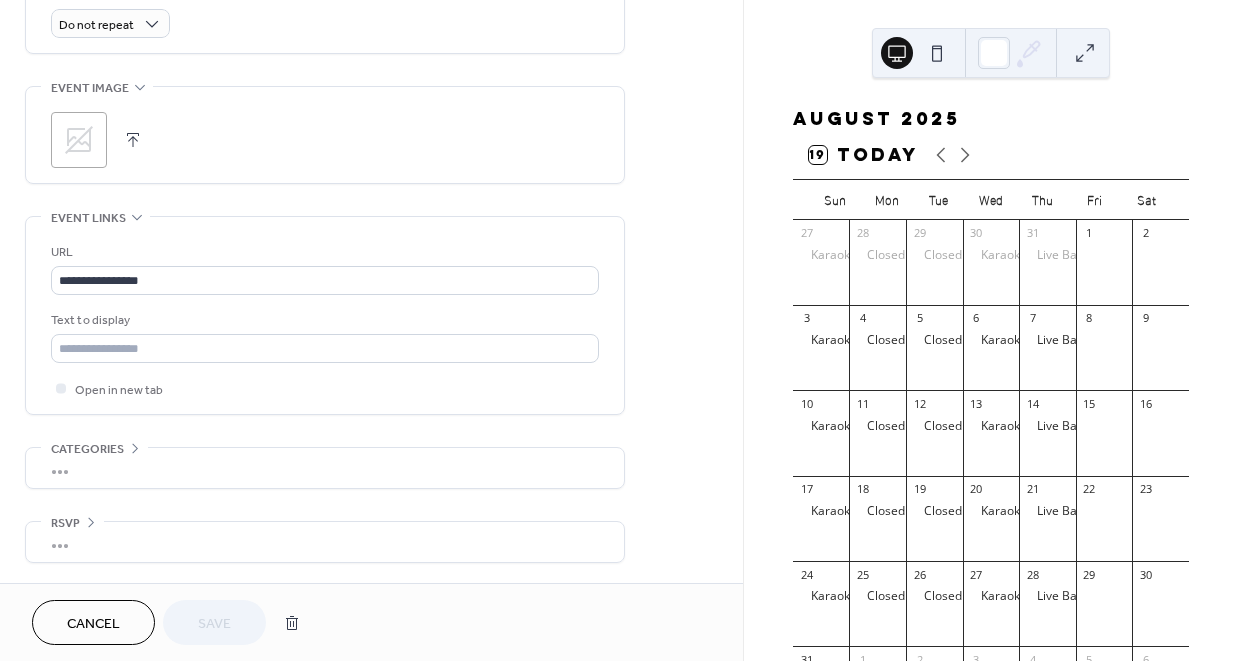 scroll, scrollTop: 913, scrollLeft: 0, axis: vertical 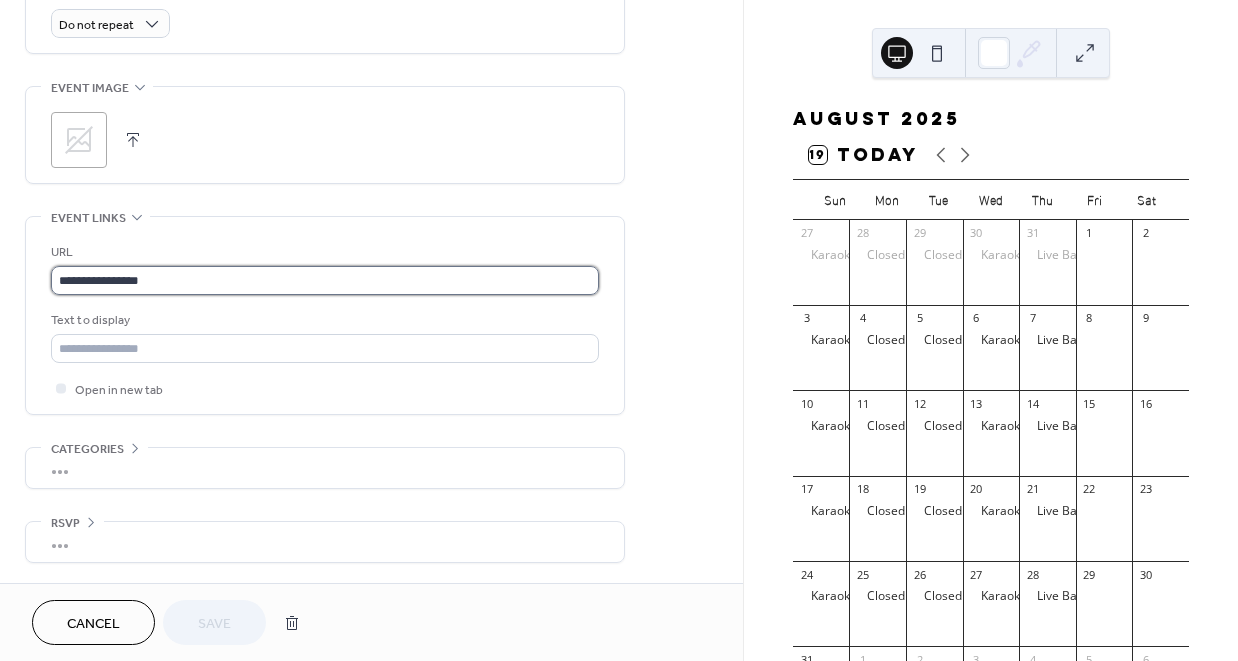 click on "**********" at bounding box center (325, 280) 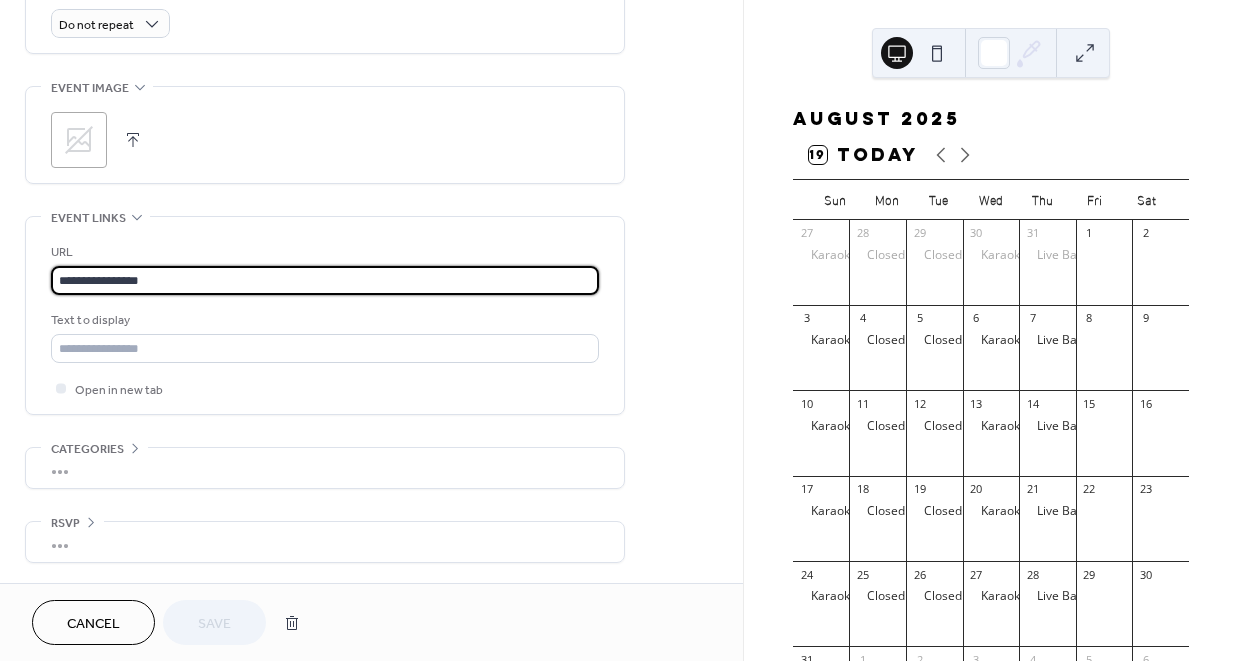 click on "**********" at bounding box center [325, 280] 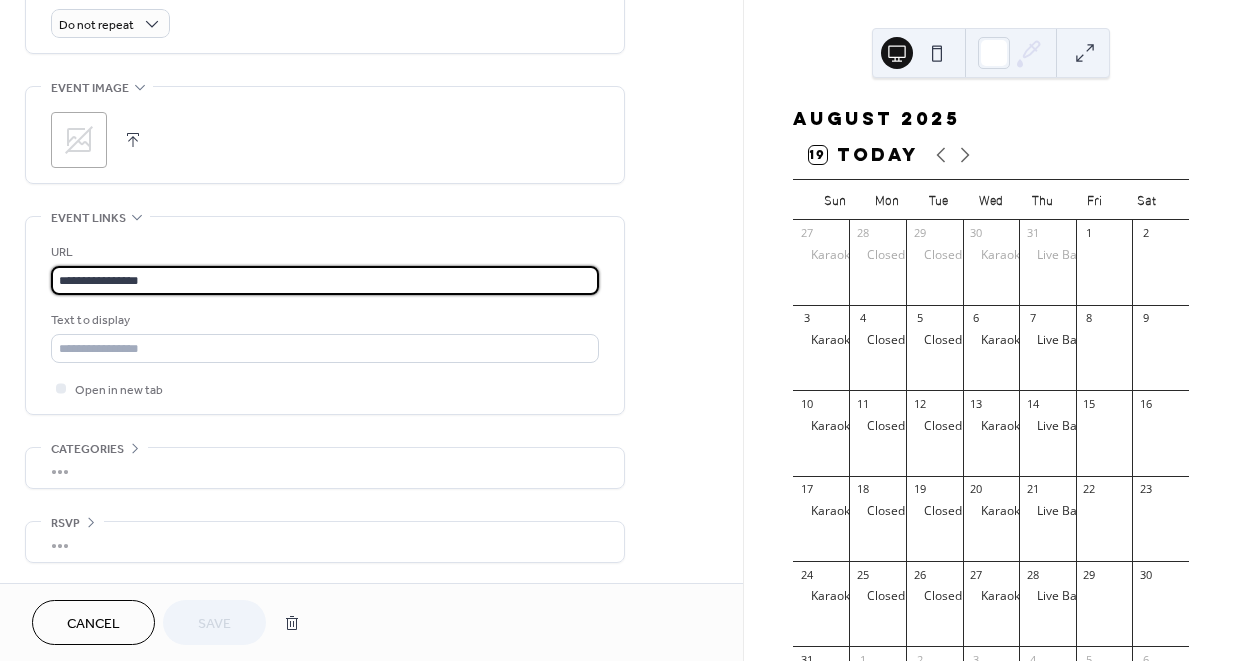 click on "**********" at bounding box center [325, 280] 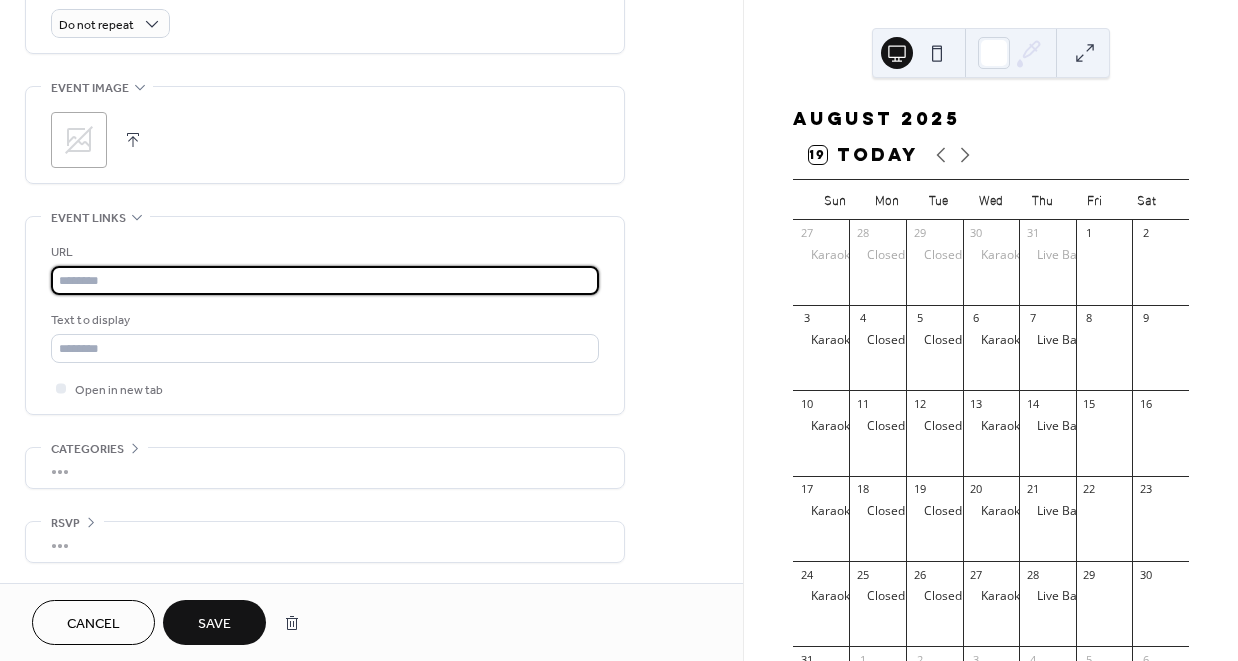 paste on "**********" 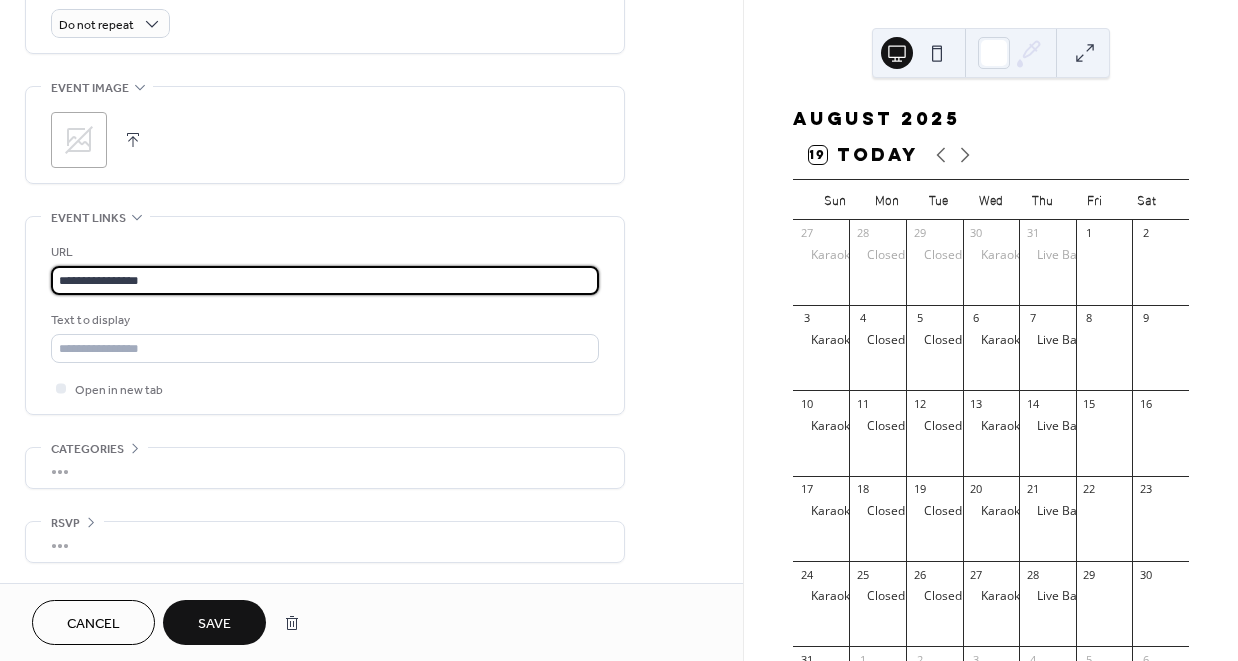 type on "**********" 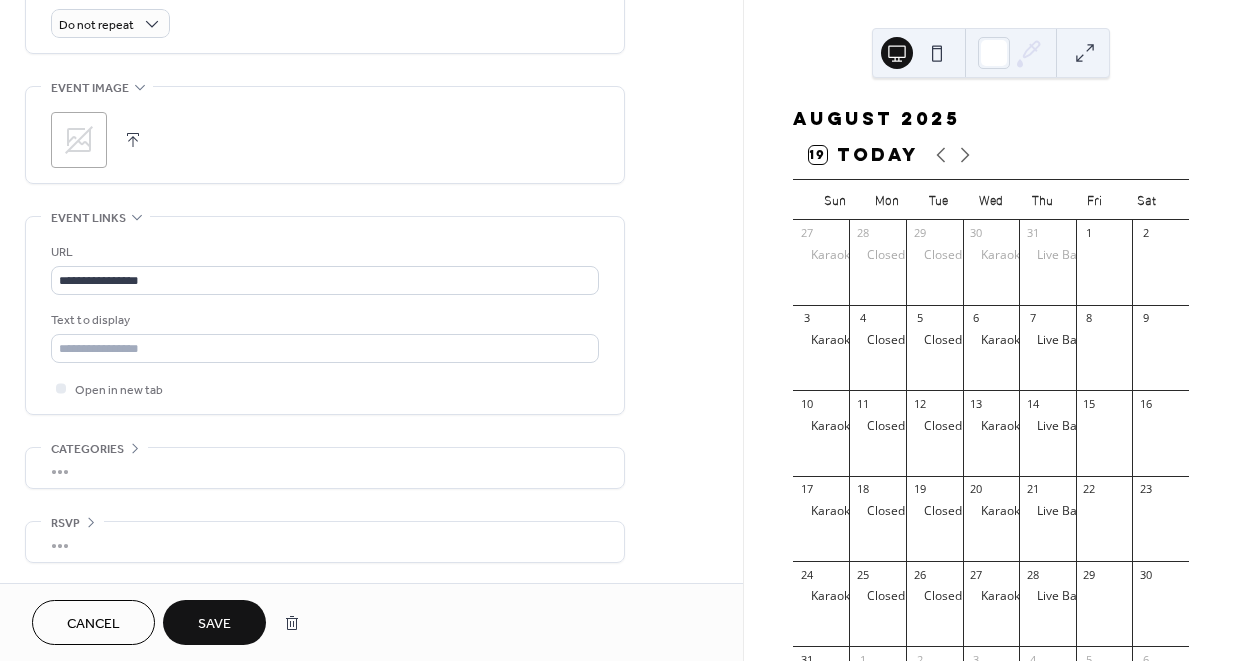 click on "Save" at bounding box center (214, 624) 